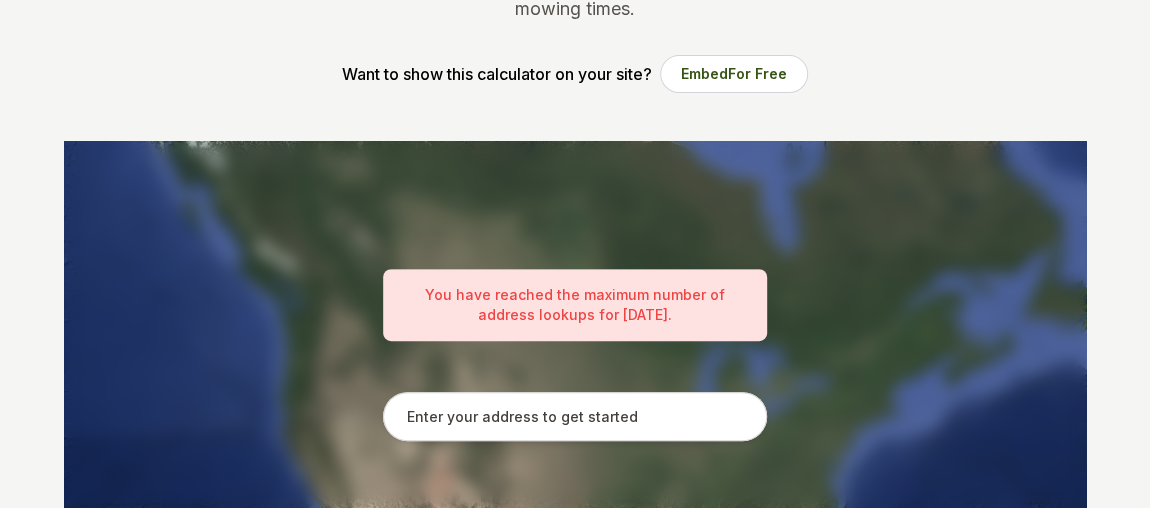 scroll, scrollTop: 295, scrollLeft: 0, axis: vertical 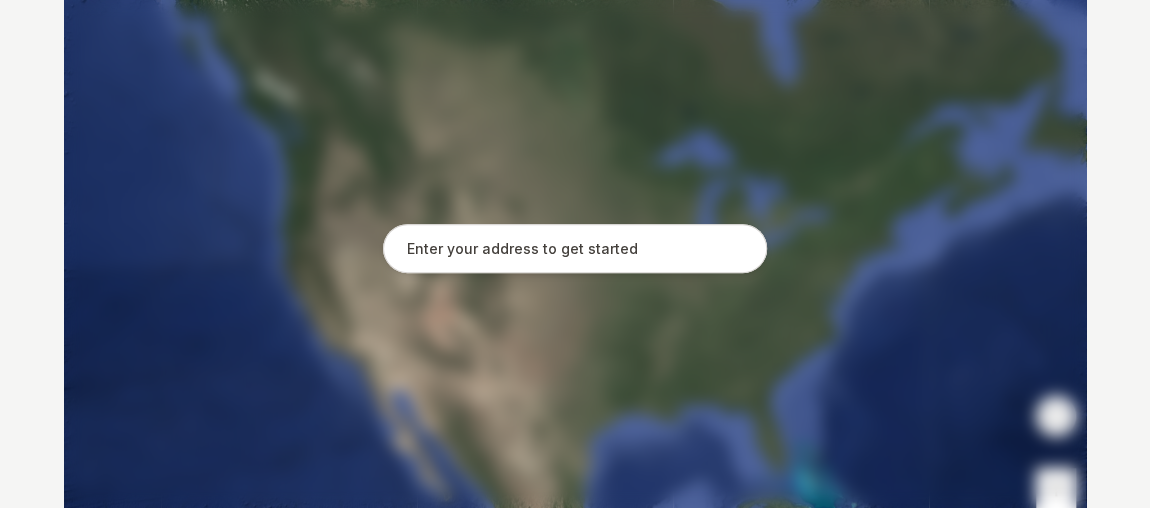 click at bounding box center [575, 249] 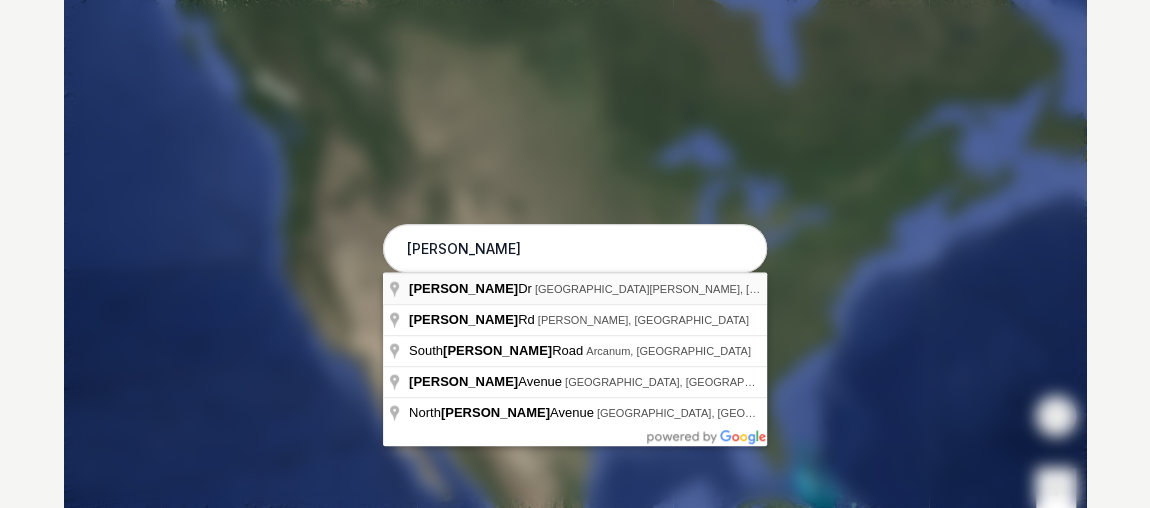 type on "[PERSON_NAME] Dr, [GEOGRAPHIC_DATA][PERSON_NAME], [GEOGRAPHIC_DATA]" 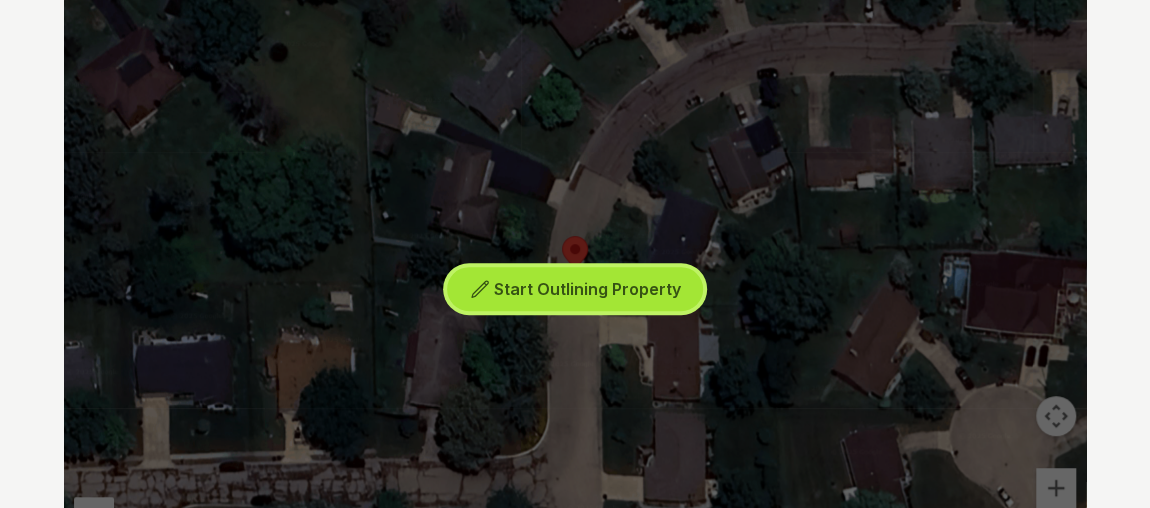 click on "Start Outlining Property" at bounding box center (575, 289) 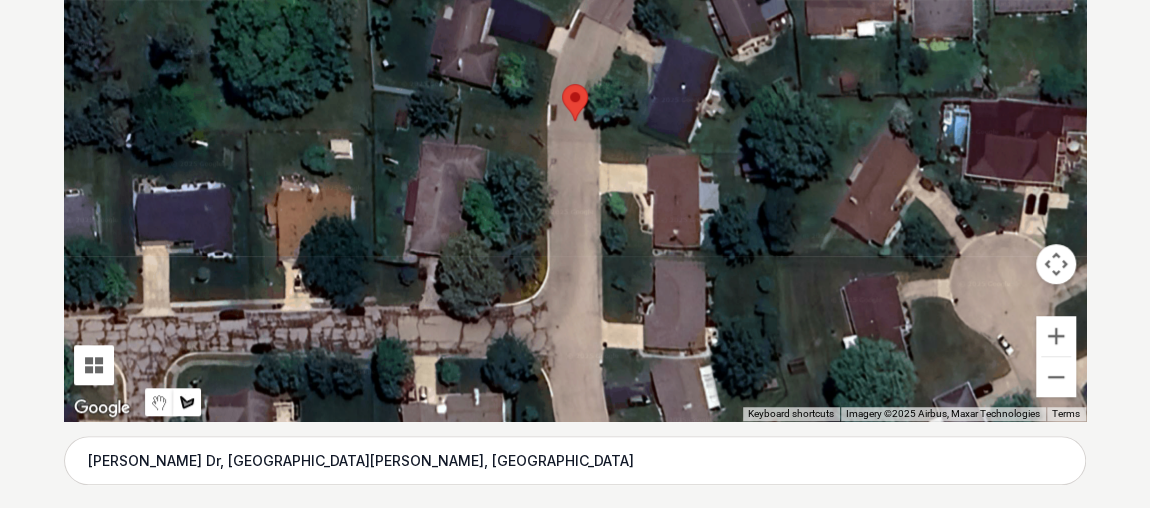scroll, scrollTop: 604, scrollLeft: 0, axis: vertical 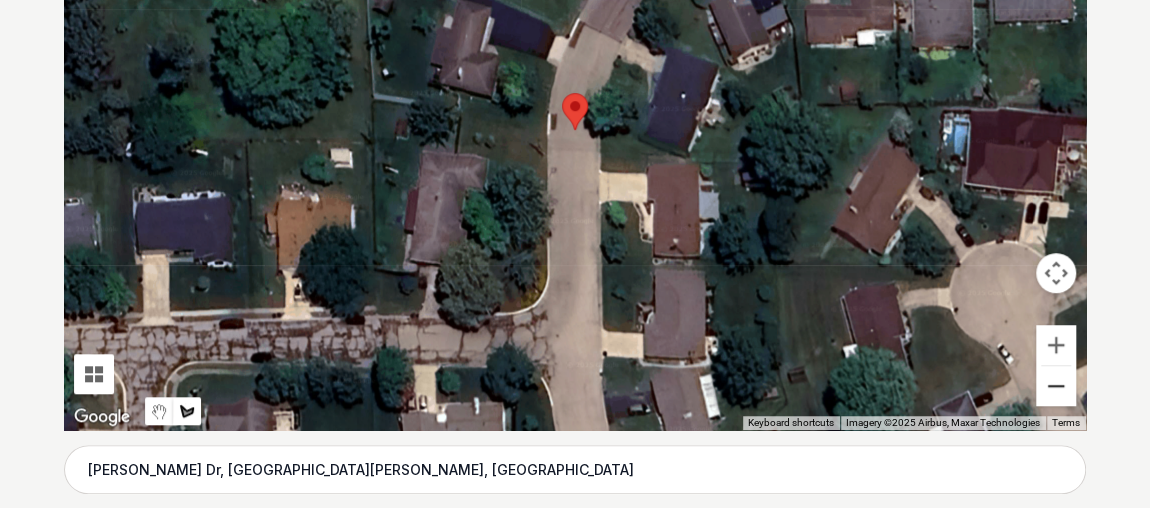 click at bounding box center (1056, 386) 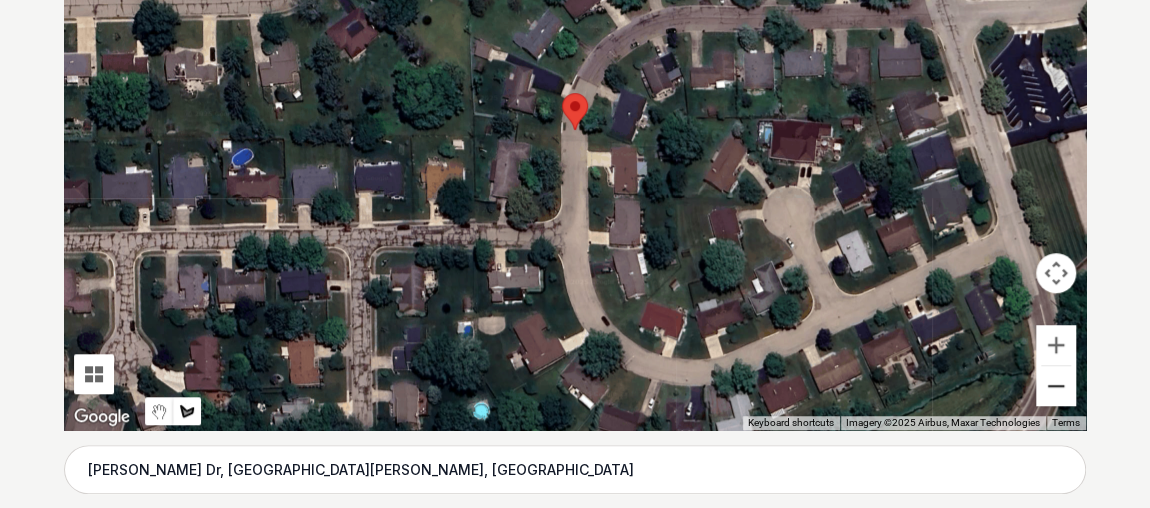 click at bounding box center [1056, 386] 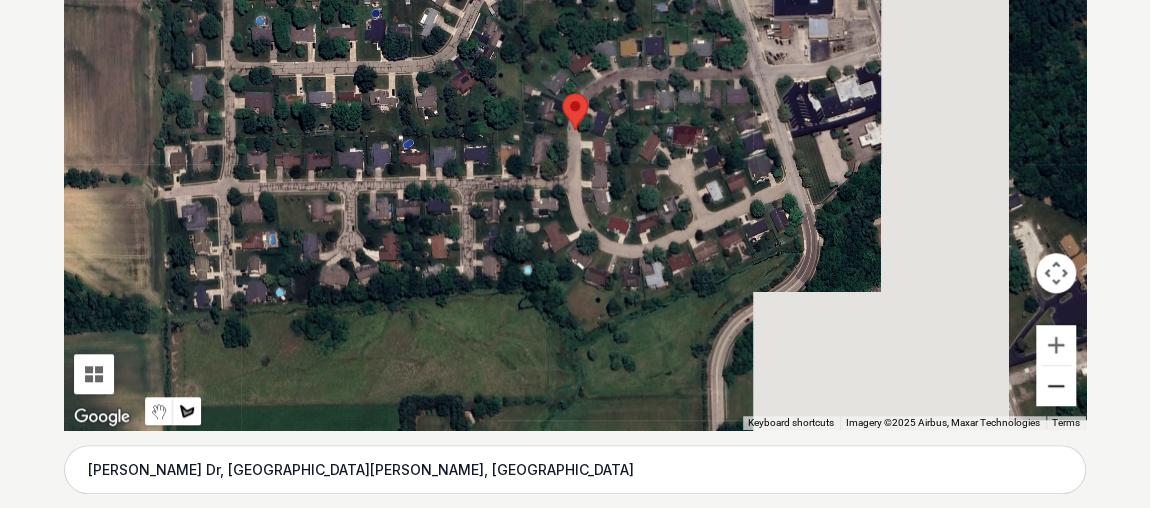 click at bounding box center [1056, 386] 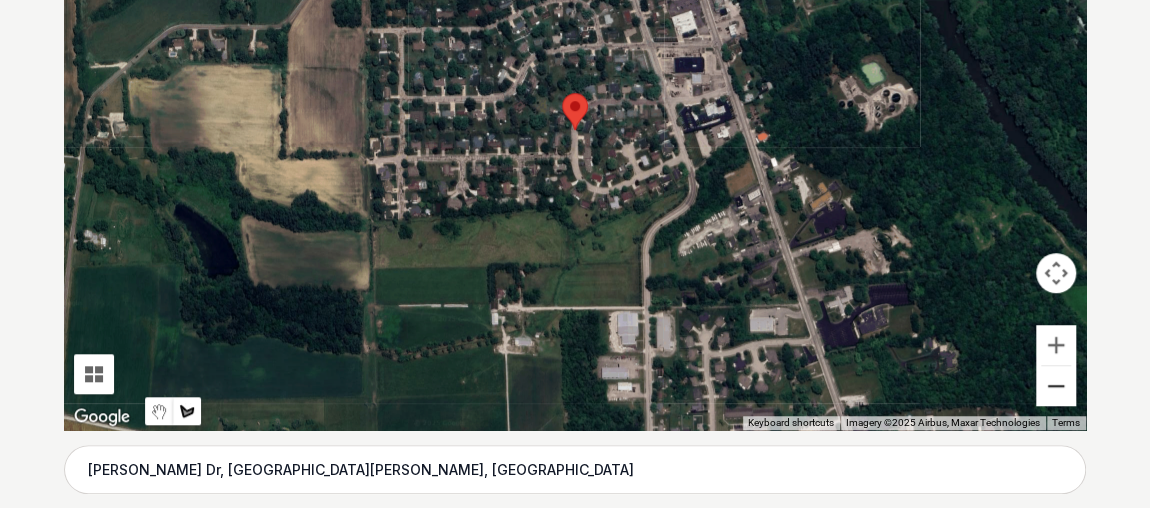 click at bounding box center (1056, 386) 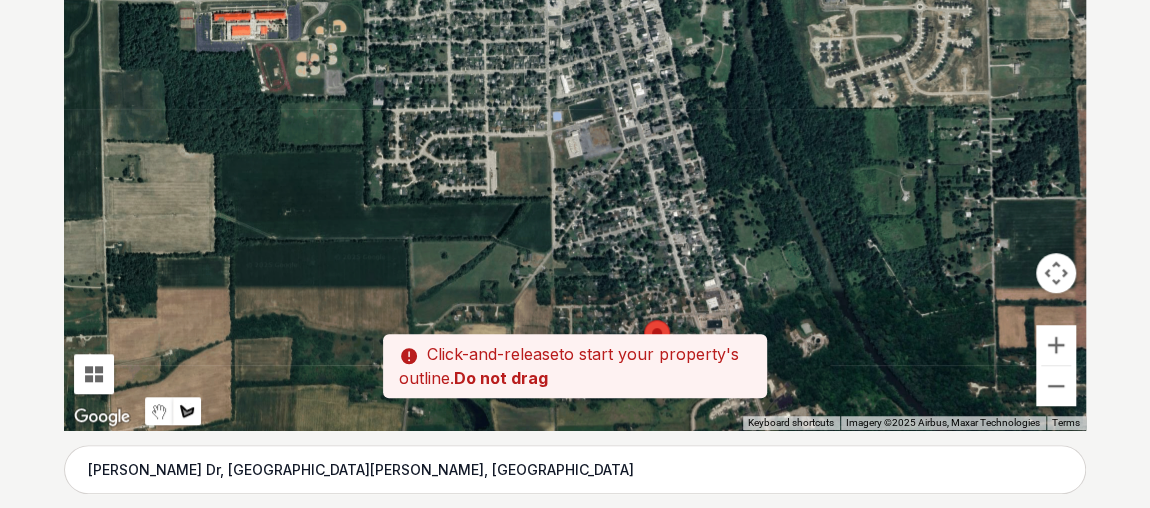 drag, startPoint x: 686, startPoint y: 176, endPoint x: 768, endPoint y: 406, distance: 244.18027 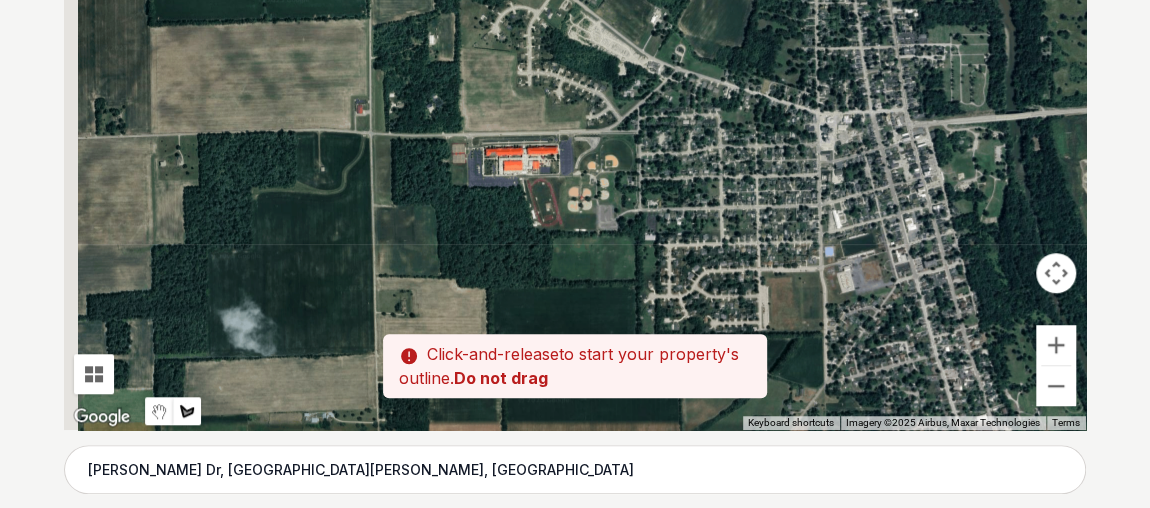 drag, startPoint x: 693, startPoint y: 226, endPoint x: 967, endPoint y: 366, distance: 307.69464 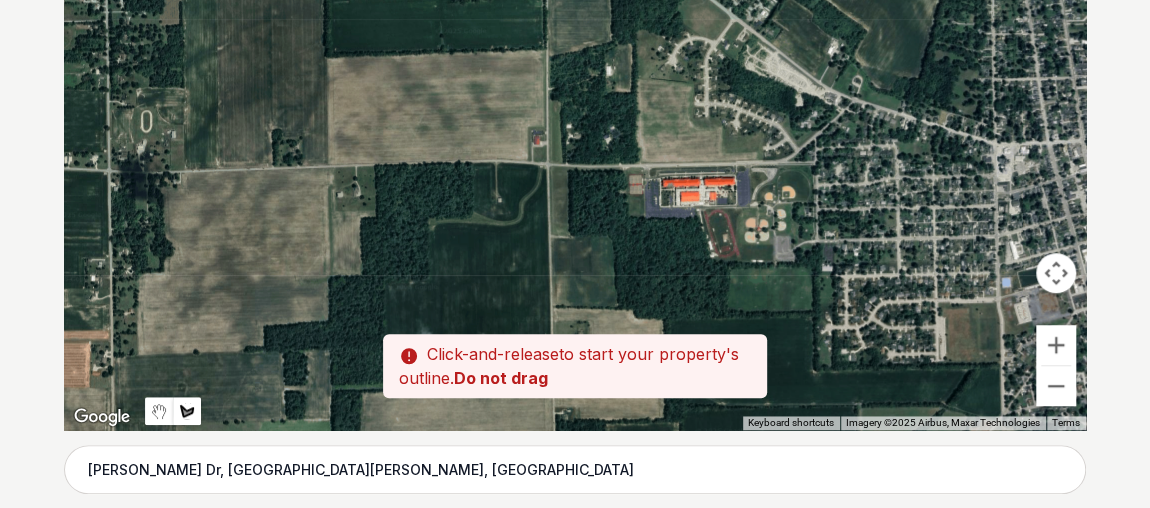 drag, startPoint x: 624, startPoint y: 216, endPoint x: 804, endPoint y: 248, distance: 182.82231 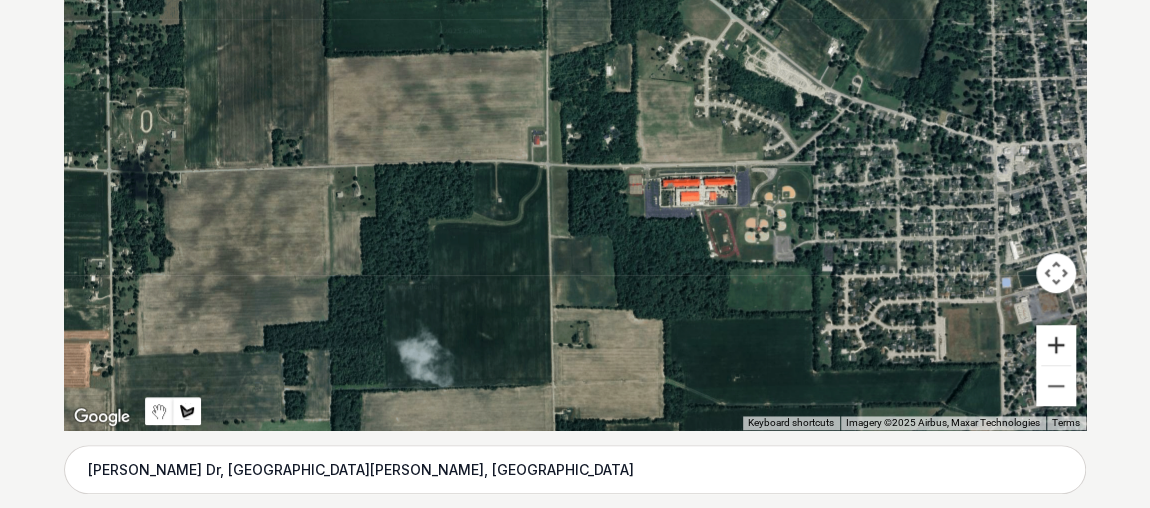 click at bounding box center (1056, 345) 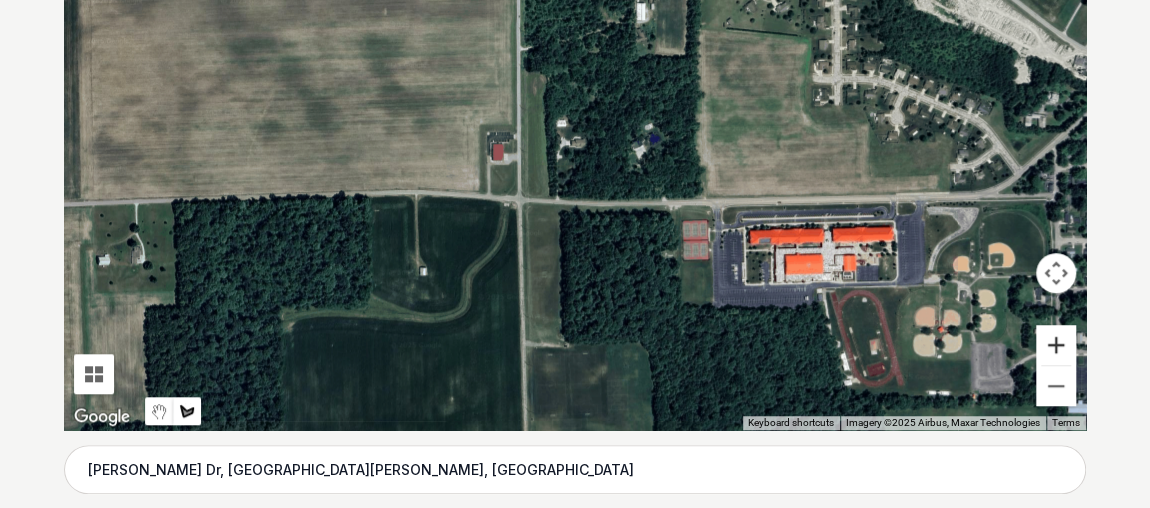 click at bounding box center (1056, 345) 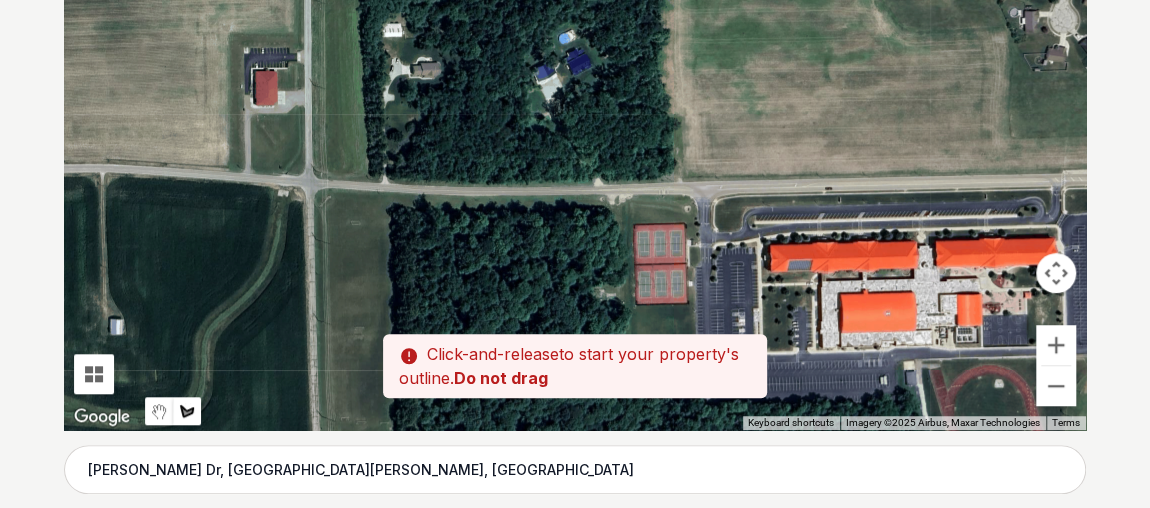 drag, startPoint x: 822, startPoint y: 292, endPoint x: 662, endPoint y: 202, distance: 183.57559 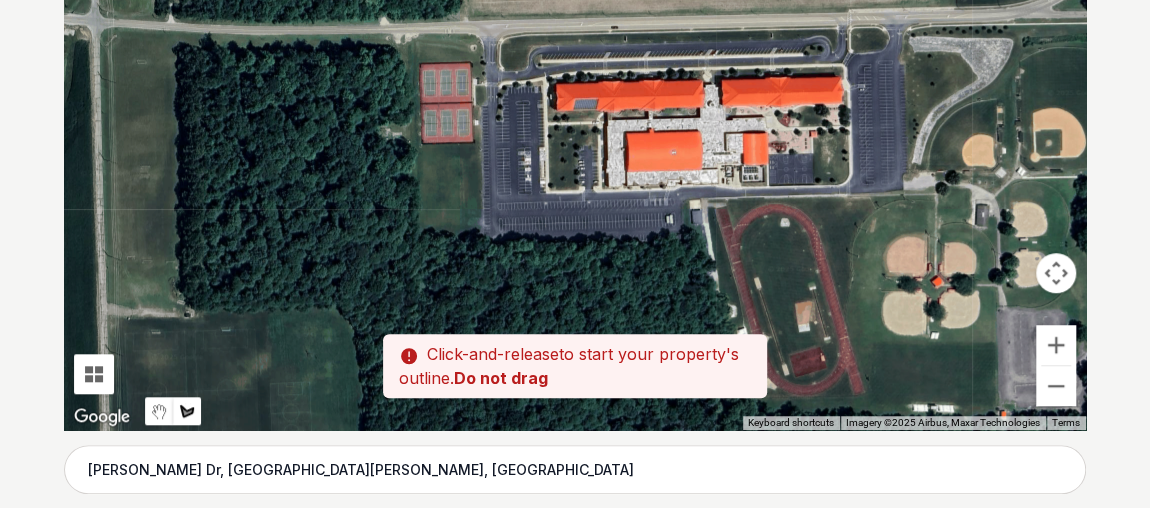 drag, startPoint x: 758, startPoint y: 262, endPoint x: 540, endPoint y: 95, distance: 274.6143 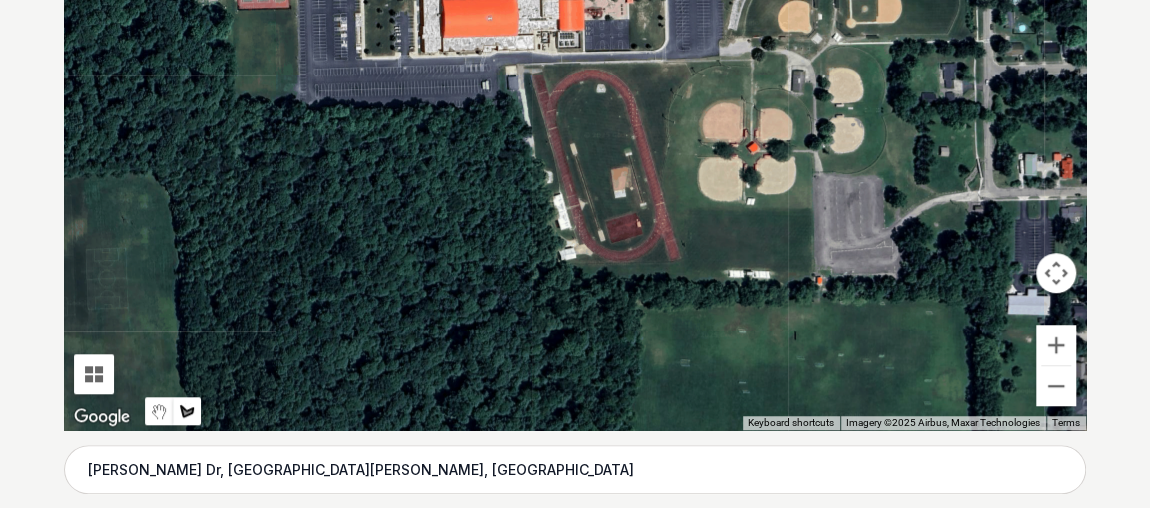 drag, startPoint x: 750, startPoint y: 219, endPoint x: 562, endPoint y: 82, distance: 232.62201 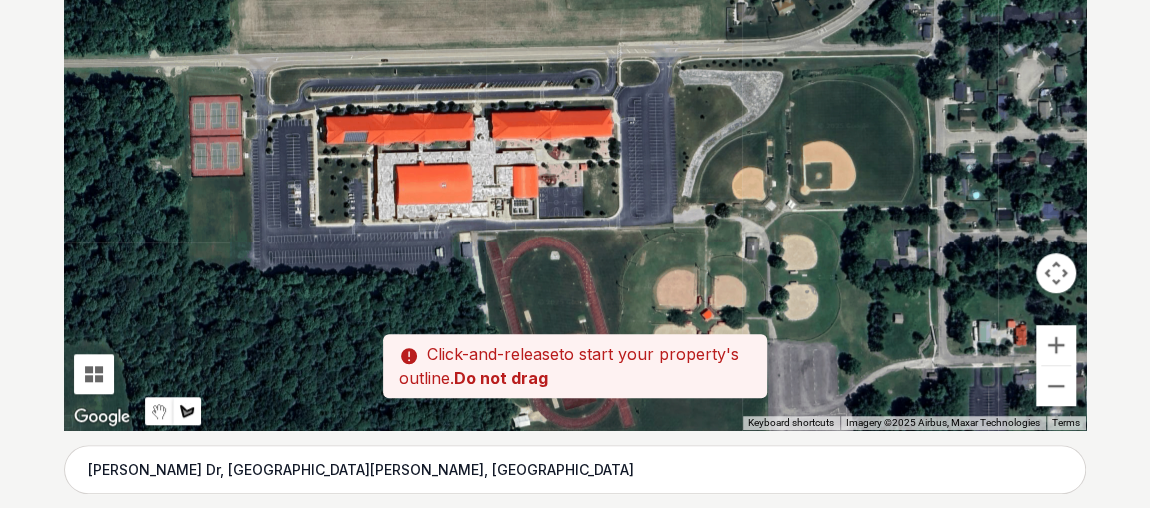 drag, startPoint x: 733, startPoint y: 113, endPoint x: 684, endPoint y: 291, distance: 184.62123 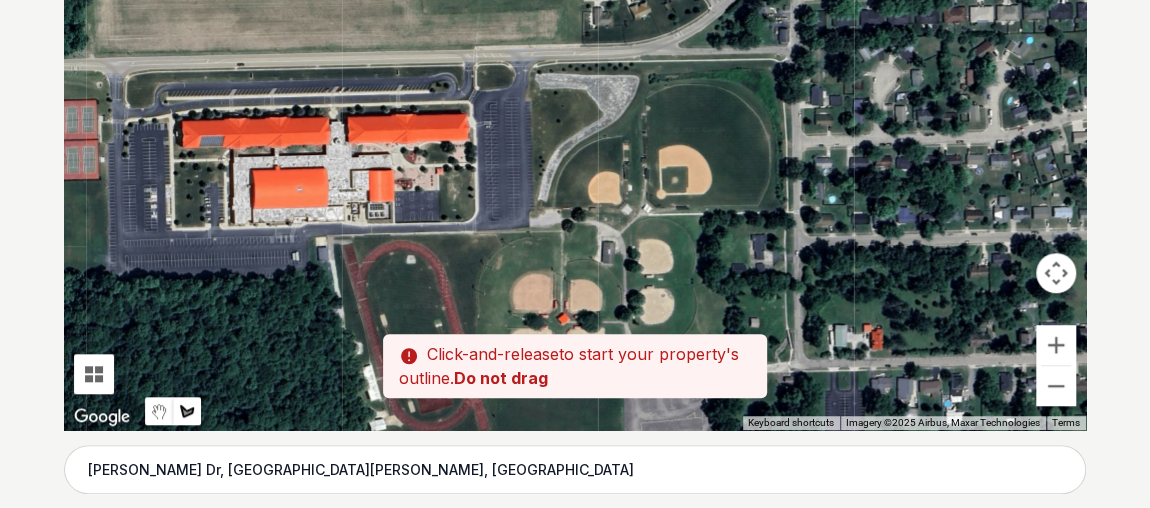 drag, startPoint x: 819, startPoint y: 264, endPoint x: 665, endPoint y: 268, distance: 154.05194 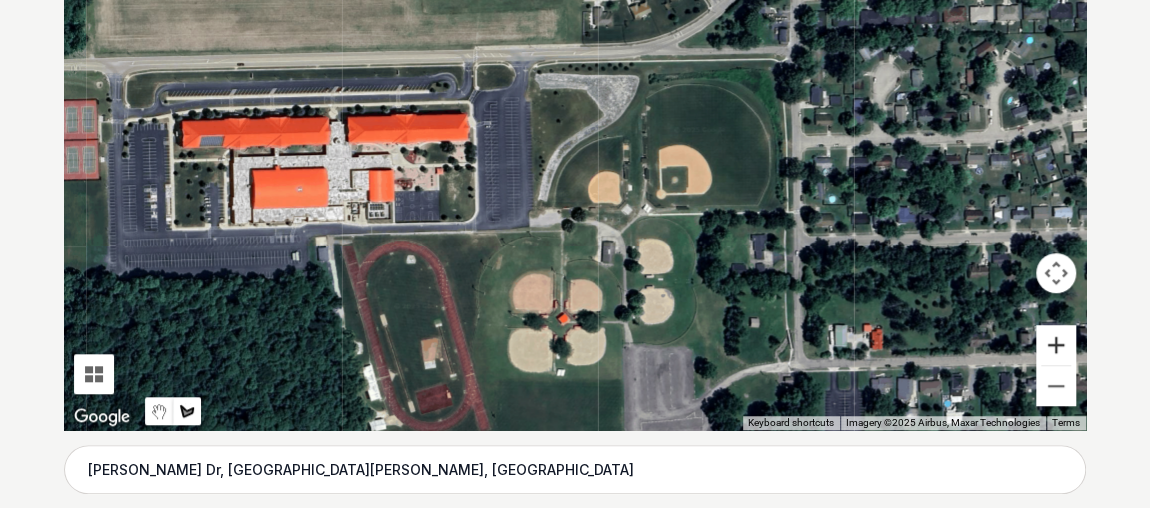 click at bounding box center [1056, 345] 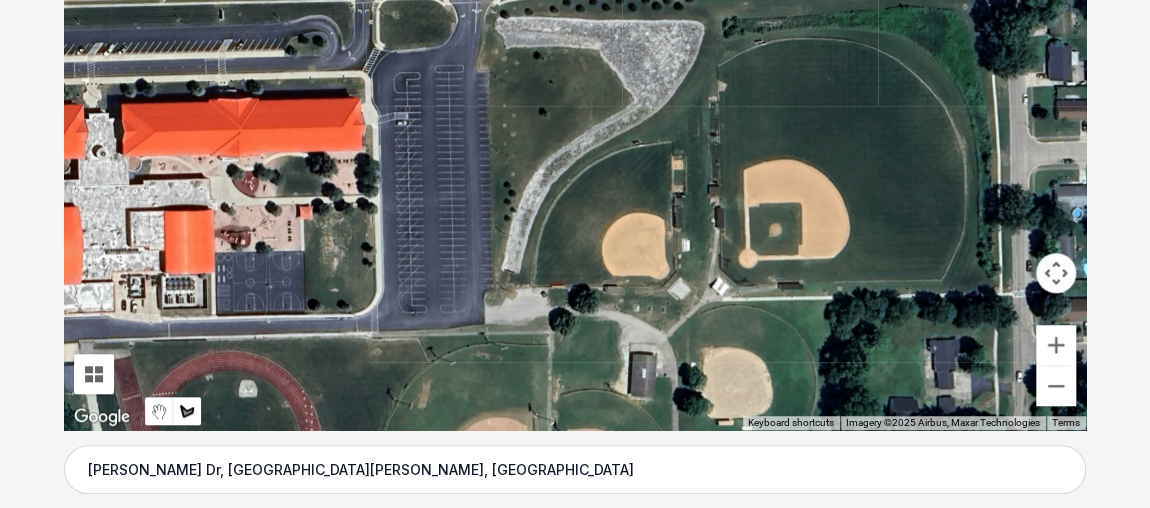click at bounding box center [575, 130] 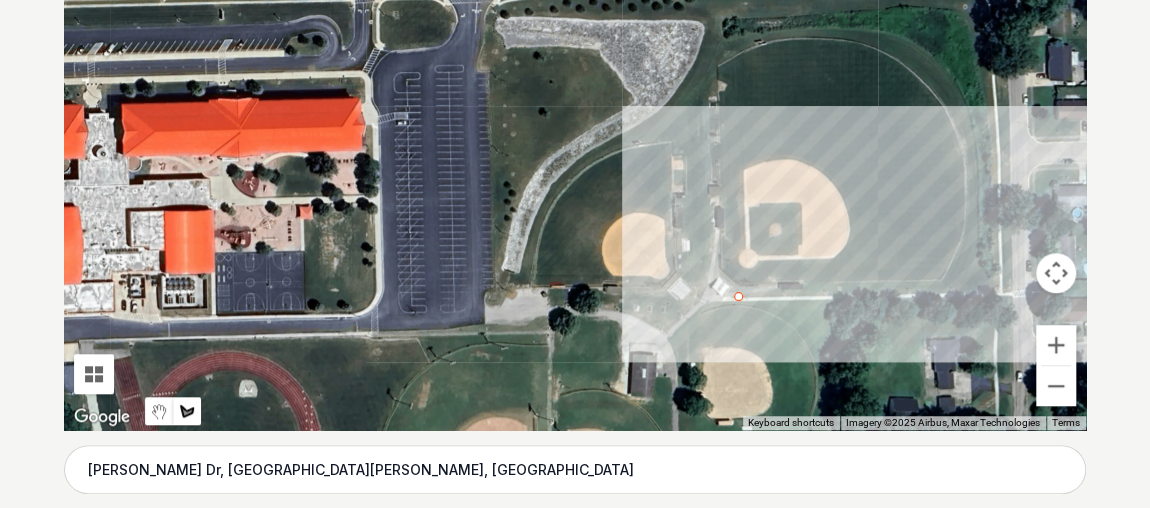 click at bounding box center [575, 130] 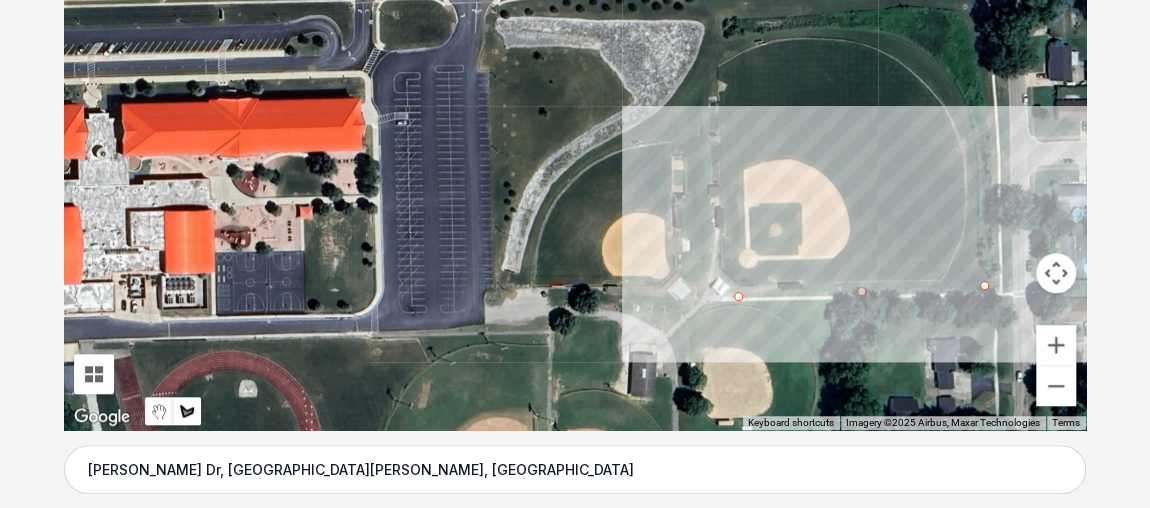 click at bounding box center (575, 130) 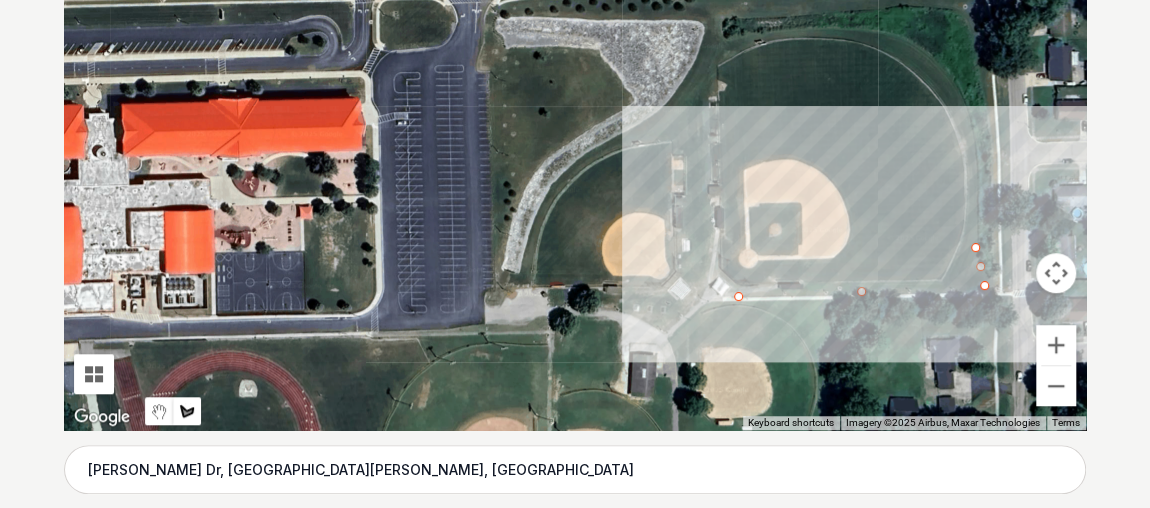 click at bounding box center (575, 130) 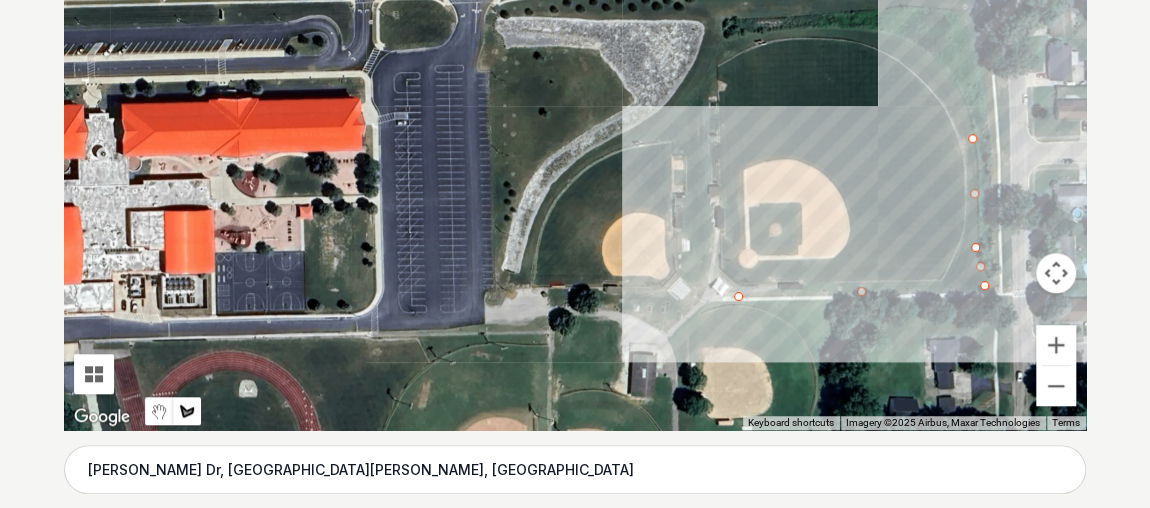click at bounding box center [575, 130] 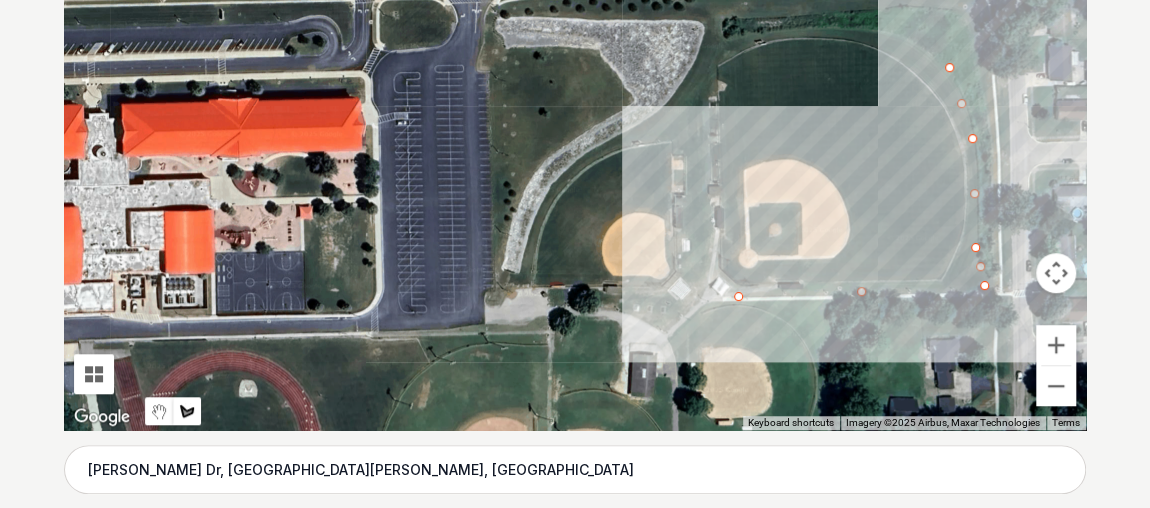 click at bounding box center (575, 130) 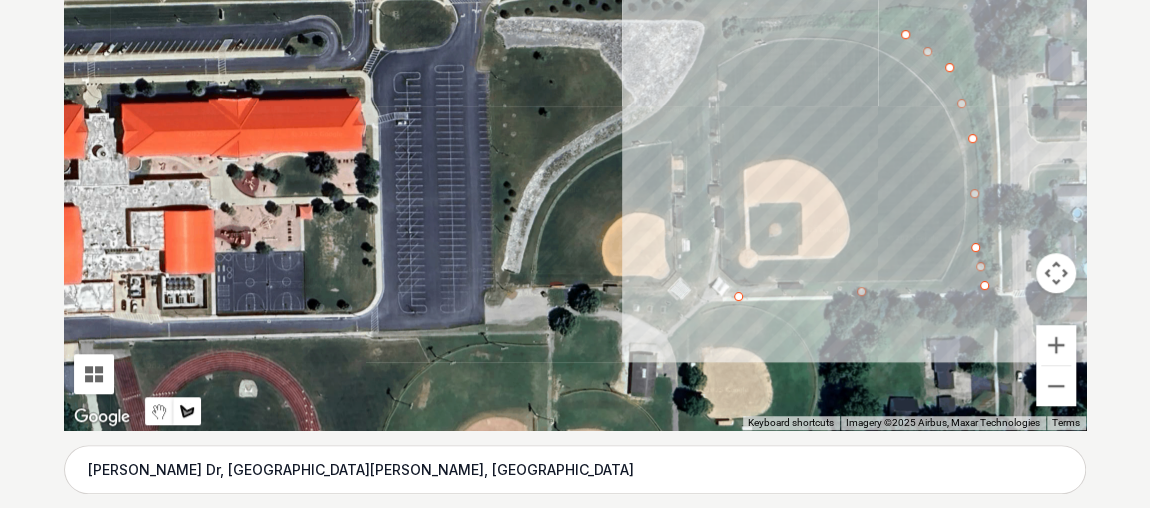 click at bounding box center (575, 130) 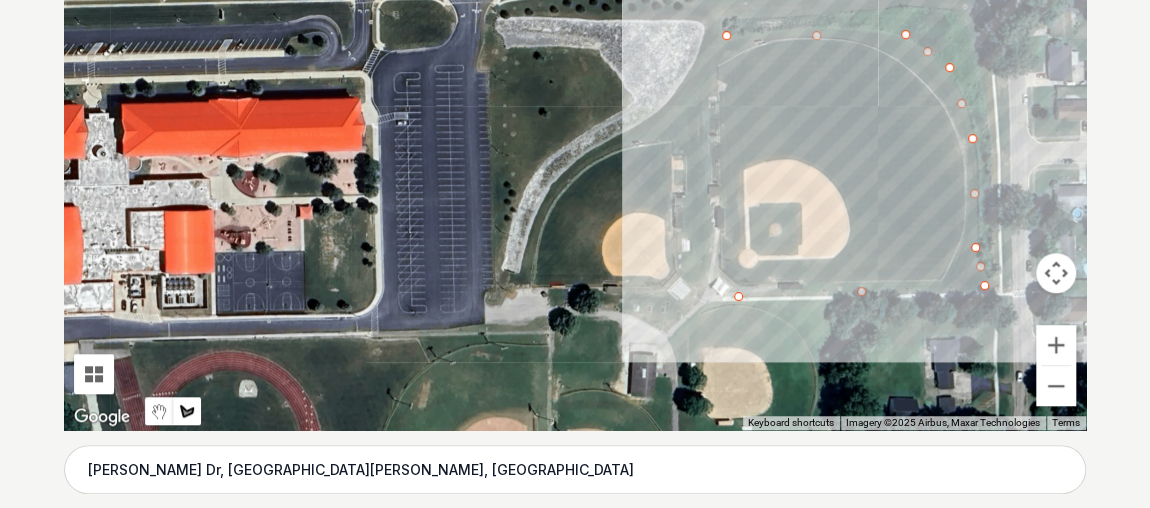 click at bounding box center (575, 130) 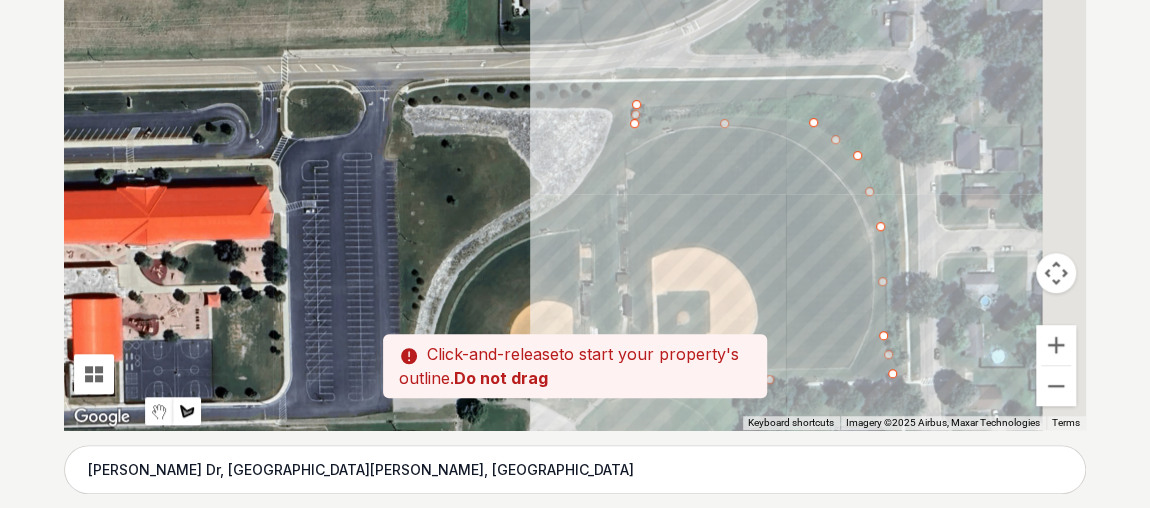 drag, startPoint x: 804, startPoint y: 17, endPoint x: 711, endPoint y: 110, distance: 131.52187 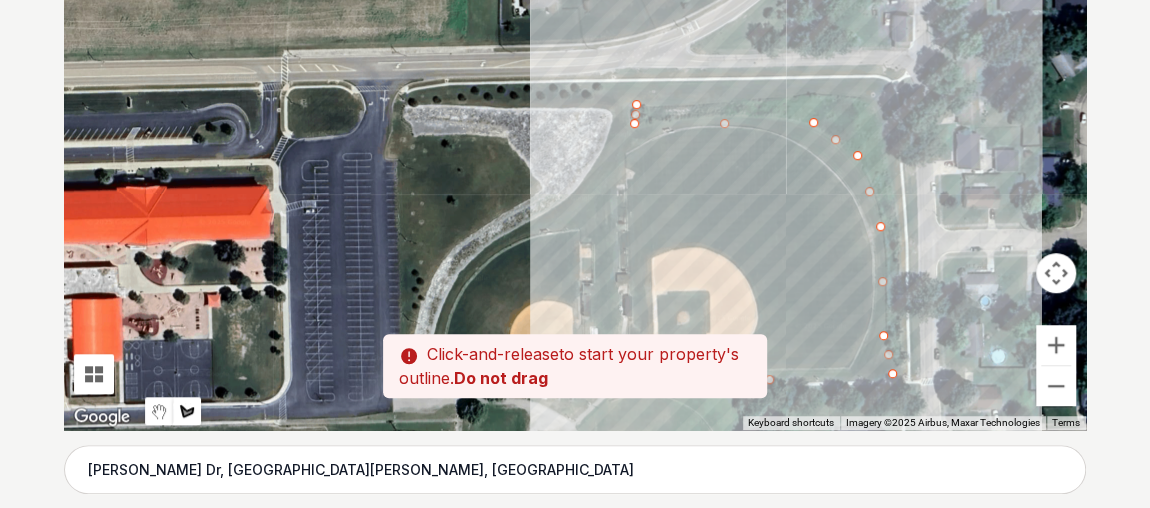 click at bounding box center [575, 130] 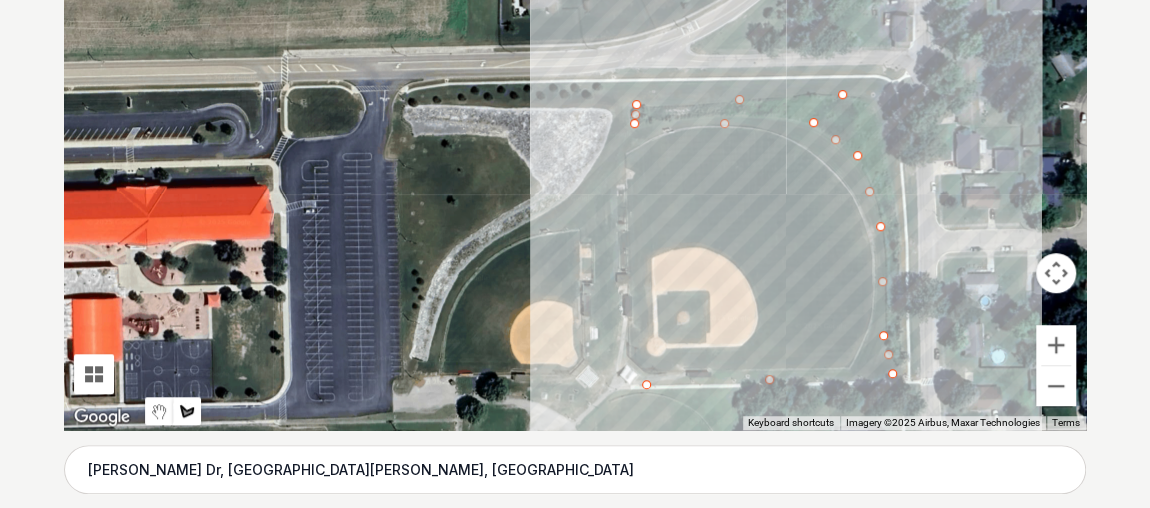 click at bounding box center (575, 130) 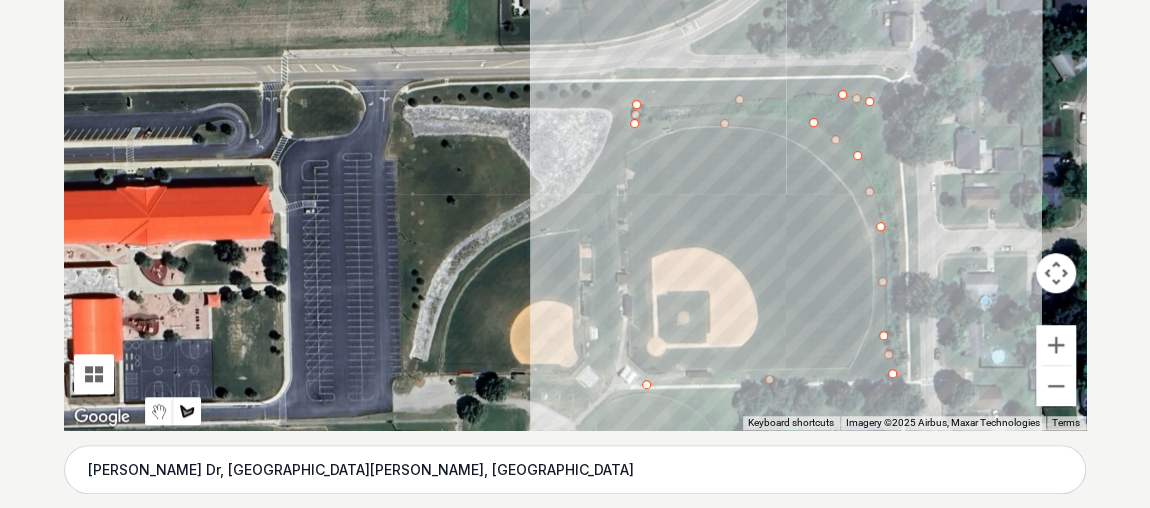 click at bounding box center (575, 130) 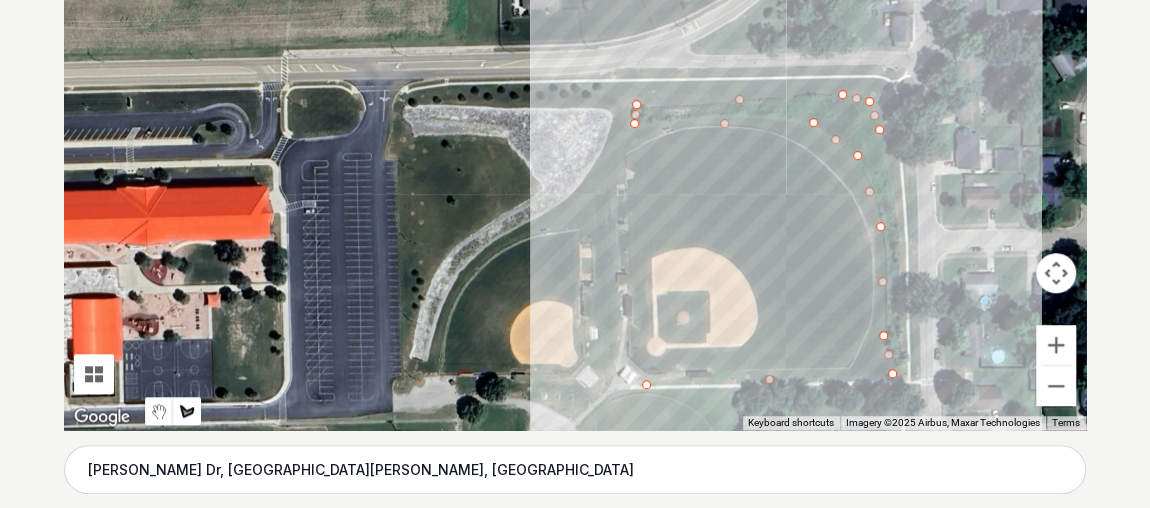 click at bounding box center [575, 130] 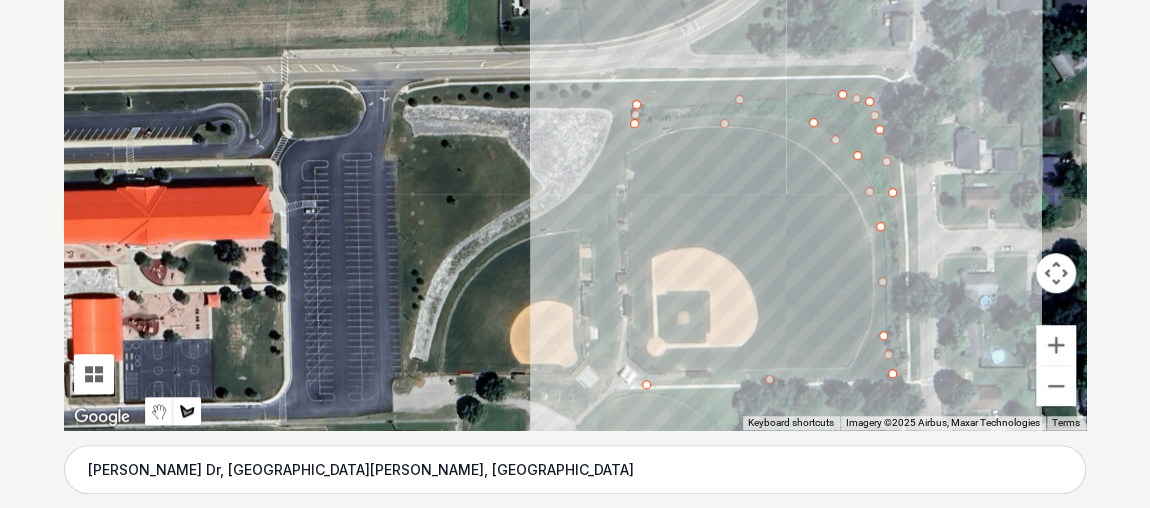 click at bounding box center (575, 130) 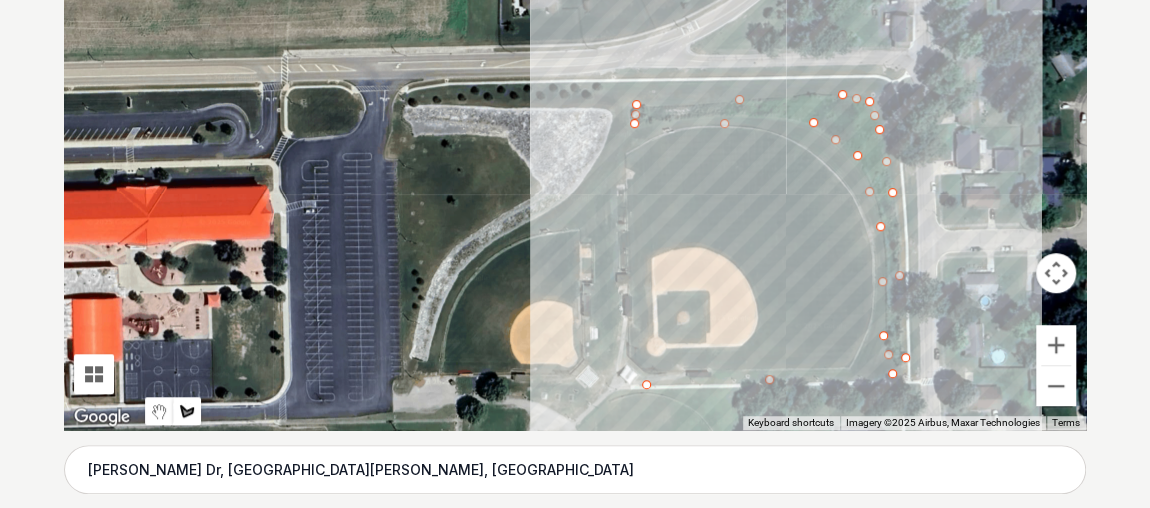 click at bounding box center (575, 130) 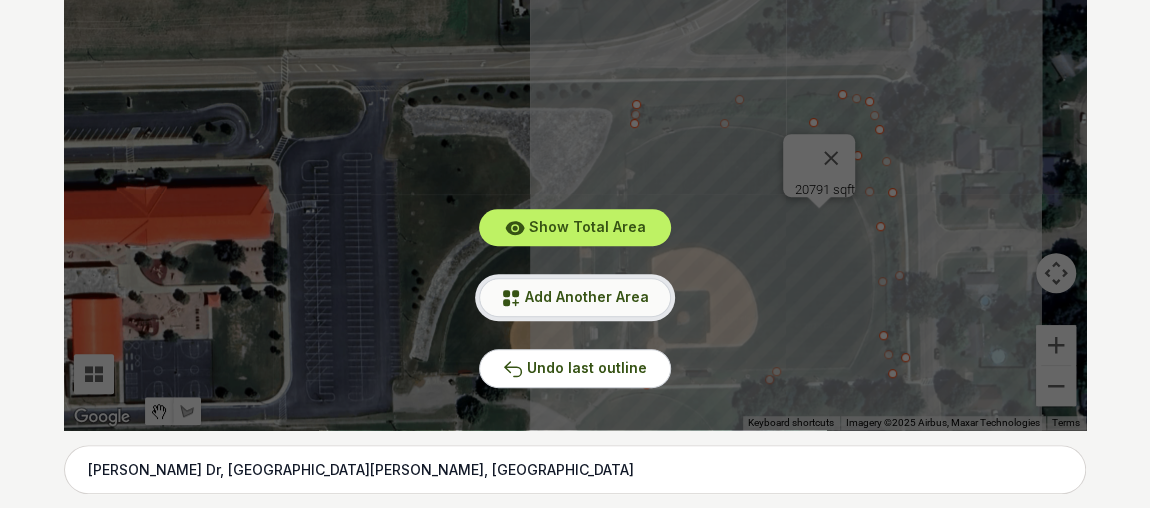 click on "Add Another Area" at bounding box center (587, 296) 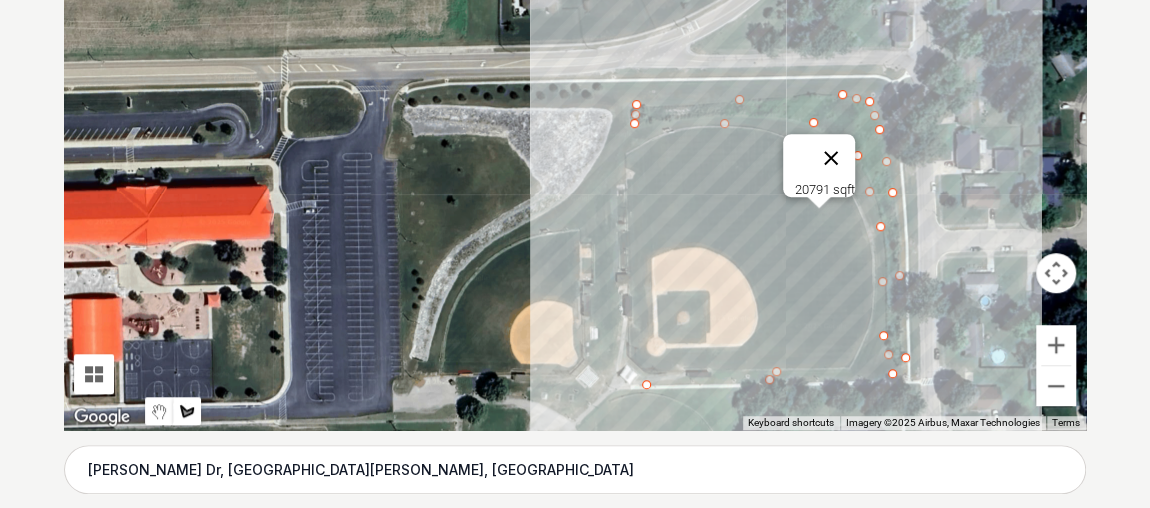 click at bounding box center [831, 158] 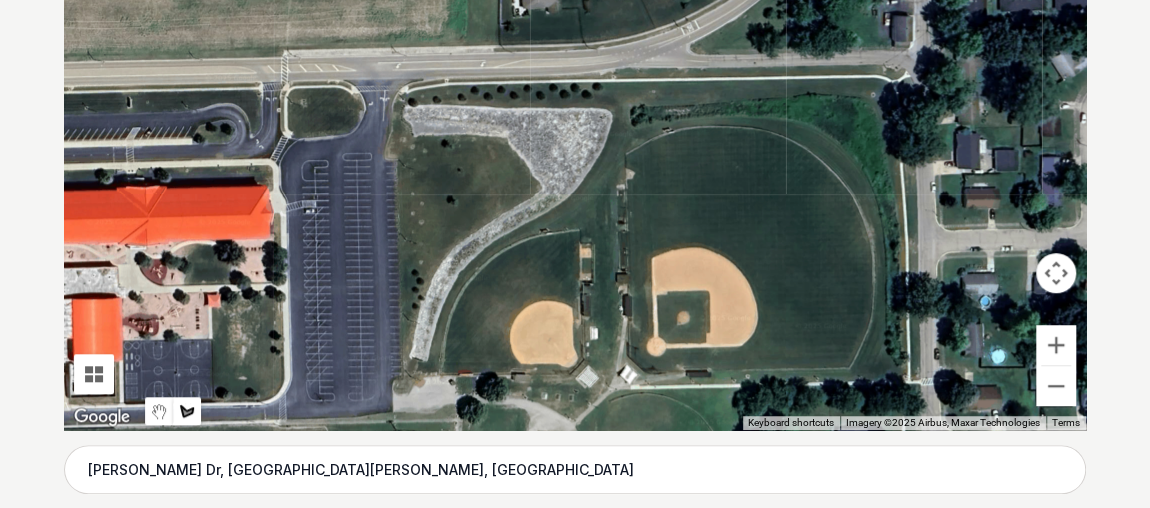 click at bounding box center (575, 130) 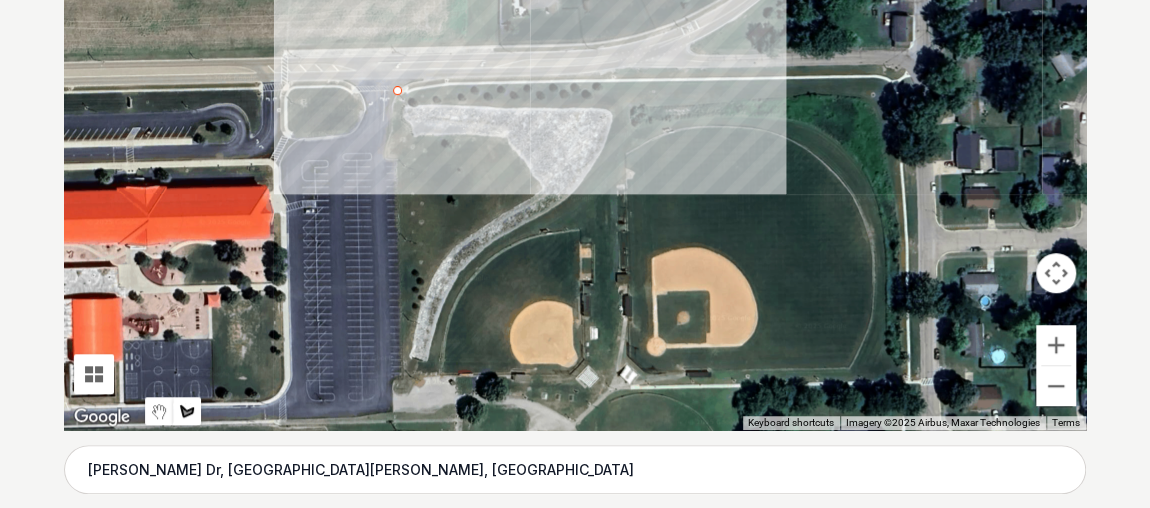 click at bounding box center [575, 130] 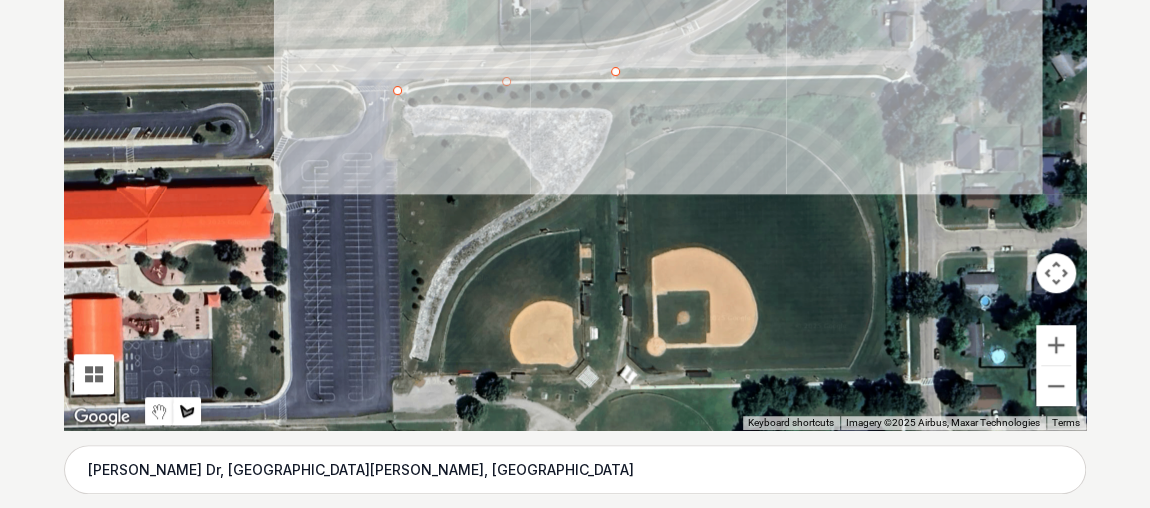 click at bounding box center (575, 130) 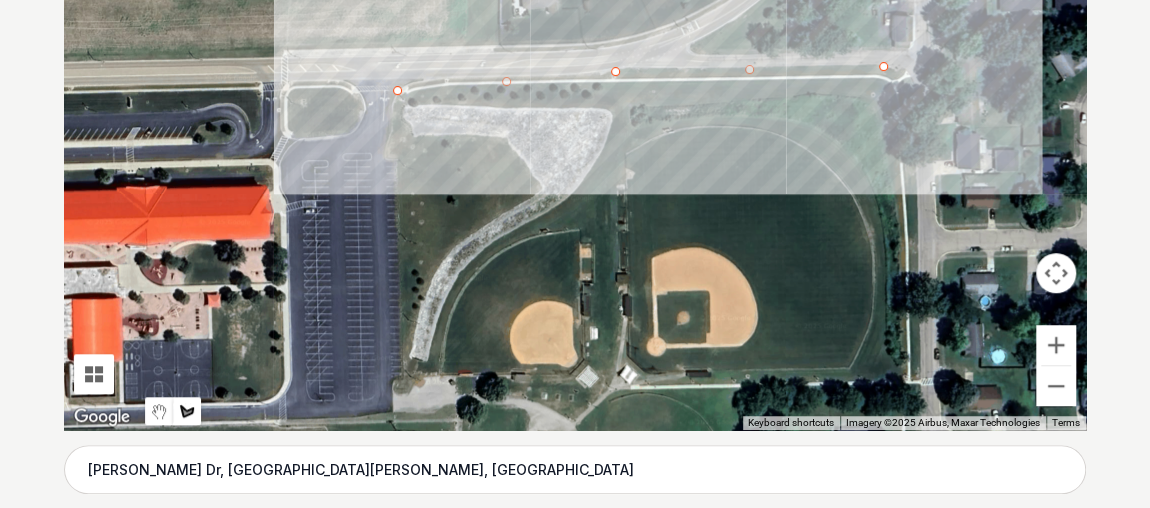 click at bounding box center [575, 130] 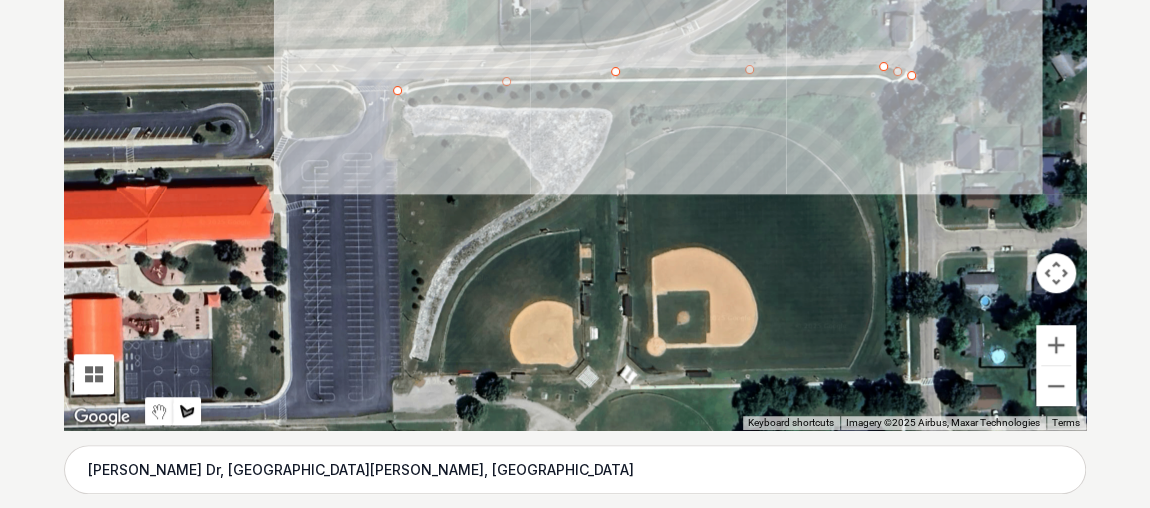 click at bounding box center [575, 130] 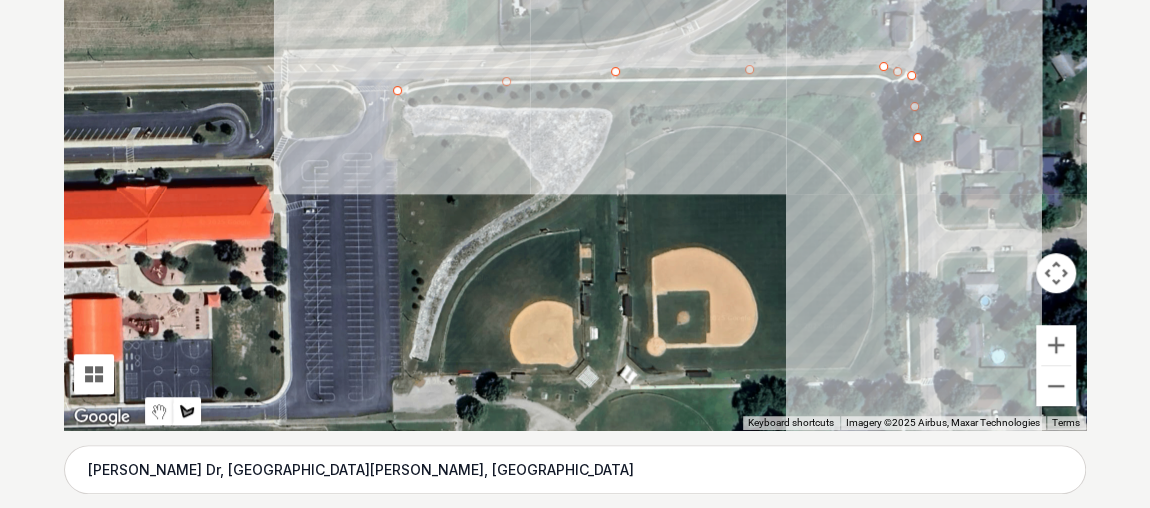 click at bounding box center [575, 130] 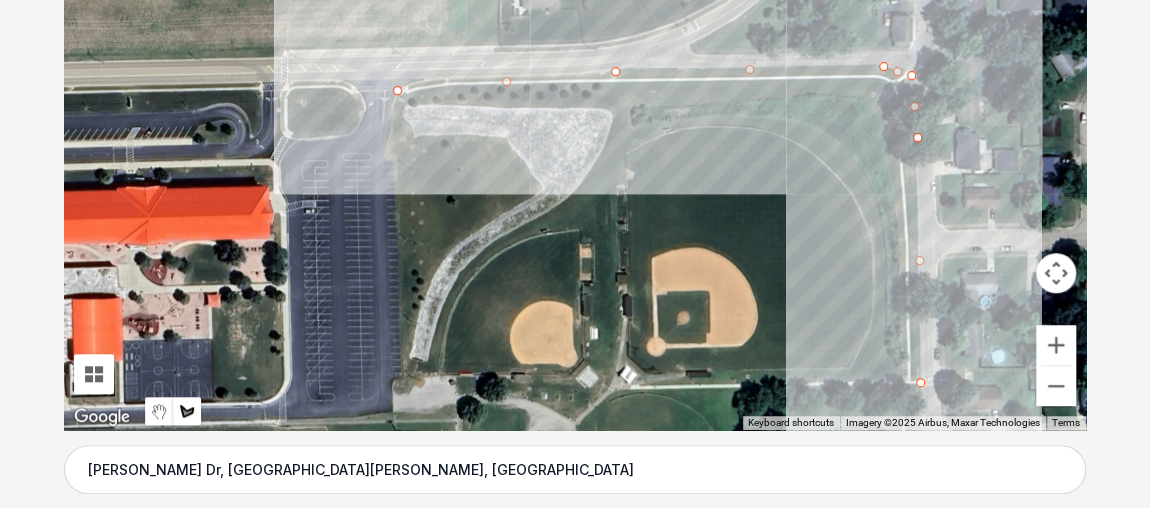 click at bounding box center [575, 130] 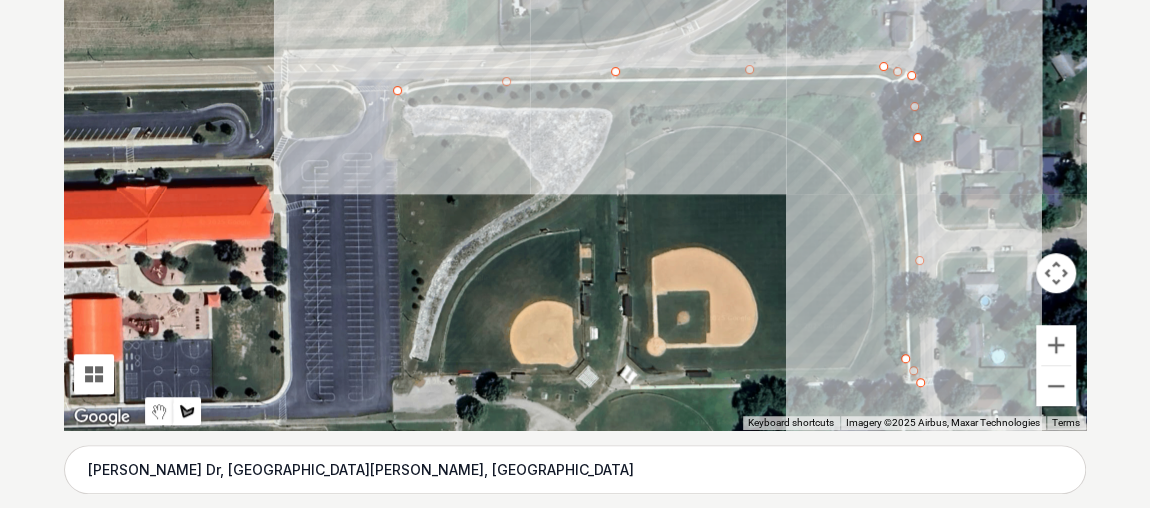 click at bounding box center [575, 130] 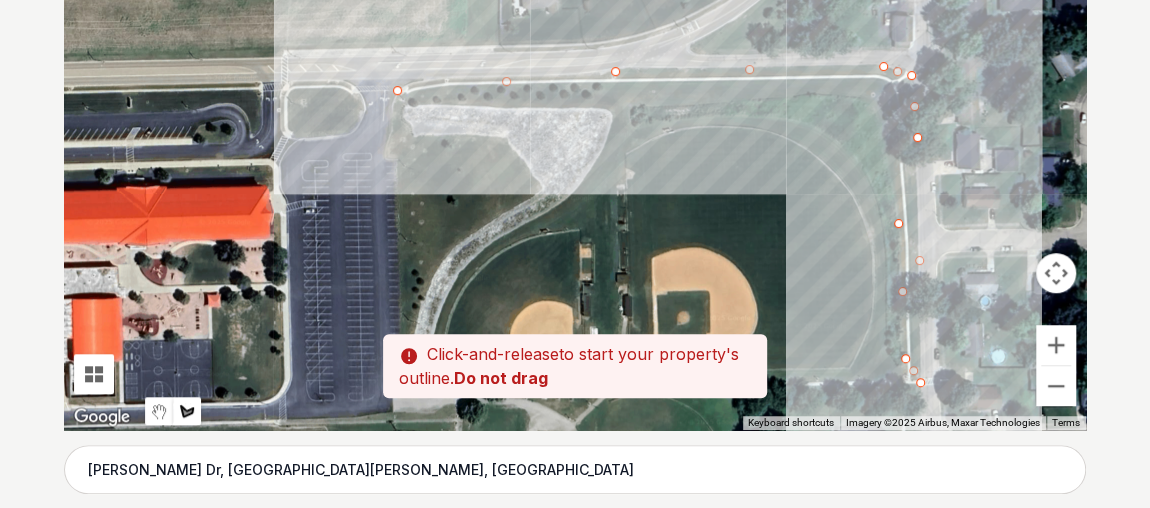 click at bounding box center (575, 130) 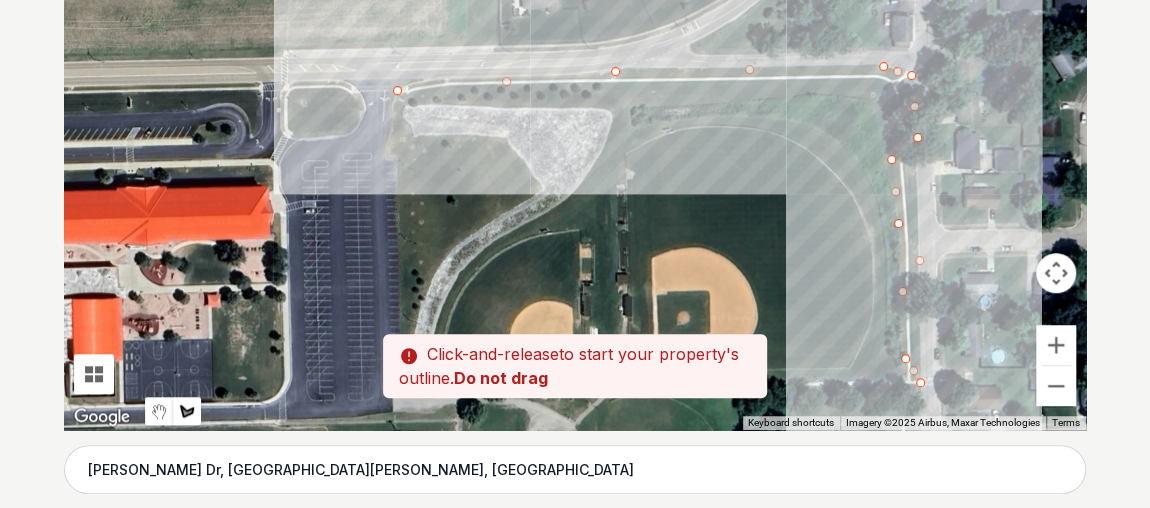 click at bounding box center (575, 130) 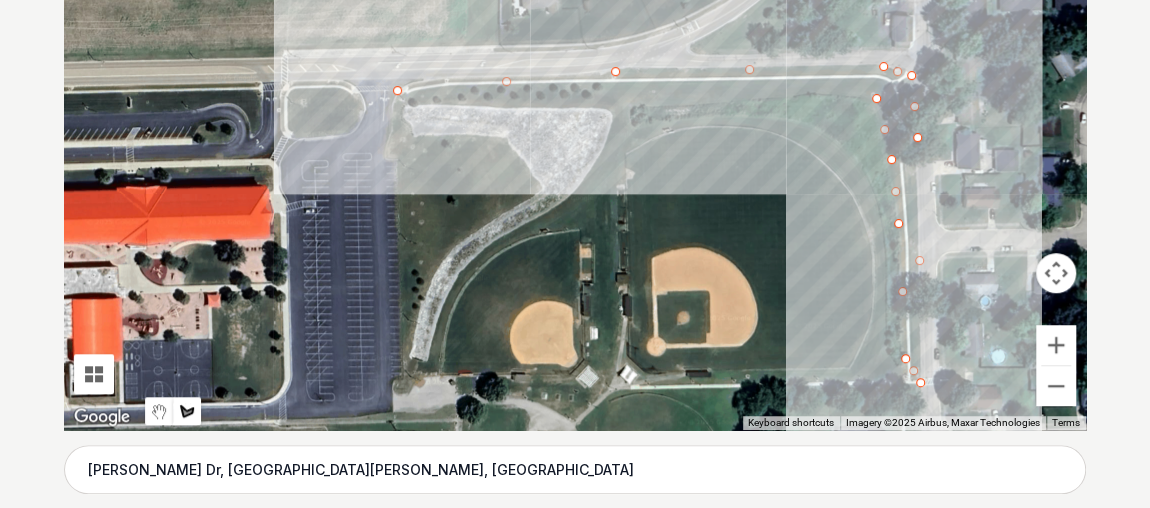 click at bounding box center (575, 130) 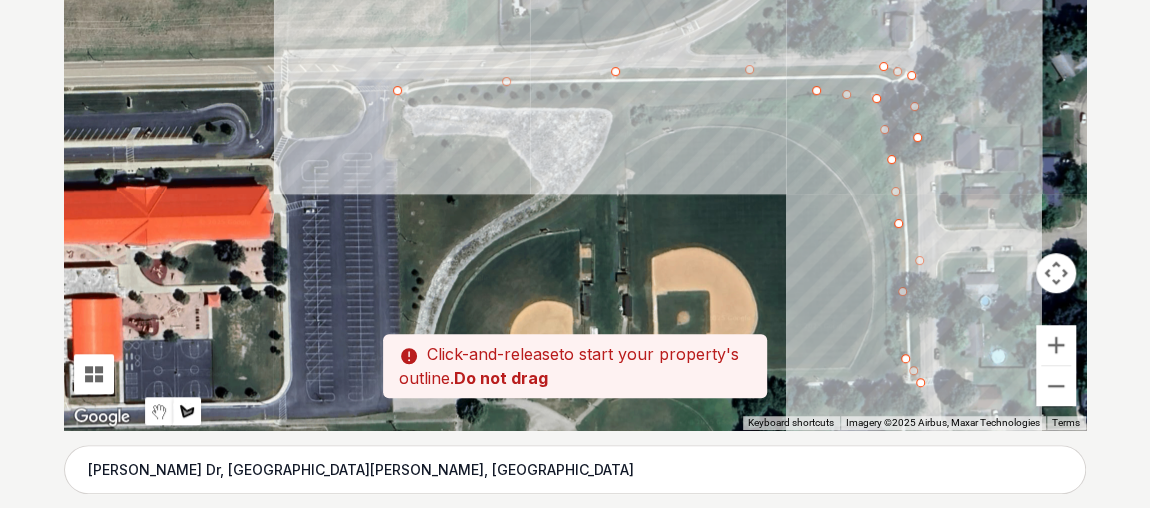 click at bounding box center [575, 130] 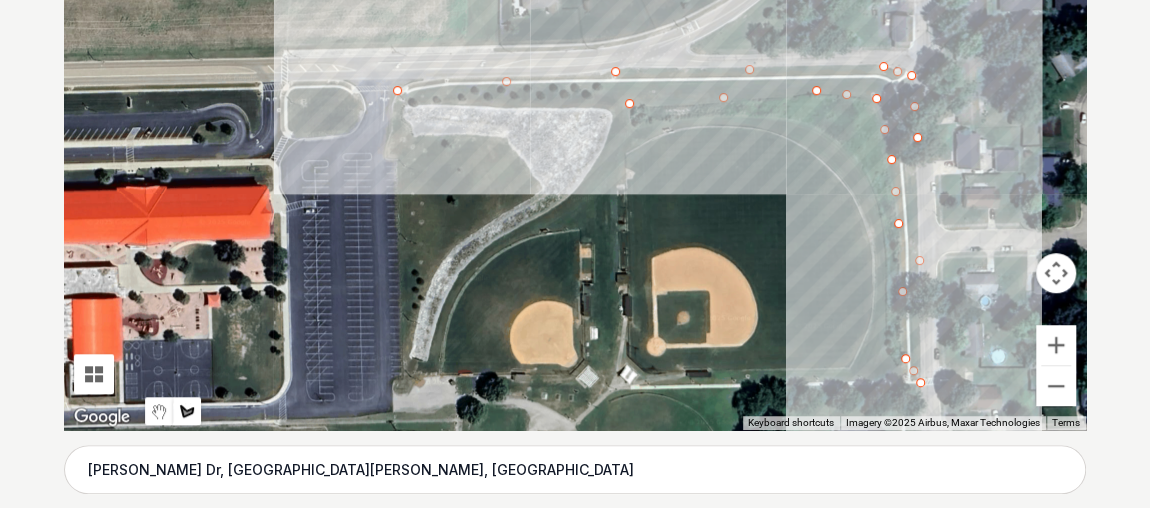 click at bounding box center (575, 130) 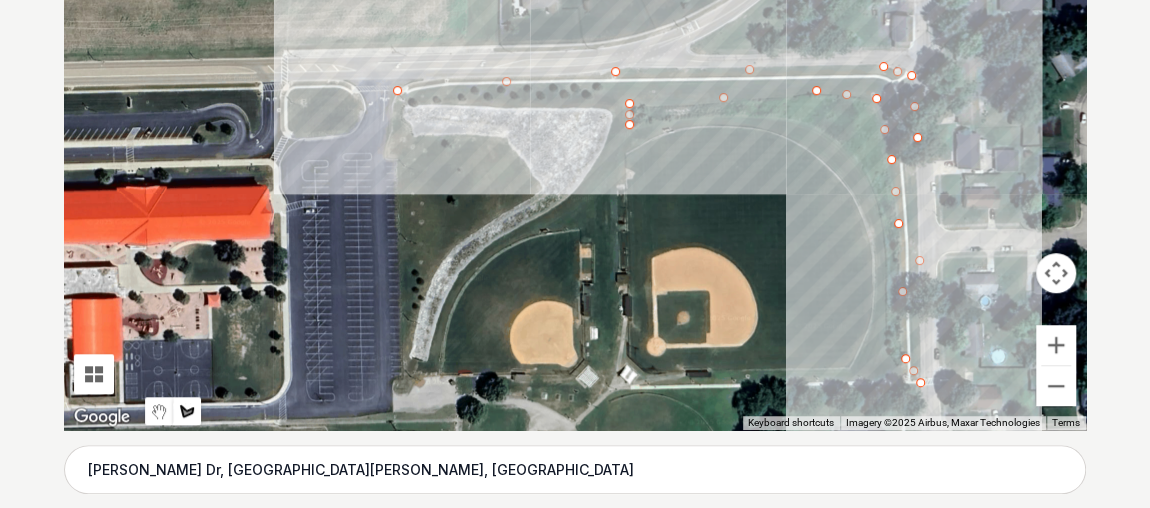 click at bounding box center (575, 130) 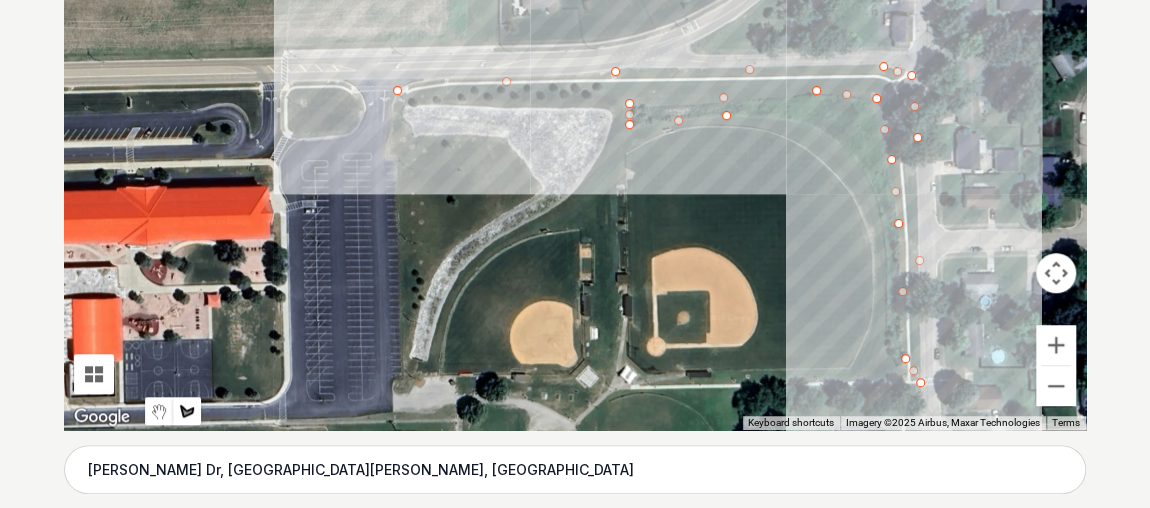 click at bounding box center [575, 130] 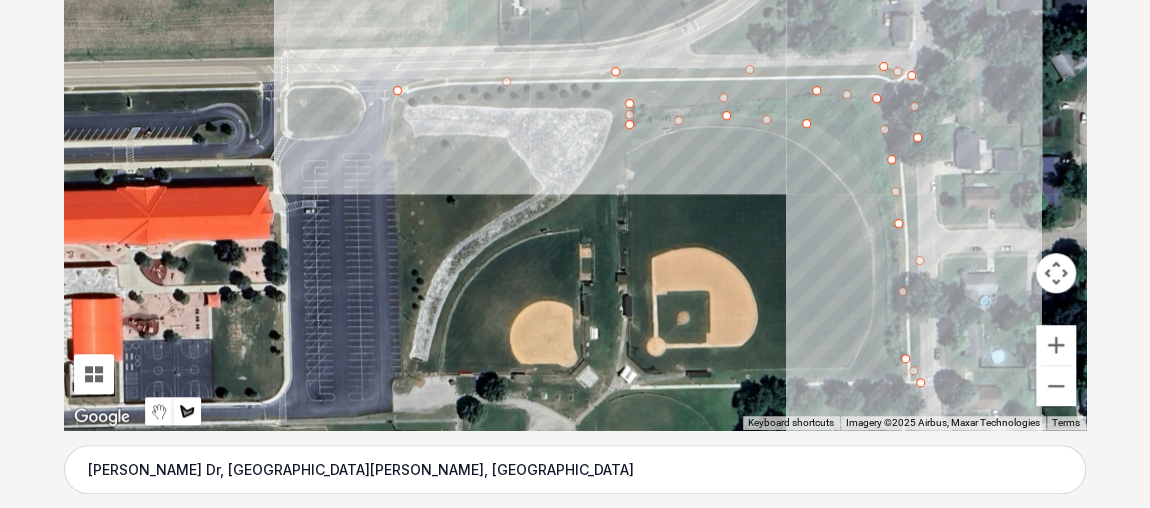 click at bounding box center [575, 130] 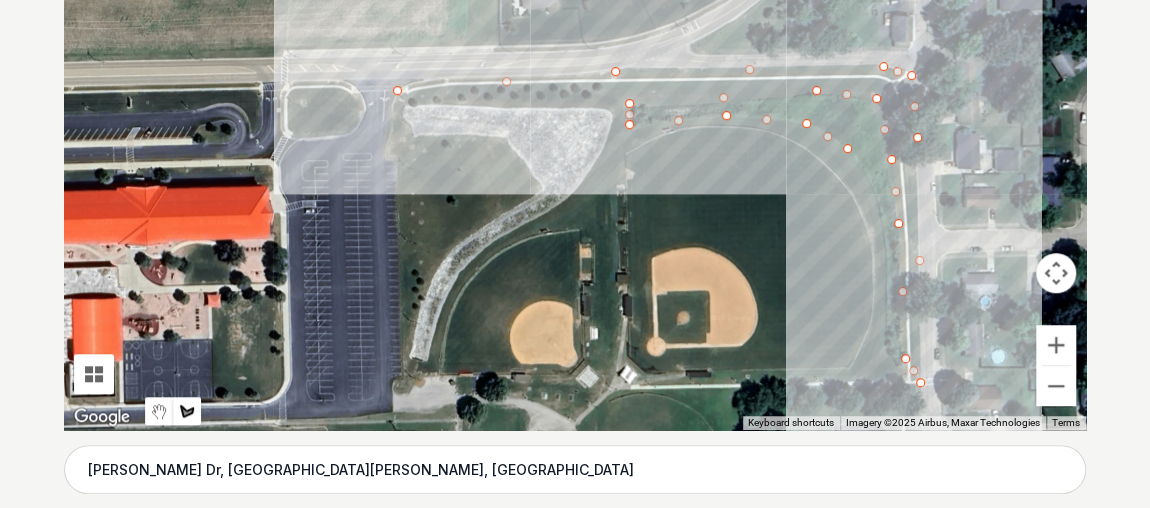 click at bounding box center (575, 130) 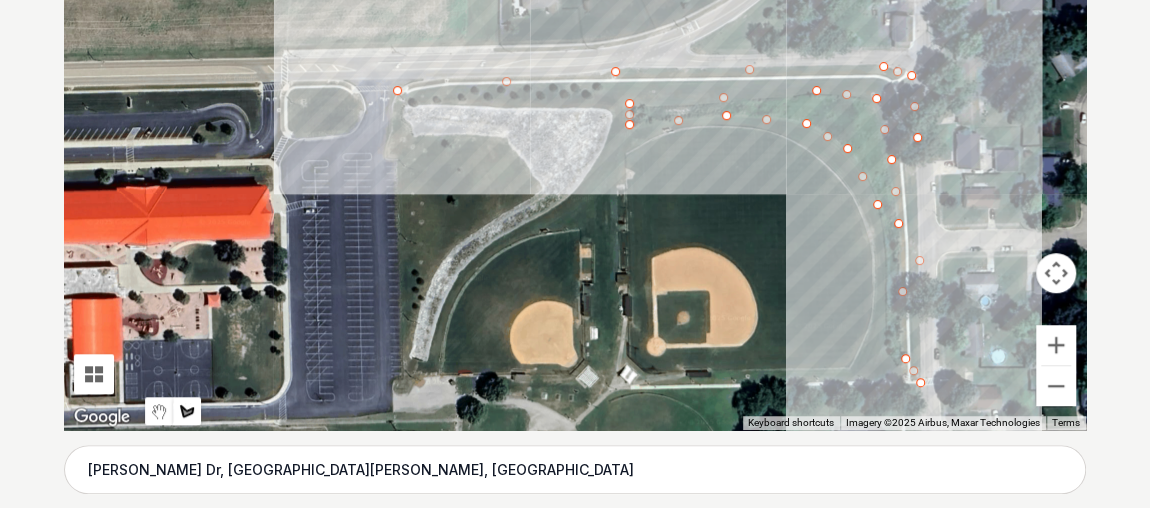 click at bounding box center [575, 130] 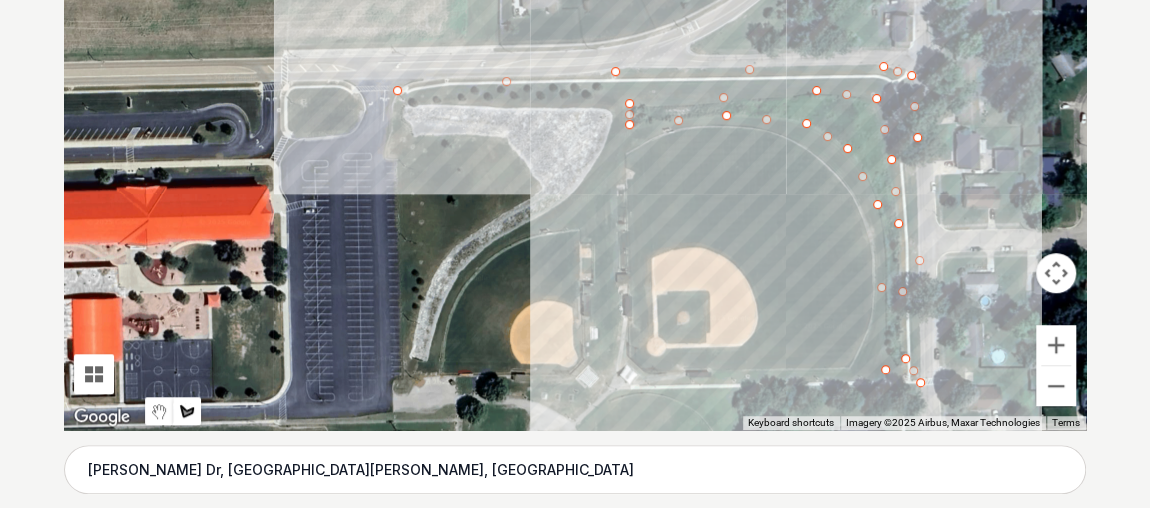 click at bounding box center [575, 130] 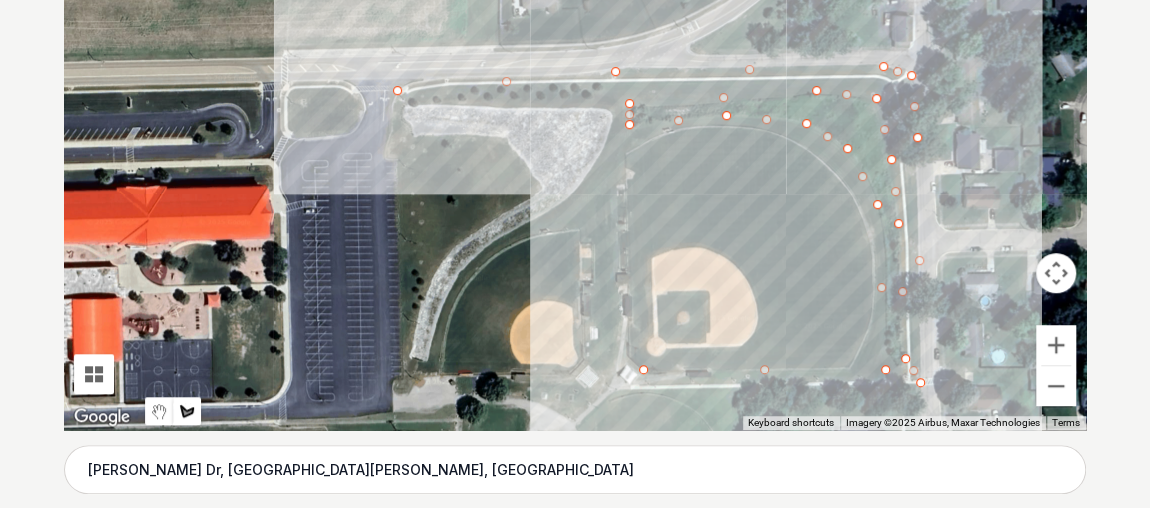 click at bounding box center [575, 130] 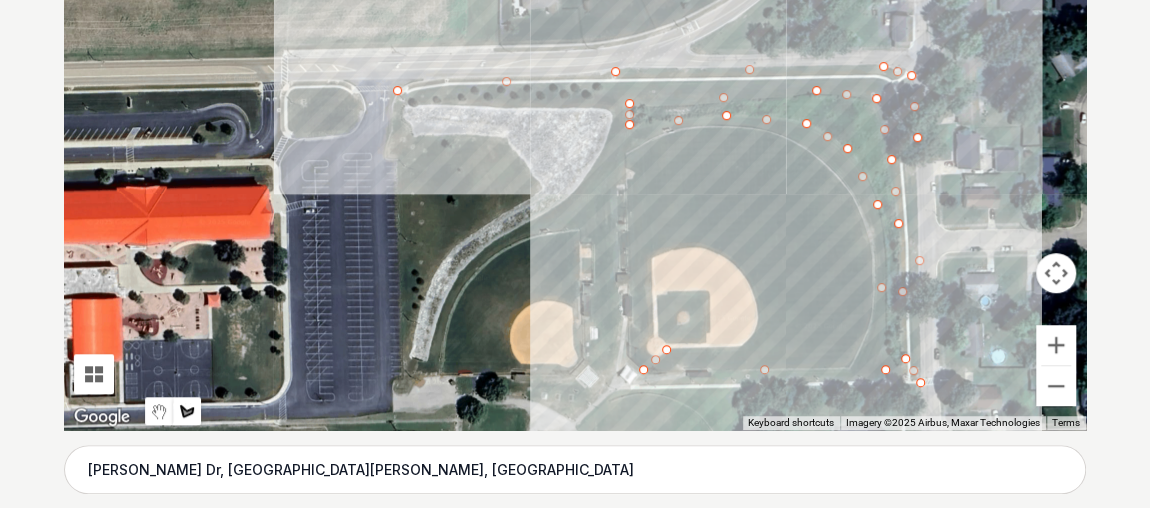 click at bounding box center [575, 130] 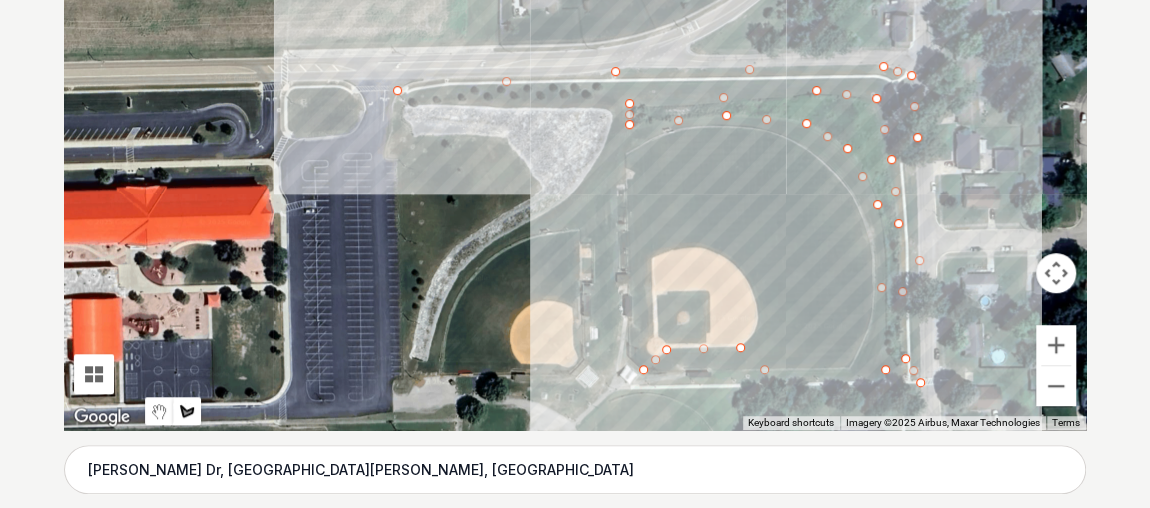 click at bounding box center [575, 130] 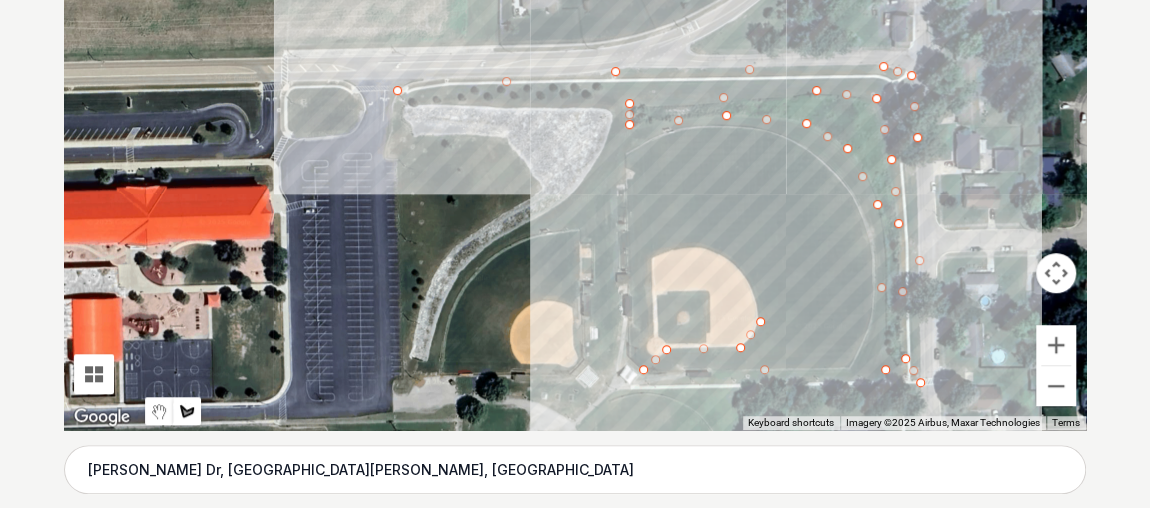 click at bounding box center [575, 130] 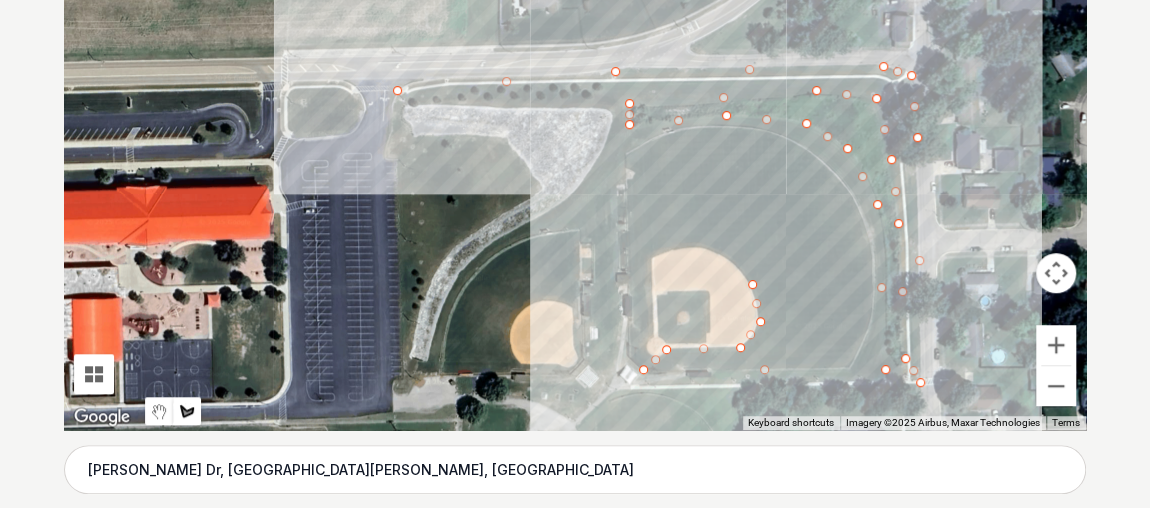 click at bounding box center [575, 130] 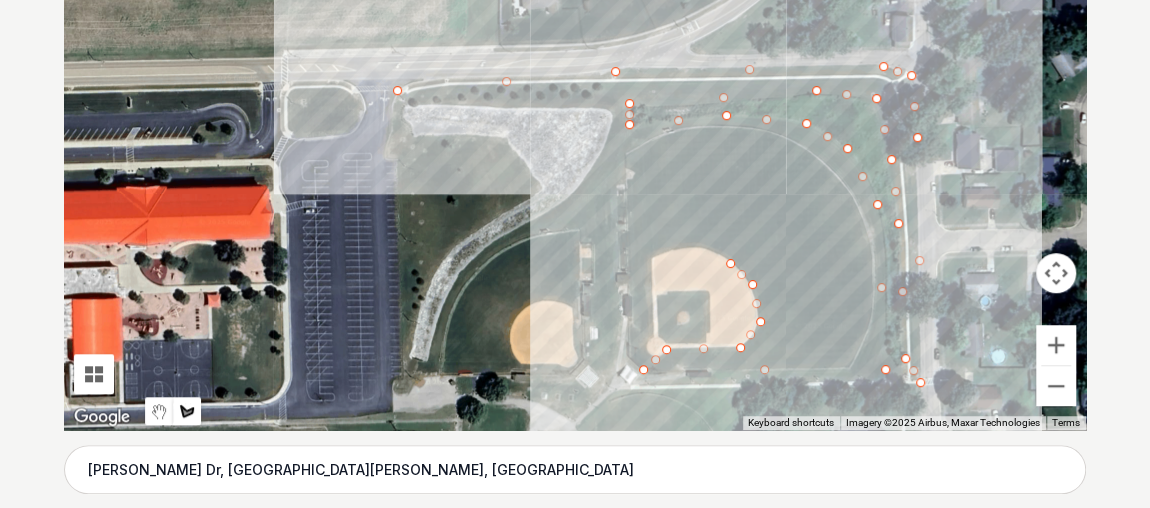 click at bounding box center [575, 130] 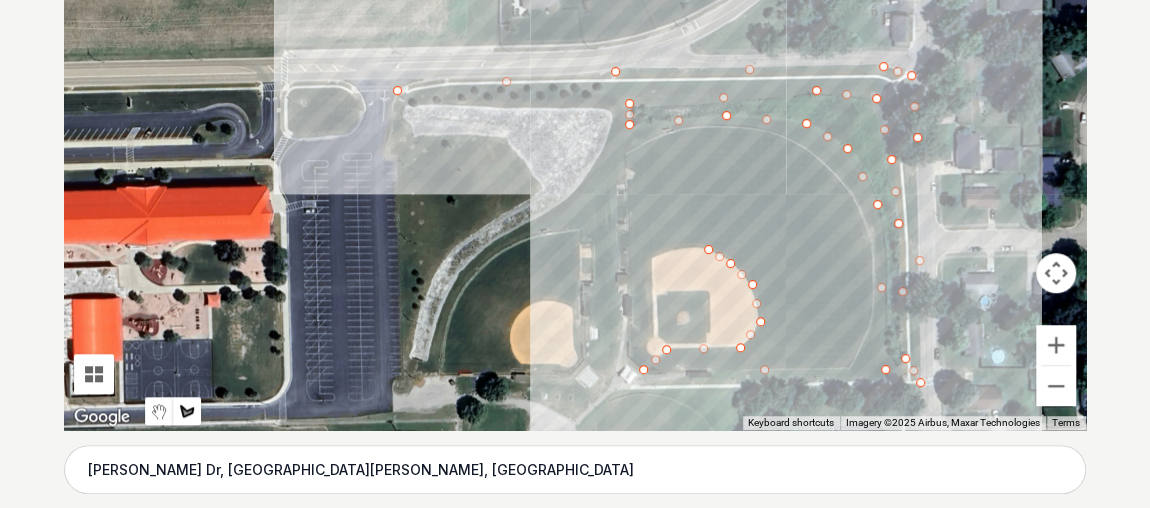 click at bounding box center (575, 130) 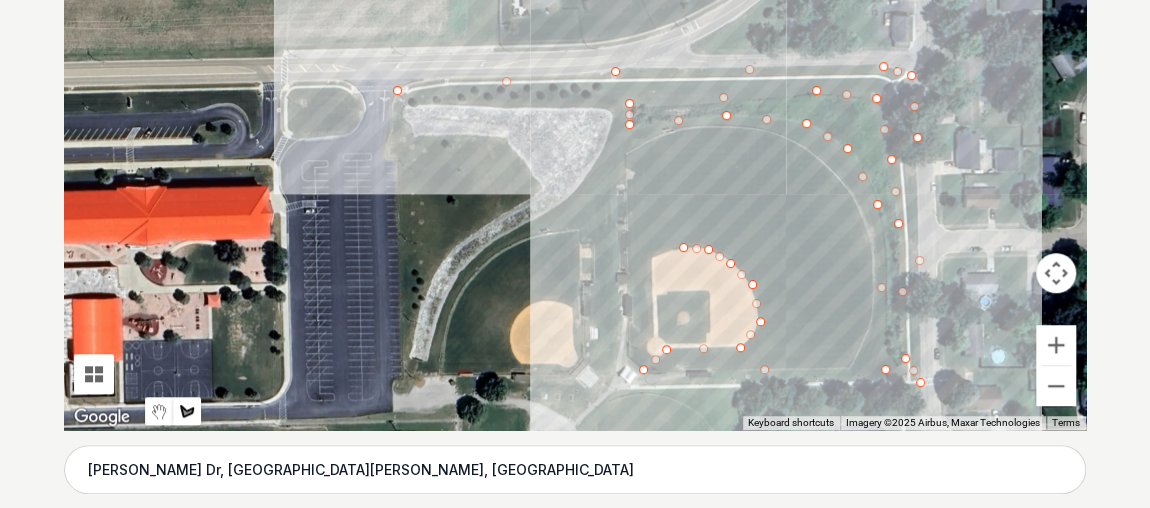 click at bounding box center [575, 130] 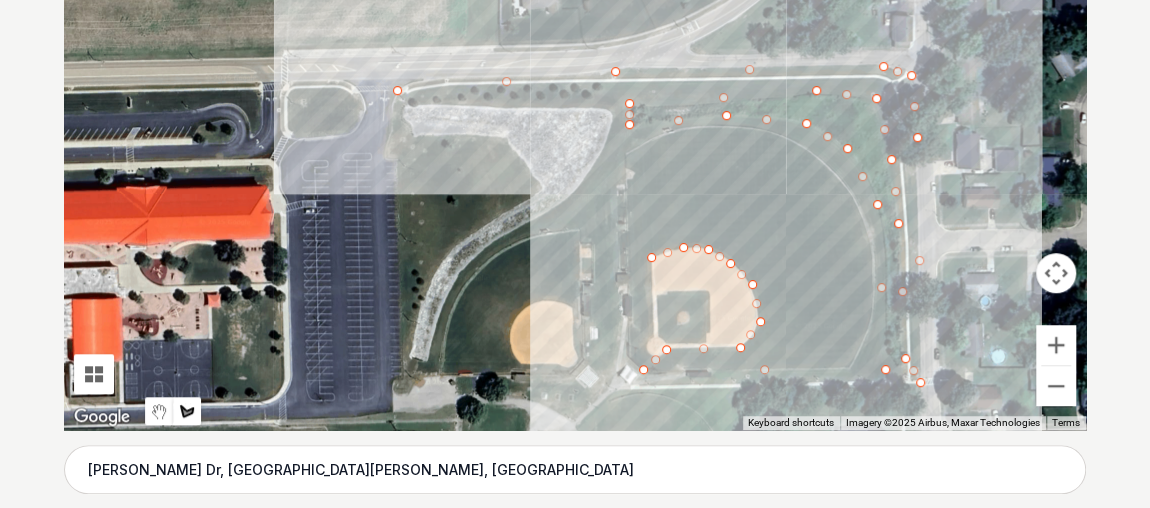 click at bounding box center (575, 130) 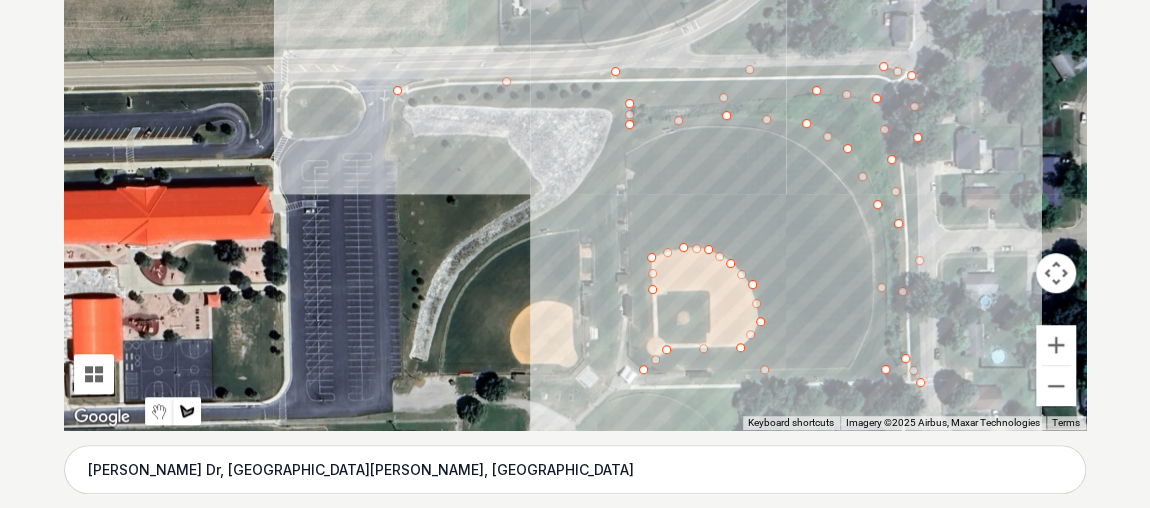 click at bounding box center [575, 130] 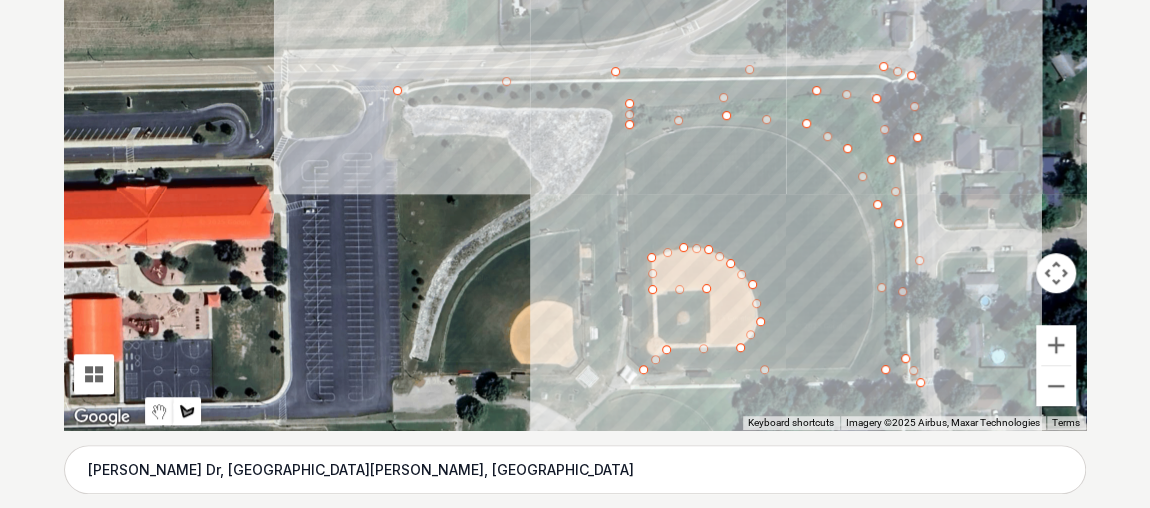 click at bounding box center [575, 130] 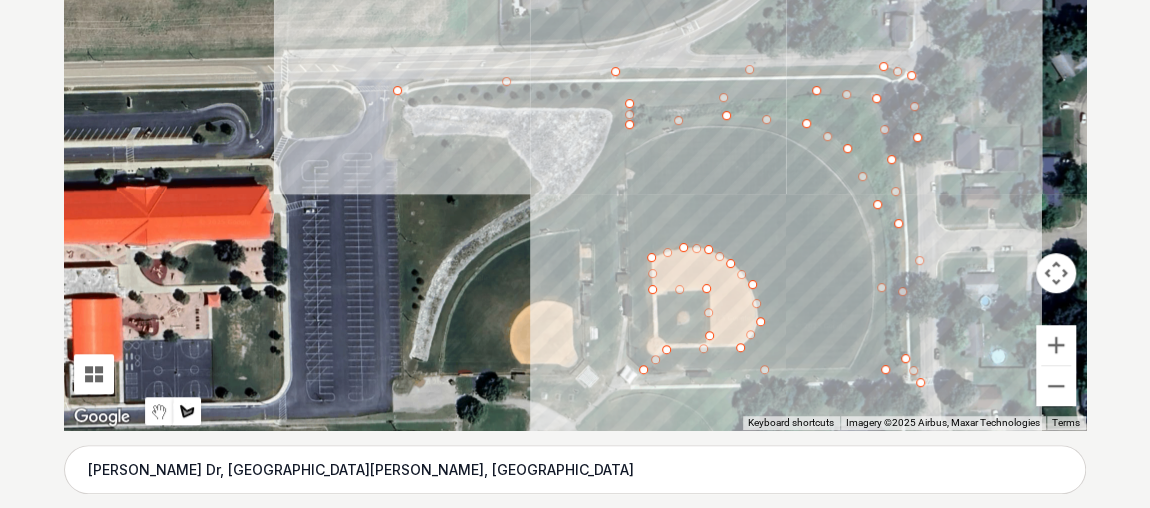 click at bounding box center (575, 130) 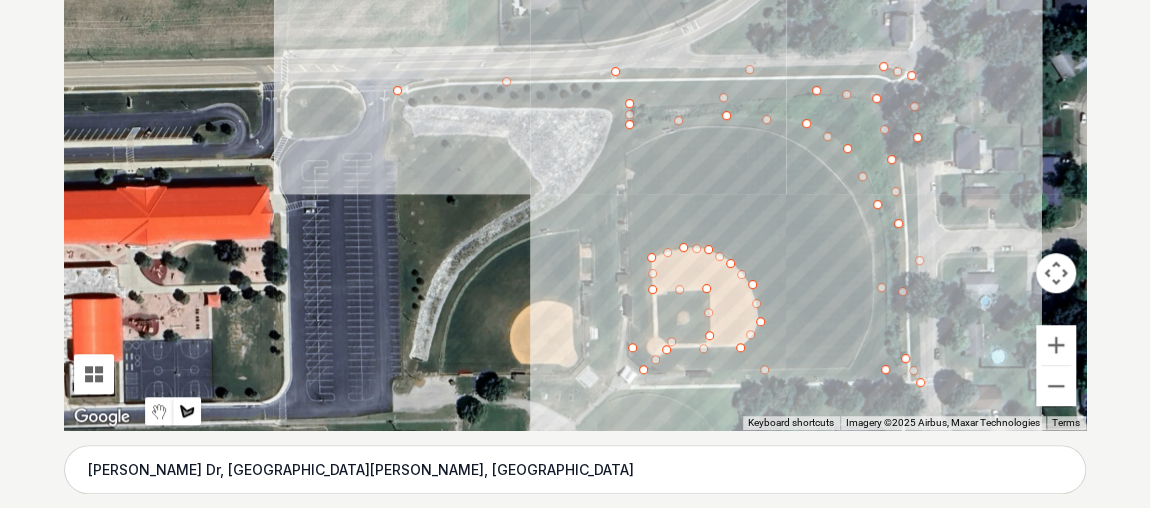 click at bounding box center (575, 130) 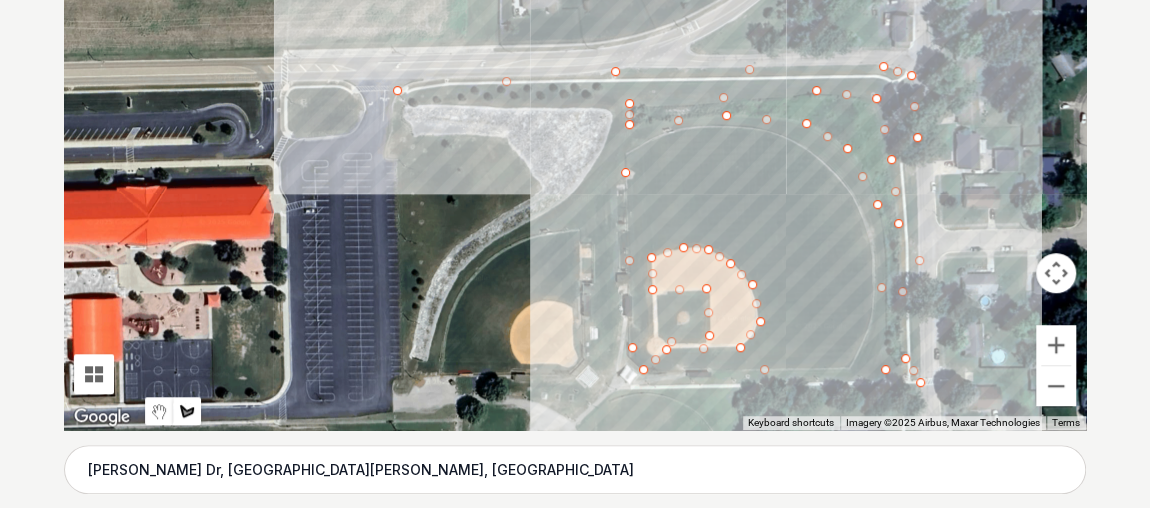 click at bounding box center (575, 130) 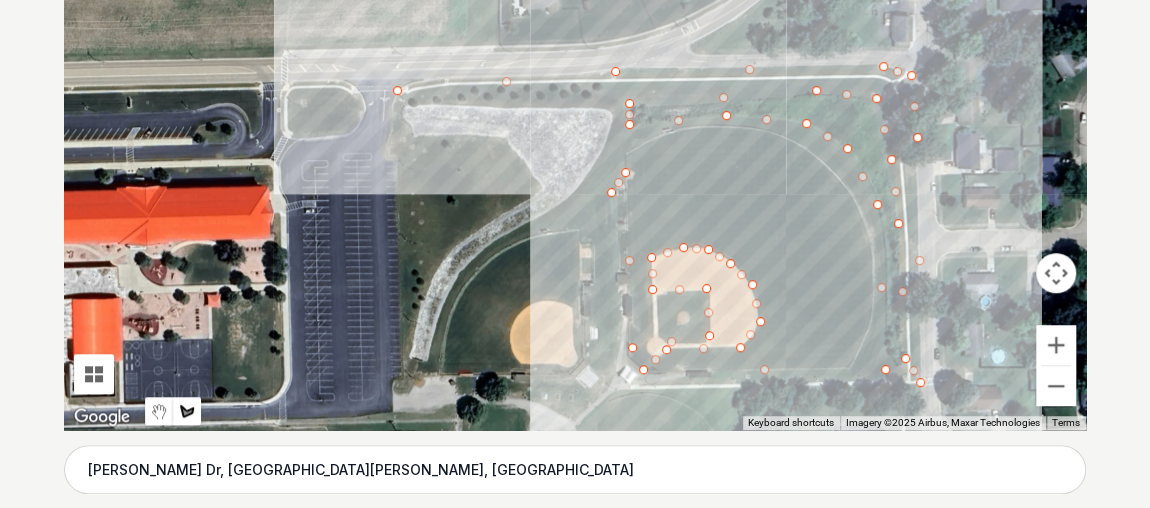 click on "Pssst - zoom in over here To navigate the map with touch gestures double-tap and hold your finger on the map, then drag the map. ← Move left → Move right ↑ Move up ↓ Move down + Zoom in - Zoom out Home Jump left by 75% End Jump right by 75% Page Up Jump up by 75% Page Down Jump down by 75% Keyboard shortcuts Map Data Imagery ©2025 Airbus, Maxar Technologies Imagery ©2025 Airbus, Maxar Technologies 20 m  Click to toggle between metric and imperial units Terms Report a map error [PERSON_NAME][GEOGRAPHIC_DATA][PERSON_NAME] 0" at bounding box center (575, 130) 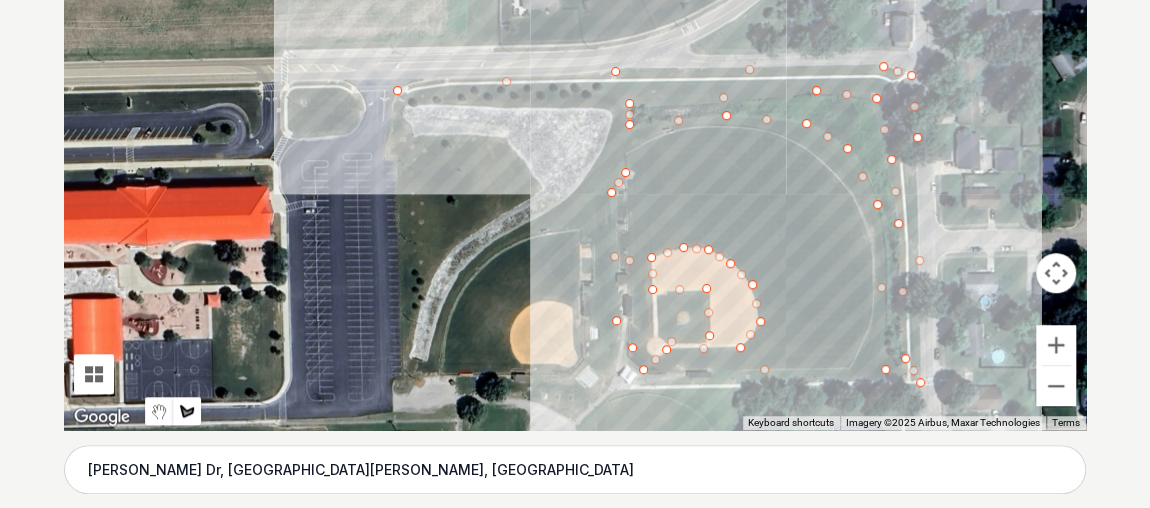 click at bounding box center (575, 130) 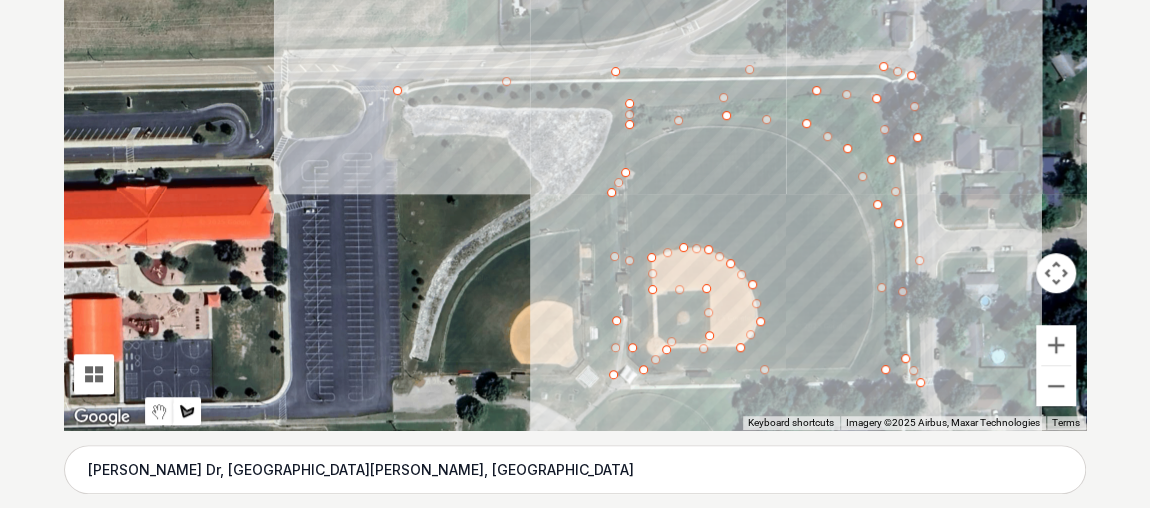 click at bounding box center (575, 130) 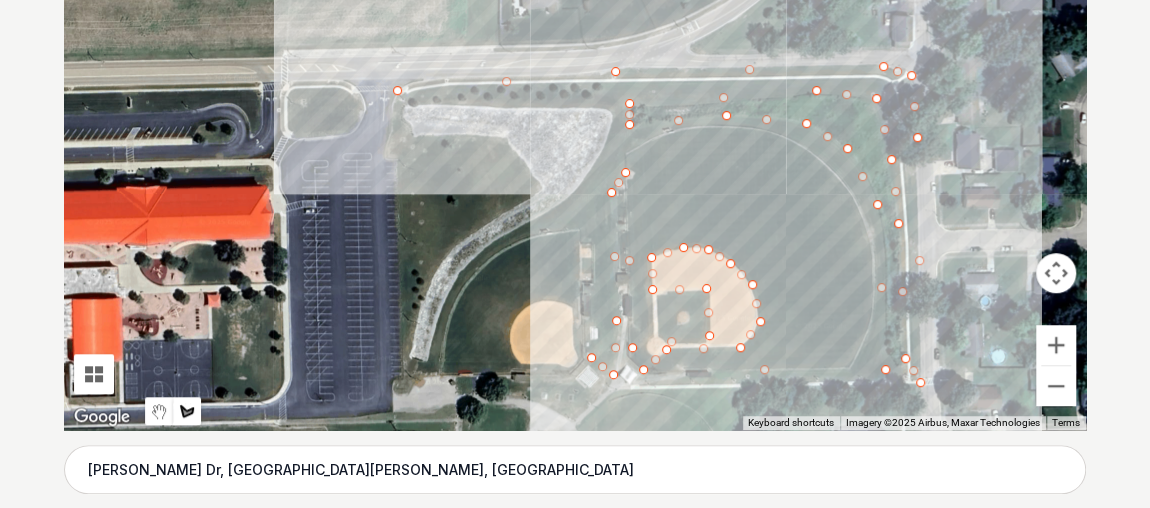 click at bounding box center [575, 130] 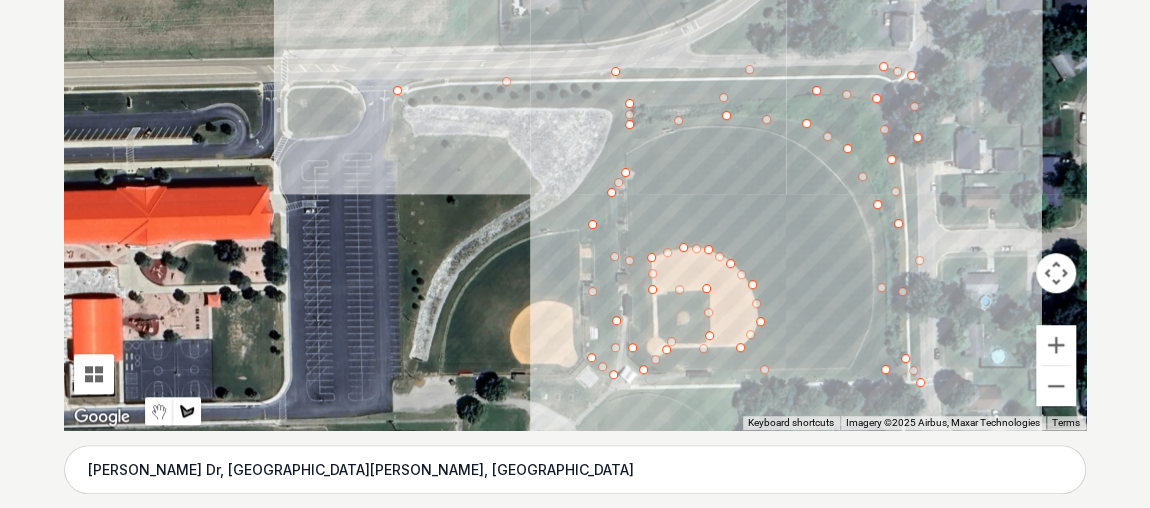 click at bounding box center [575, 130] 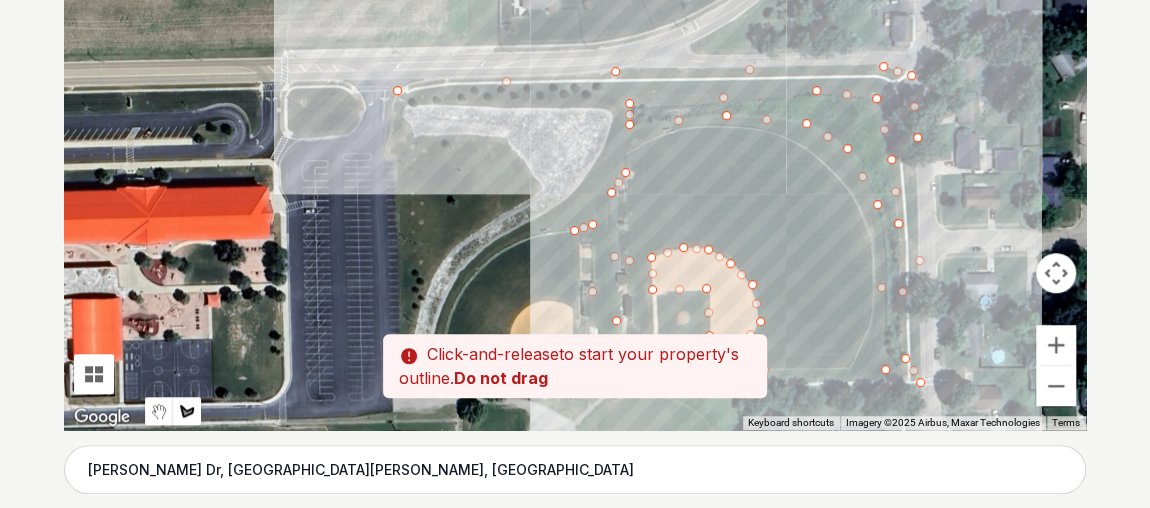 click at bounding box center (575, 130) 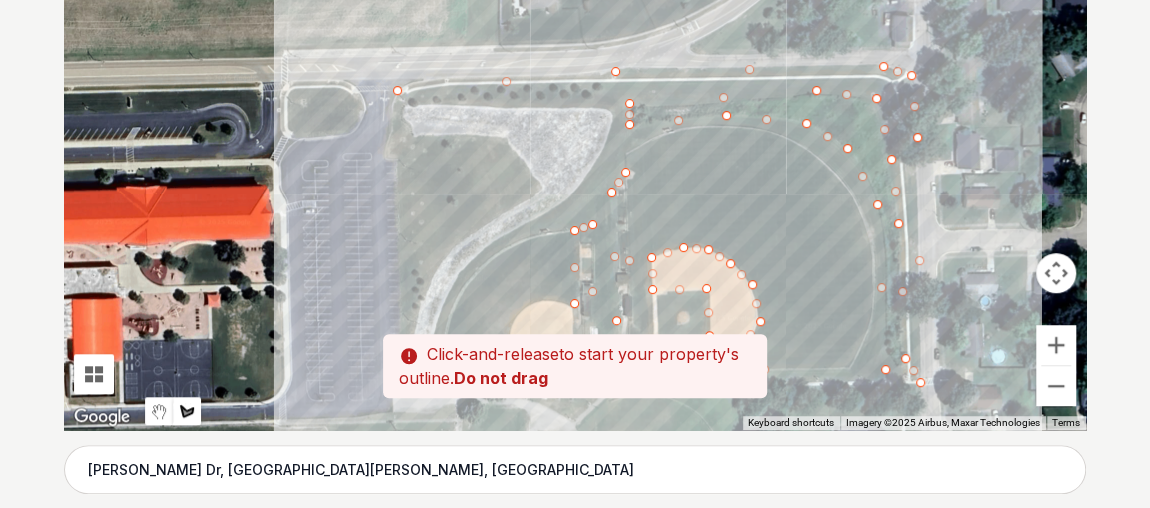 click at bounding box center (575, 130) 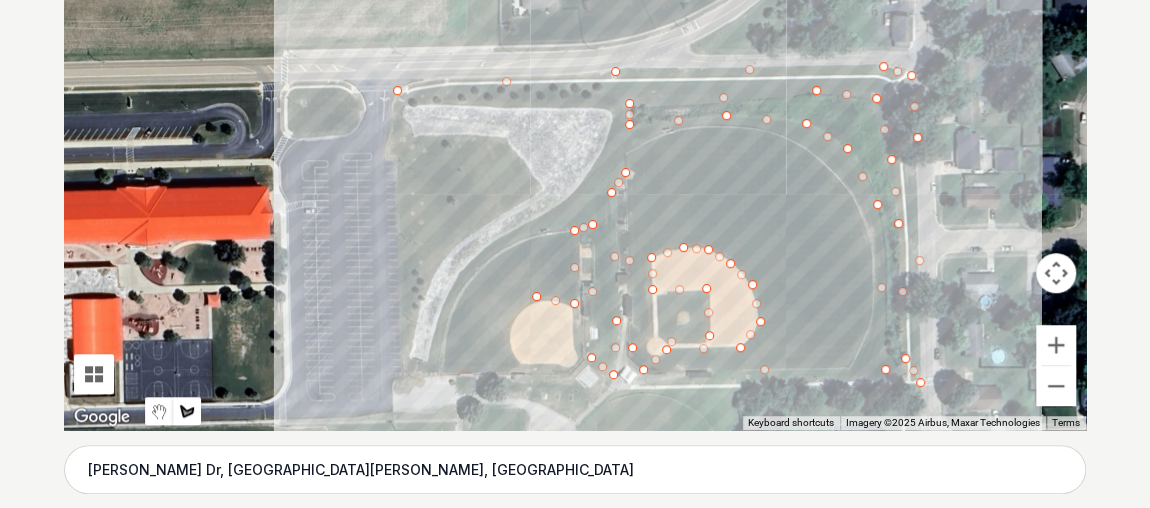 click at bounding box center [575, 130] 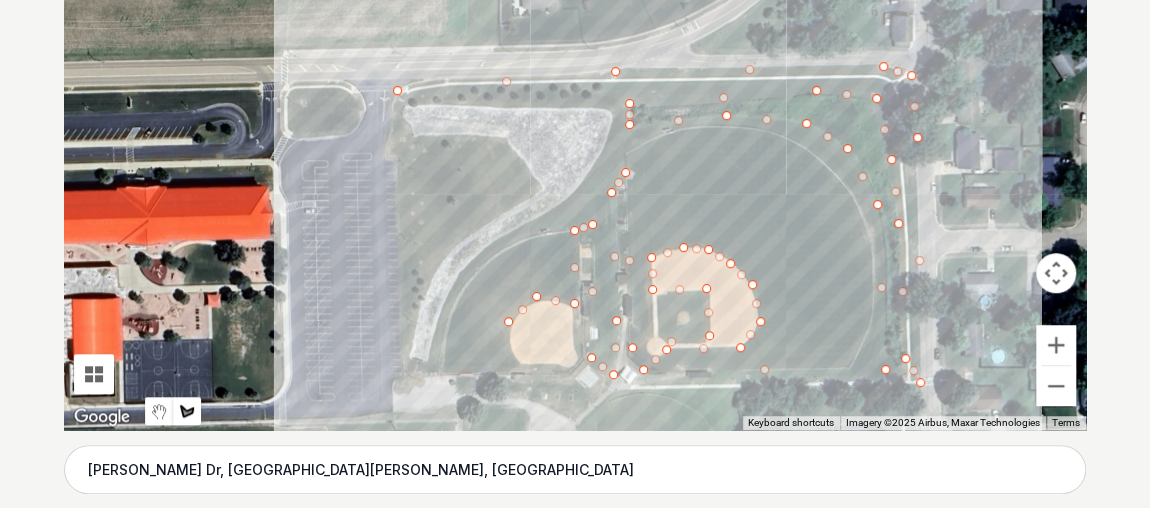 click at bounding box center (575, 130) 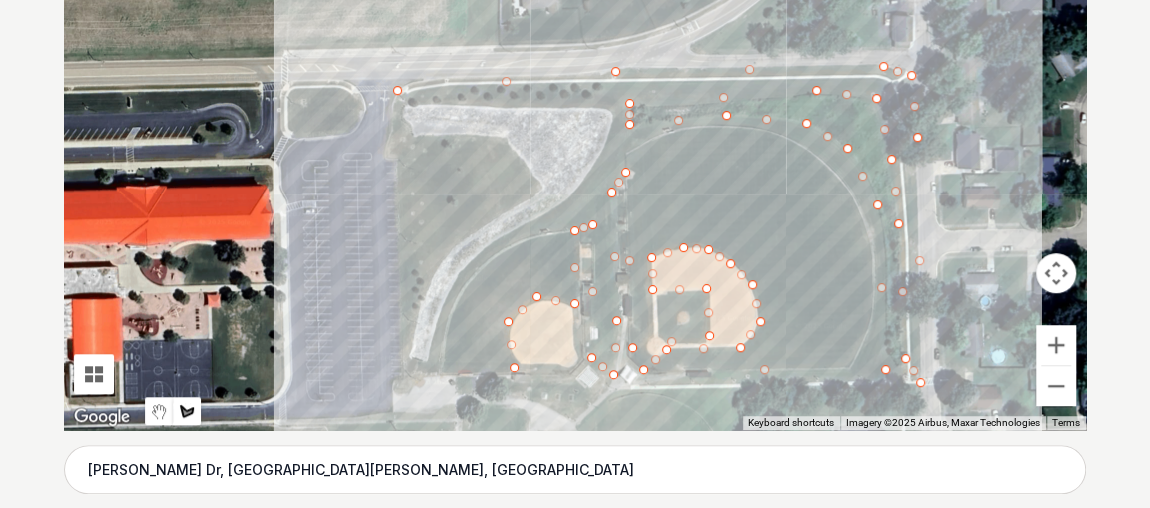 click at bounding box center [575, 130] 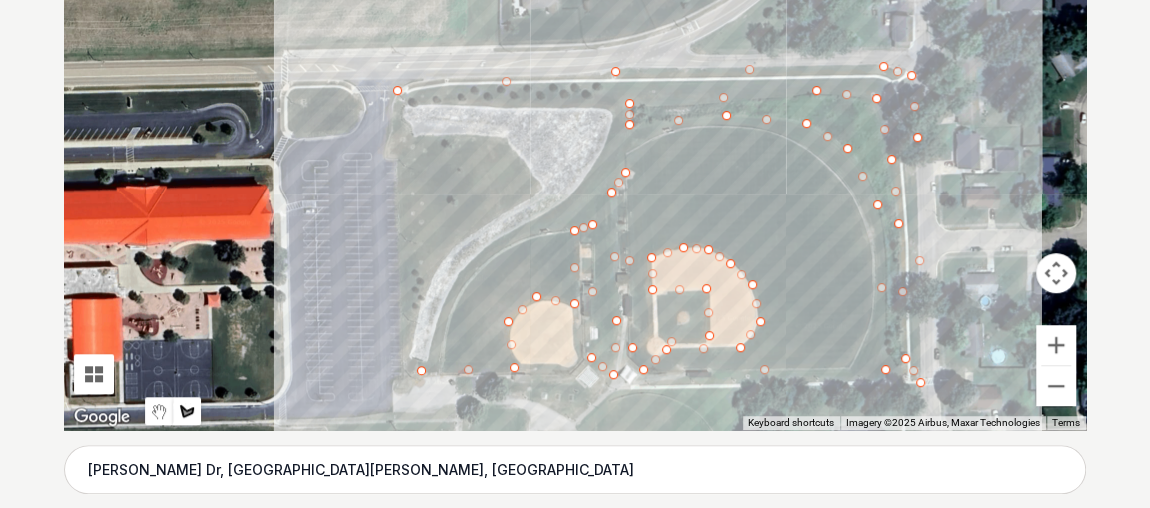 click at bounding box center (575, 130) 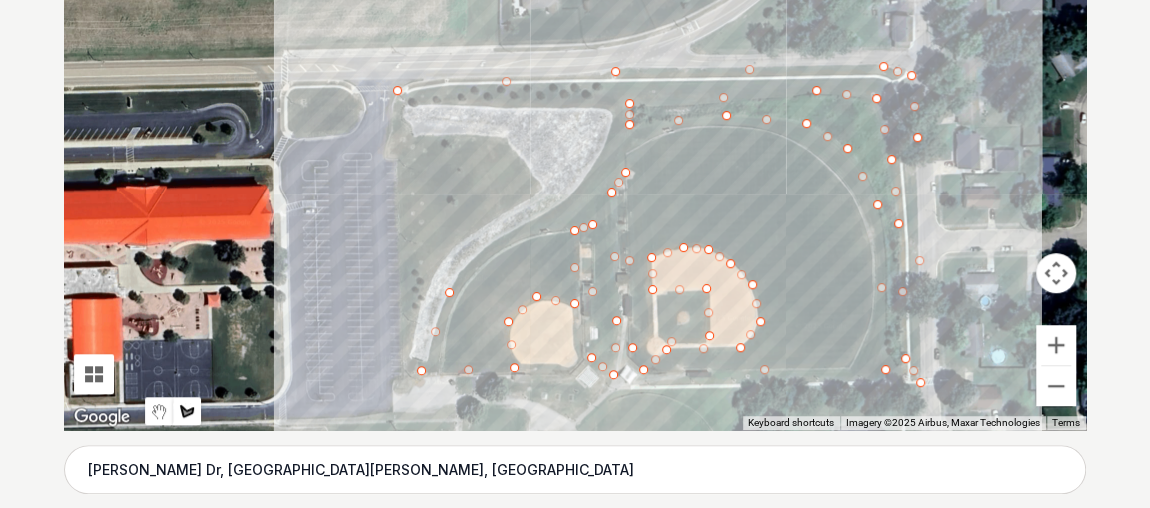 click at bounding box center (575, 130) 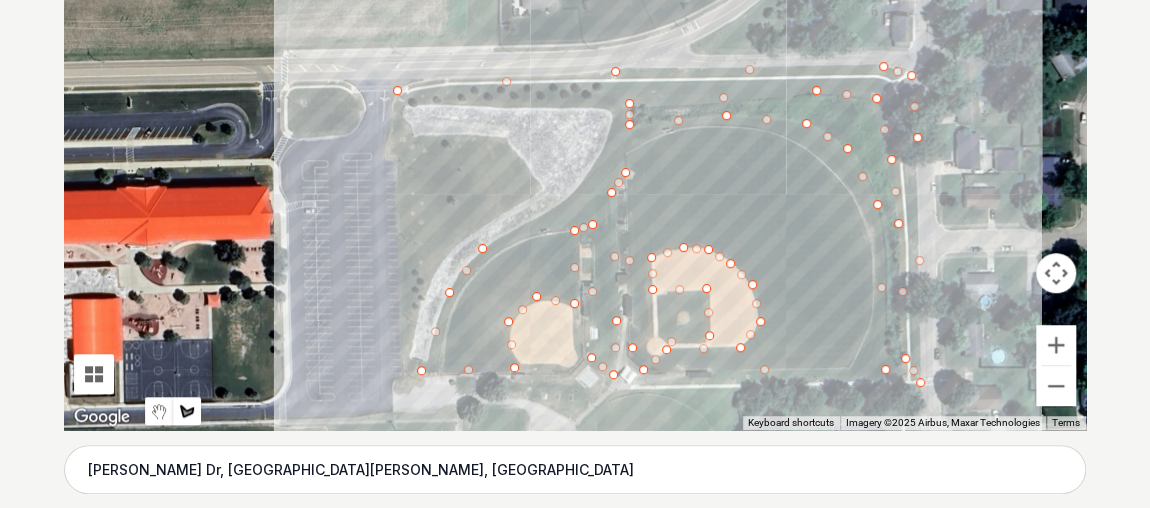 click at bounding box center (575, 130) 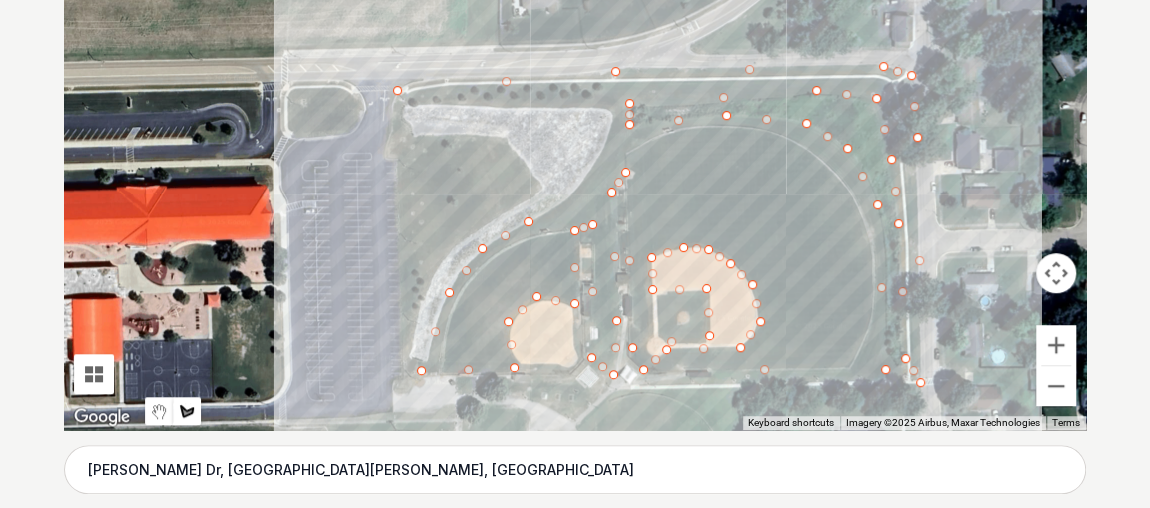 click at bounding box center (575, 130) 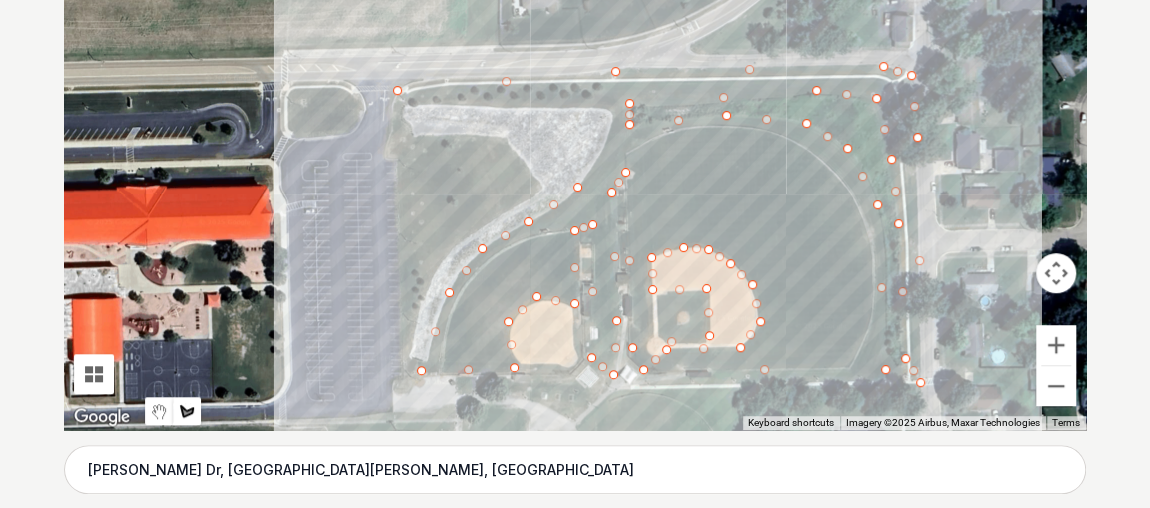 click at bounding box center (575, 130) 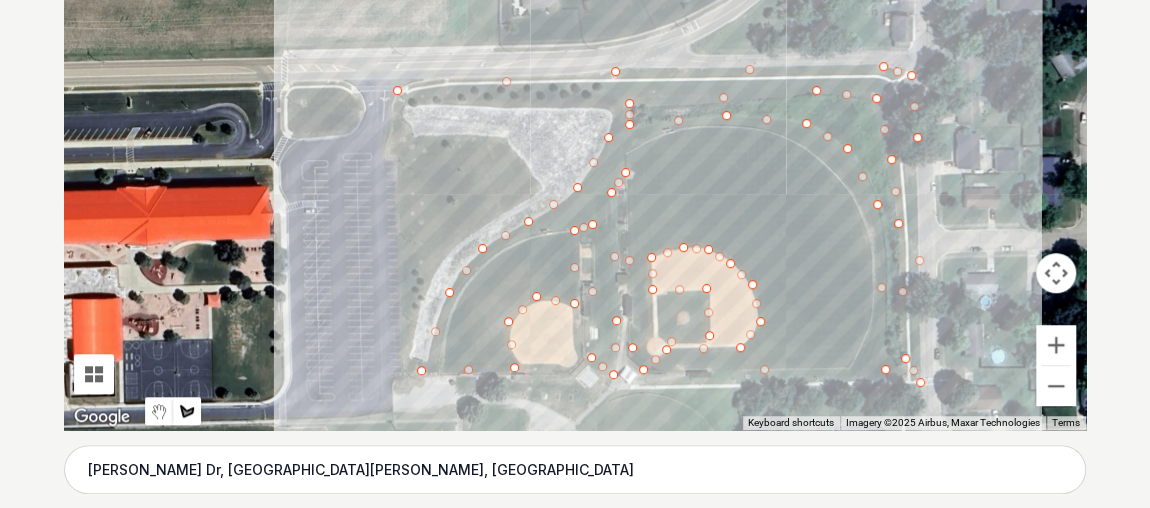 click at bounding box center (575, 130) 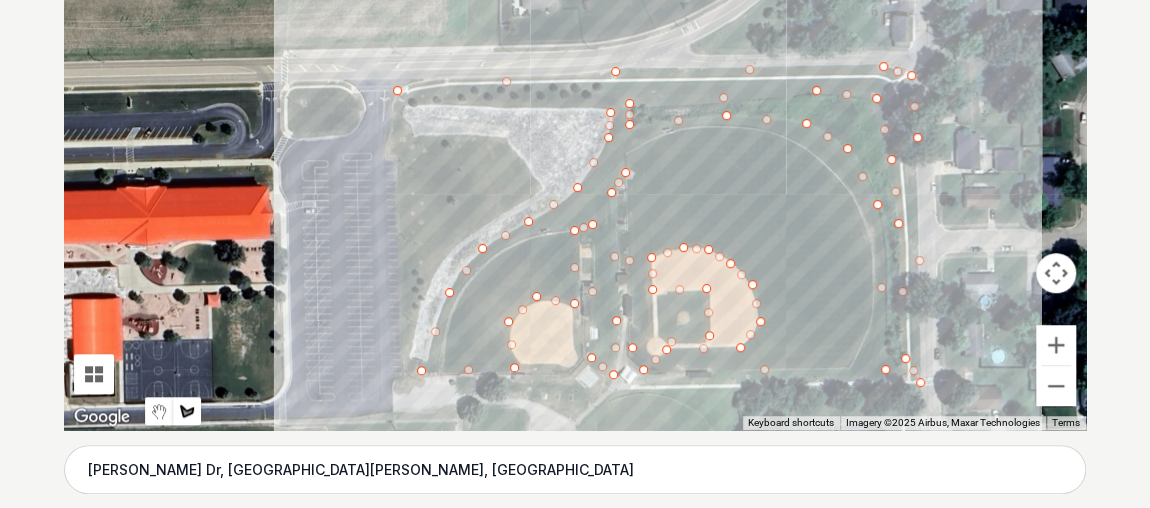 click at bounding box center (575, 130) 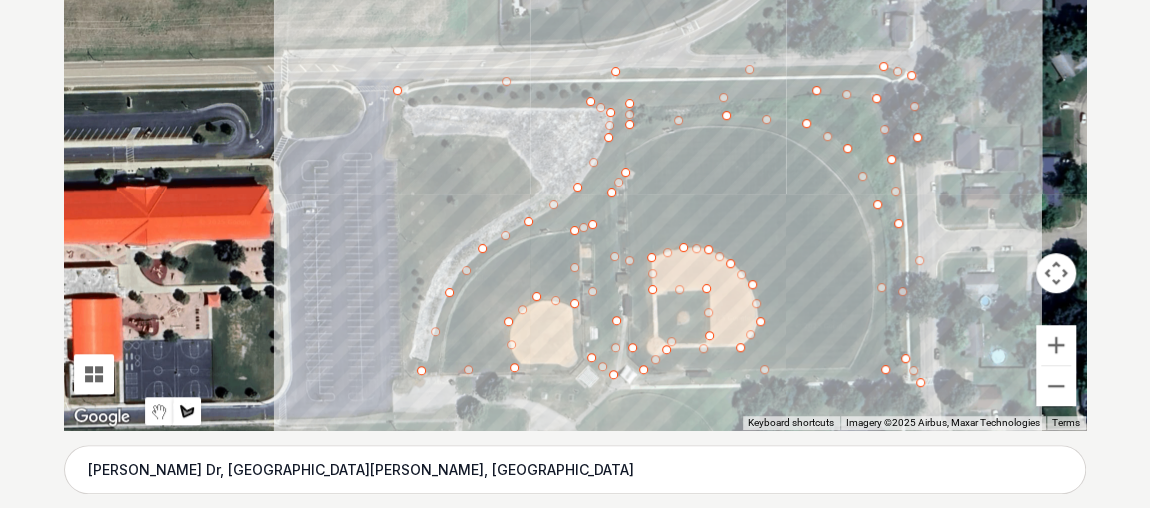 click at bounding box center (575, 130) 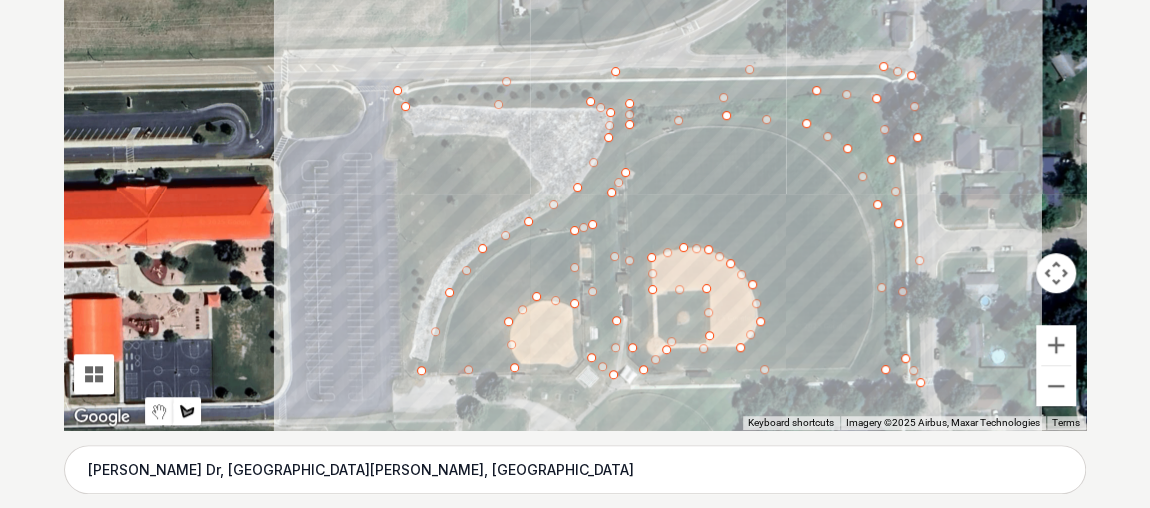 click at bounding box center (575, 130) 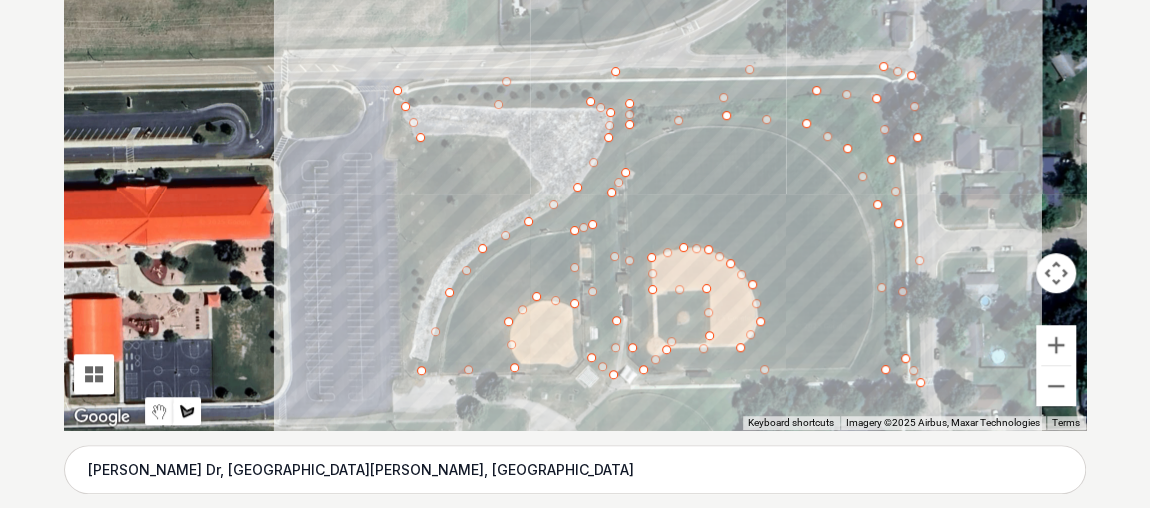 click at bounding box center [575, 130] 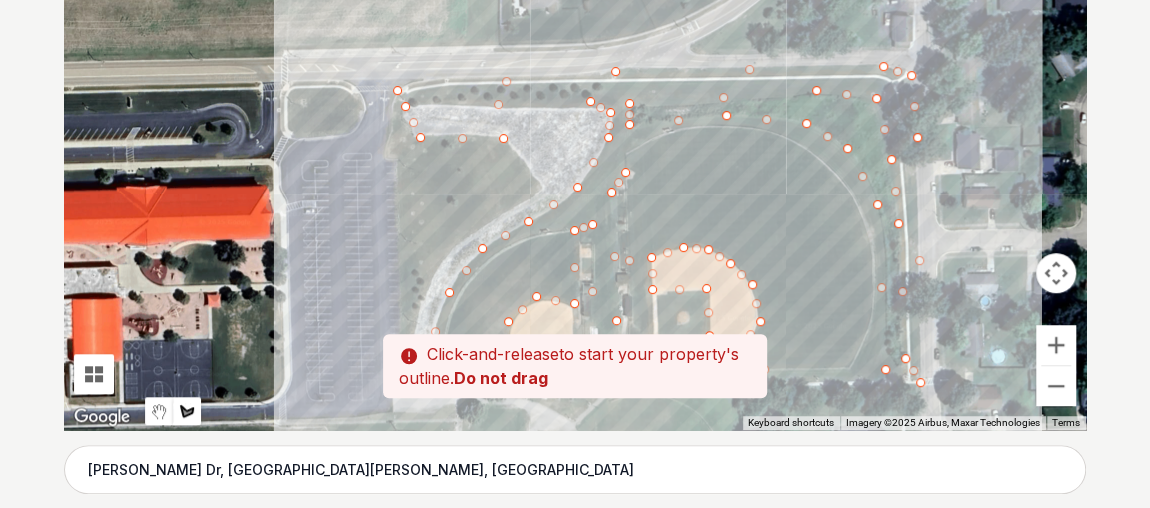 click at bounding box center [575, 130] 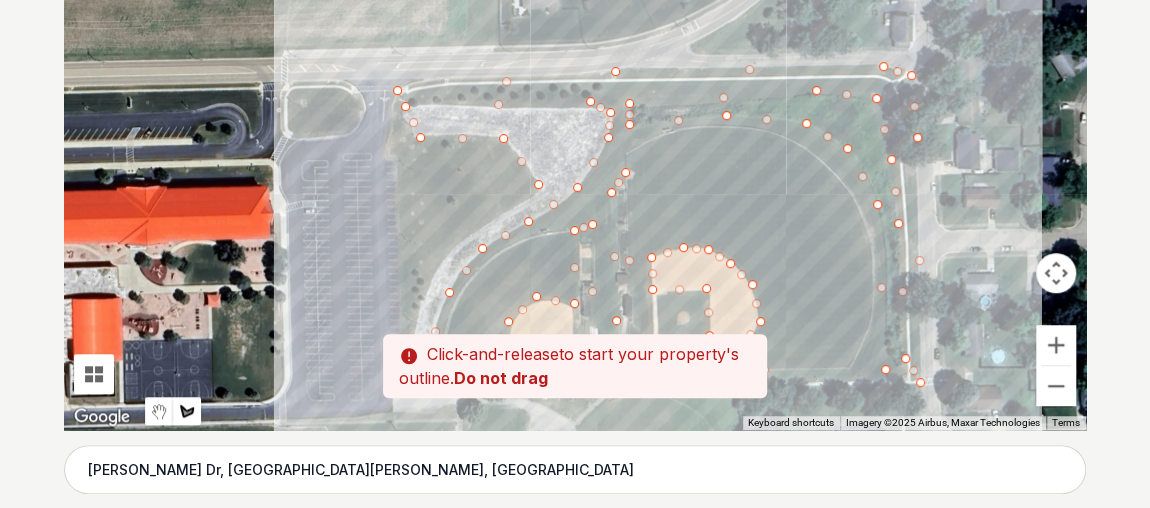 click at bounding box center [575, 130] 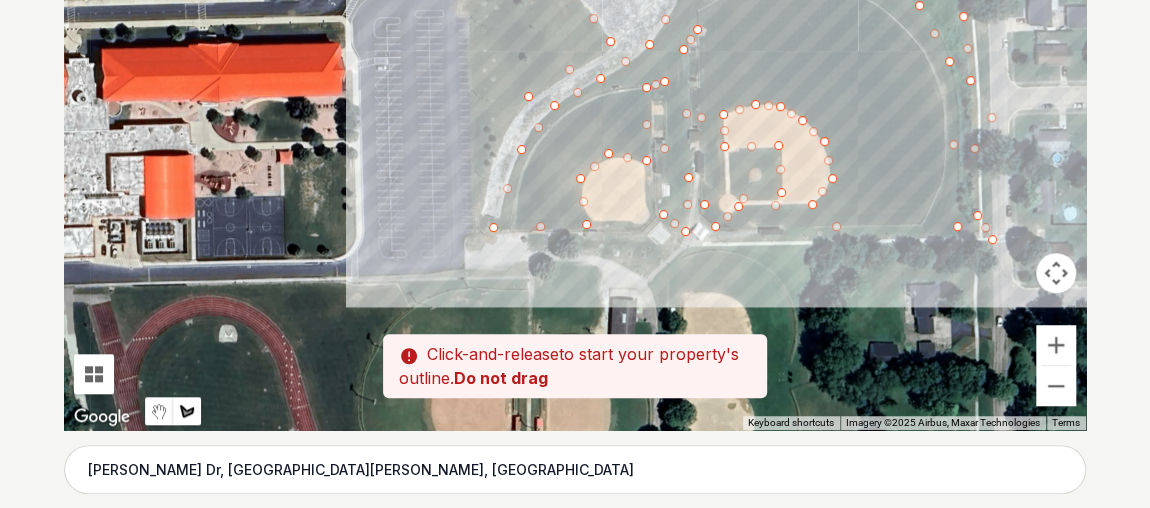 drag, startPoint x: 427, startPoint y: 273, endPoint x: 499, endPoint y: 128, distance: 161.89194 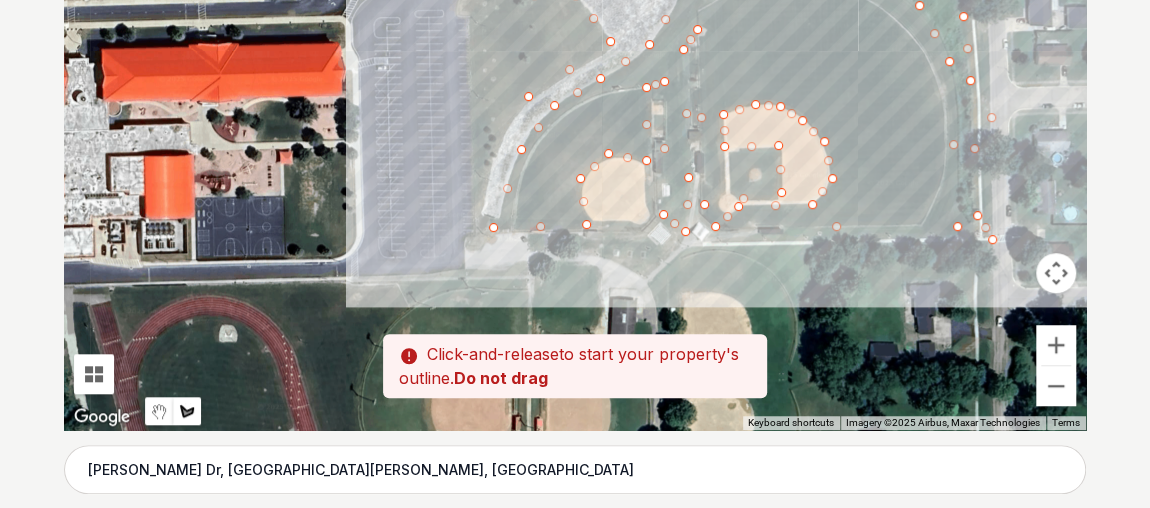 click at bounding box center (575, 130) 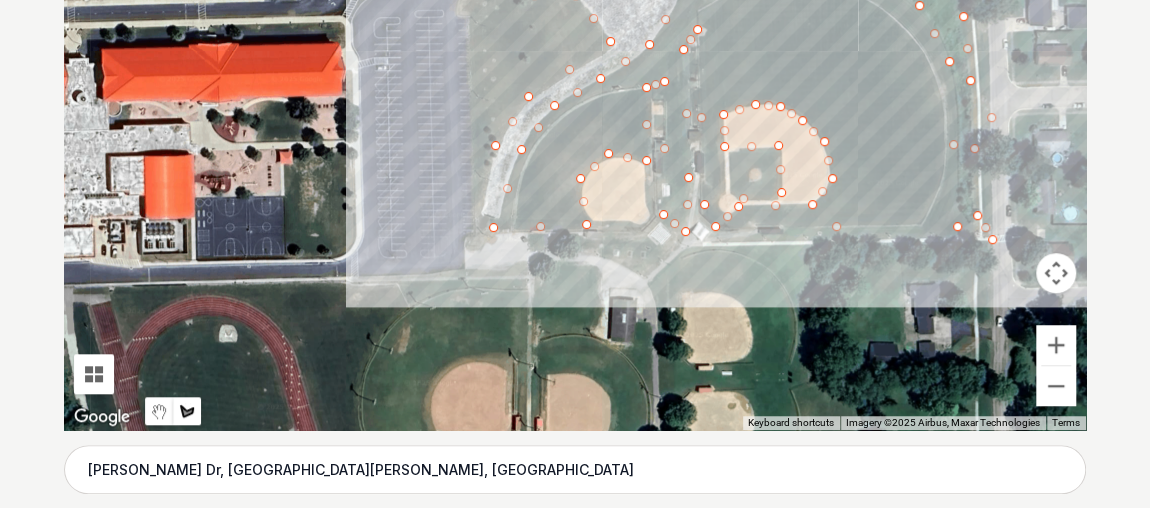 click at bounding box center (575, 130) 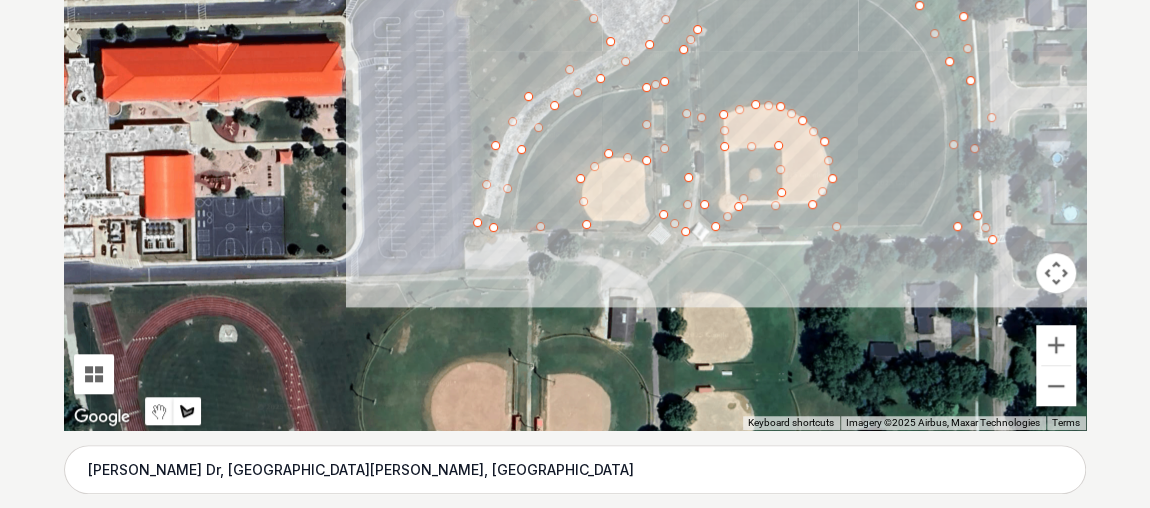 click at bounding box center (575, 130) 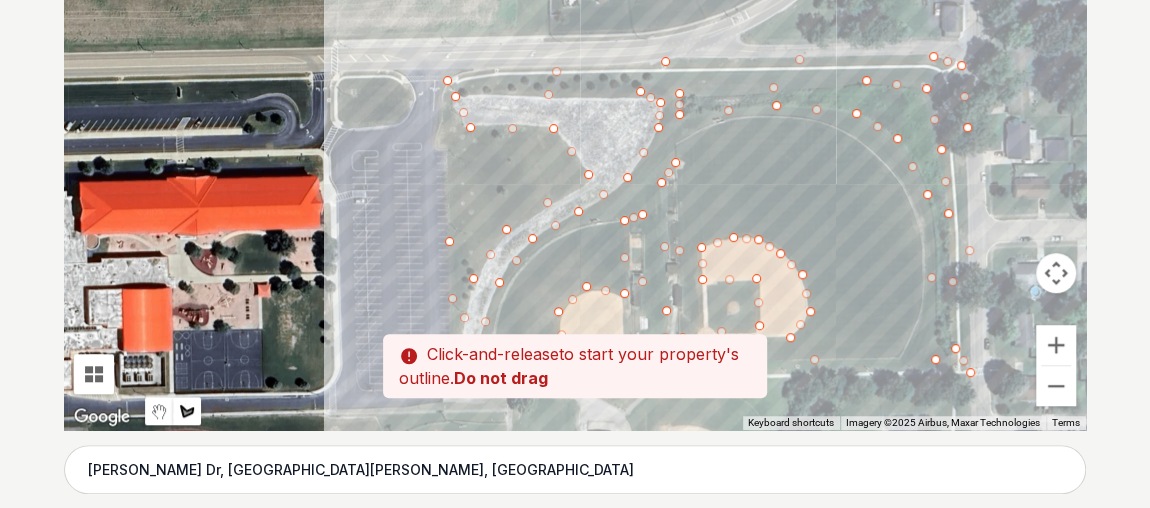 drag, startPoint x: 462, startPoint y: 119, endPoint x: 456, endPoint y: 176, distance: 57.31492 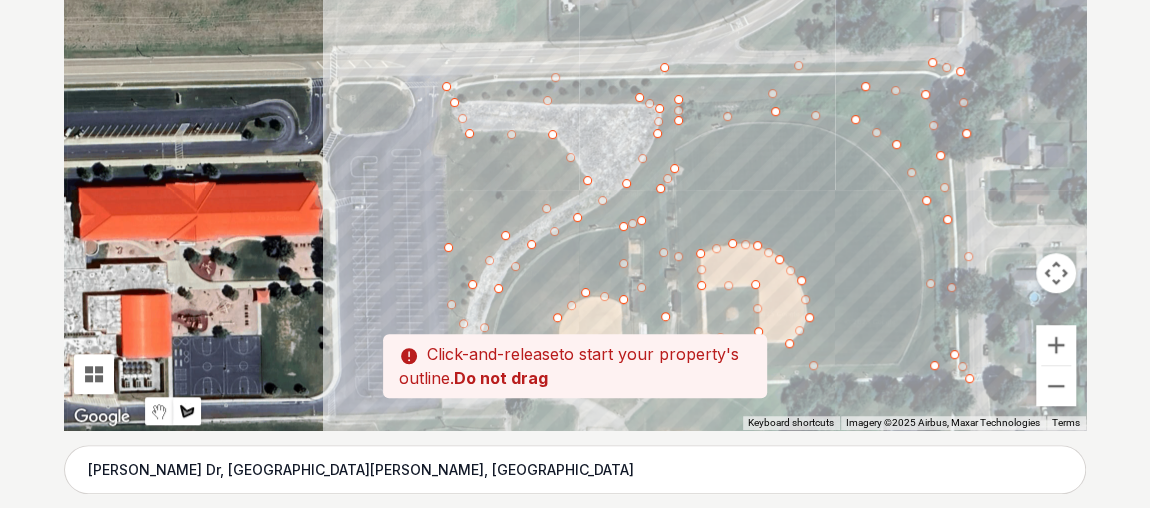 click at bounding box center (575, 130) 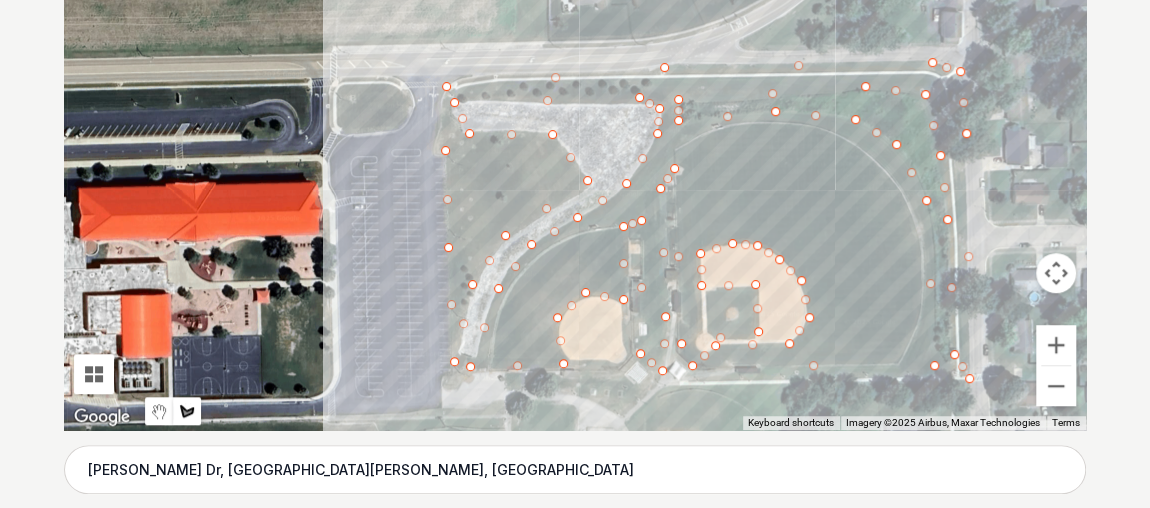 click at bounding box center (575, 130) 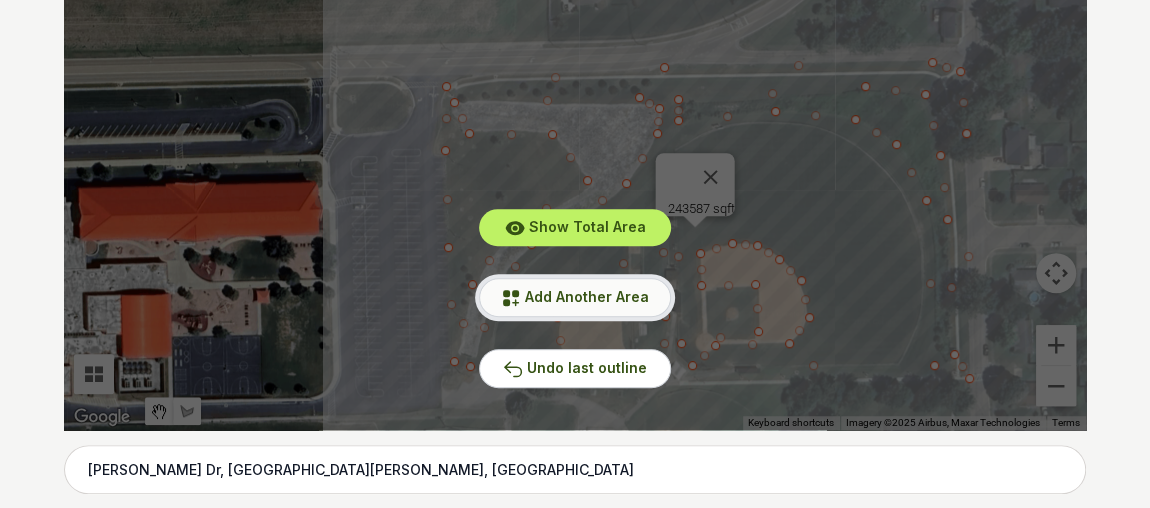 click on "Add Another Area" at bounding box center (575, 297) 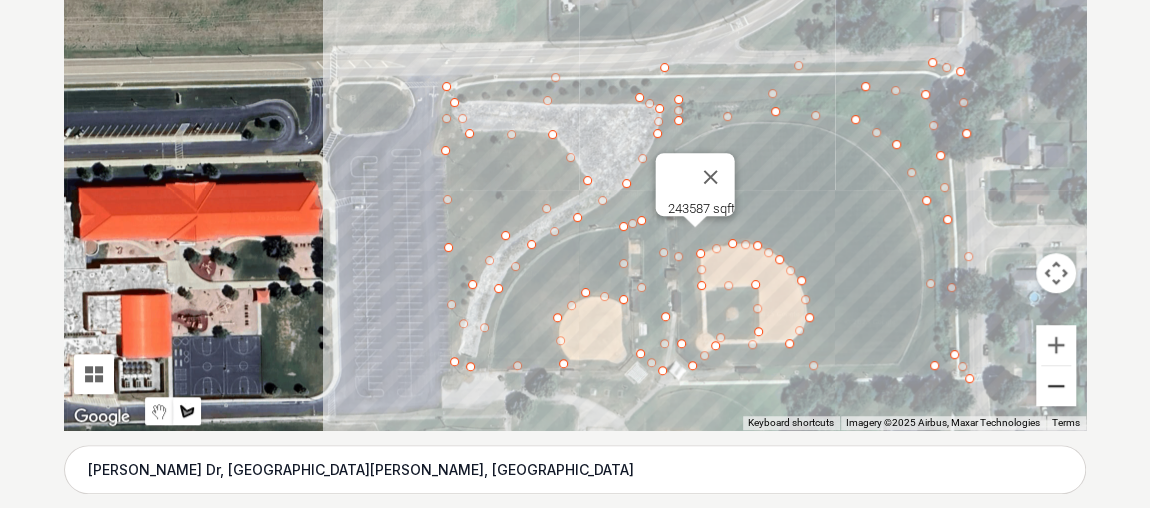 click at bounding box center (1056, 386) 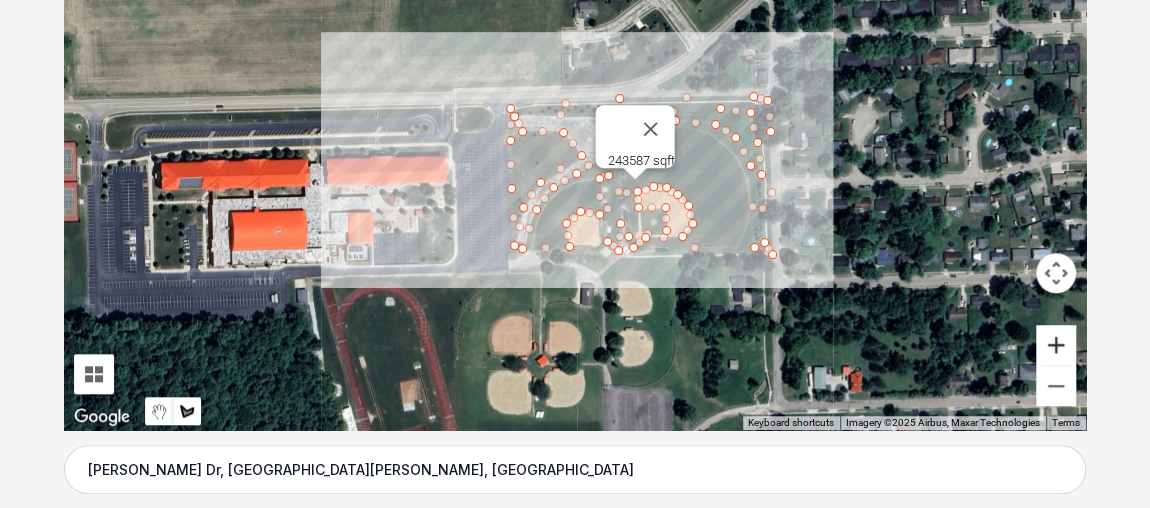 click at bounding box center (1056, 345) 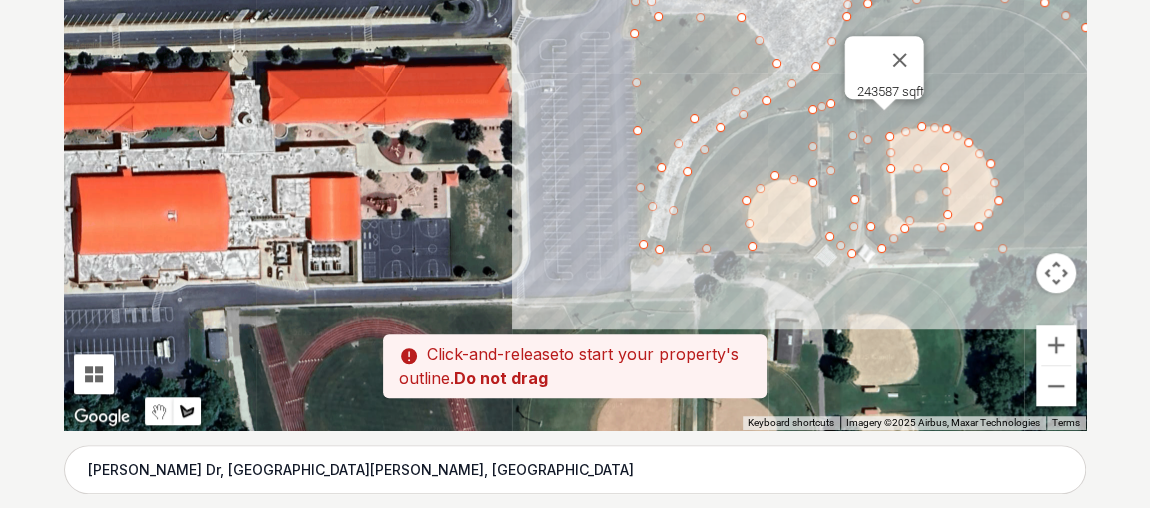 drag, startPoint x: 354, startPoint y: 216, endPoint x: 547, endPoint y: 96, distance: 227.26416 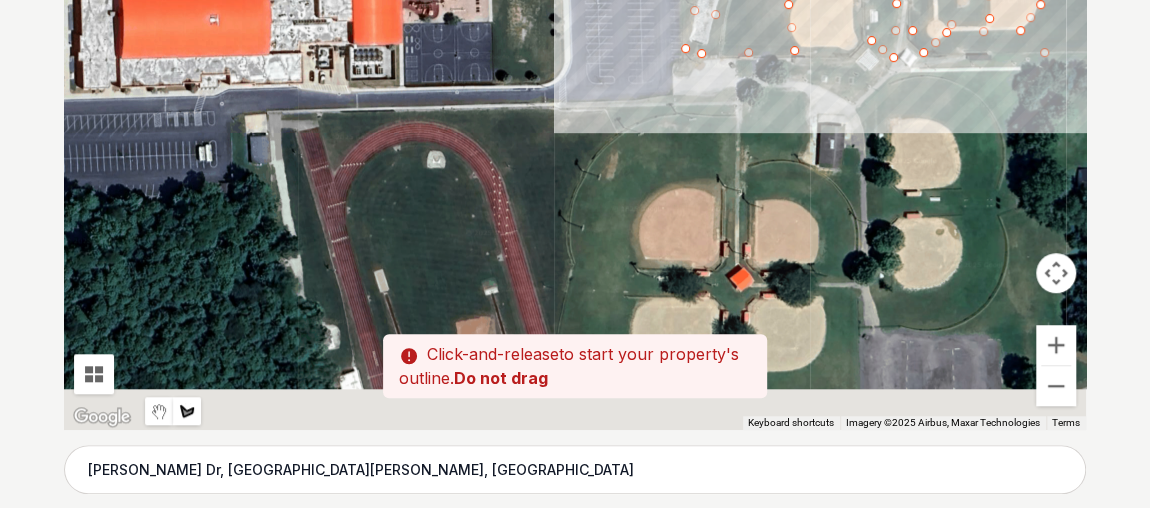drag, startPoint x: 518, startPoint y: 266, endPoint x: 564, endPoint y: 62, distance: 209.12198 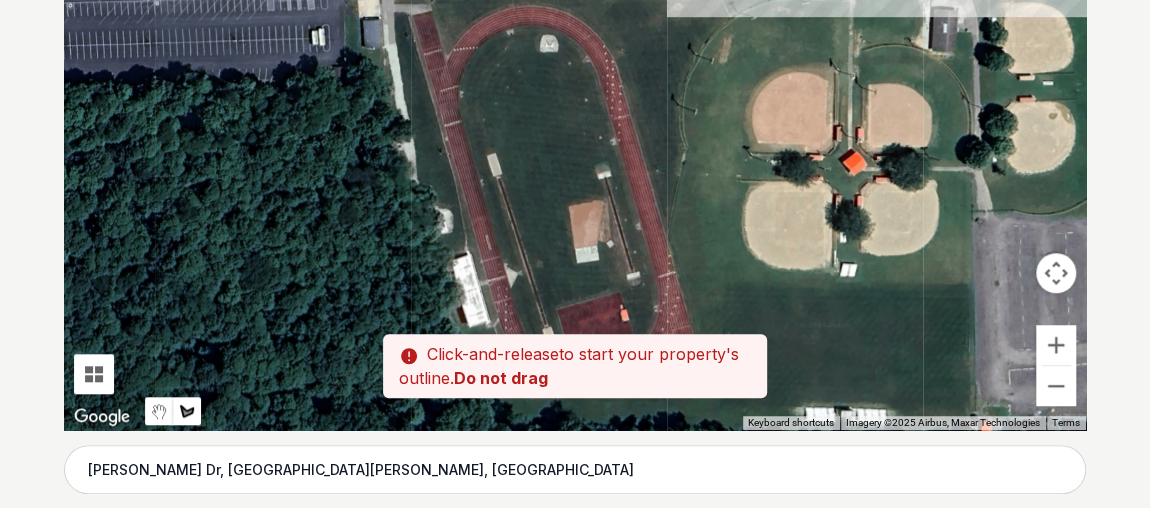 drag, startPoint x: 570, startPoint y: 251, endPoint x: 681, endPoint y: 139, distance: 157.6864 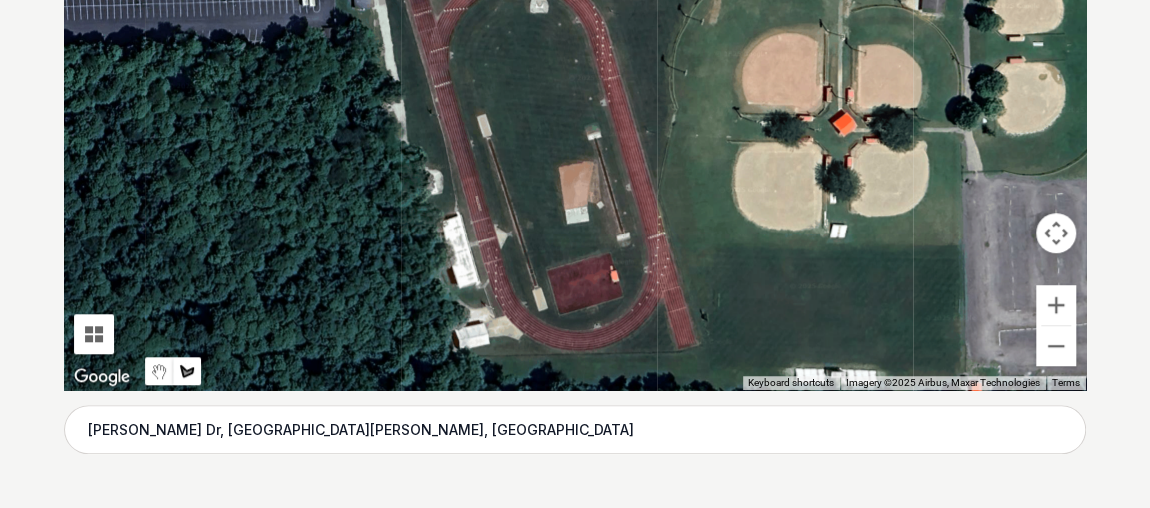 scroll, scrollTop: 639, scrollLeft: 0, axis: vertical 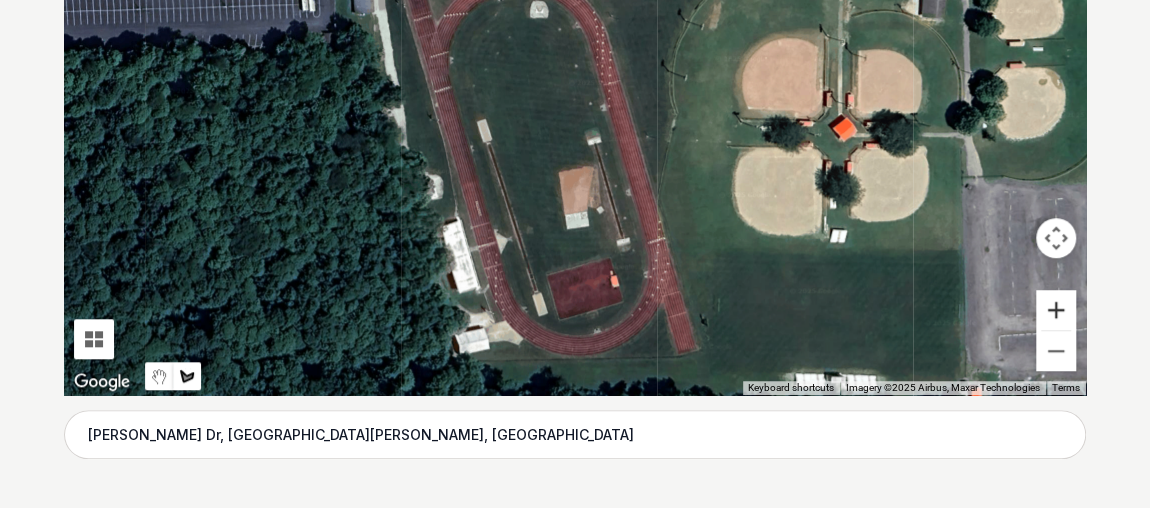 click at bounding box center (1056, 310) 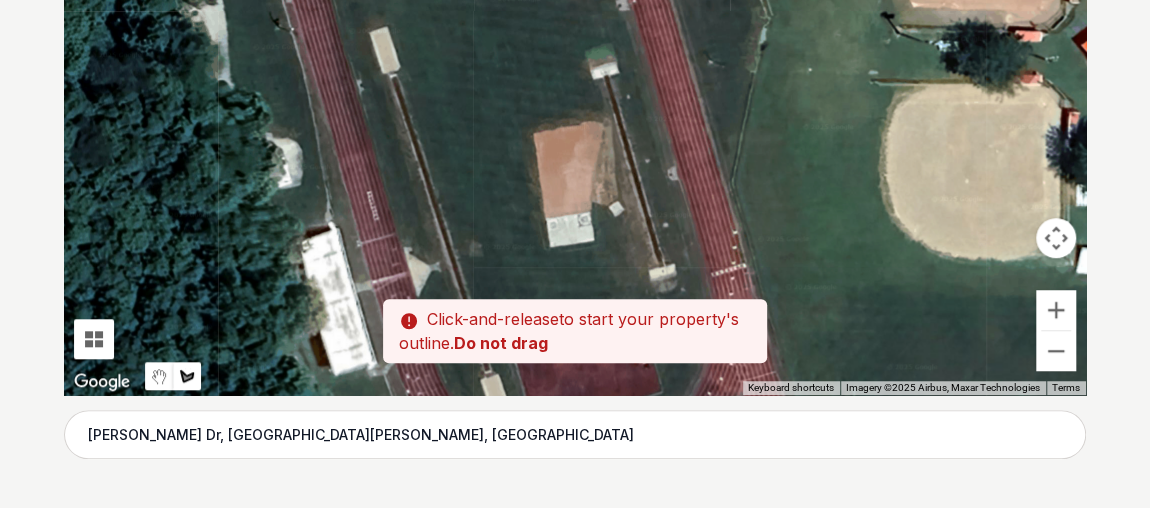 click at bounding box center [575, 95] 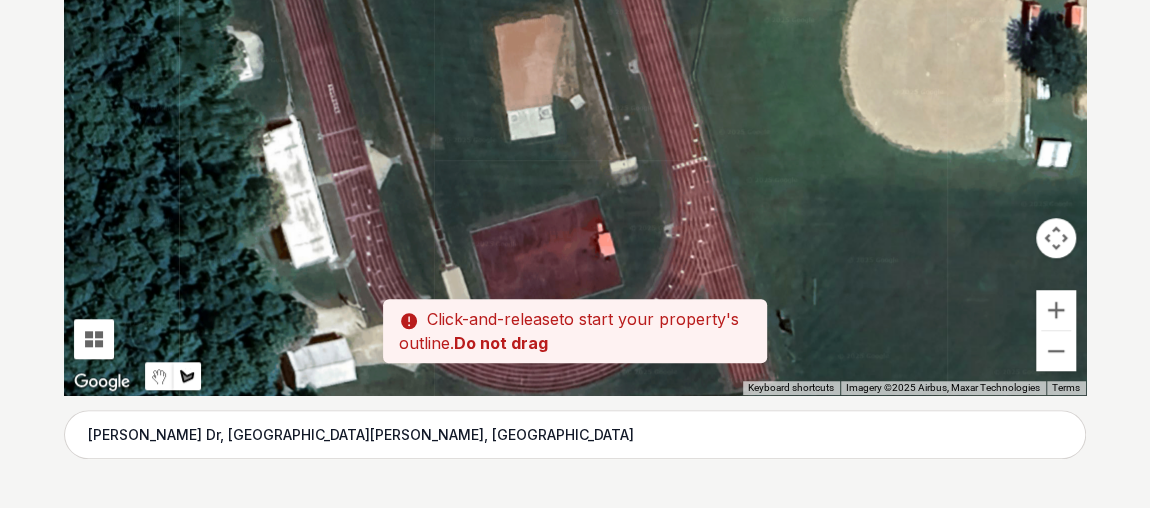 drag, startPoint x: 724, startPoint y: 122, endPoint x: 675, endPoint y: -6, distance: 137.05838 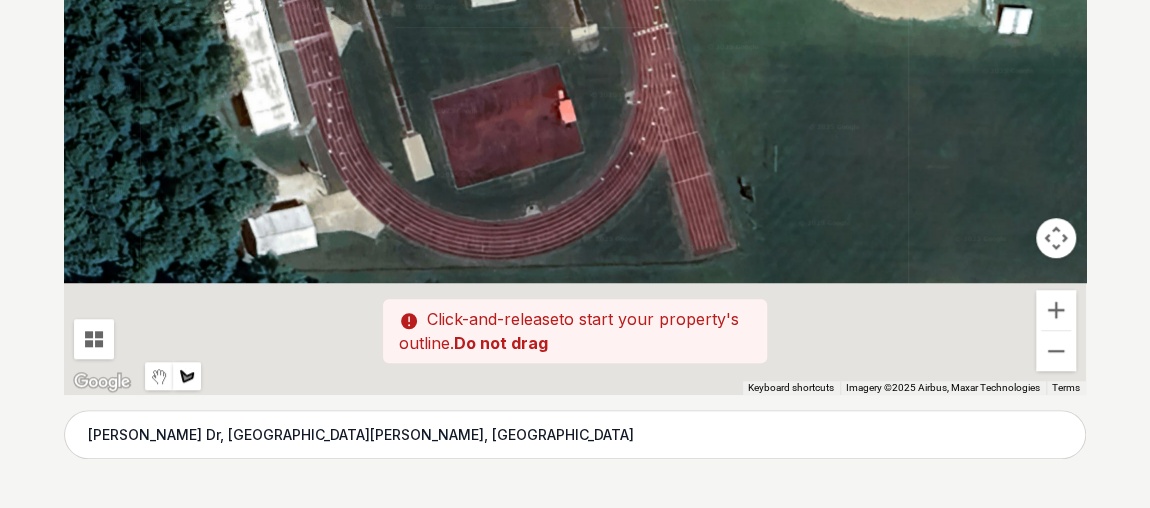 drag, startPoint x: 716, startPoint y: 204, endPoint x: 672, endPoint y: 45, distance: 164.97575 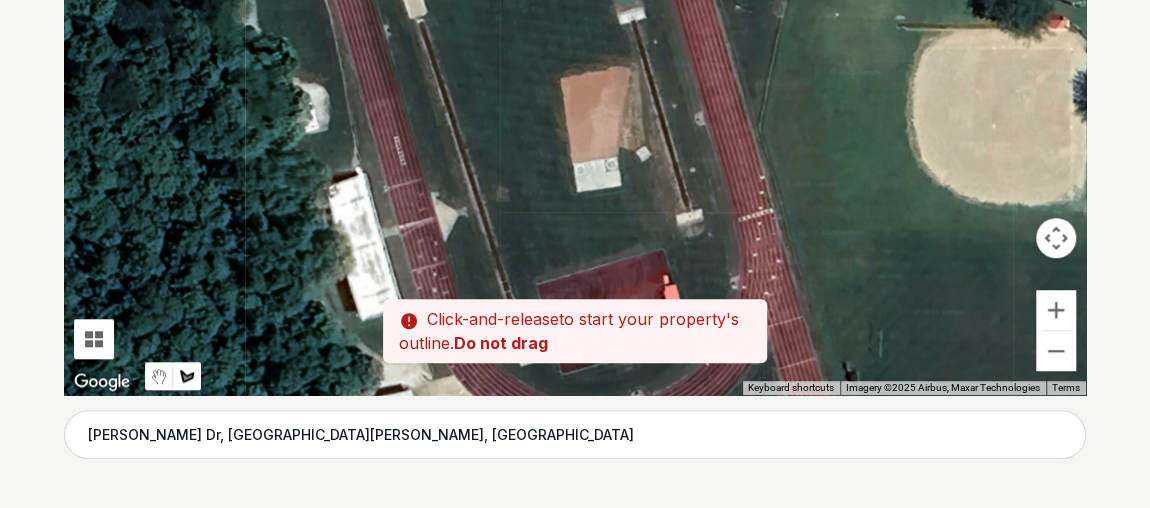 drag, startPoint x: 616, startPoint y: 130, endPoint x: 724, endPoint y: 323, distance: 221.16284 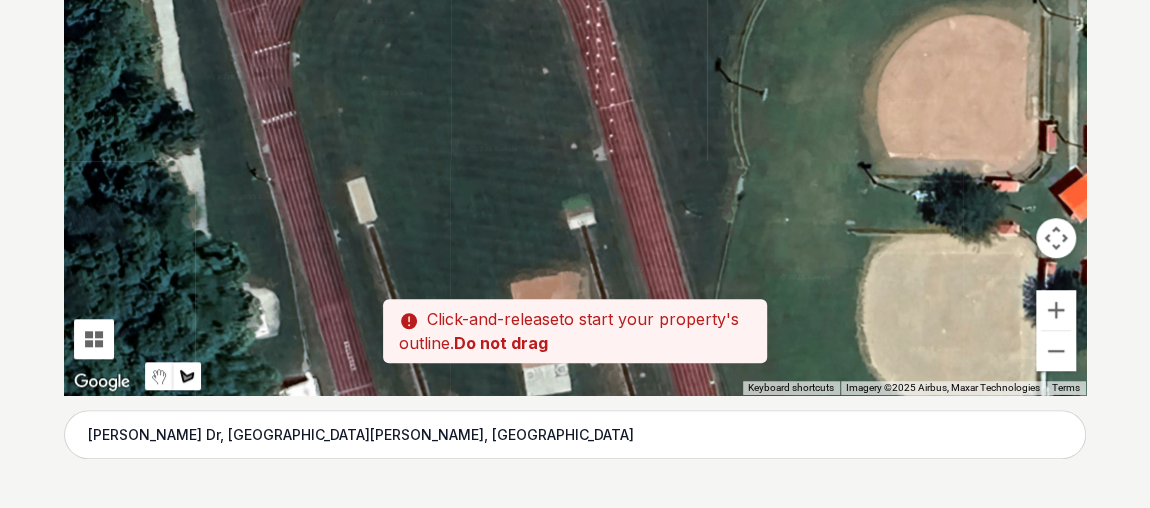 drag, startPoint x: 687, startPoint y: 166, endPoint x: 652, endPoint y: 265, distance: 105.00476 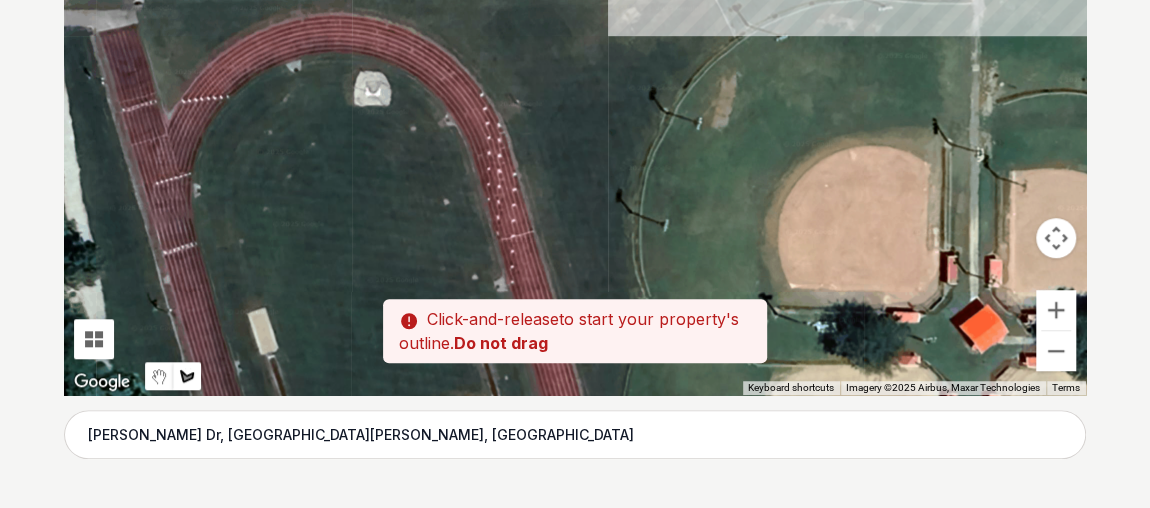 drag, startPoint x: 741, startPoint y: 86, endPoint x: 640, endPoint y: 220, distance: 167.80048 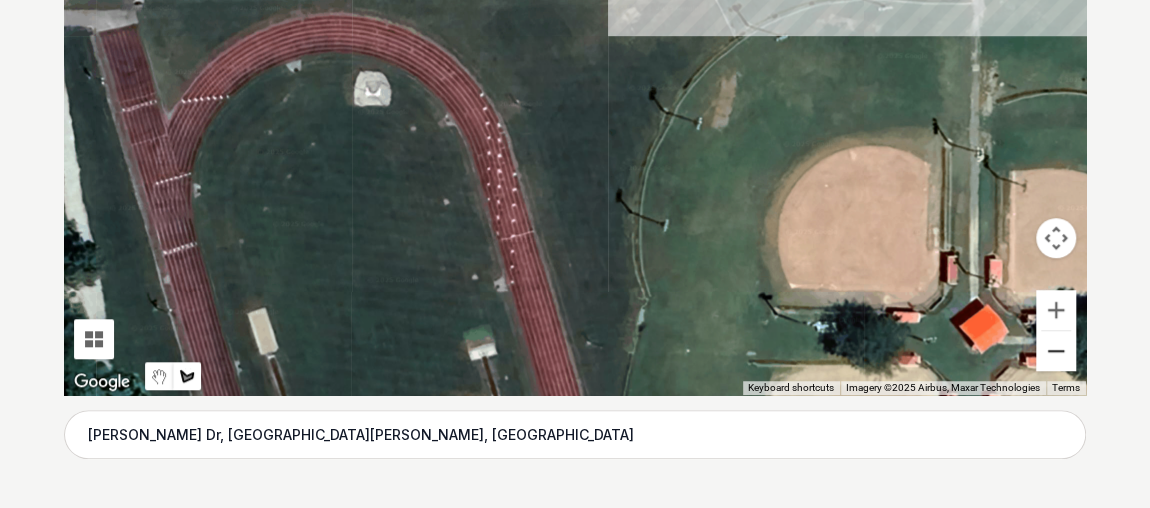 click at bounding box center (1056, 351) 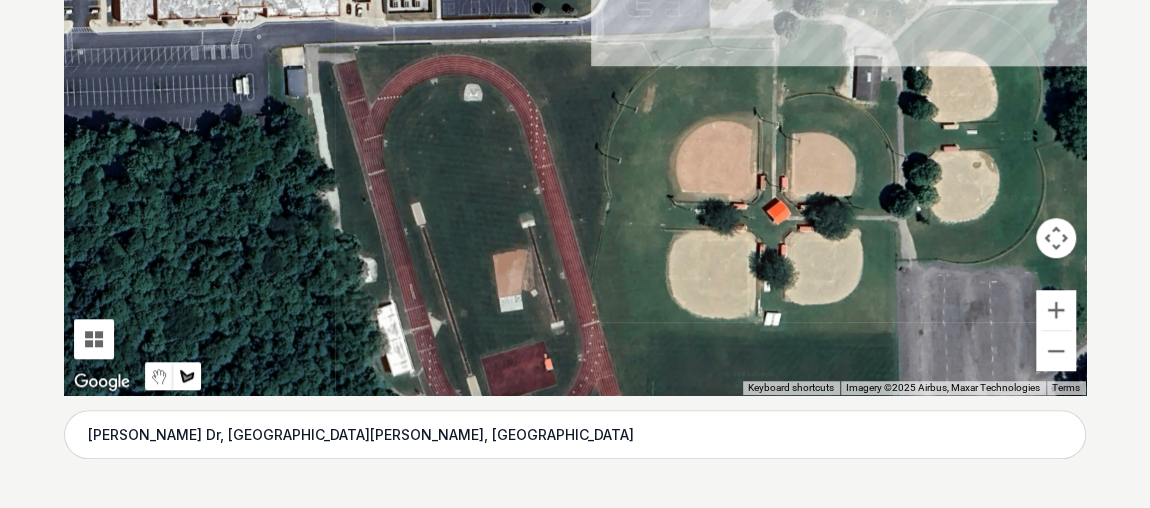 click at bounding box center [575, 95] 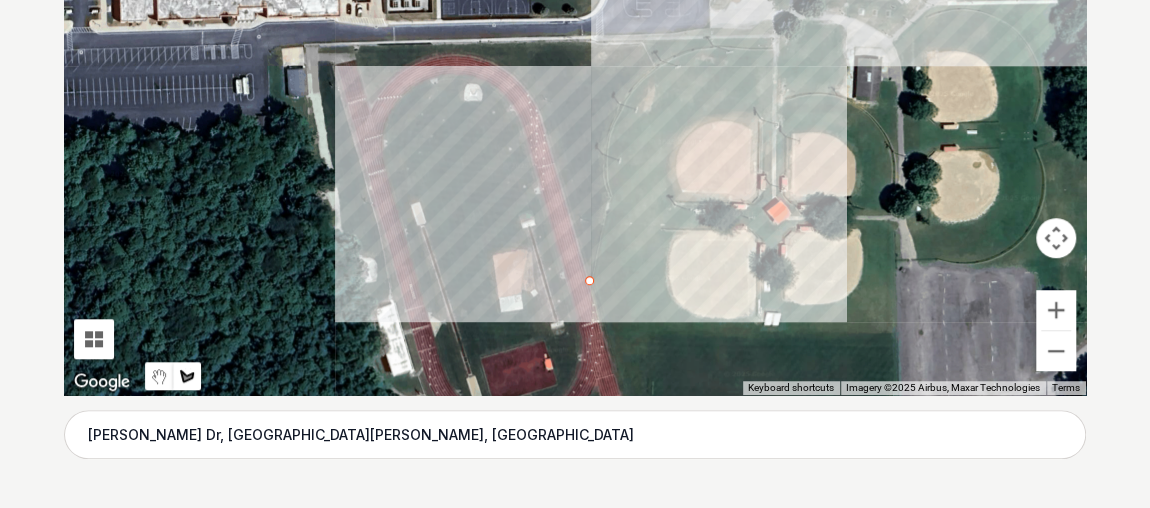click at bounding box center (575, 95) 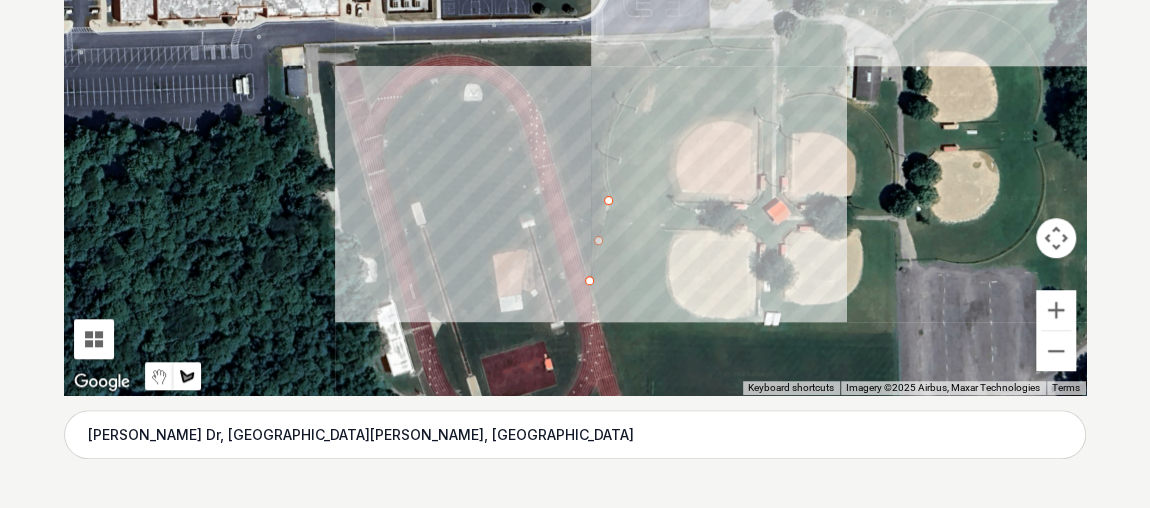 click at bounding box center [575, 95] 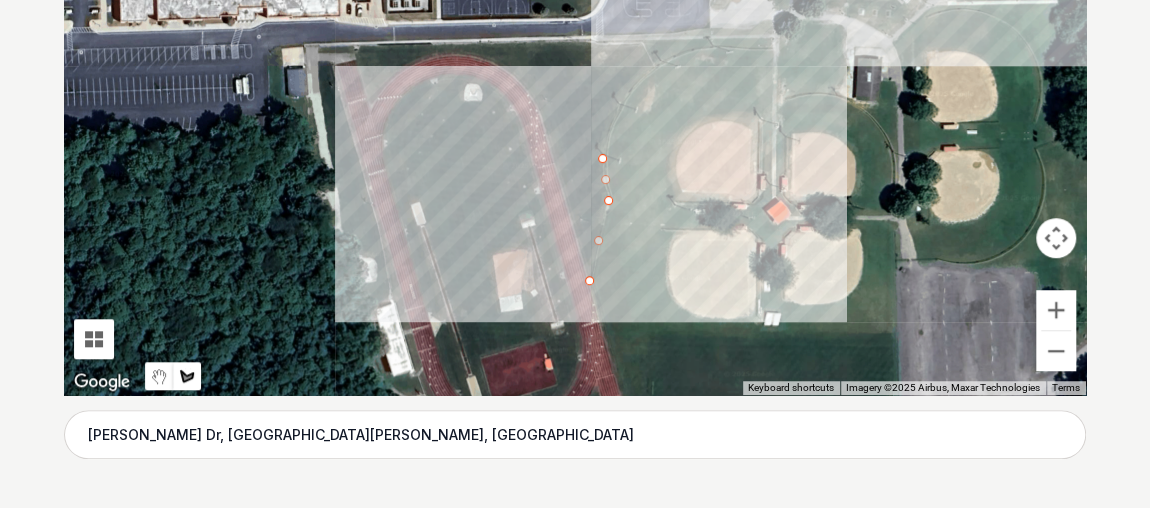 click at bounding box center [575, 95] 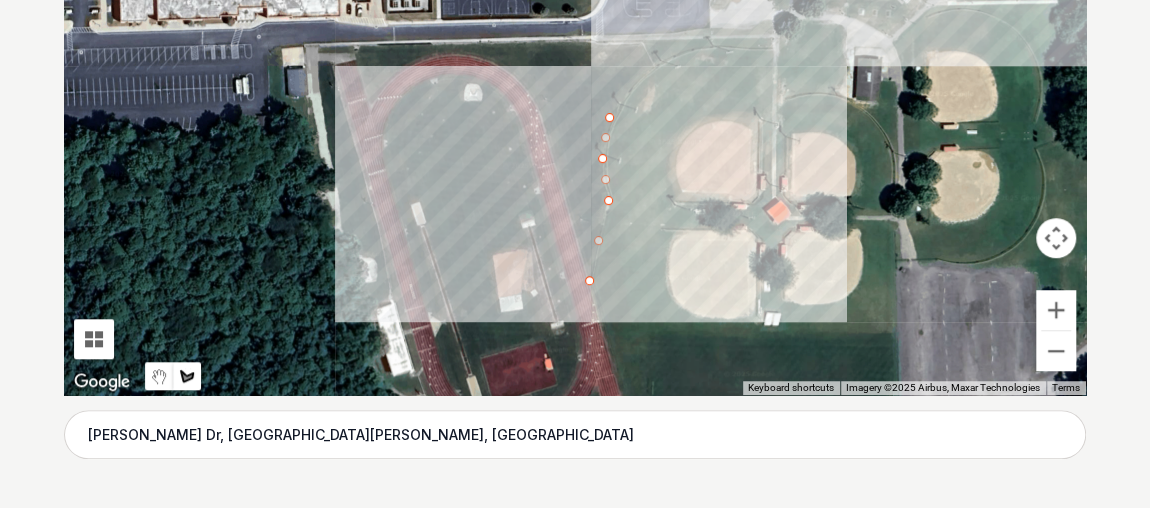 click at bounding box center (575, 95) 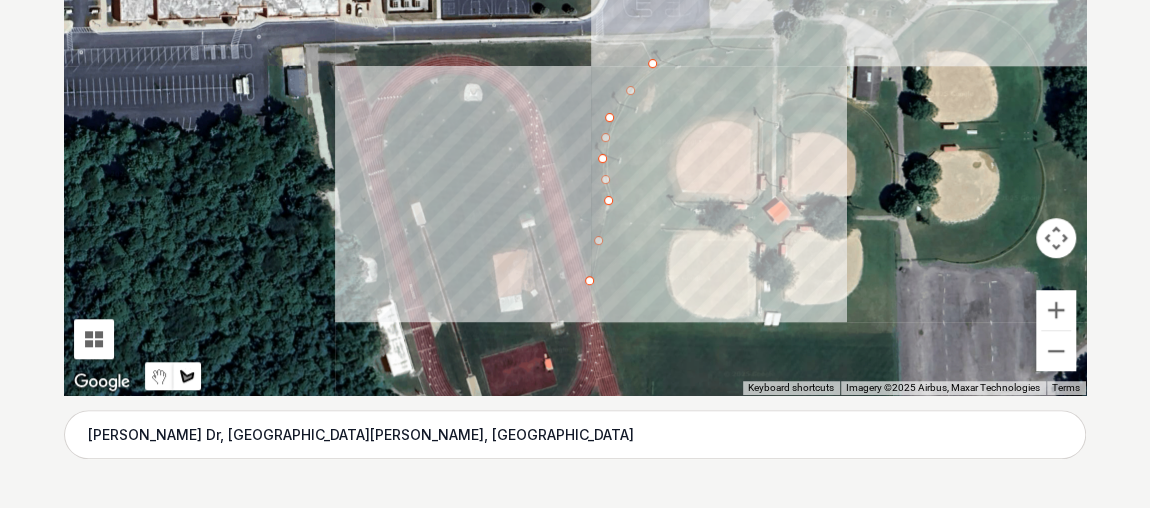 click at bounding box center [575, 95] 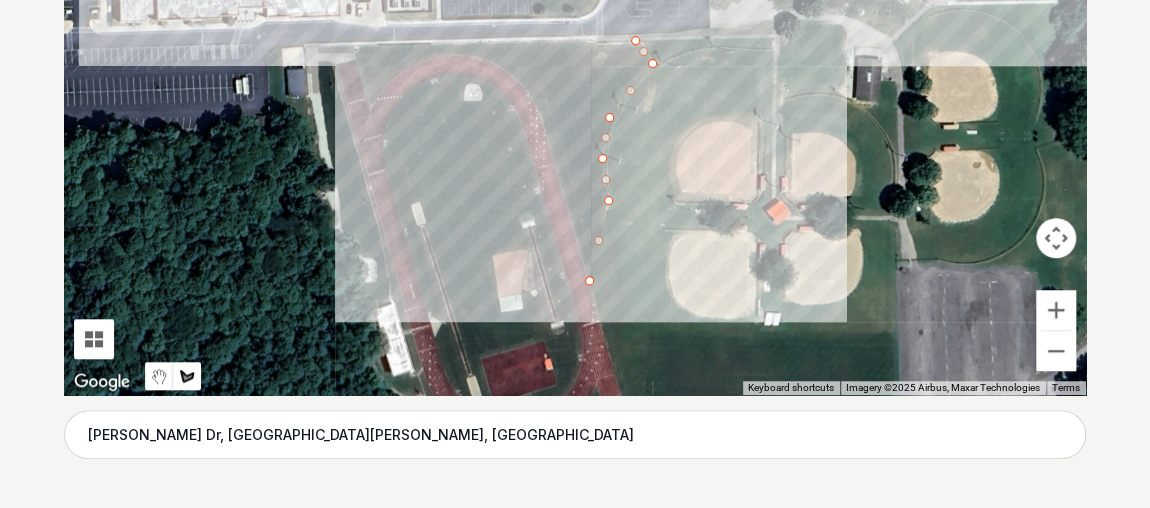 click at bounding box center (575, 95) 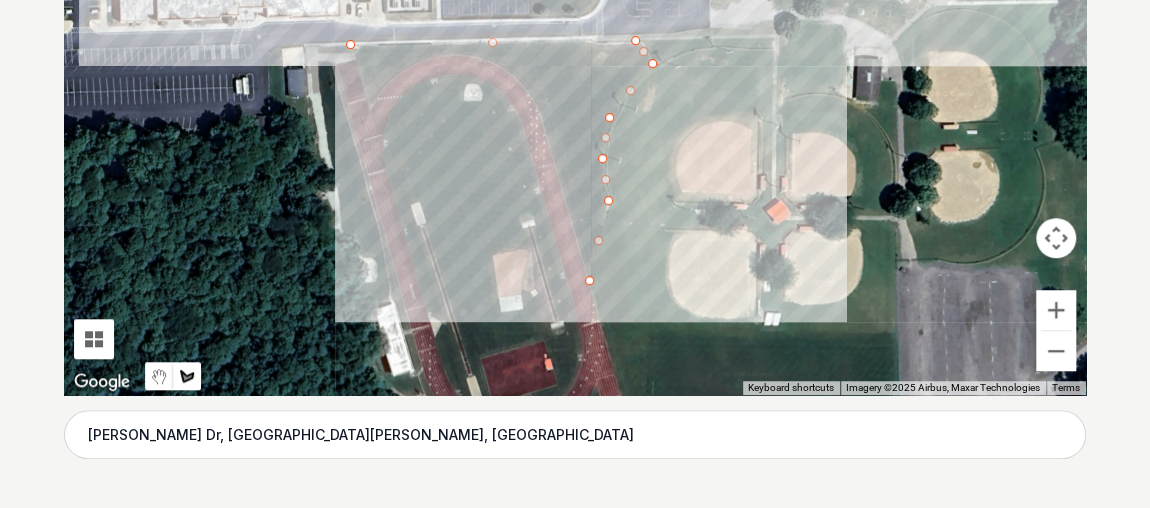 click at bounding box center [575, 95] 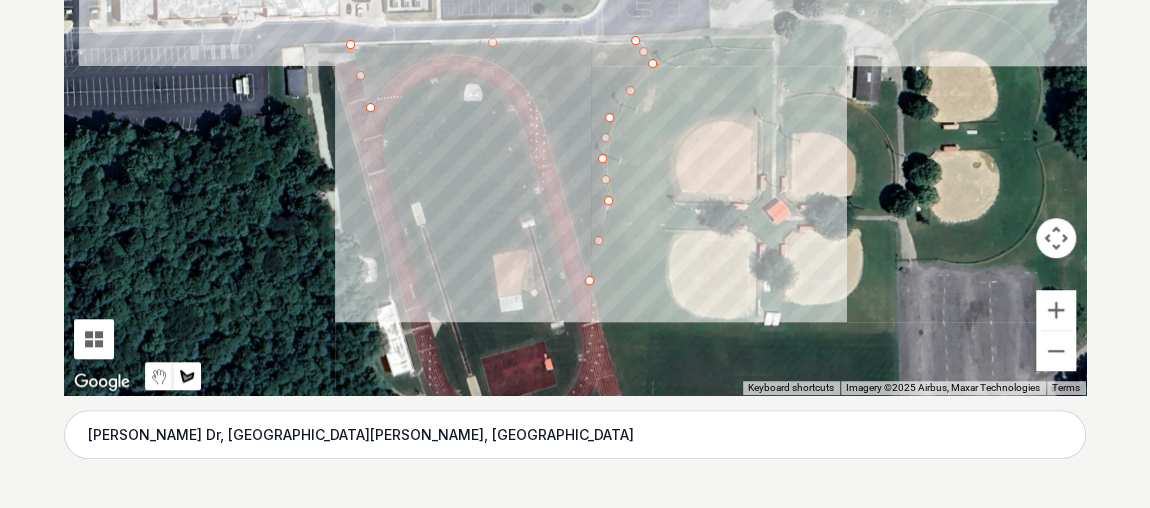 click at bounding box center (575, 95) 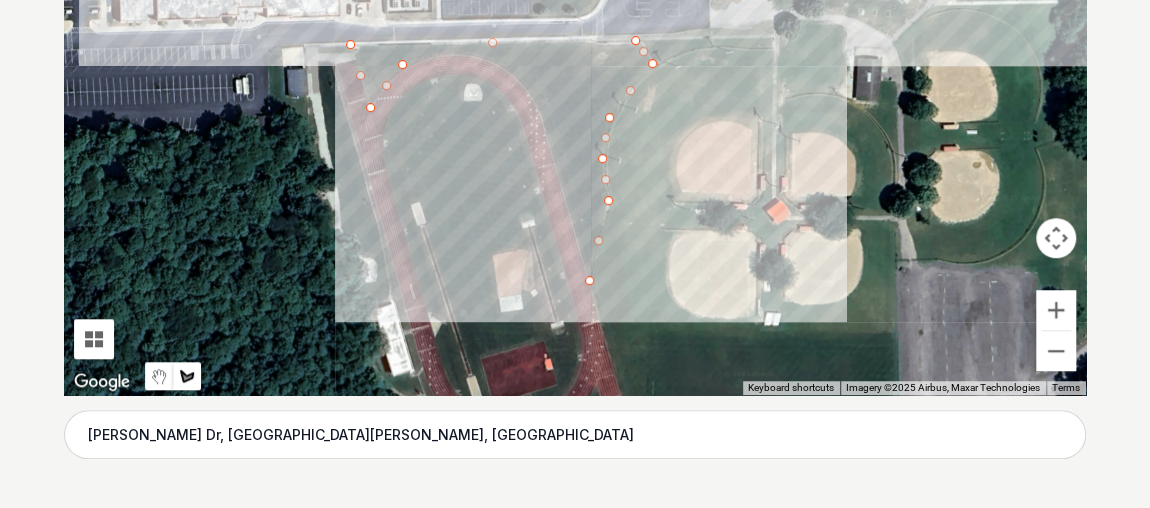 click at bounding box center [575, 95] 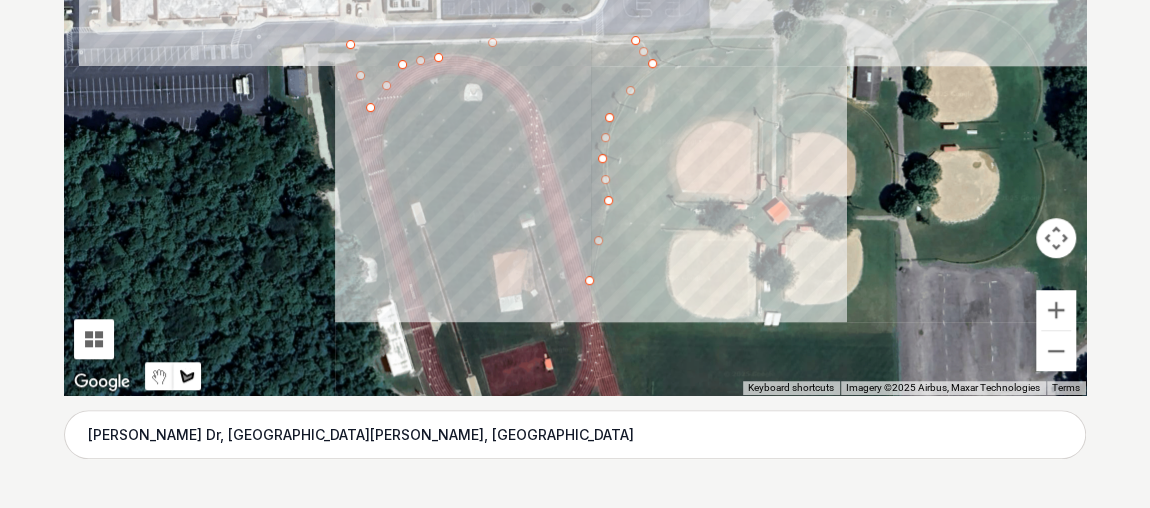 click at bounding box center [575, 95] 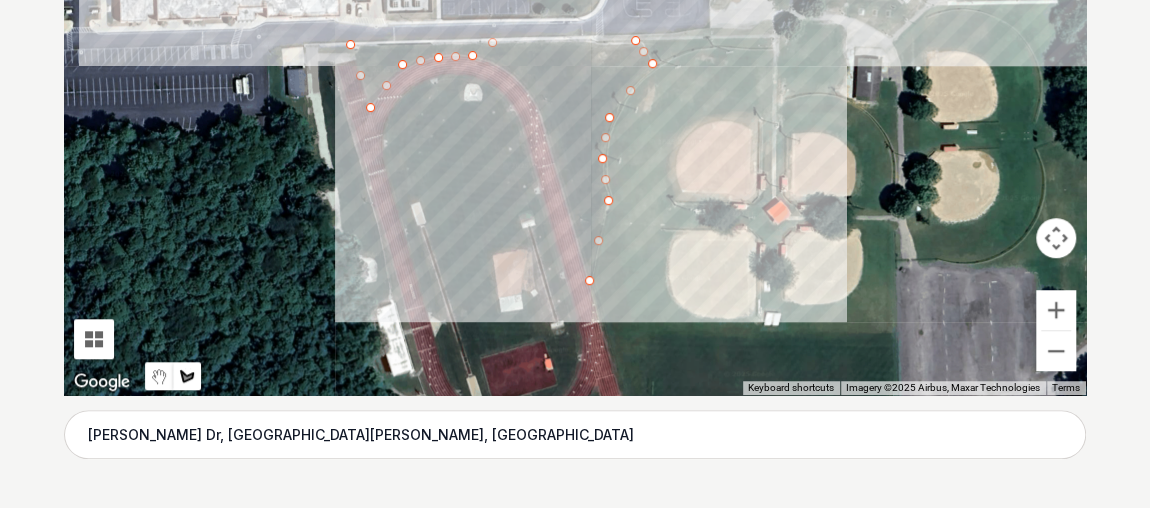 click at bounding box center [575, 95] 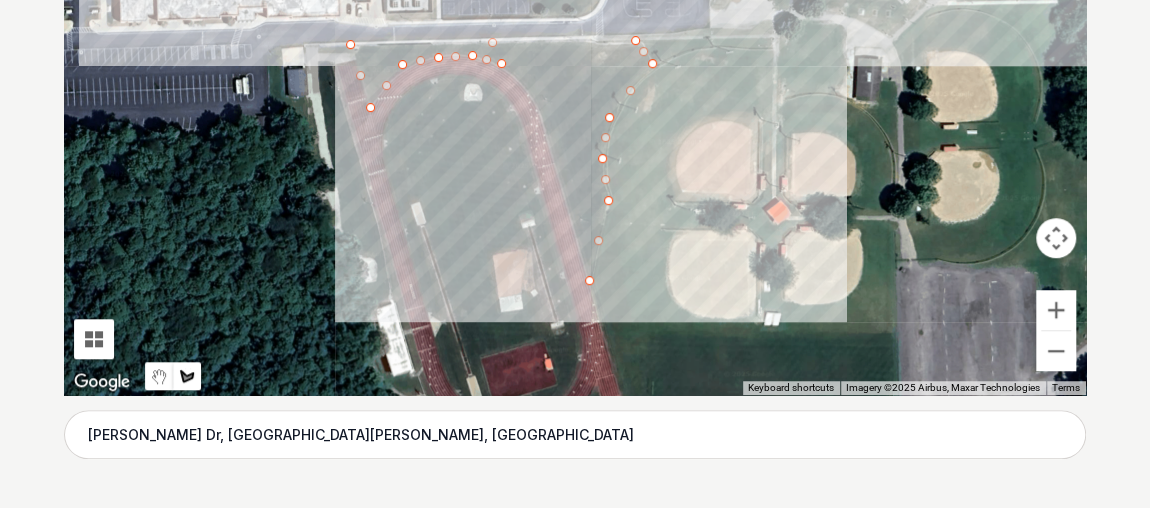 click at bounding box center [575, 95] 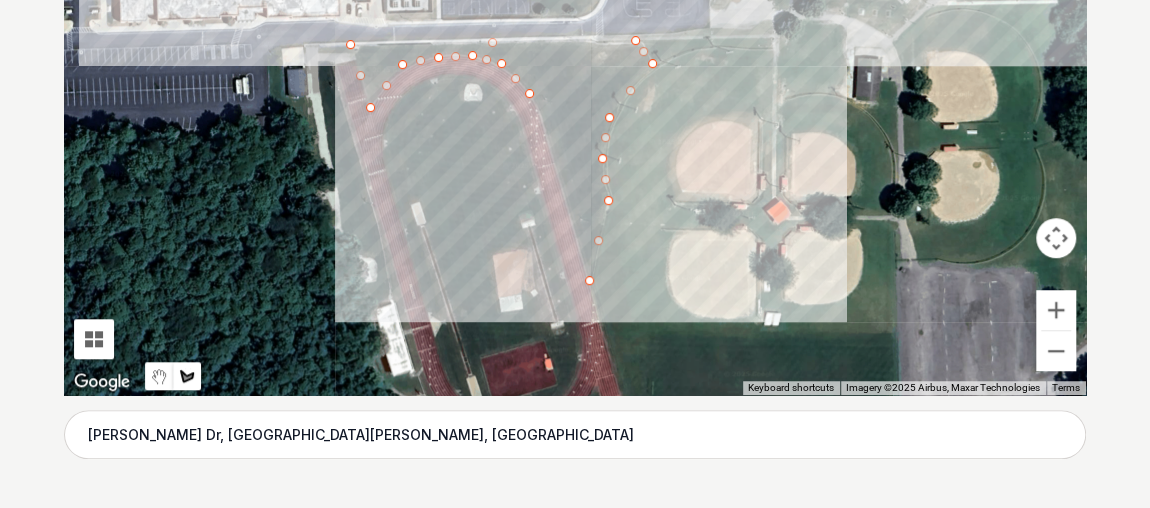 click at bounding box center [575, 95] 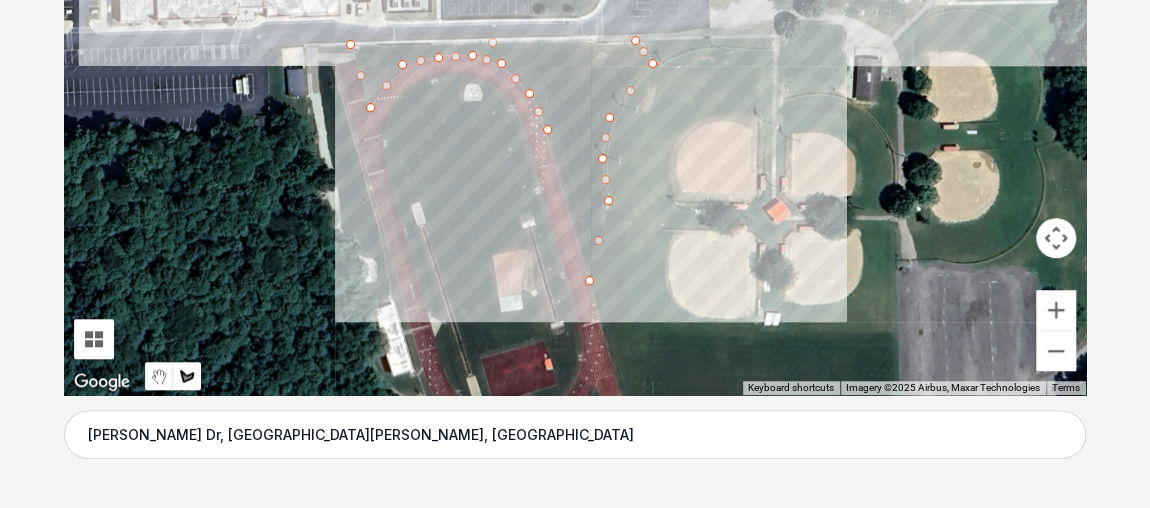 click at bounding box center (575, 95) 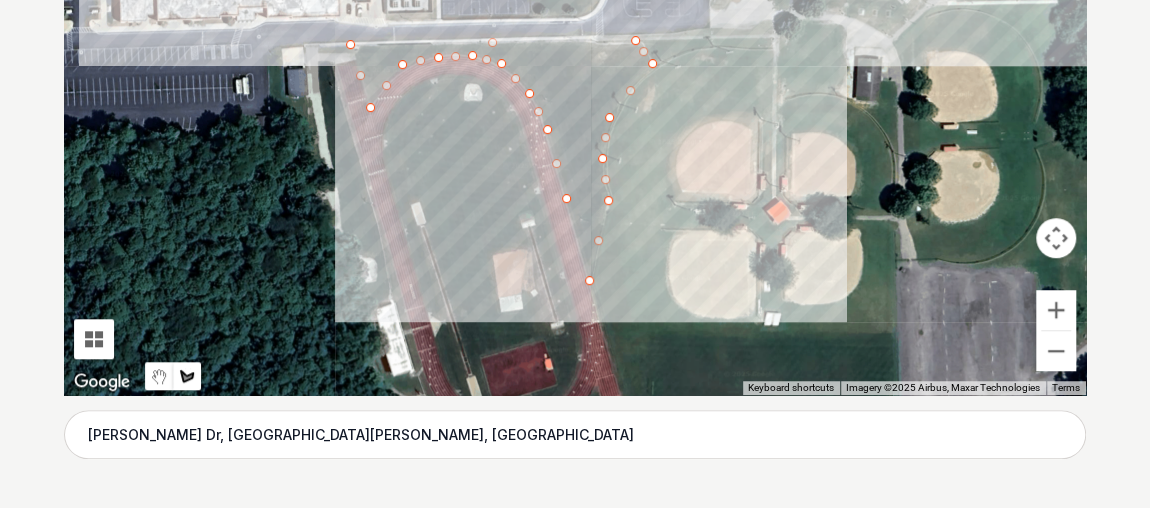 click at bounding box center [575, 95] 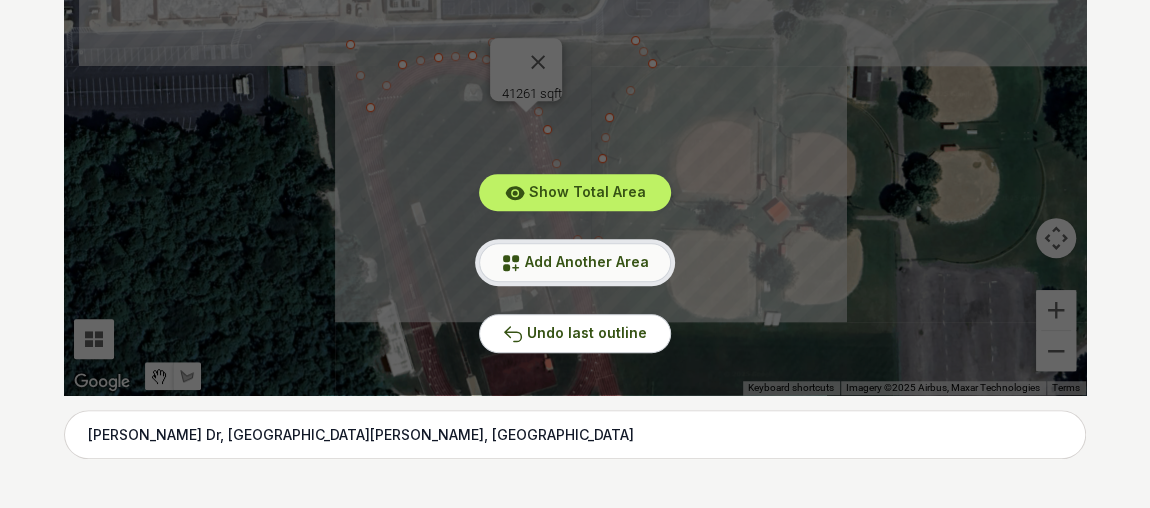 click on "Add Another Area" at bounding box center (587, 261) 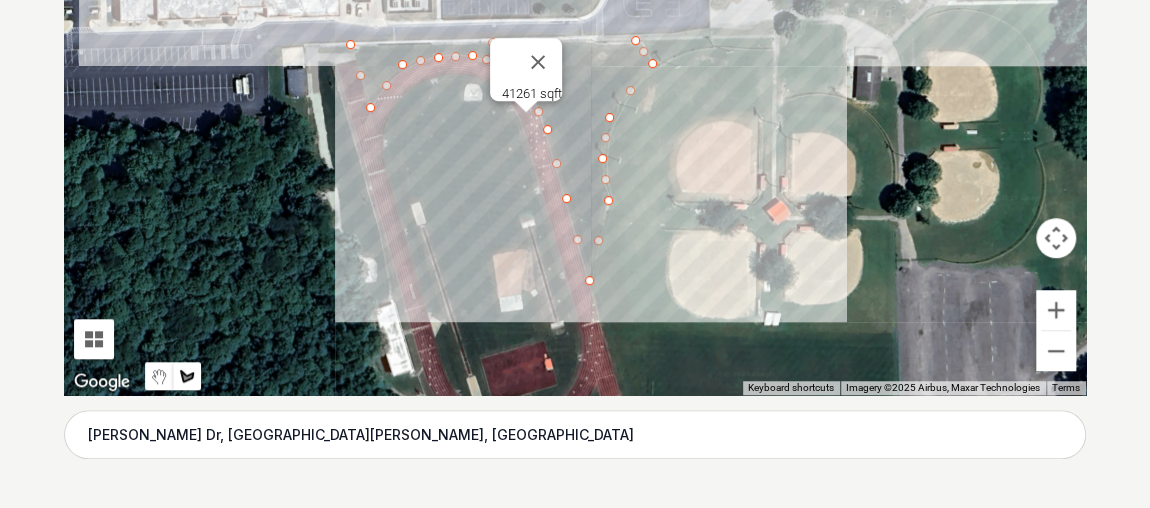 click at bounding box center (575, 95) 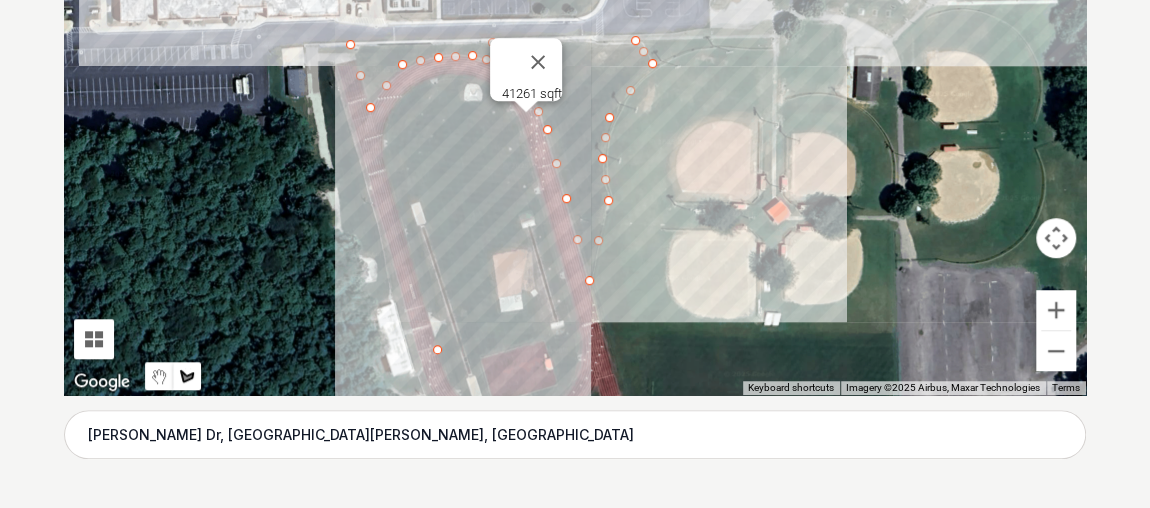 click at bounding box center [575, 95] 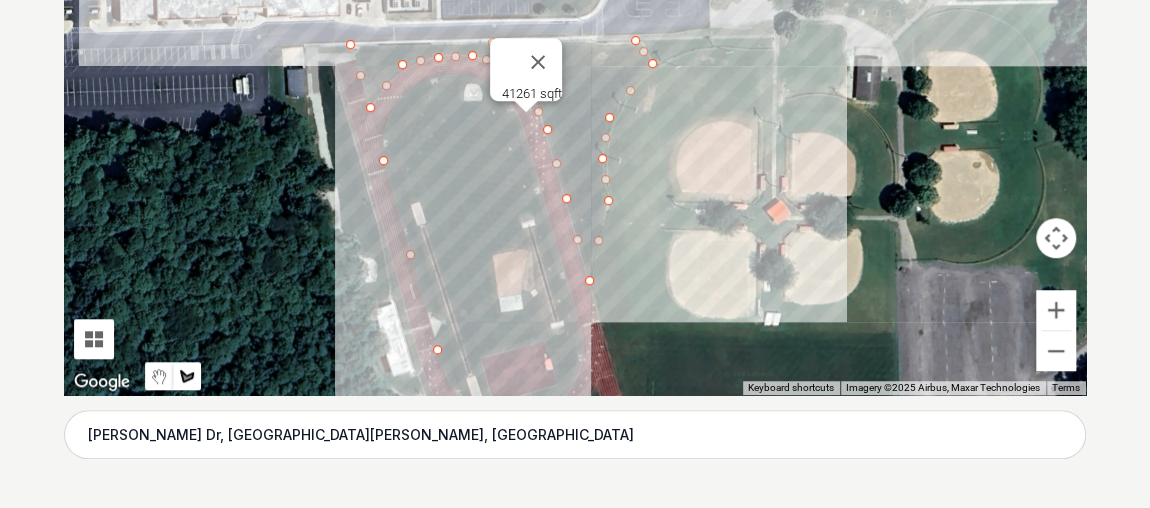 click at bounding box center (575, 95) 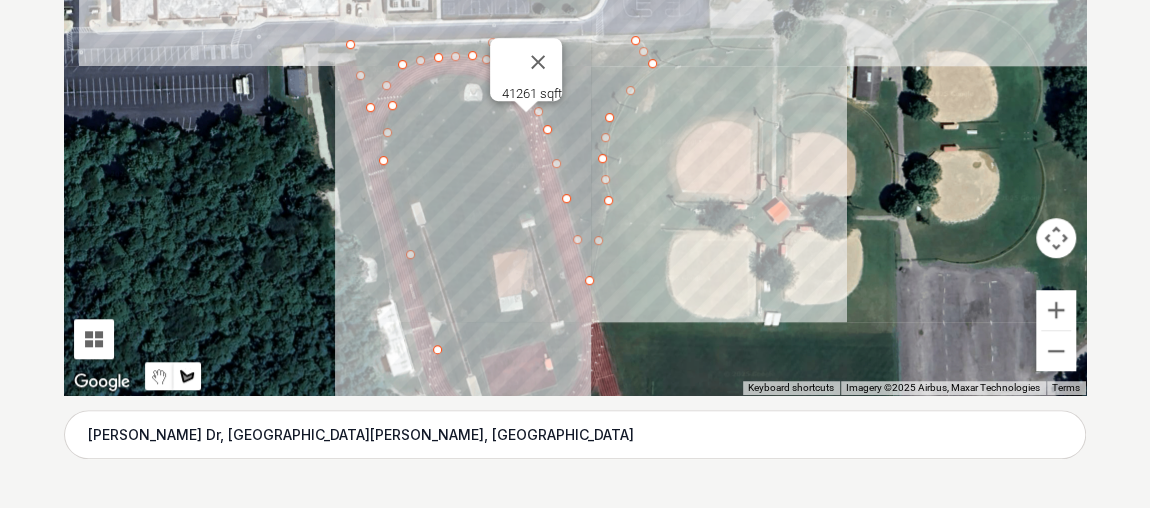 click at bounding box center [575, 95] 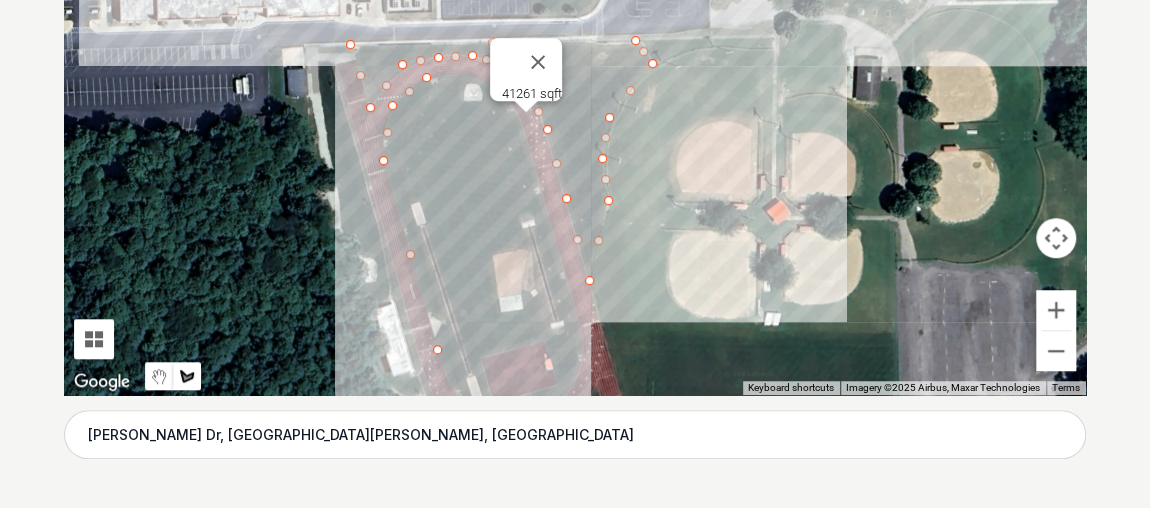click at bounding box center (575, 95) 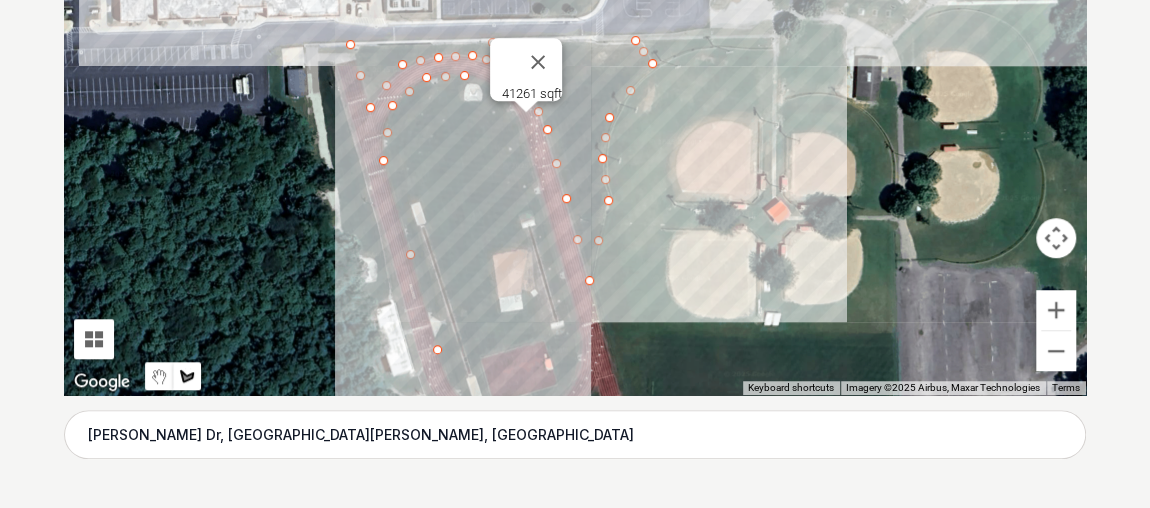 click at bounding box center (575, 95) 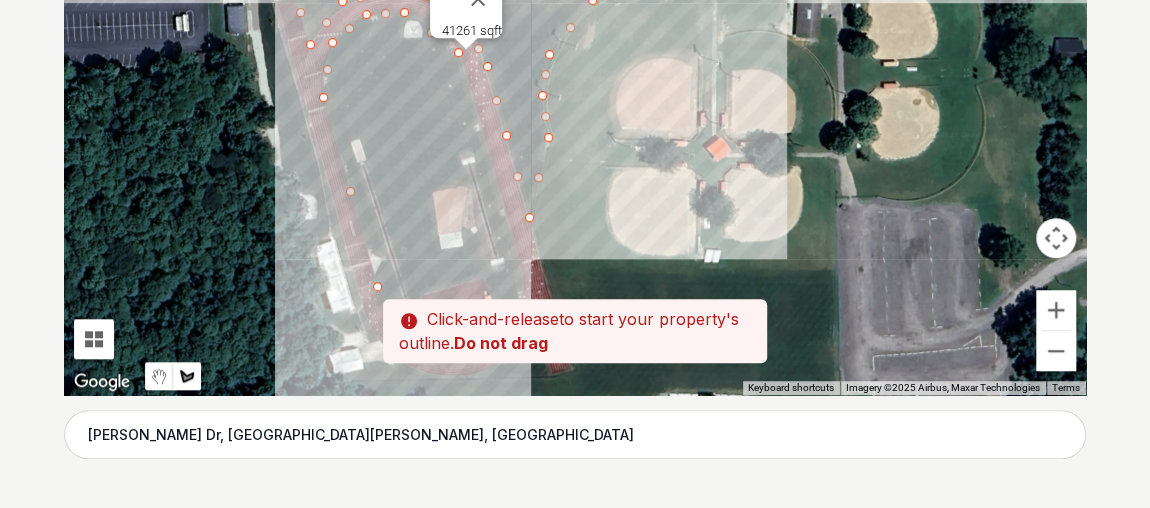 drag, startPoint x: 531, startPoint y: 228, endPoint x: 469, endPoint y: 162, distance: 90.55385 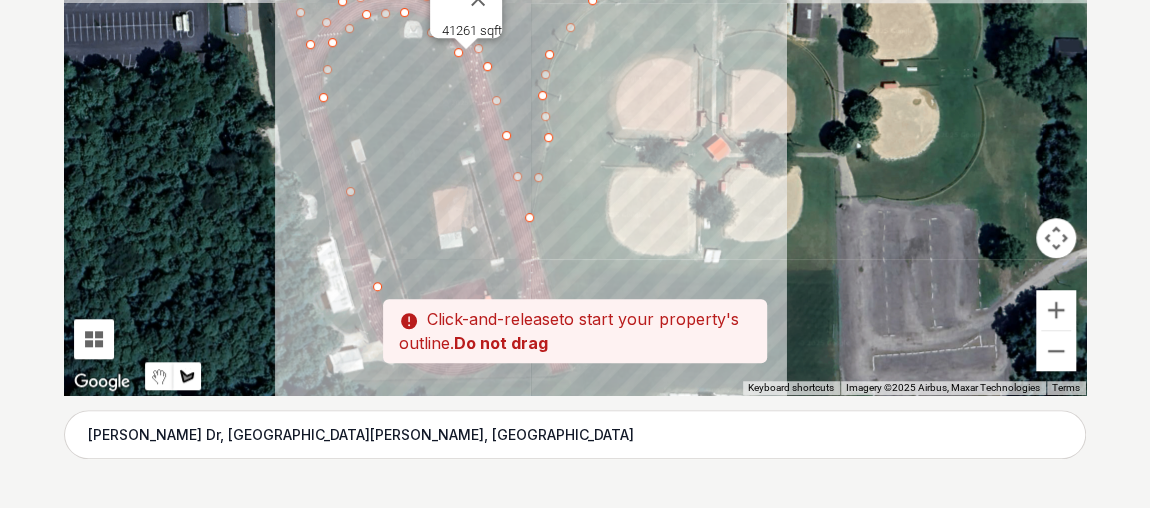 click at bounding box center (575, 95) 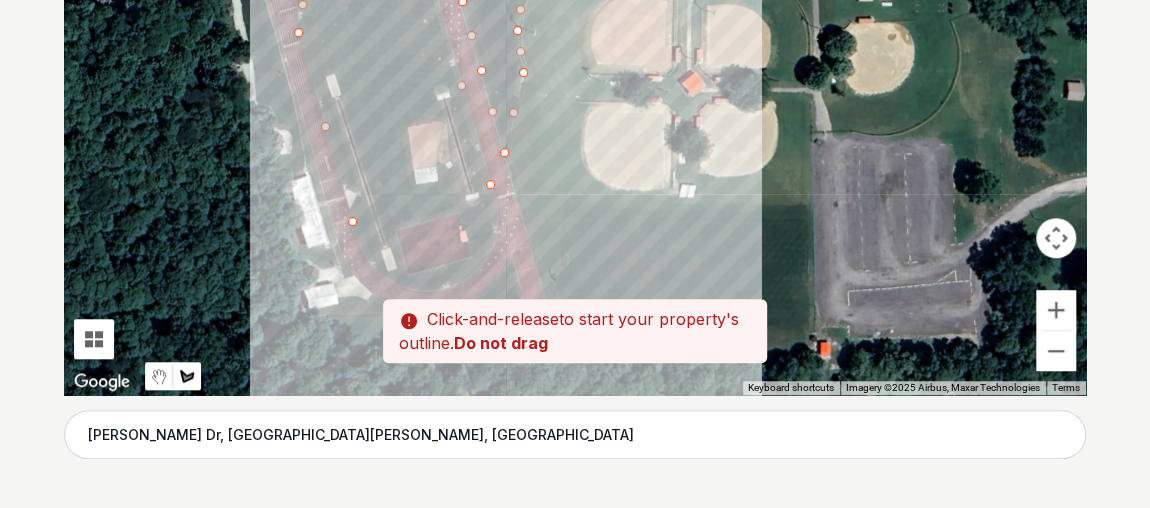 drag, startPoint x: 515, startPoint y: 263, endPoint x: 483, endPoint y: 168, distance: 100.2447 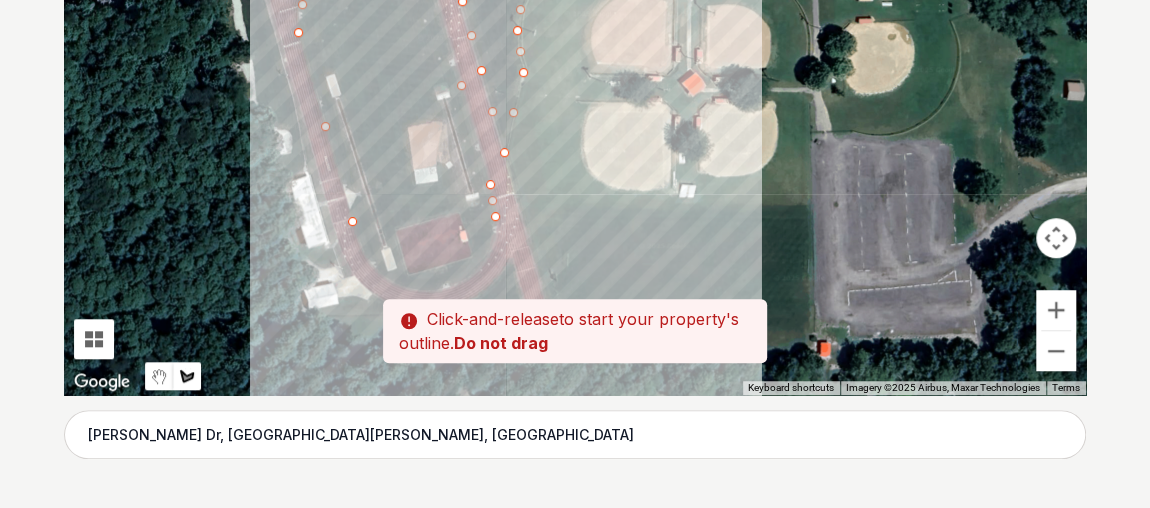 click at bounding box center [575, 95] 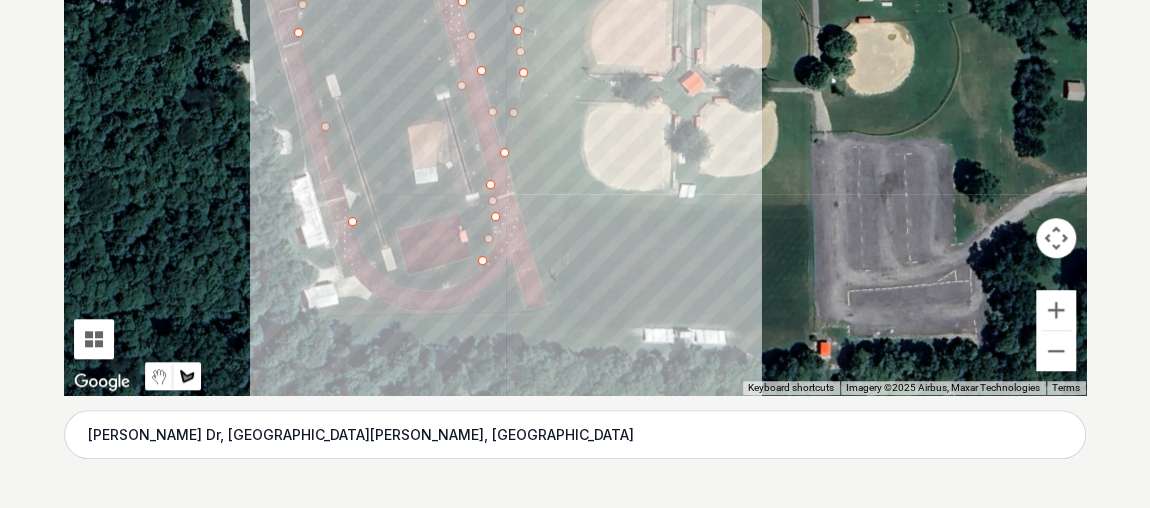 click at bounding box center [575, 95] 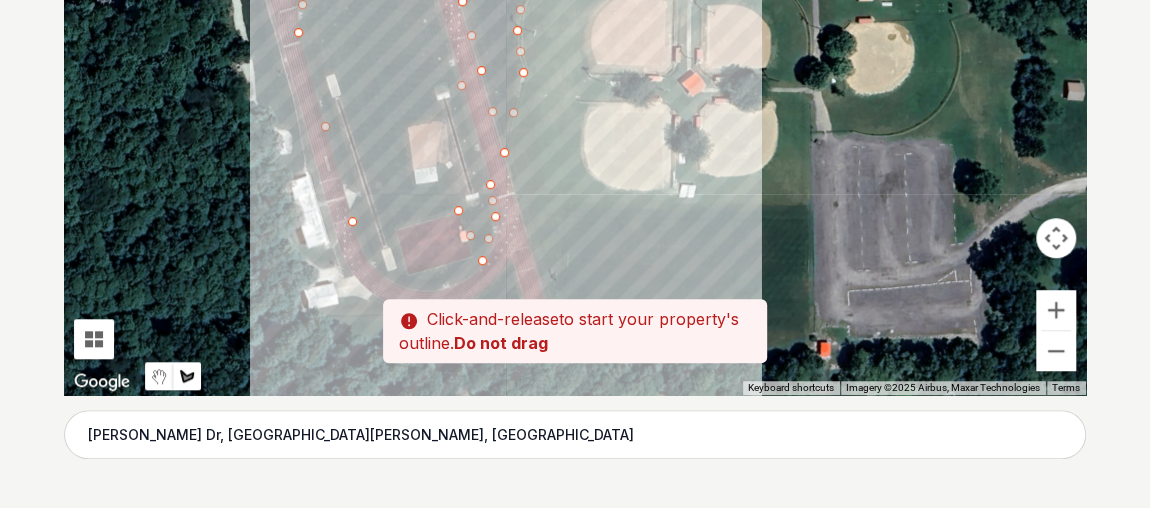 click at bounding box center (575, 95) 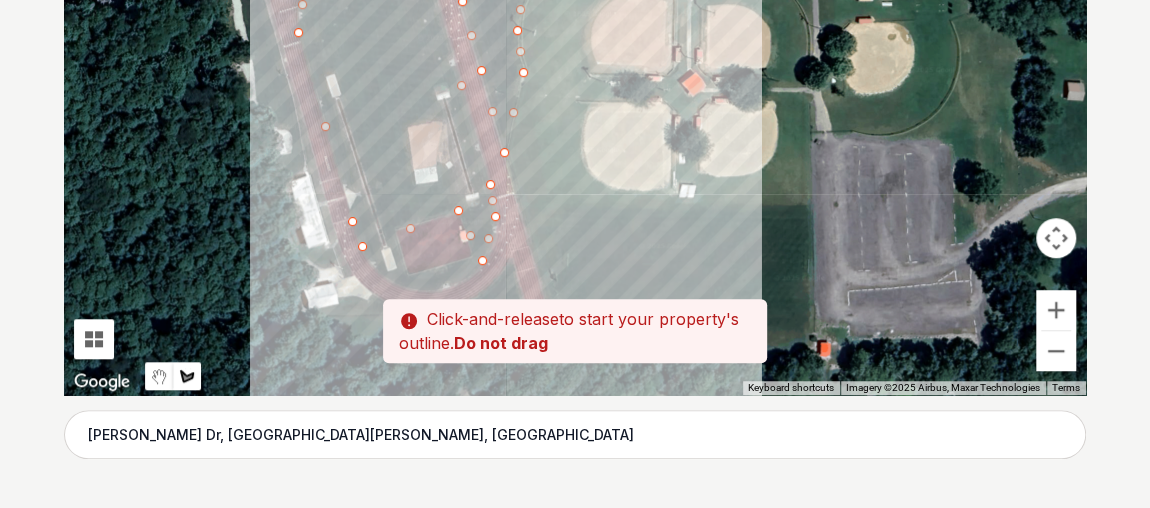 click at bounding box center [575, 95] 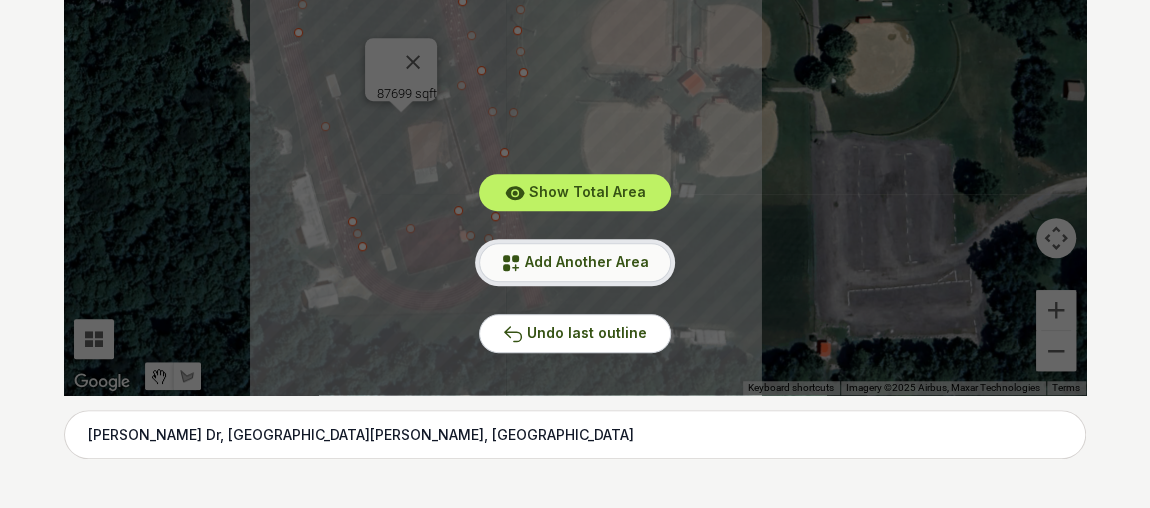 click on "Add Another Area" at bounding box center (587, 261) 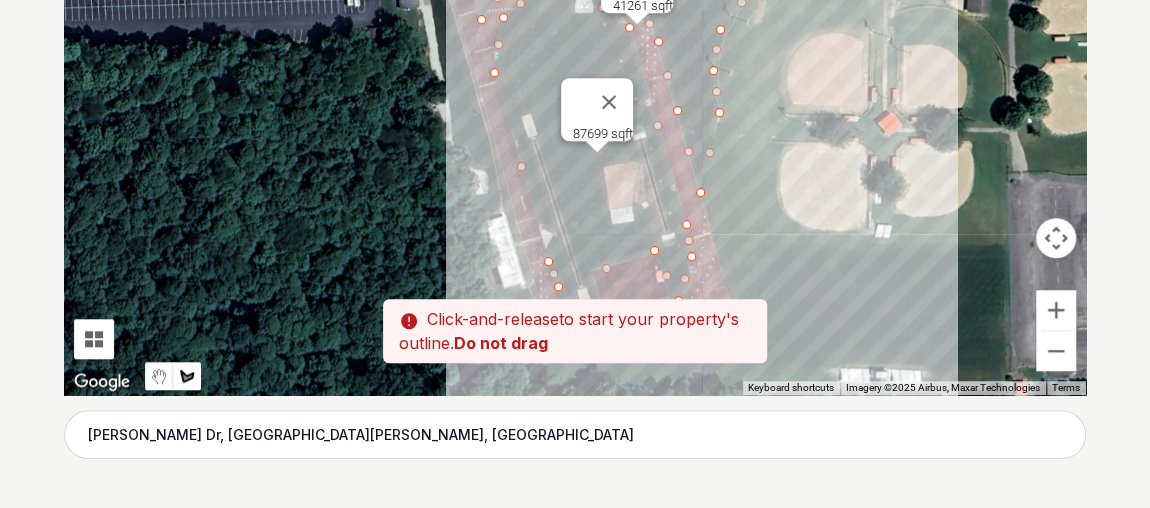 drag, startPoint x: 255, startPoint y: 188, endPoint x: 459, endPoint y: 237, distance: 209.80229 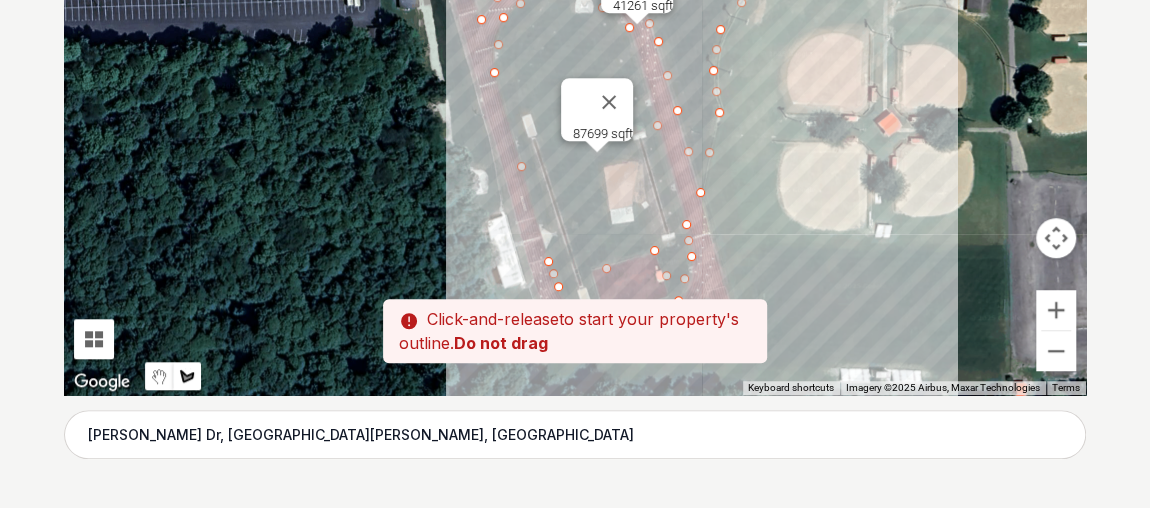 click at bounding box center (575, 95) 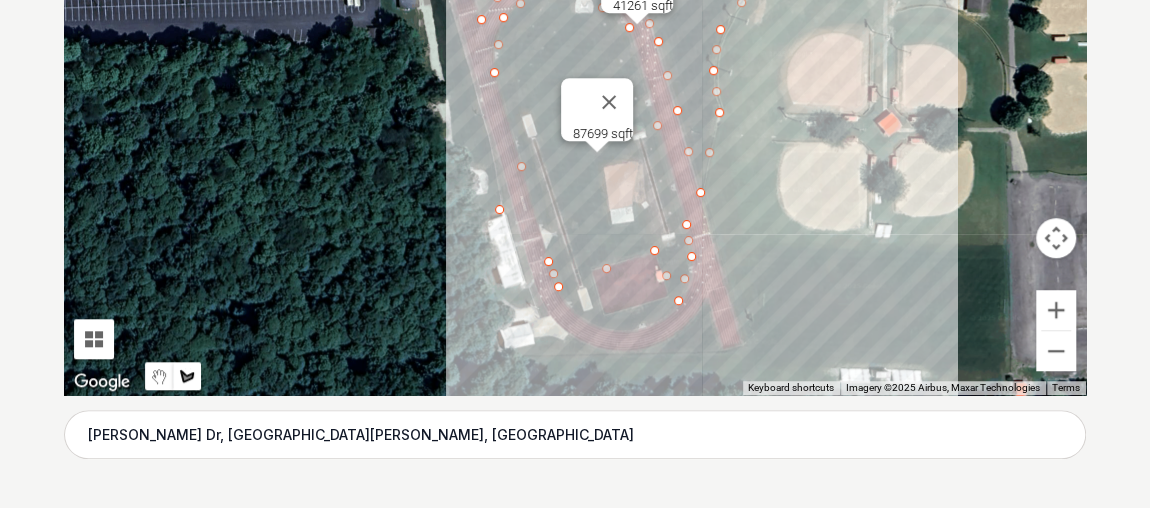click at bounding box center [575, 95] 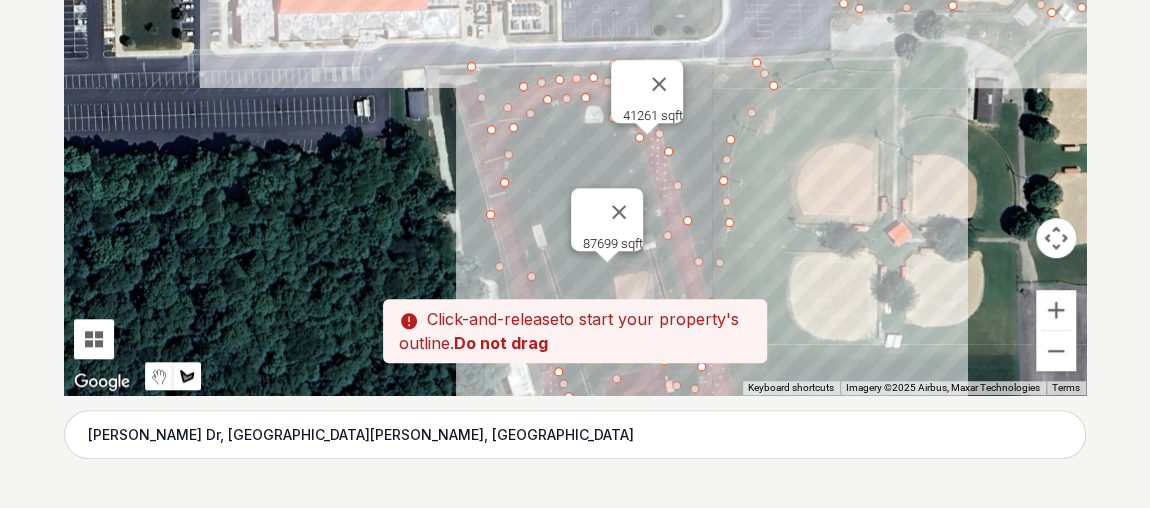 drag, startPoint x: 466, startPoint y: 48, endPoint x: 477, endPoint y: 169, distance: 121.49897 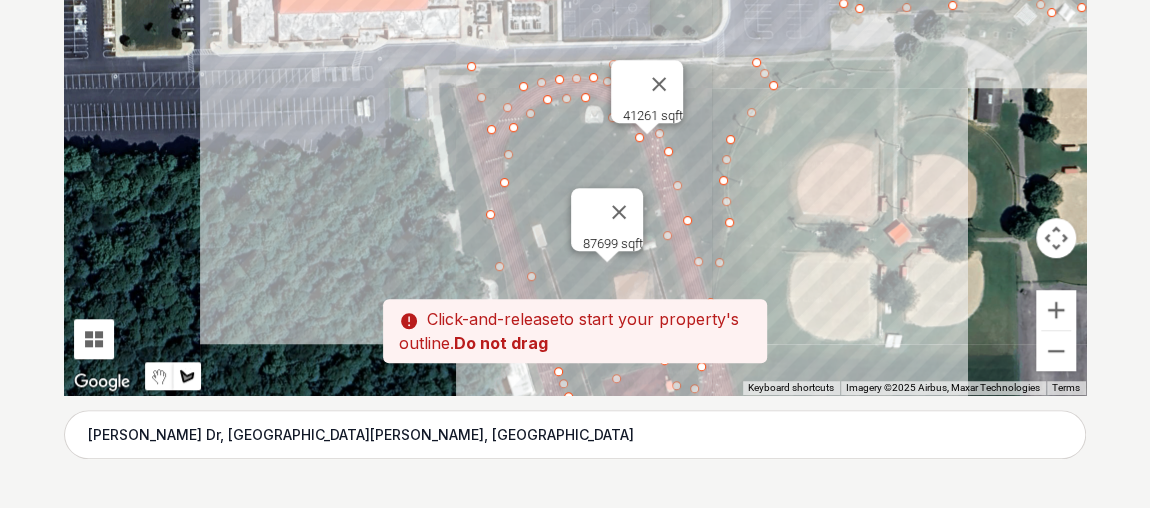 click at bounding box center (575, 95) 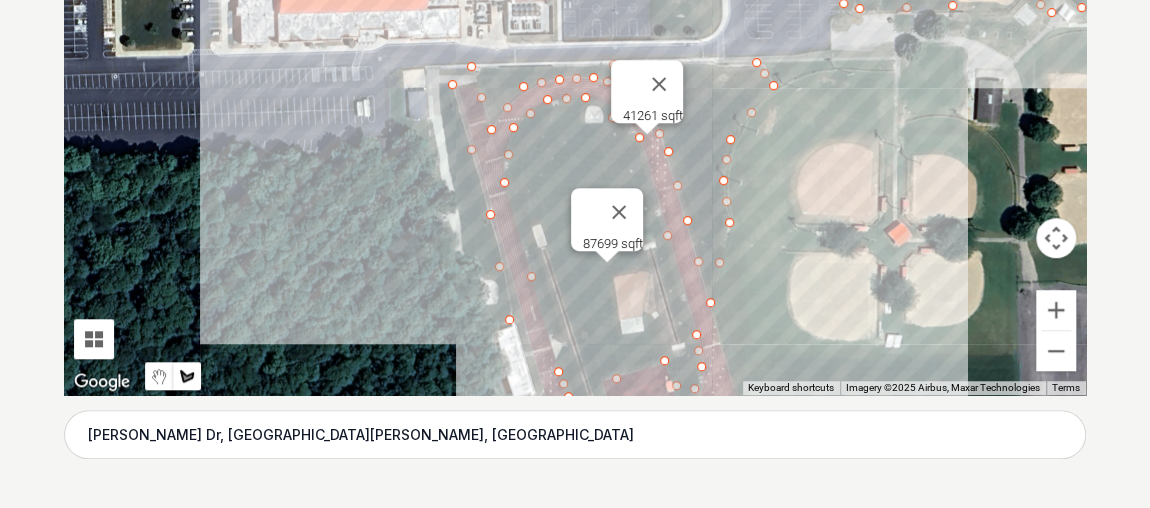 click at bounding box center (575, 95) 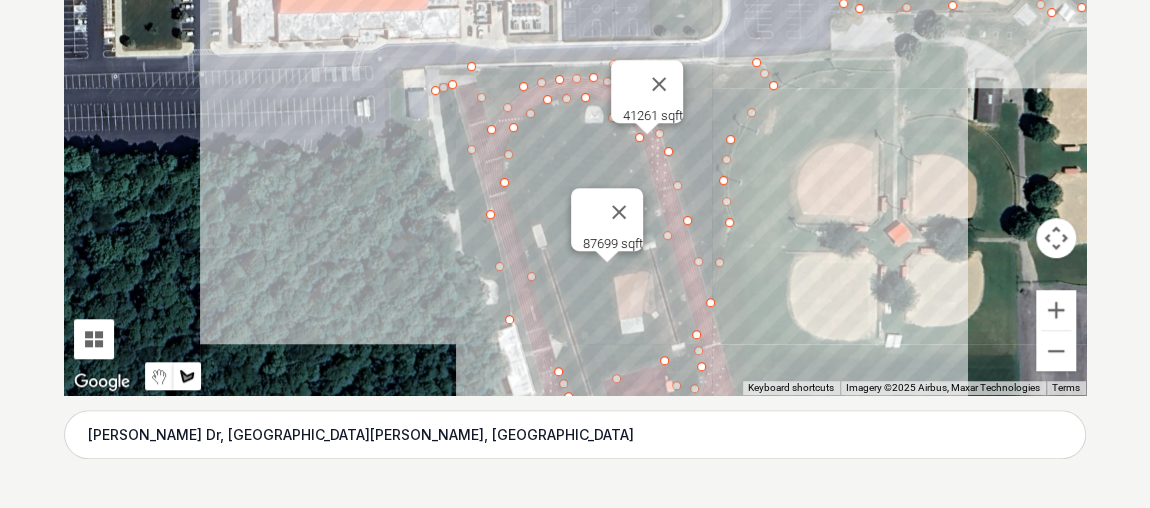 click at bounding box center [575, 95] 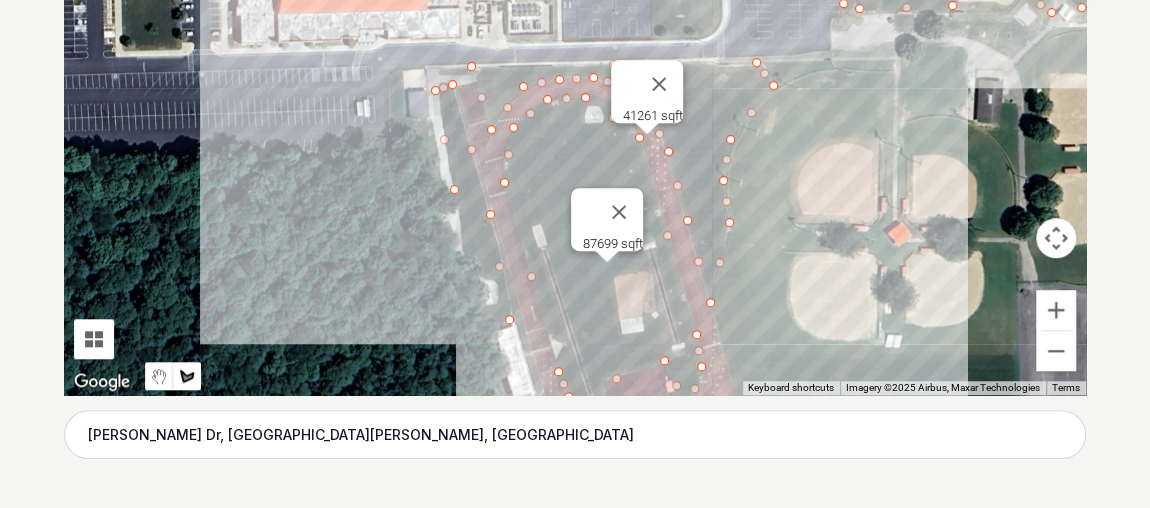 click at bounding box center (575, 95) 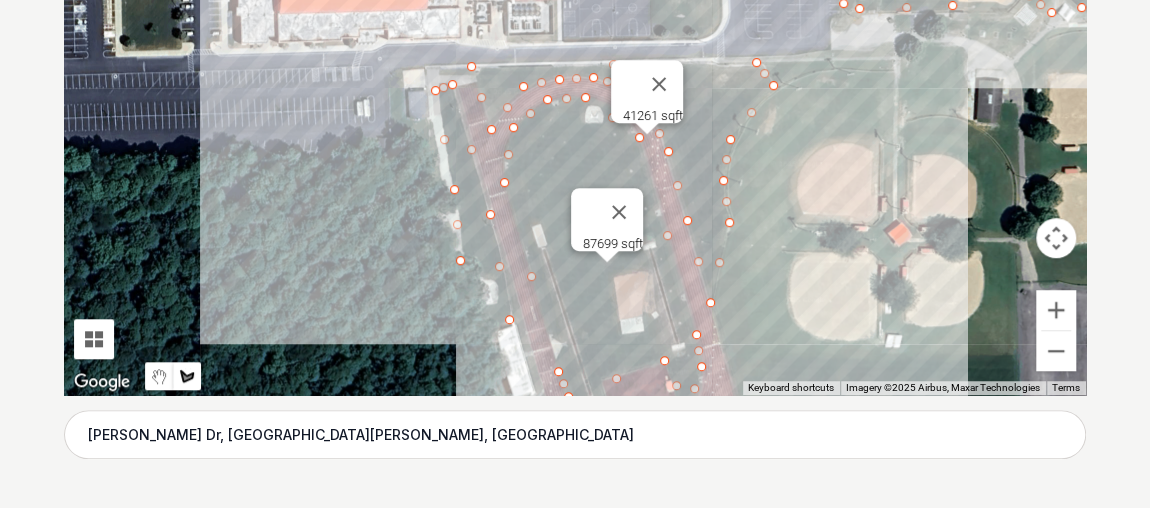 click at bounding box center [575, 95] 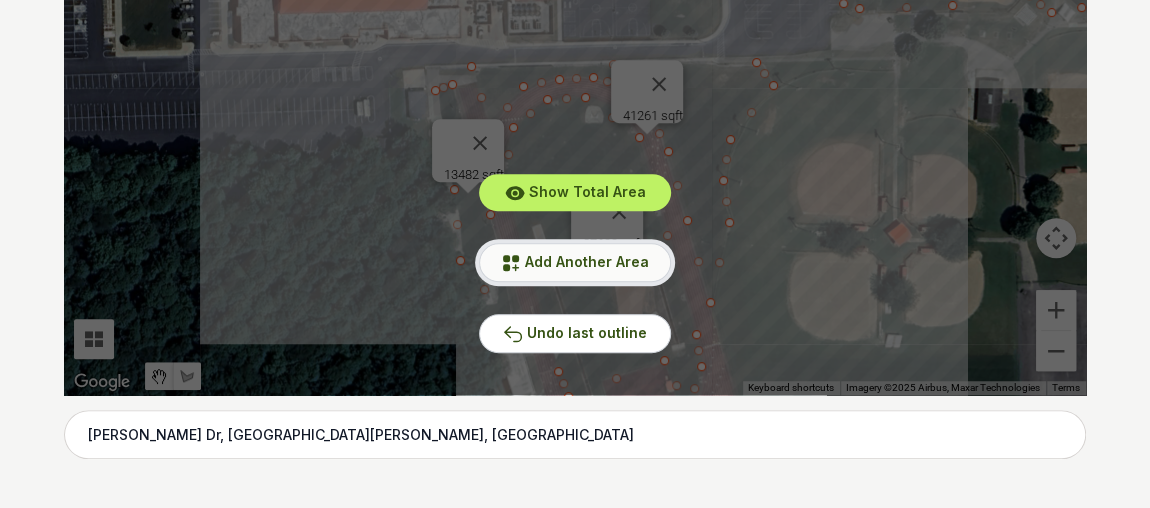 click on "Add Another Area" at bounding box center [575, 262] 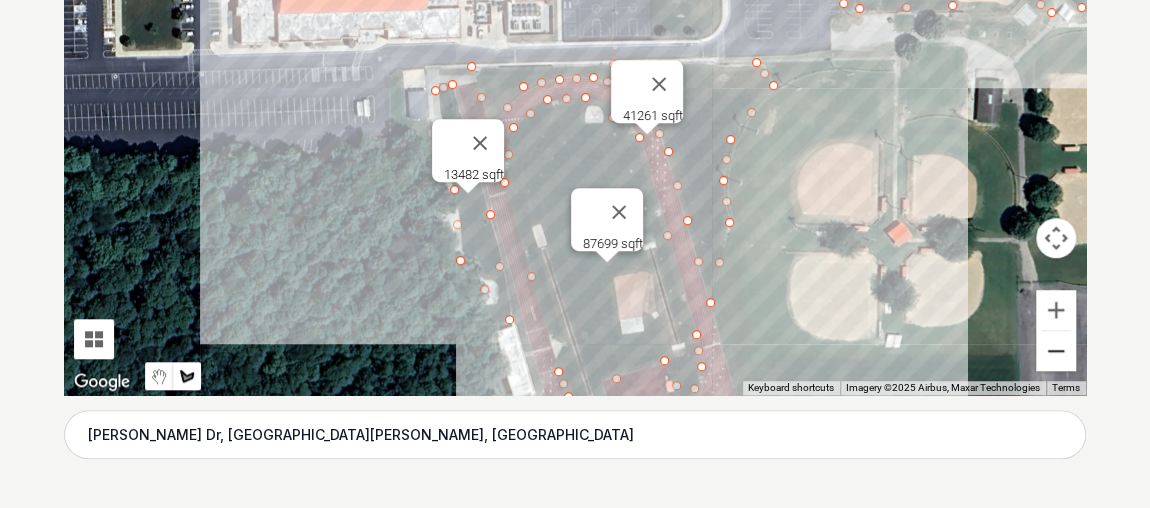 click at bounding box center (1056, 351) 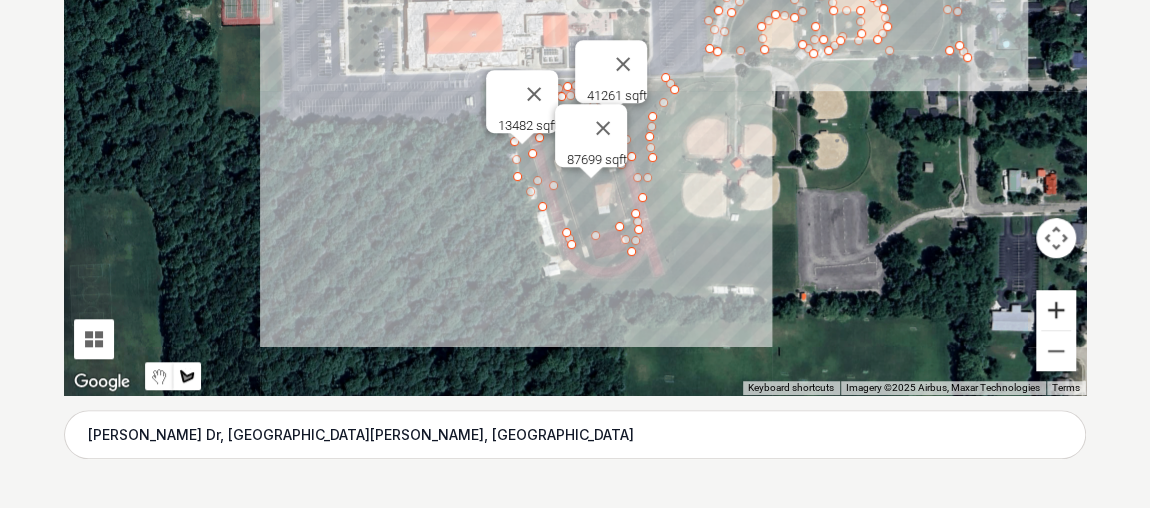 click at bounding box center (1056, 310) 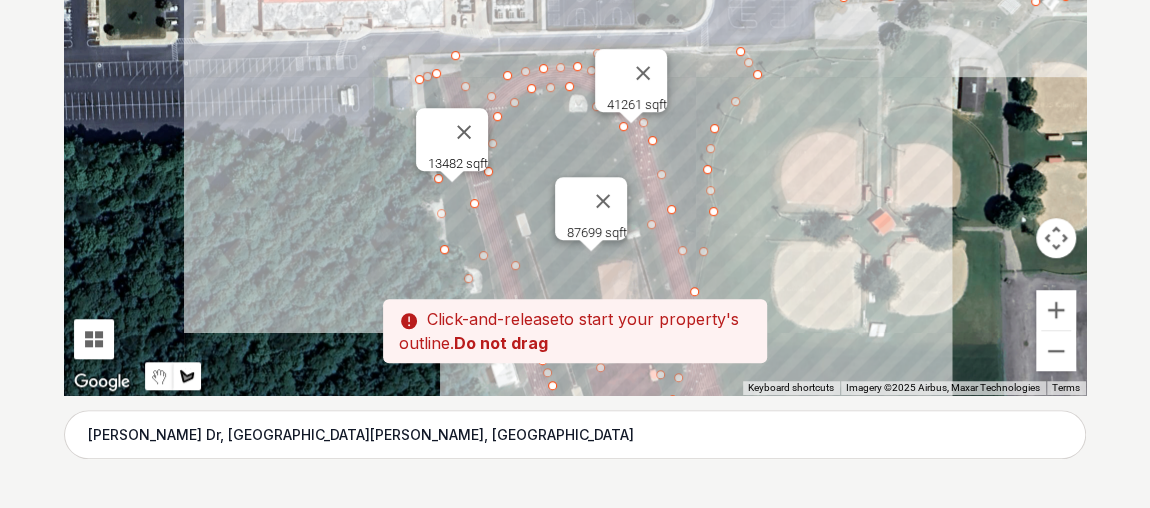 drag, startPoint x: 770, startPoint y: 266, endPoint x: 754, endPoint y: 257, distance: 18.35756 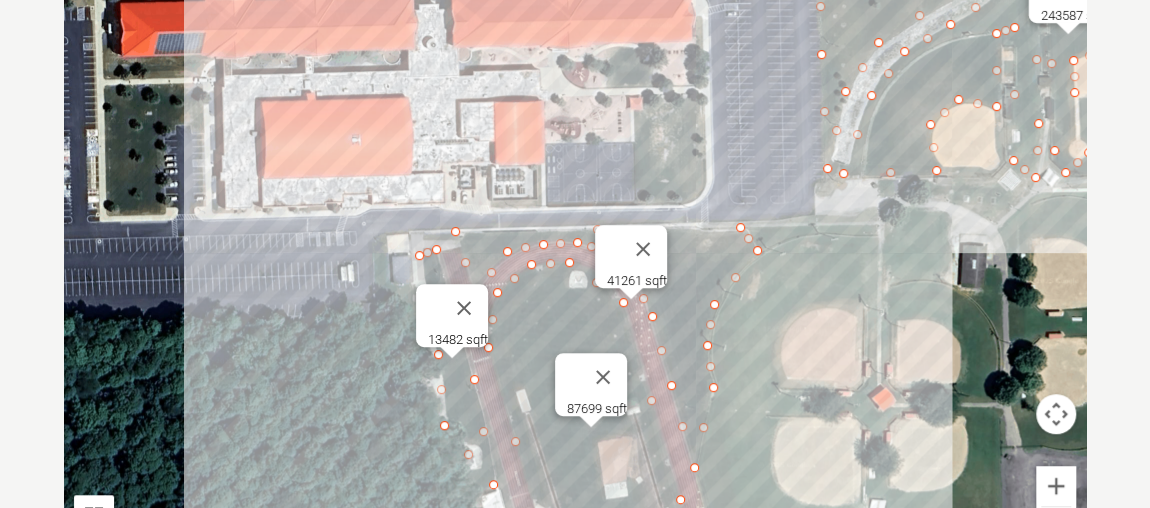 scroll, scrollTop: 439, scrollLeft: 0, axis: vertical 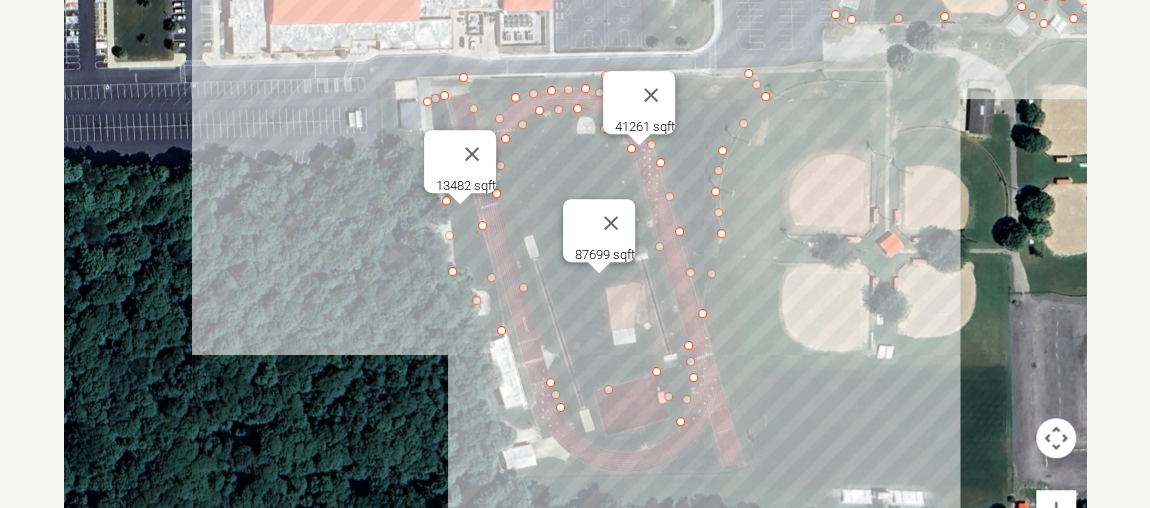 drag, startPoint x: 873, startPoint y: 337, endPoint x: 881, endPoint y: 156, distance: 181.17671 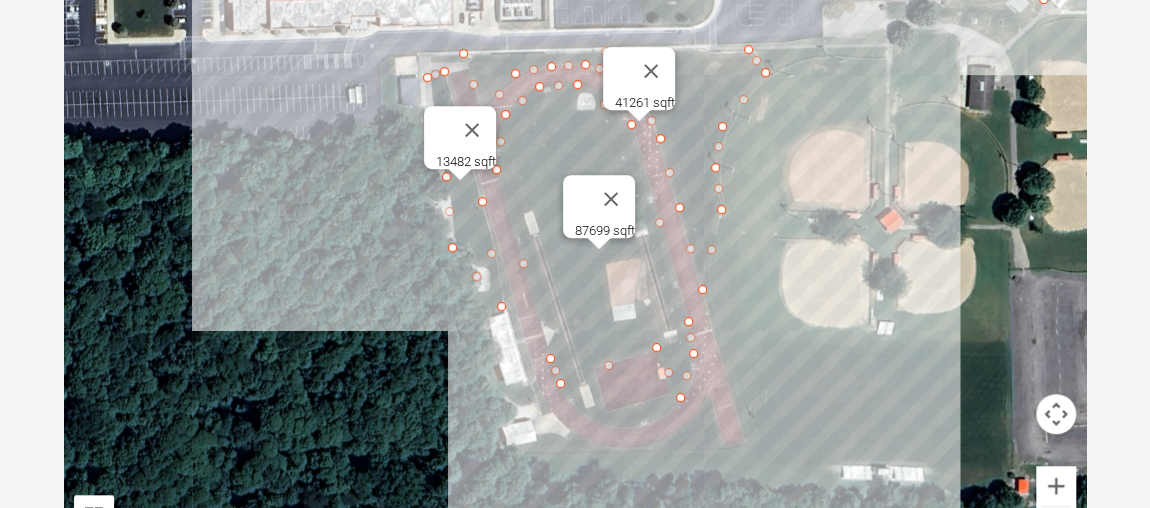 scroll, scrollTop: 461, scrollLeft: 0, axis: vertical 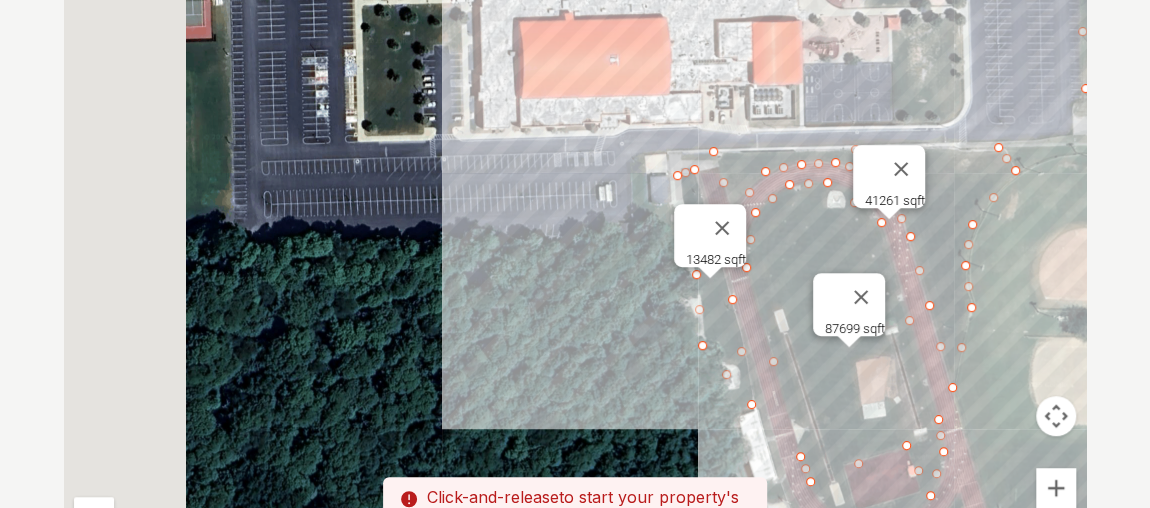 drag, startPoint x: 841, startPoint y: 359, endPoint x: 985, endPoint y: 305, distance: 153.79207 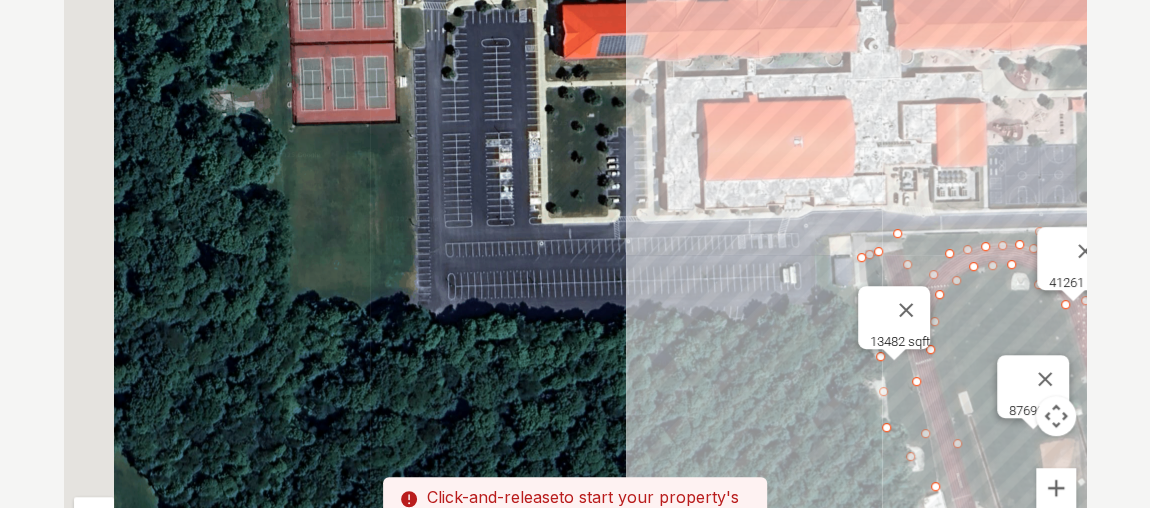 drag, startPoint x: 634, startPoint y: 297, endPoint x: 683, endPoint y: 316, distance: 52.554733 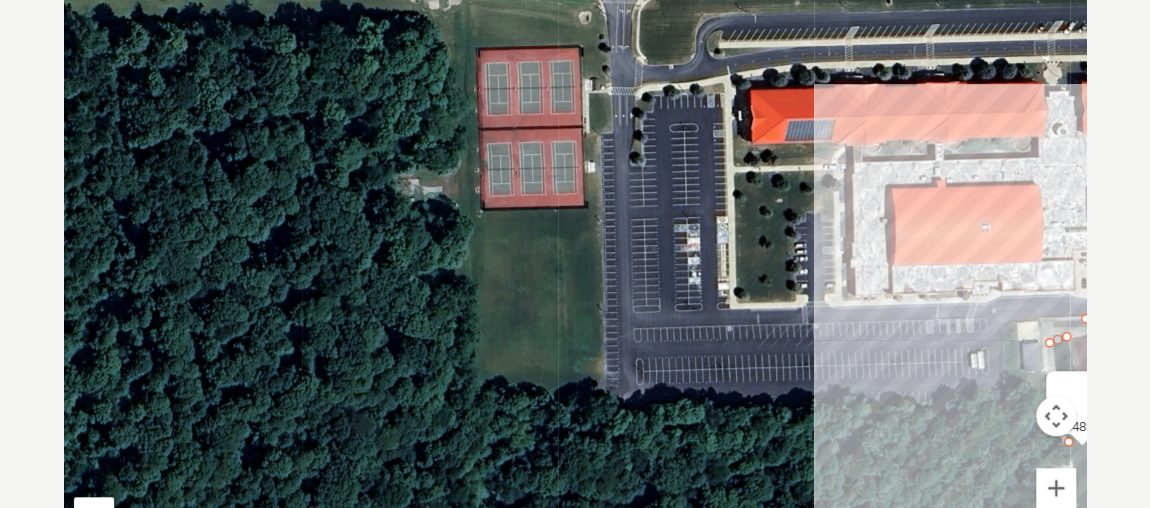 drag, startPoint x: 424, startPoint y: 134, endPoint x: 615, endPoint y: 222, distance: 210.29741 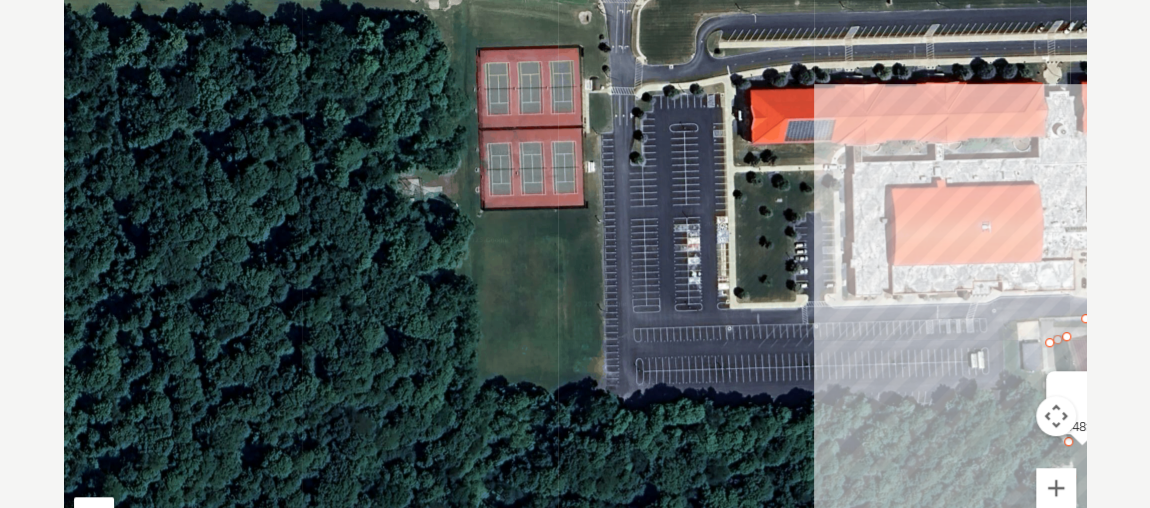 click at bounding box center [575, 273] 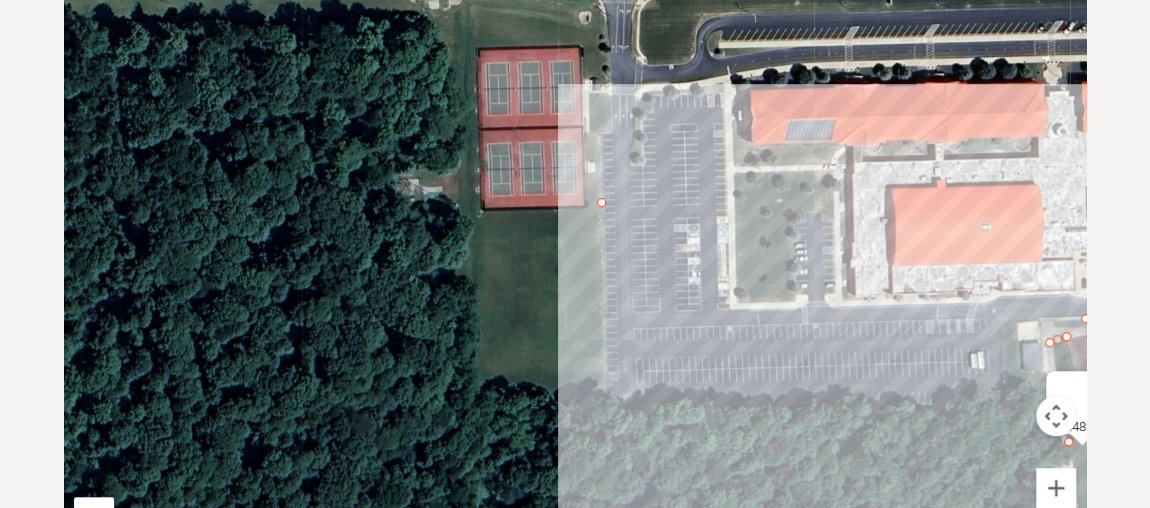 click at bounding box center (575, 273) 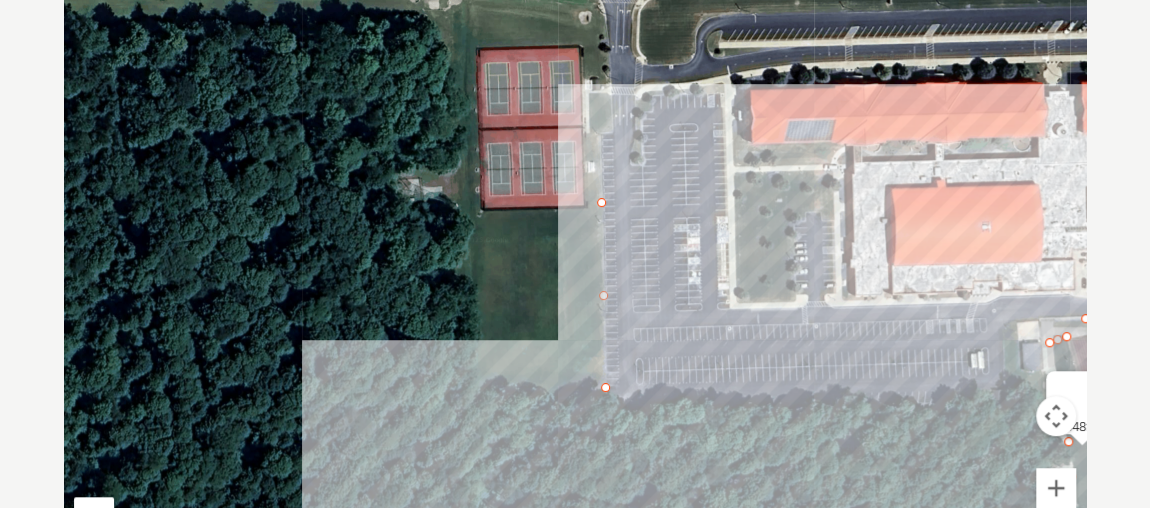 click at bounding box center [575, 273] 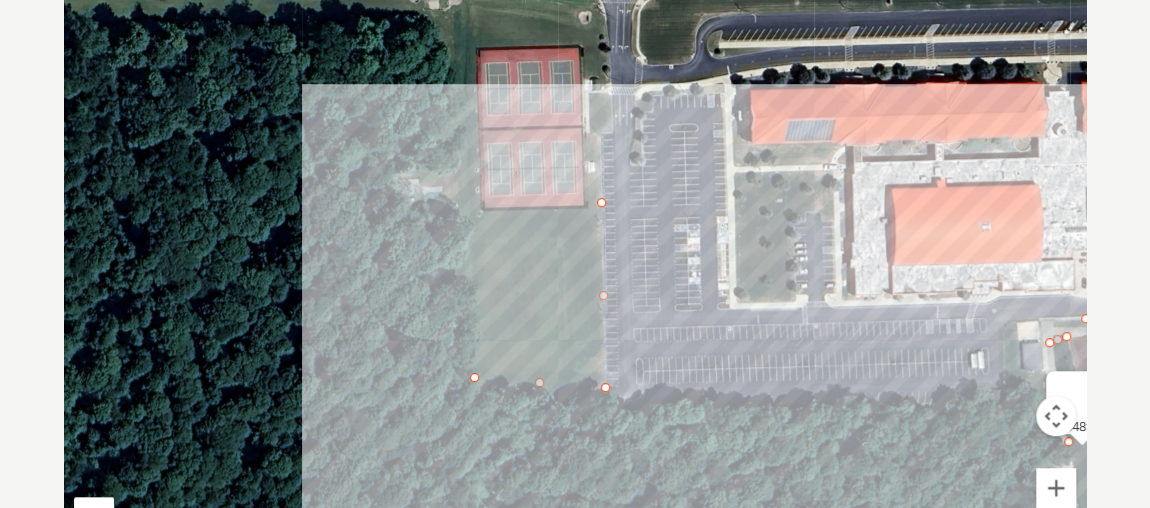 click at bounding box center [575, 273] 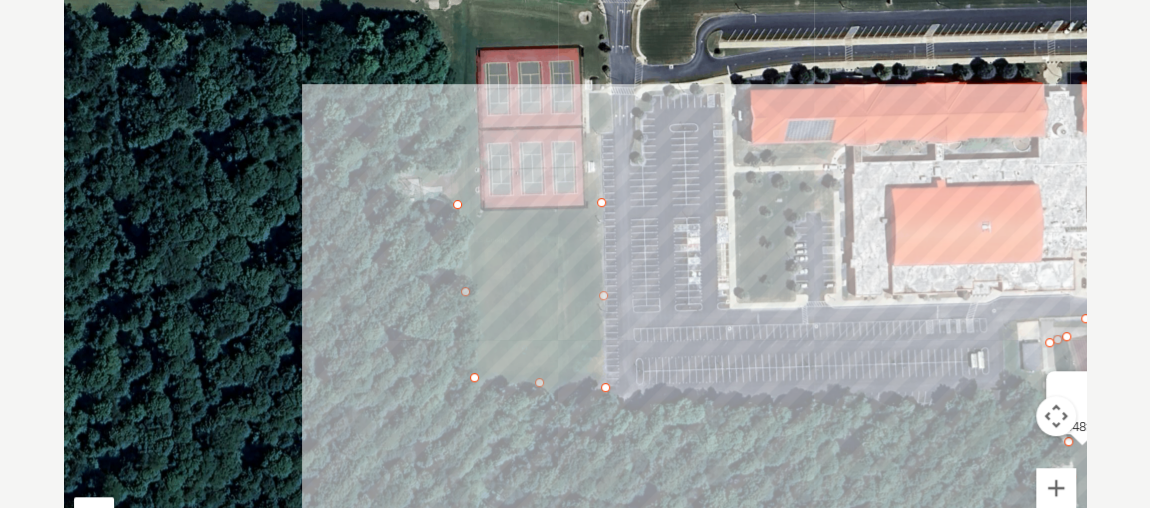 click at bounding box center [575, 273] 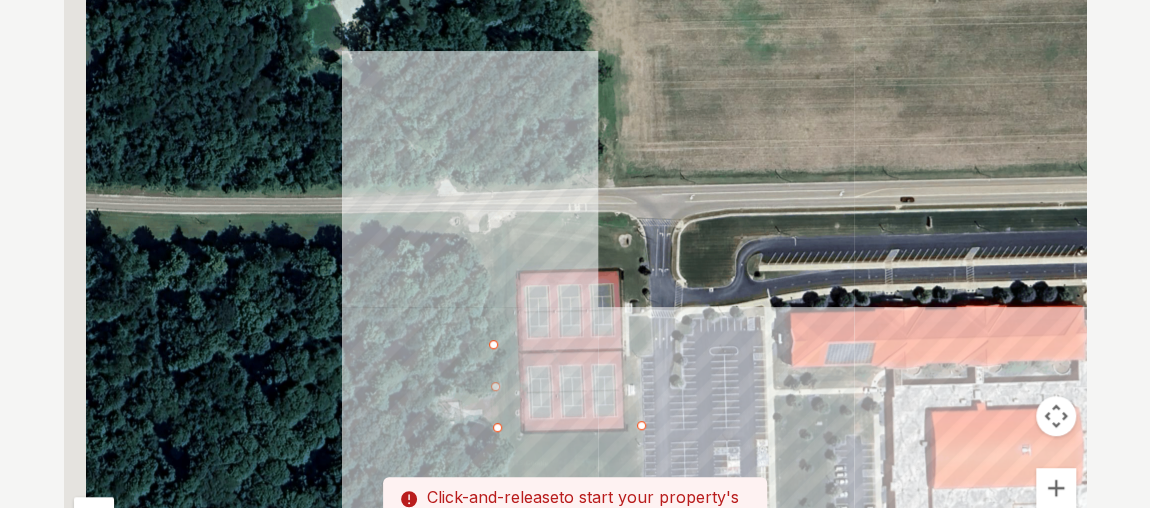 drag, startPoint x: 427, startPoint y: 68, endPoint x: 468, endPoint y: 301, distance: 236.5798 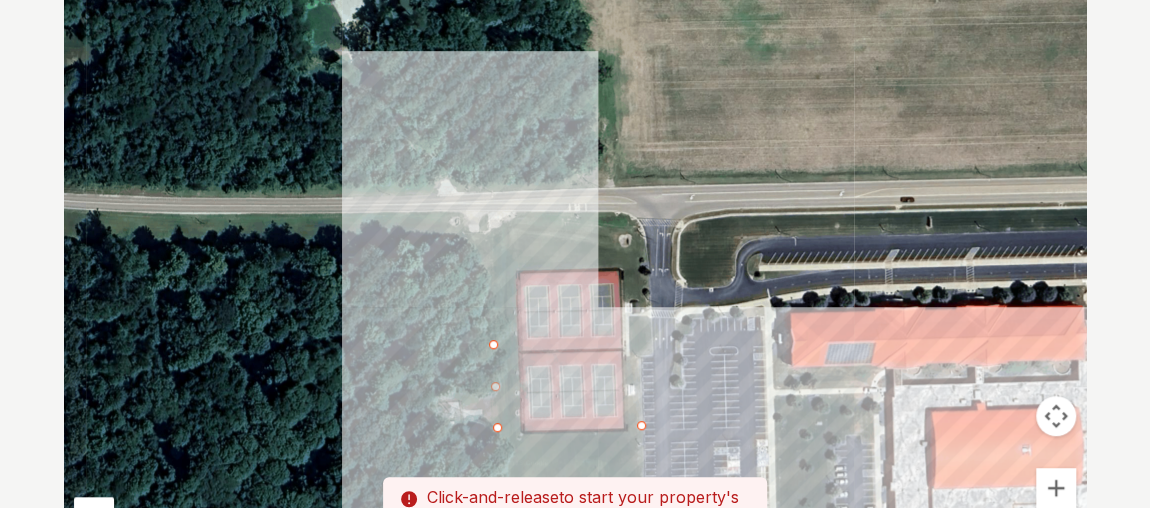 click at bounding box center (575, 273) 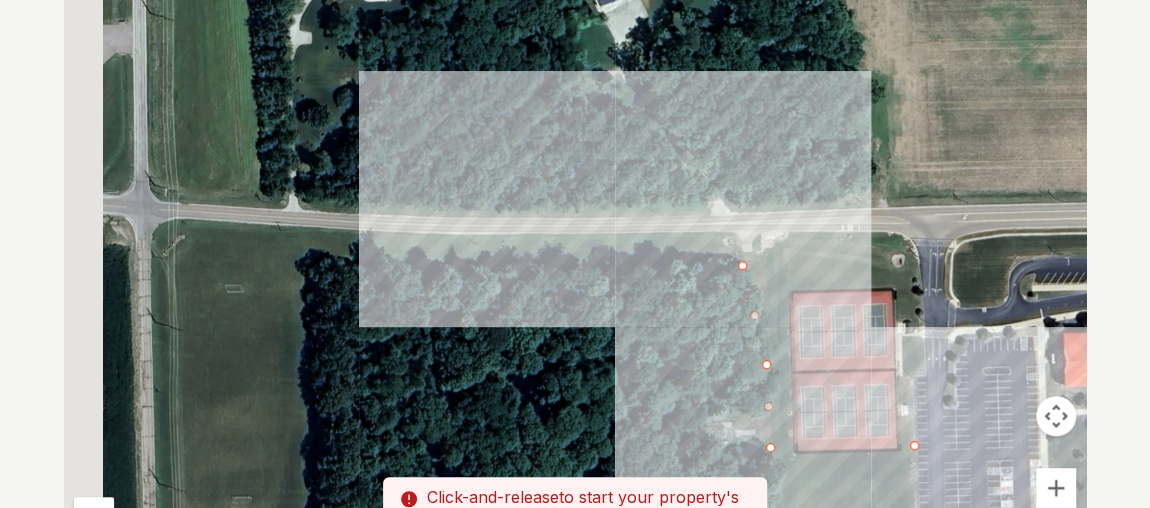 drag, startPoint x: 286, startPoint y: 238, endPoint x: 564, endPoint y: 260, distance: 278.86914 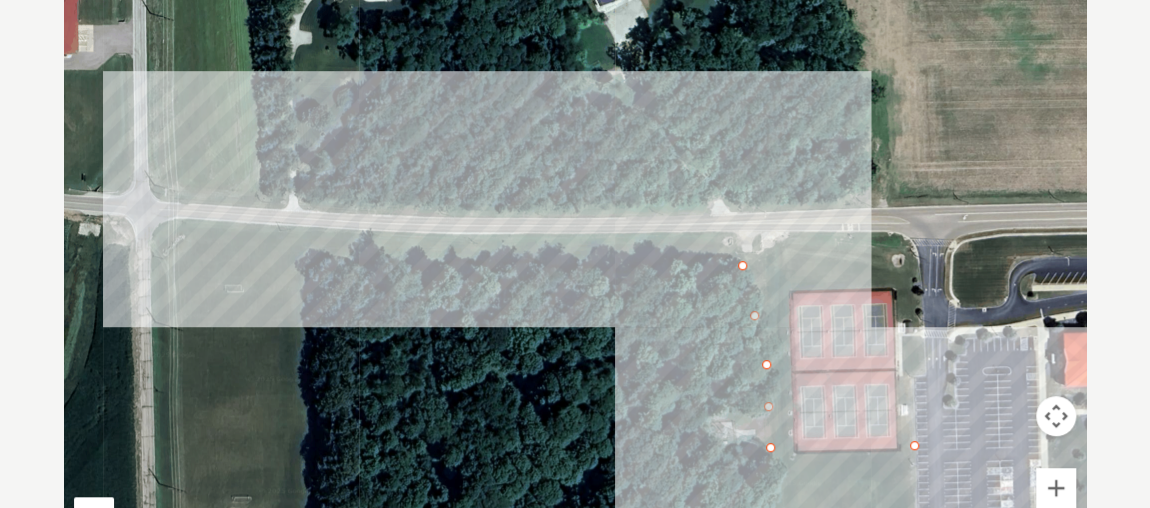 click at bounding box center (575, 273) 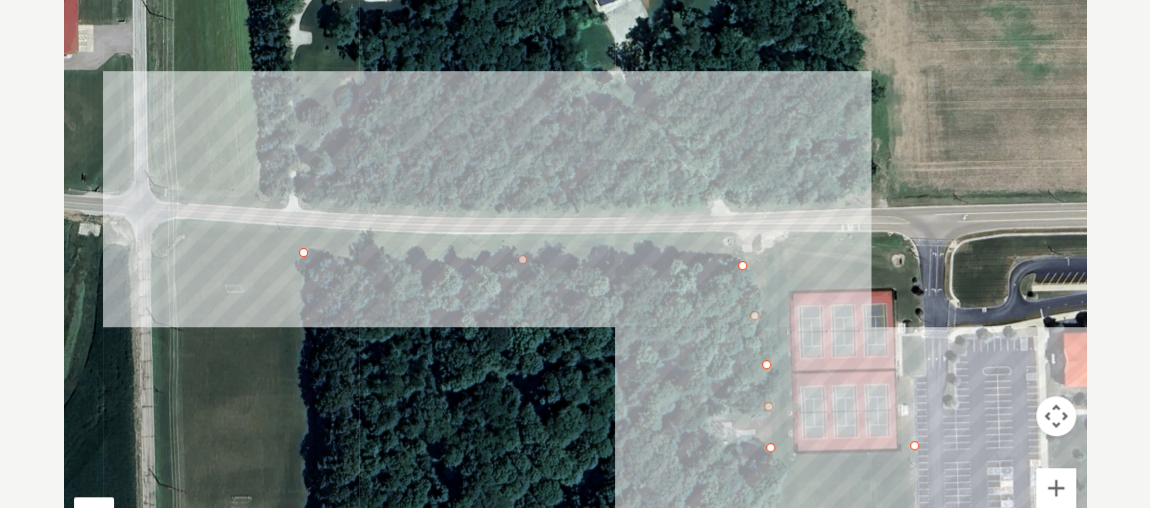 click at bounding box center (575, 273) 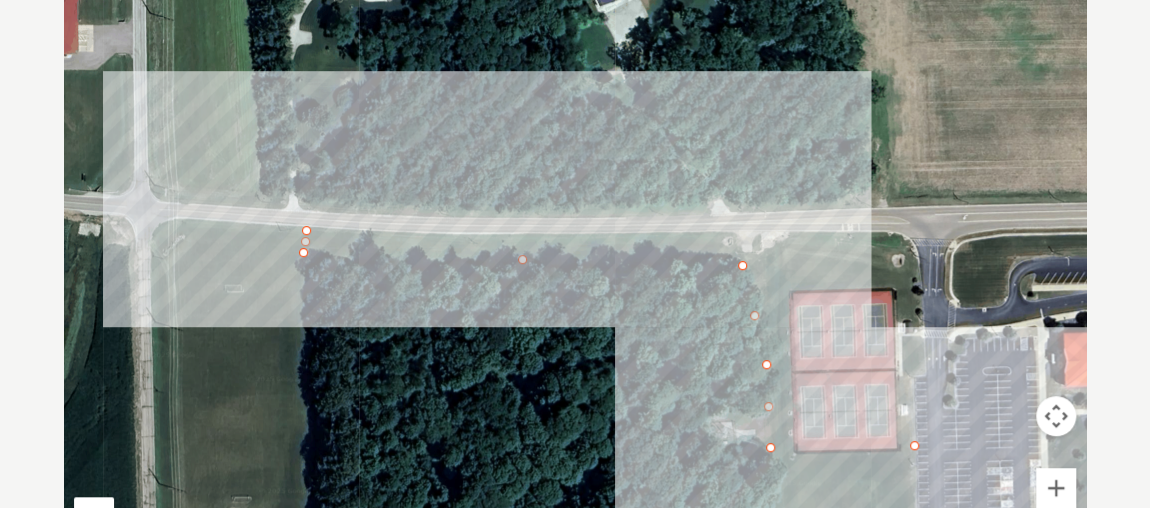 click at bounding box center [575, 273] 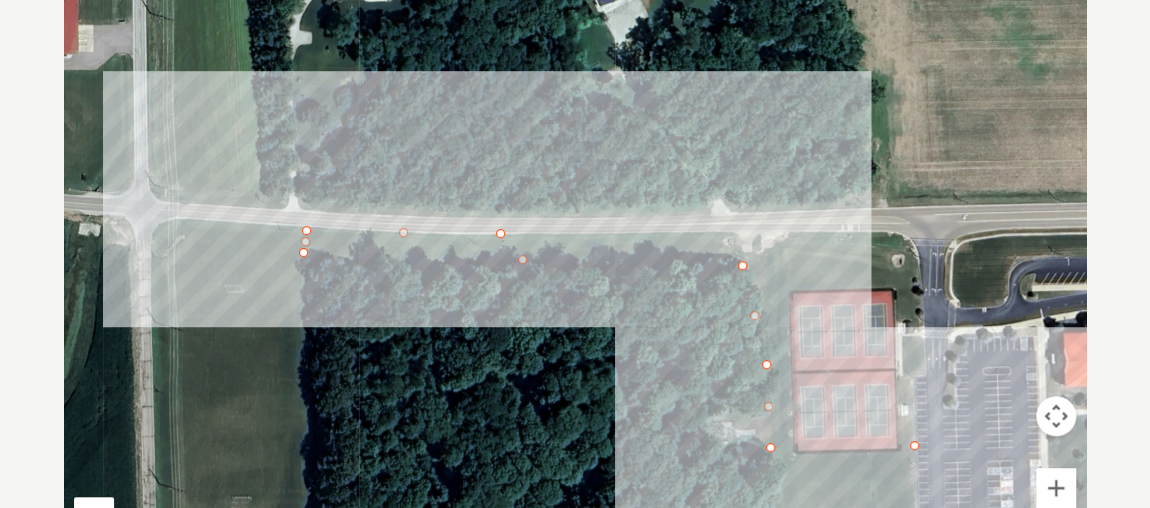 click at bounding box center [575, 273] 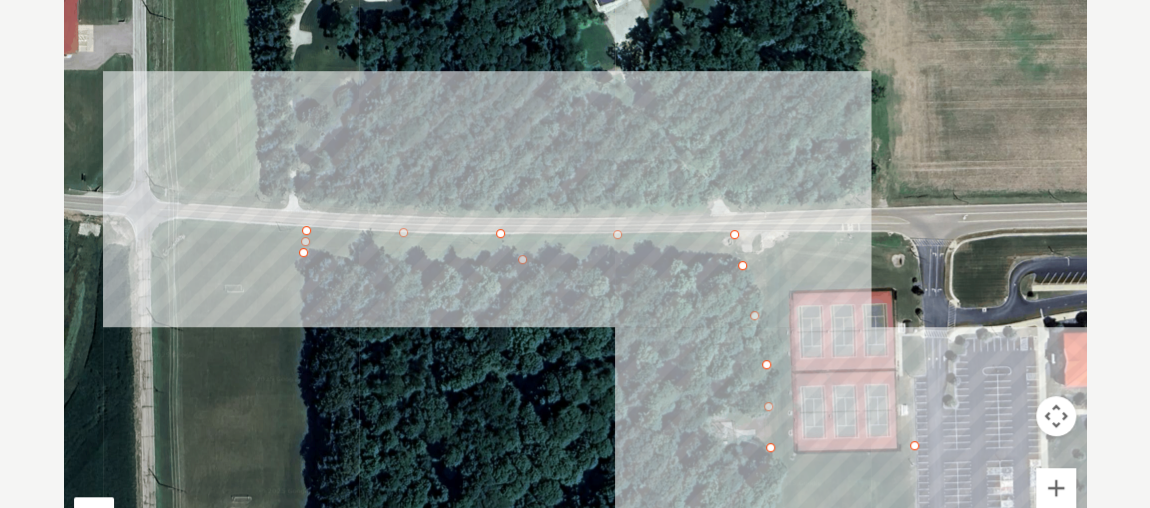 click at bounding box center [575, 273] 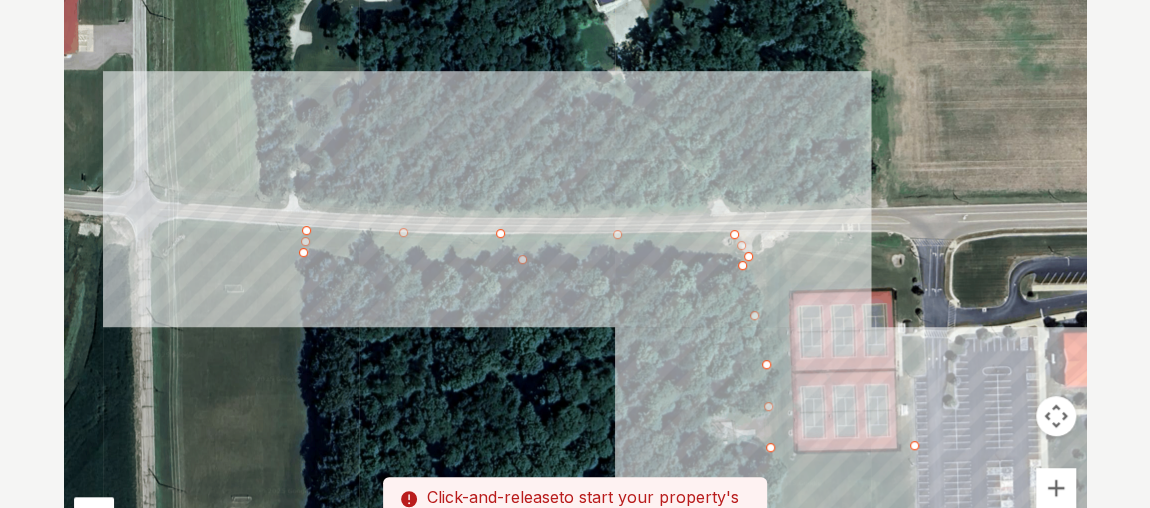 click at bounding box center [575, 273] 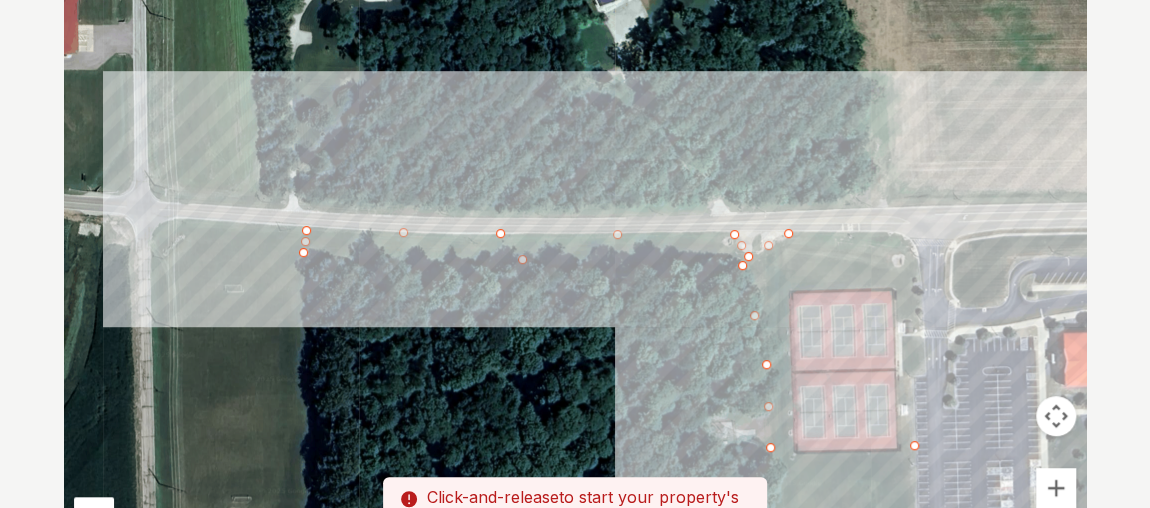 click at bounding box center (575, 273) 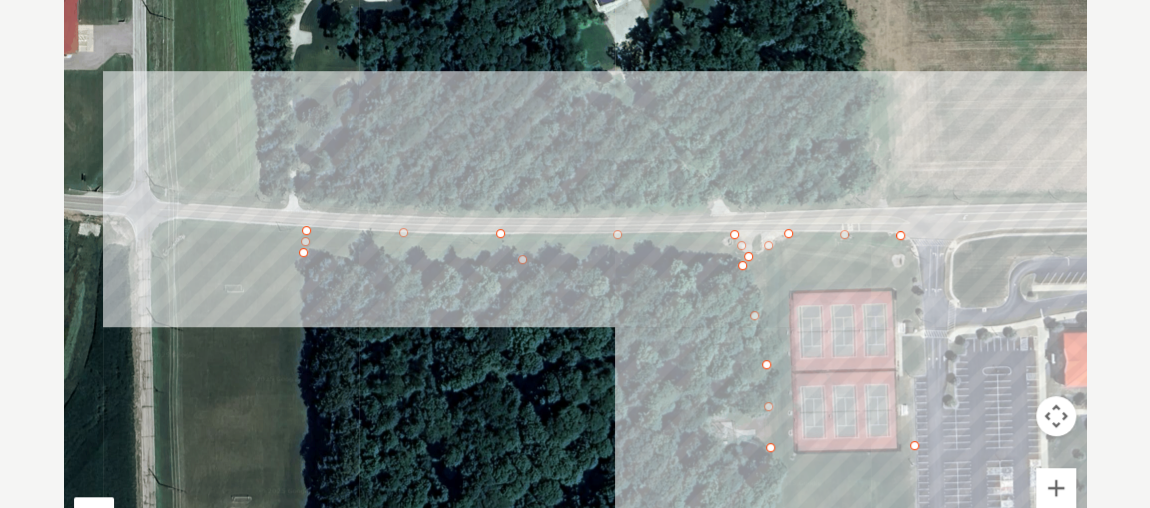 click at bounding box center (575, 273) 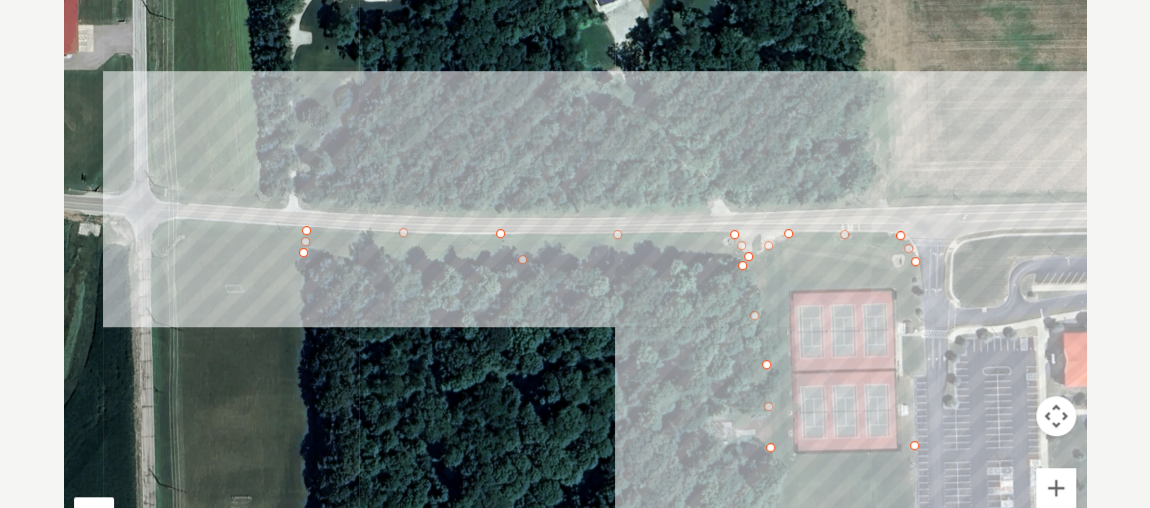 click at bounding box center [575, 273] 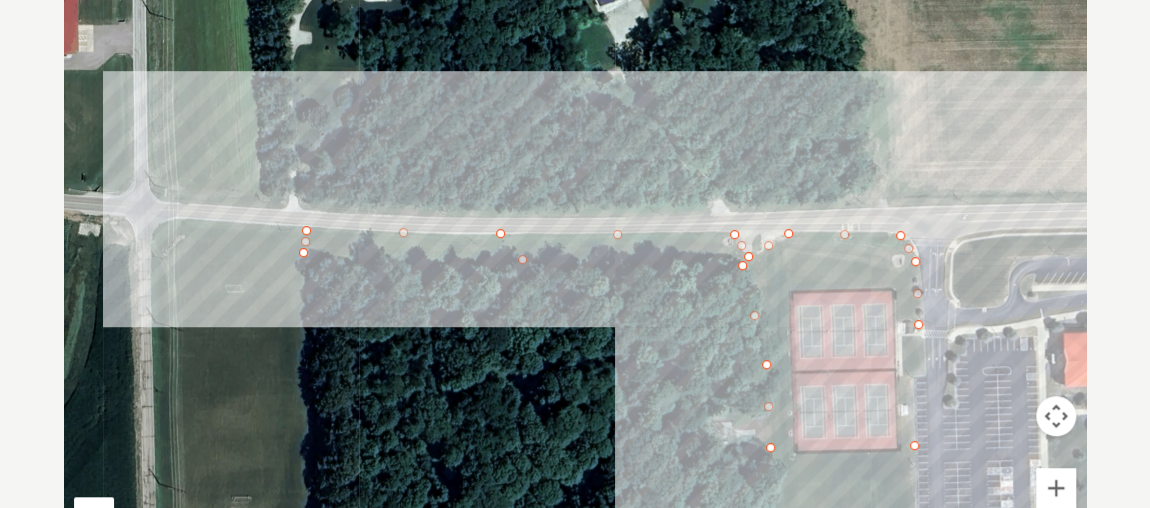 click at bounding box center [575, 273] 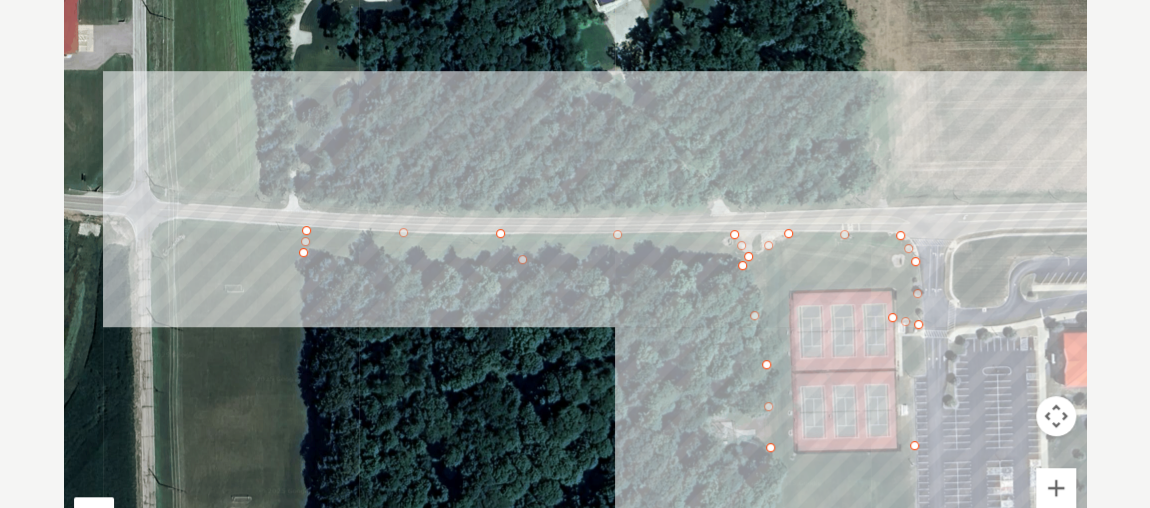 click at bounding box center [575, 273] 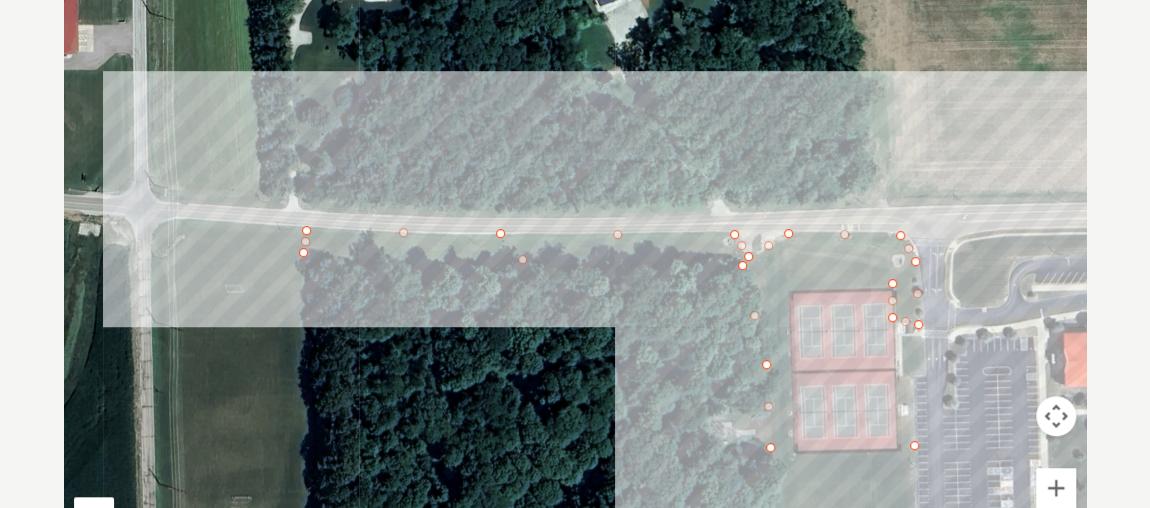 click at bounding box center (575, 273) 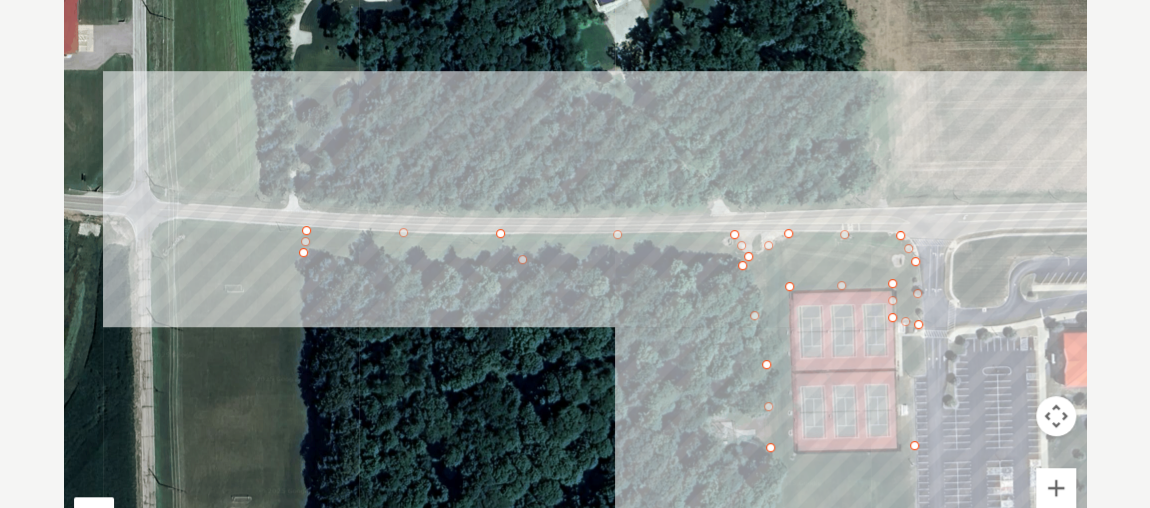 click at bounding box center (575, 273) 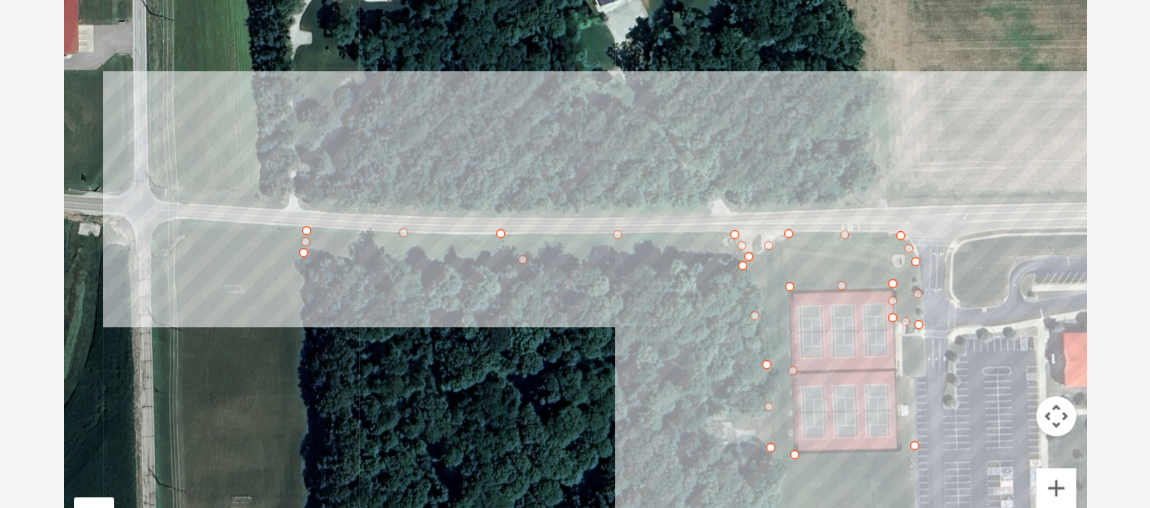 click at bounding box center [575, 273] 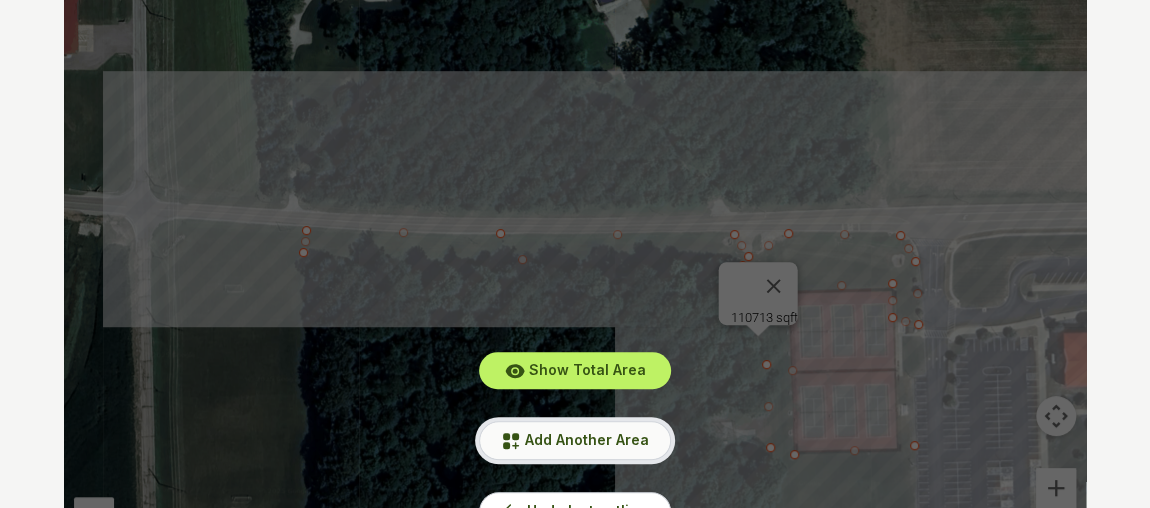 click on "Add Another Area" at bounding box center [587, 439] 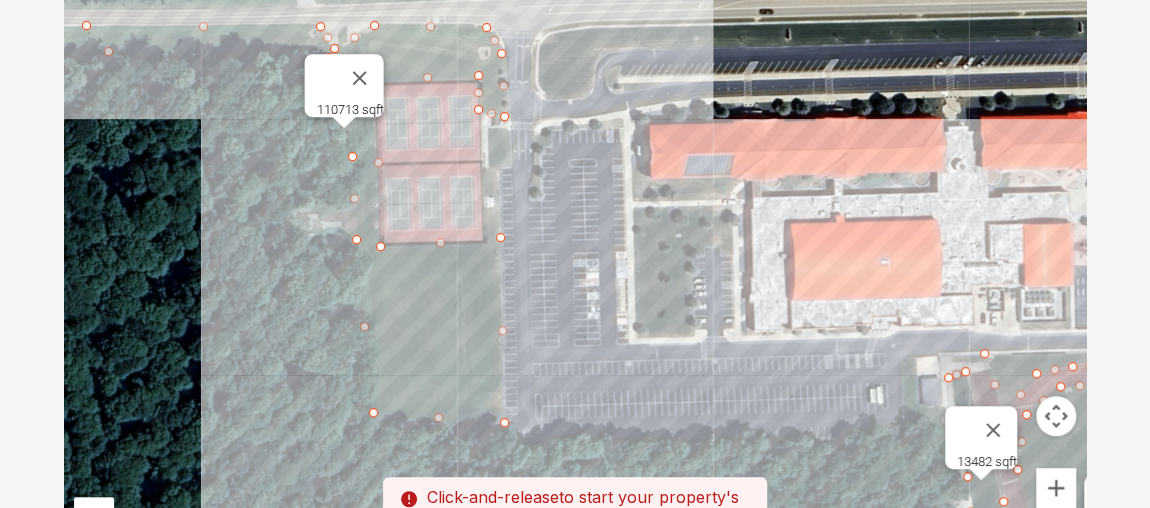 drag, startPoint x: 492, startPoint y: 329, endPoint x: 295, endPoint y: 225, distance: 222.7667 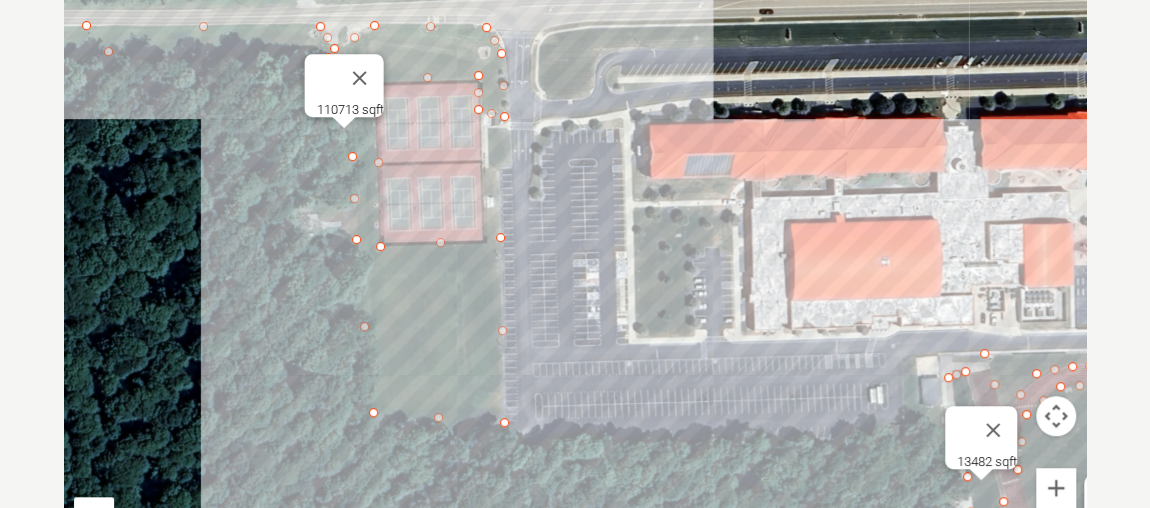 click at bounding box center [575, 273] 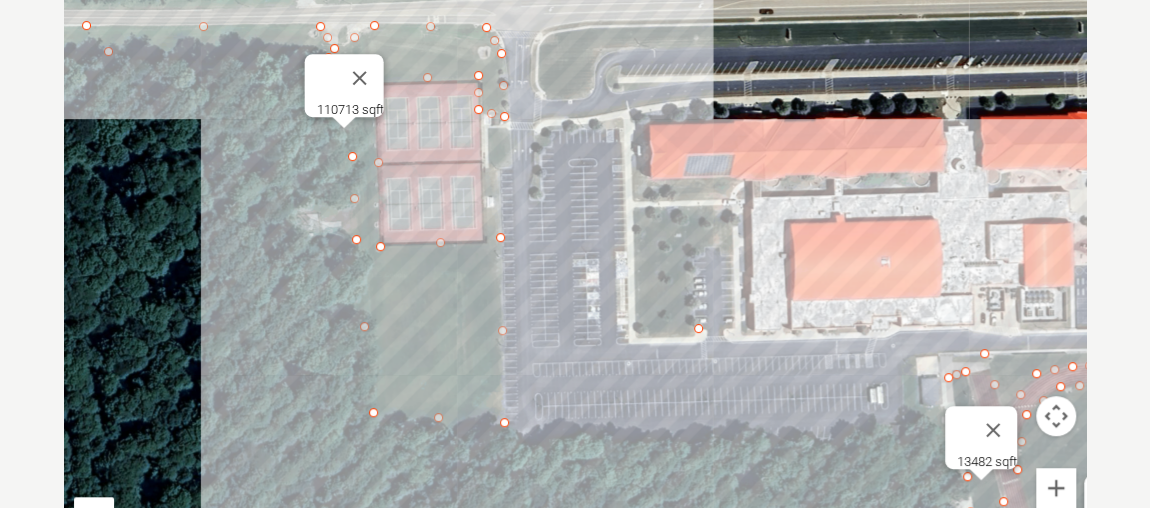 click at bounding box center (575, 273) 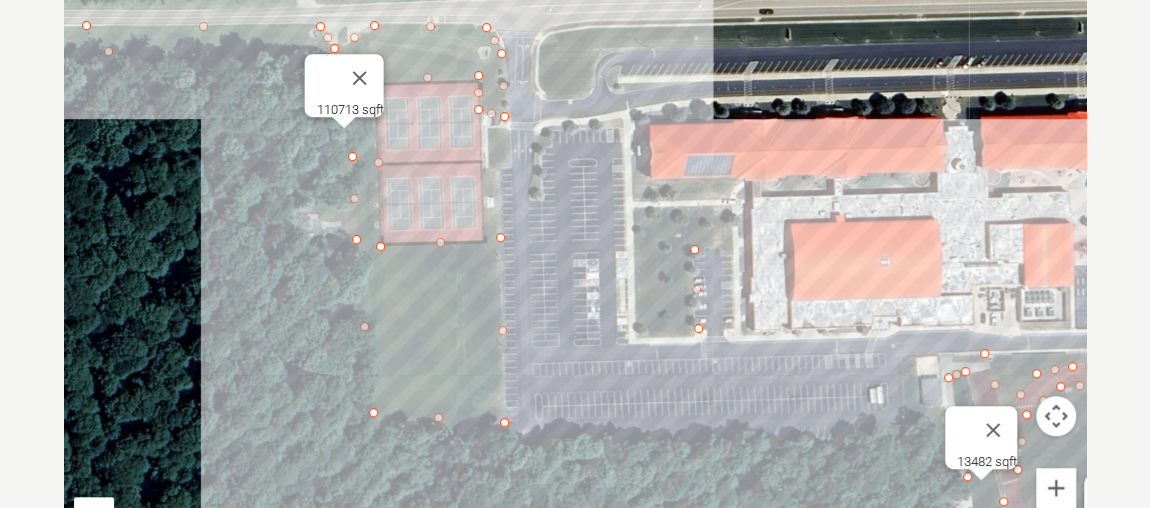 click at bounding box center [575, 273] 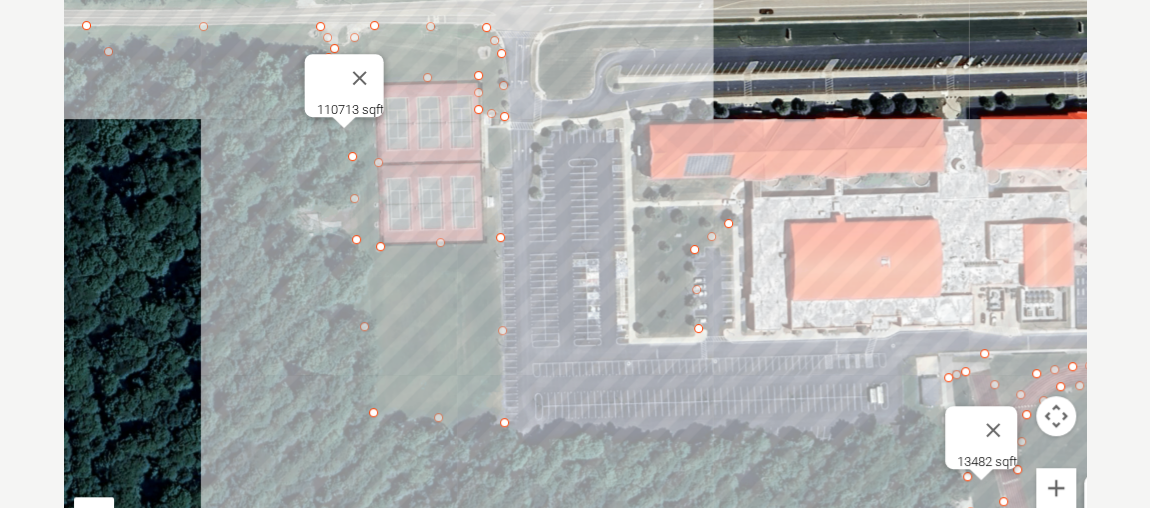 click at bounding box center (575, 273) 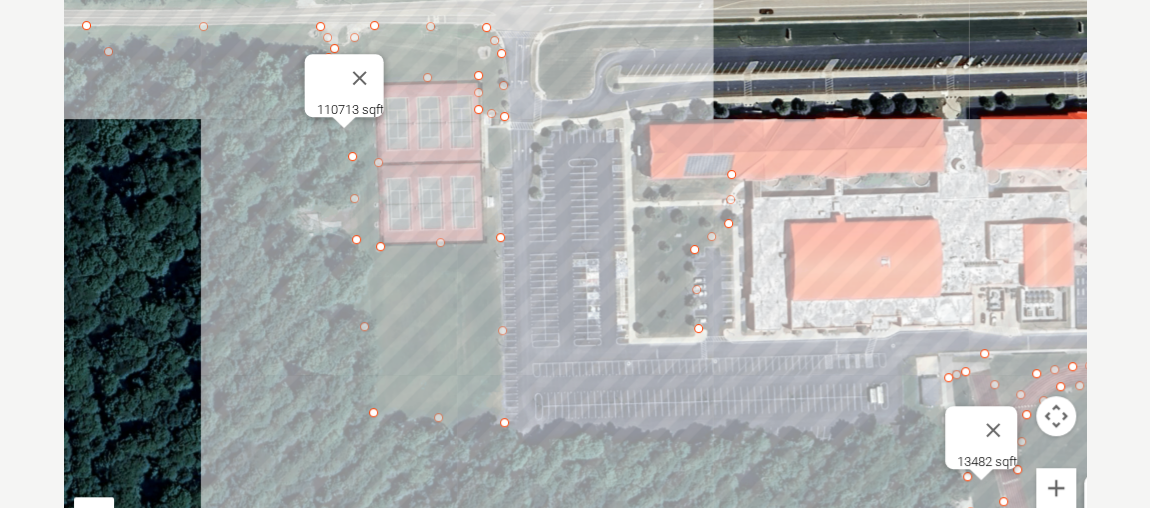 click at bounding box center (575, 273) 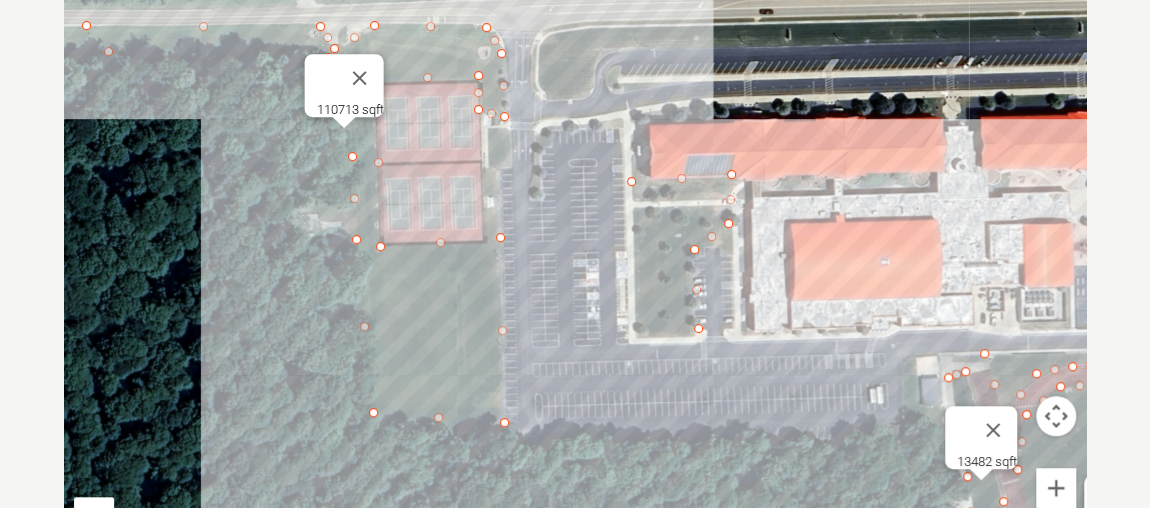 click at bounding box center [575, 273] 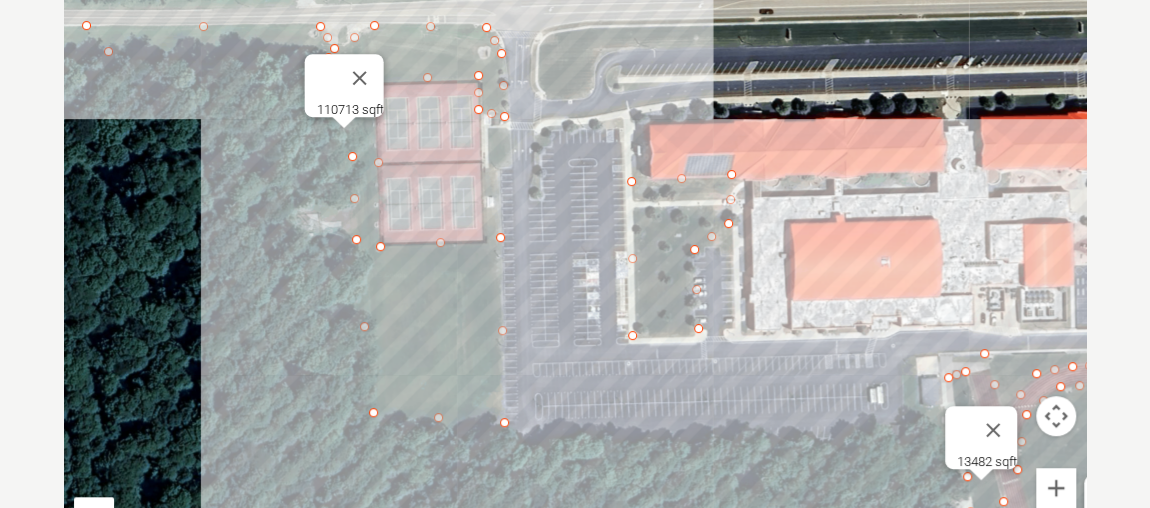 click at bounding box center [575, 273] 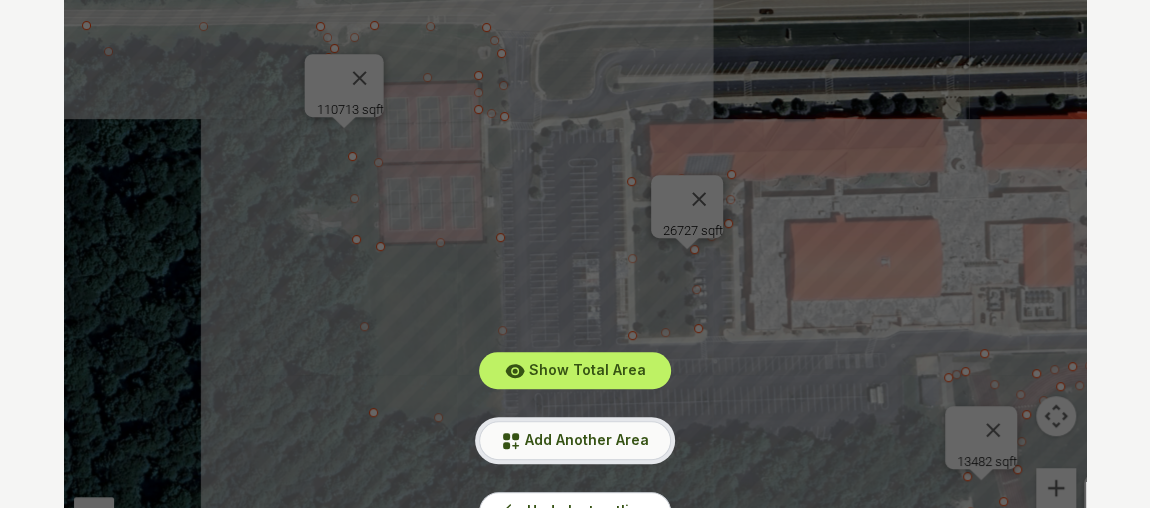 click on "Add Another Area" at bounding box center [587, 439] 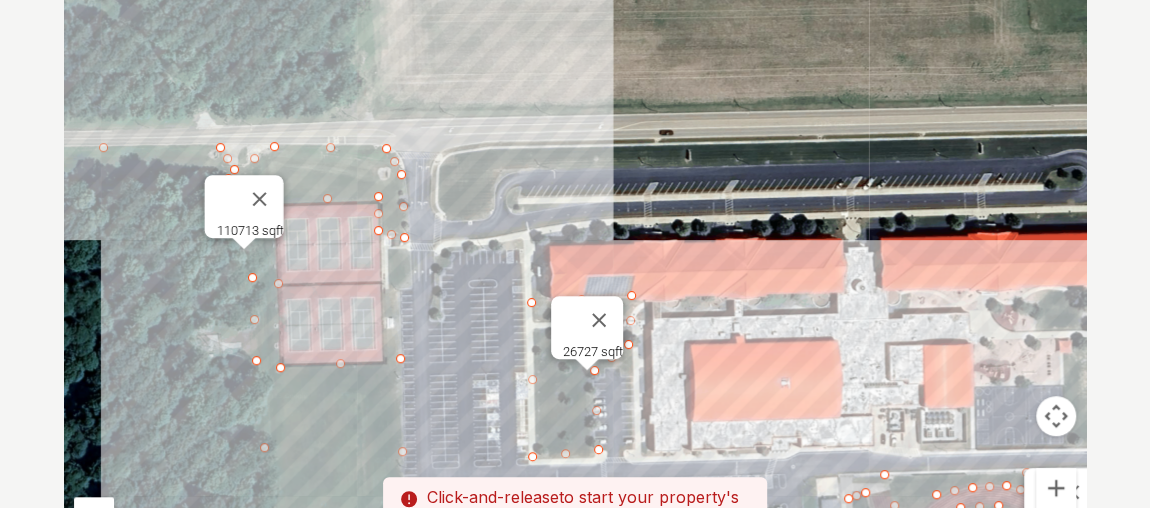 drag, startPoint x: 800, startPoint y: 241, endPoint x: 698, endPoint y: 365, distance: 160.56151 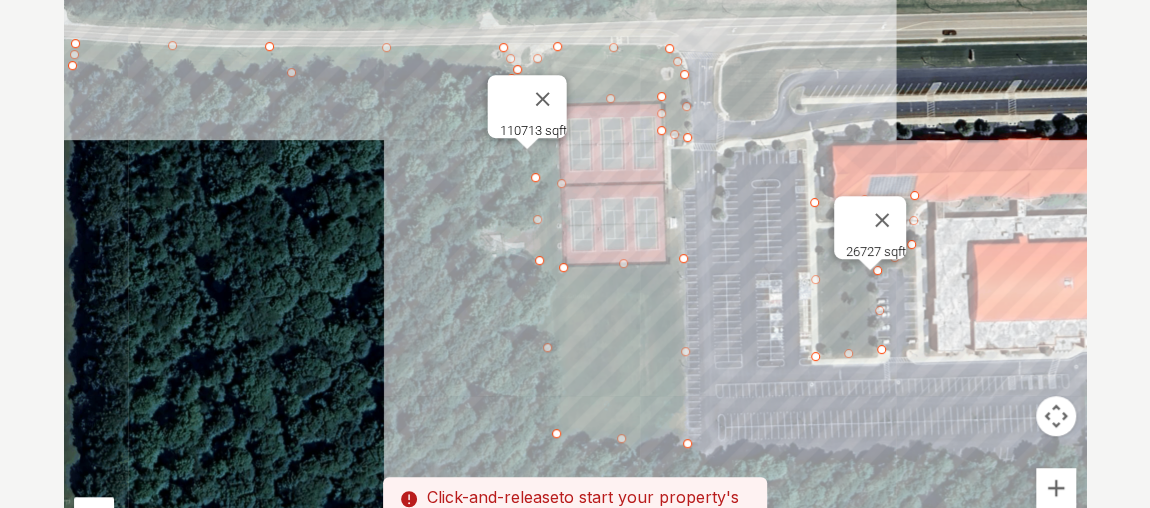 drag, startPoint x: 578, startPoint y: 216, endPoint x: 865, endPoint y: 113, distance: 304.92294 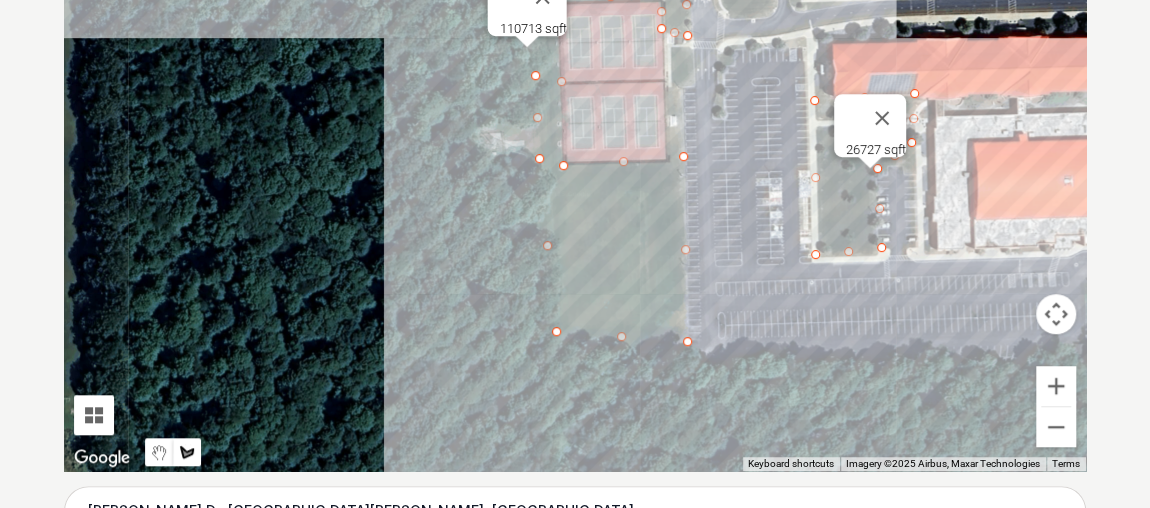 scroll, scrollTop: 567, scrollLeft: 0, axis: vertical 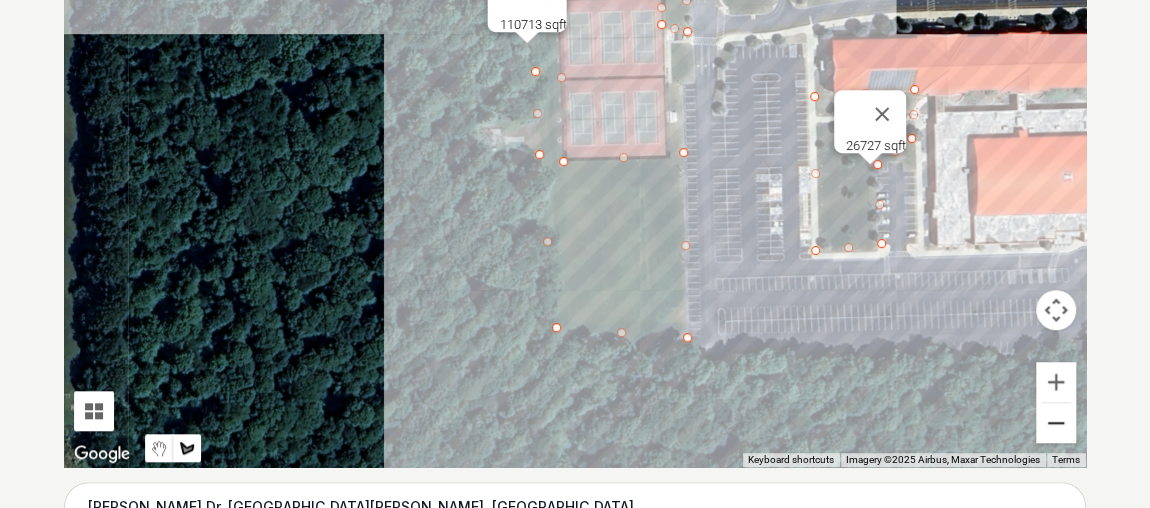 click at bounding box center (1056, 423) 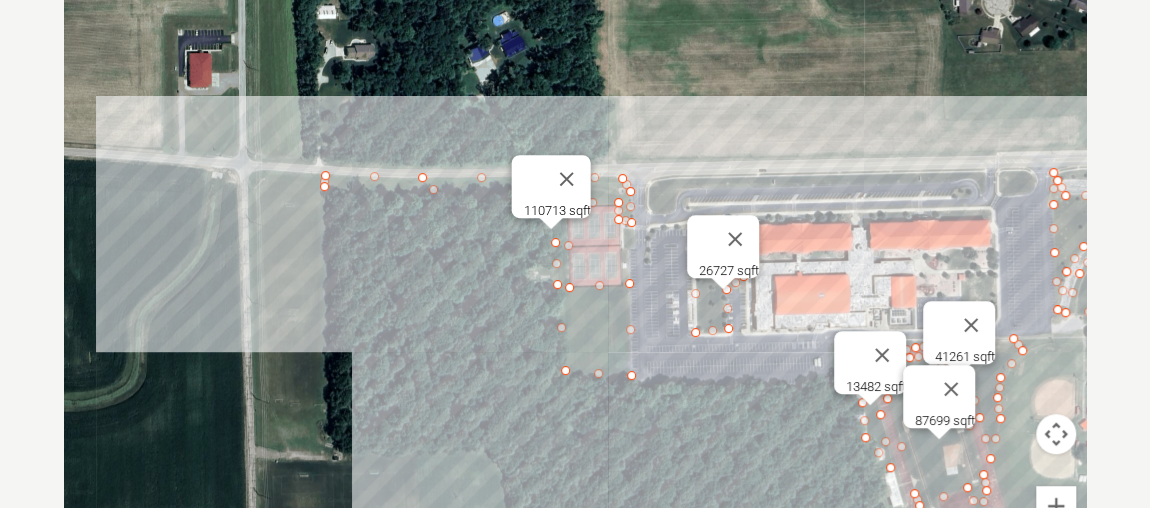 scroll, scrollTop: 443, scrollLeft: 0, axis: vertical 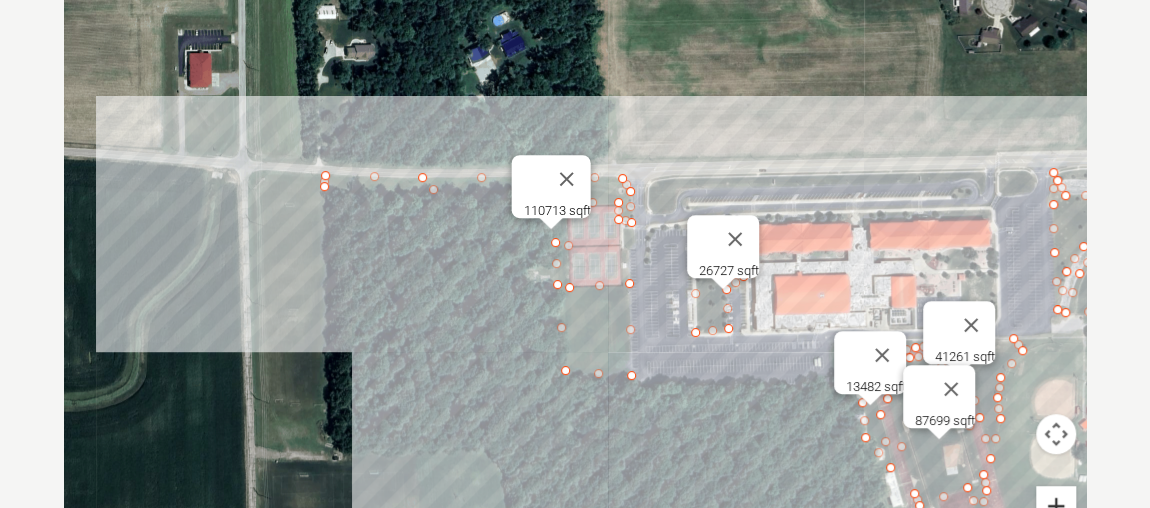 click at bounding box center [1056, 506] 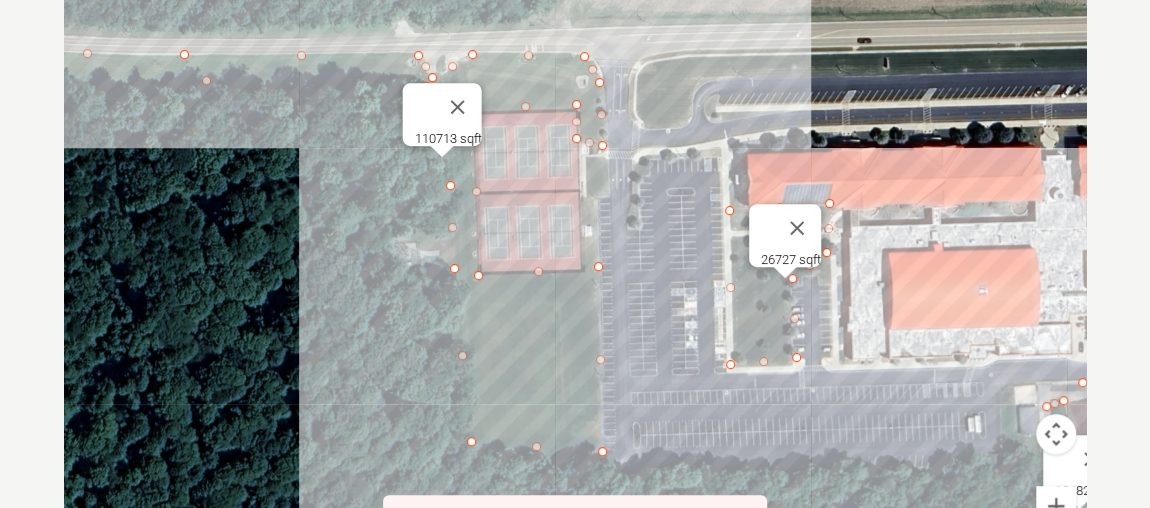 drag, startPoint x: 1018, startPoint y: 269, endPoint x: 922, endPoint y: 263, distance: 96.18732 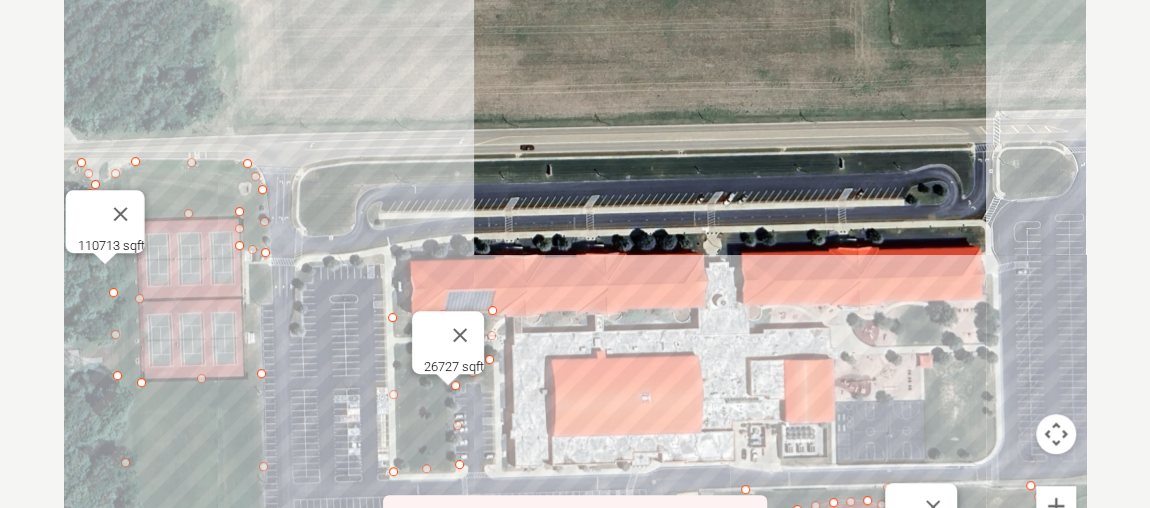 drag, startPoint x: 730, startPoint y: 125, endPoint x: 459, endPoint y: 210, distance: 284.0176 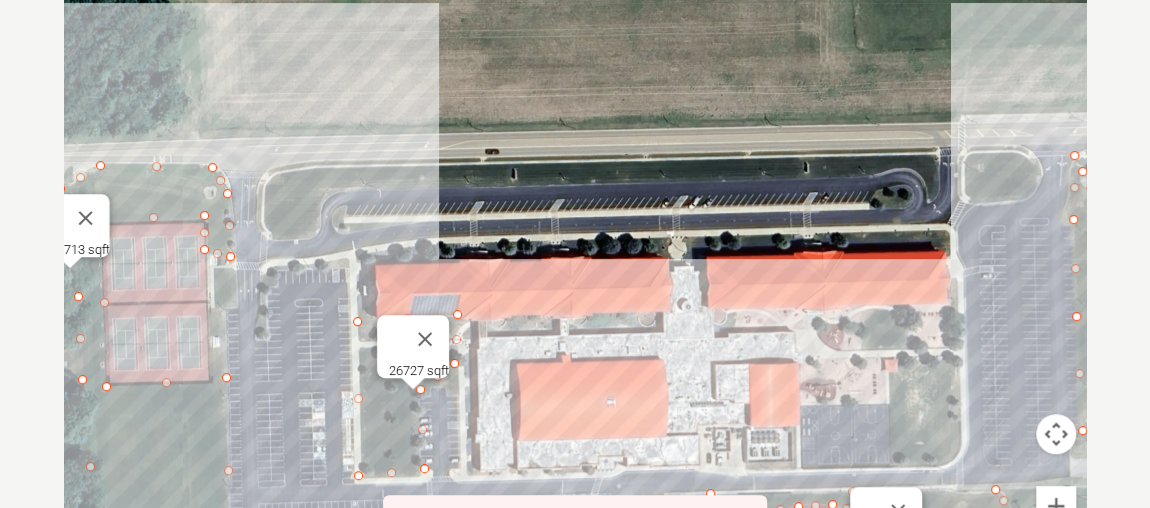 drag, startPoint x: 459, startPoint y: 210, endPoint x: 417, endPoint y: 217, distance: 42.579338 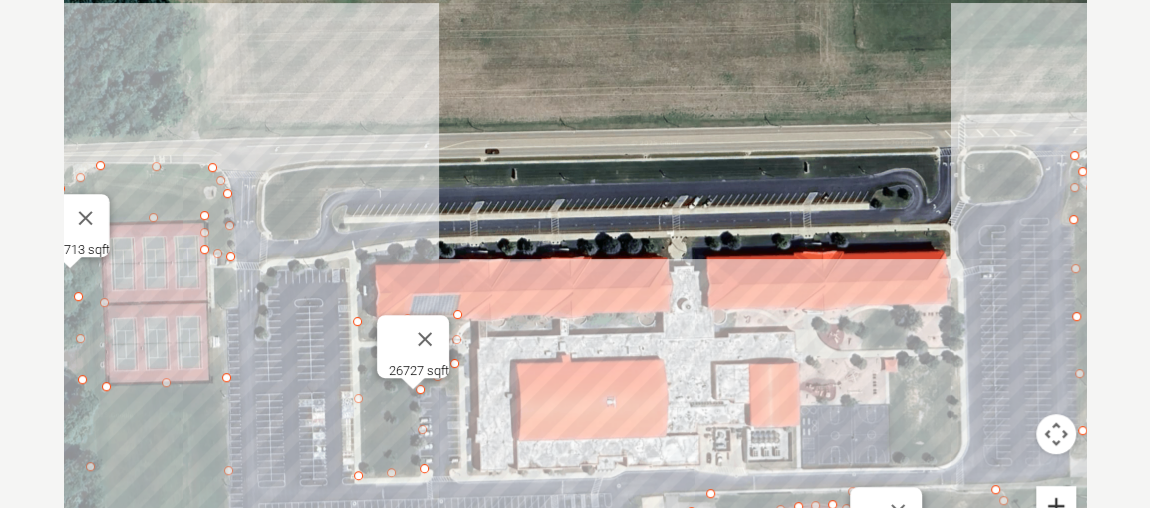 click at bounding box center (1056, 506) 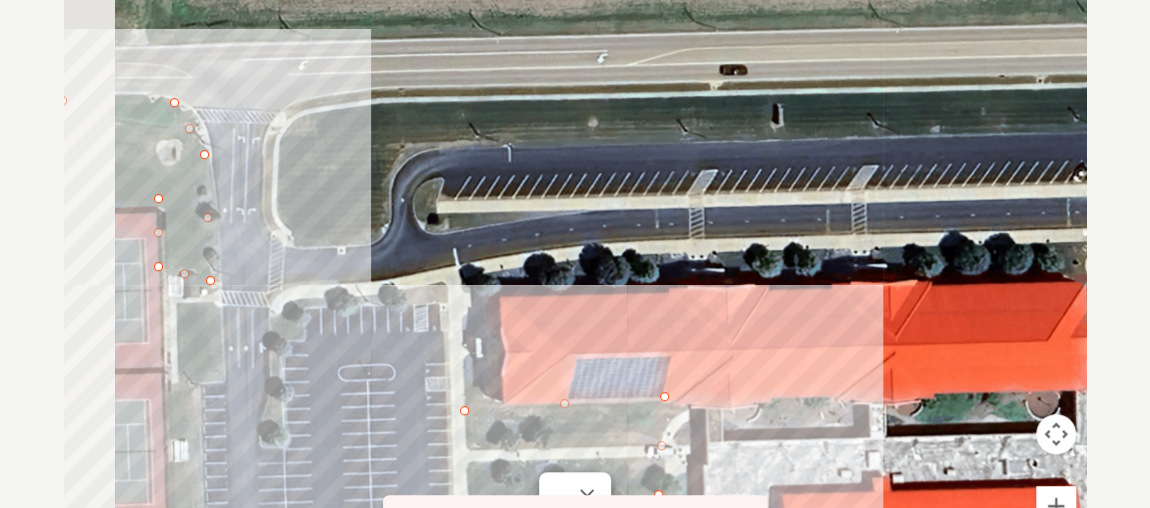 drag, startPoint x: 565, startPoint y: 228, endPoint x: 651, endPoint y: 259, distance: 91.416626 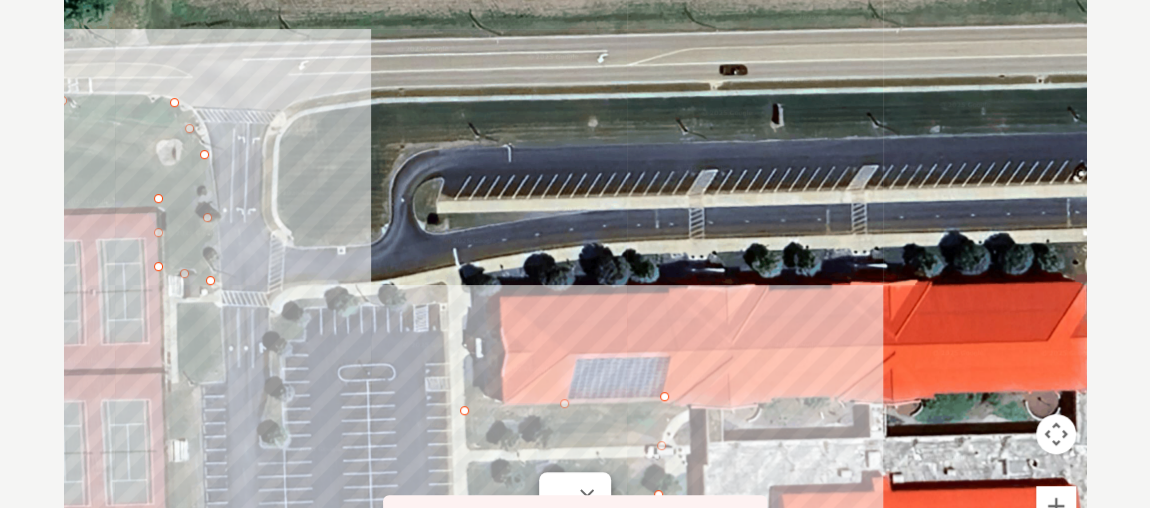 click at bounding box center (575, 291) 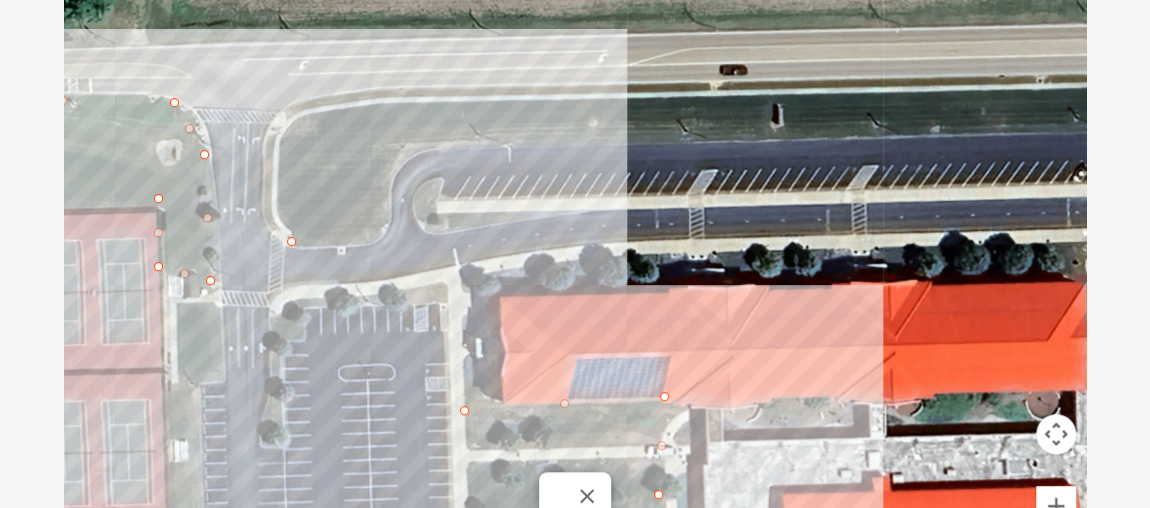 click at bounding box center (575, 291) 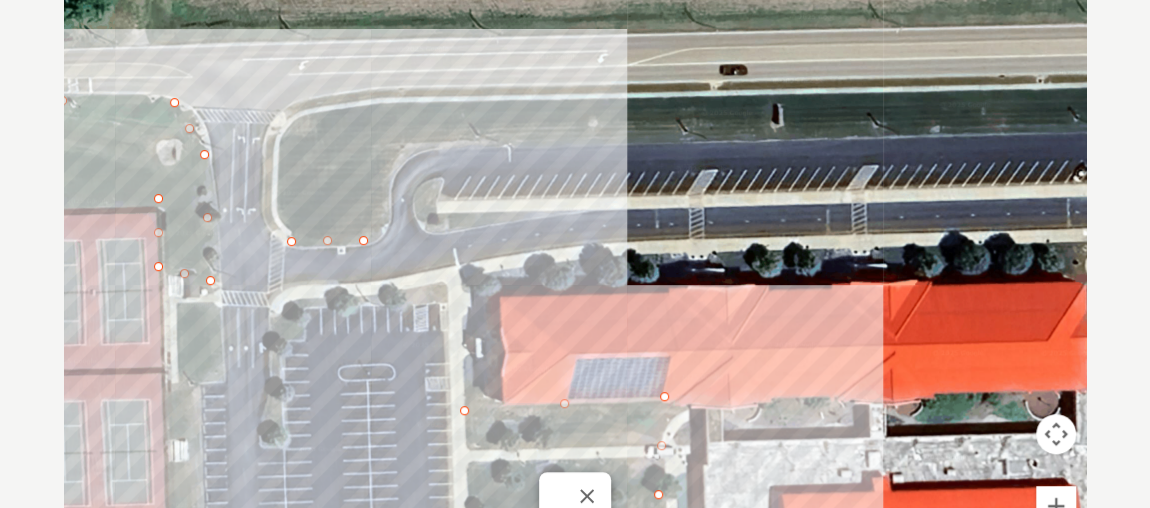click at bounding box center (575, 291) 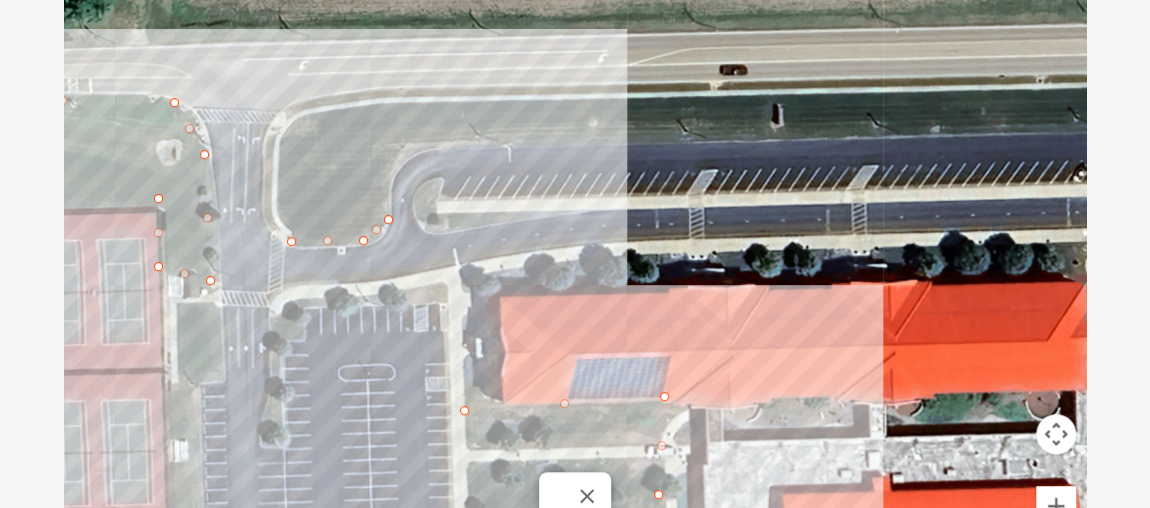 click at bounding box center (575, 291) 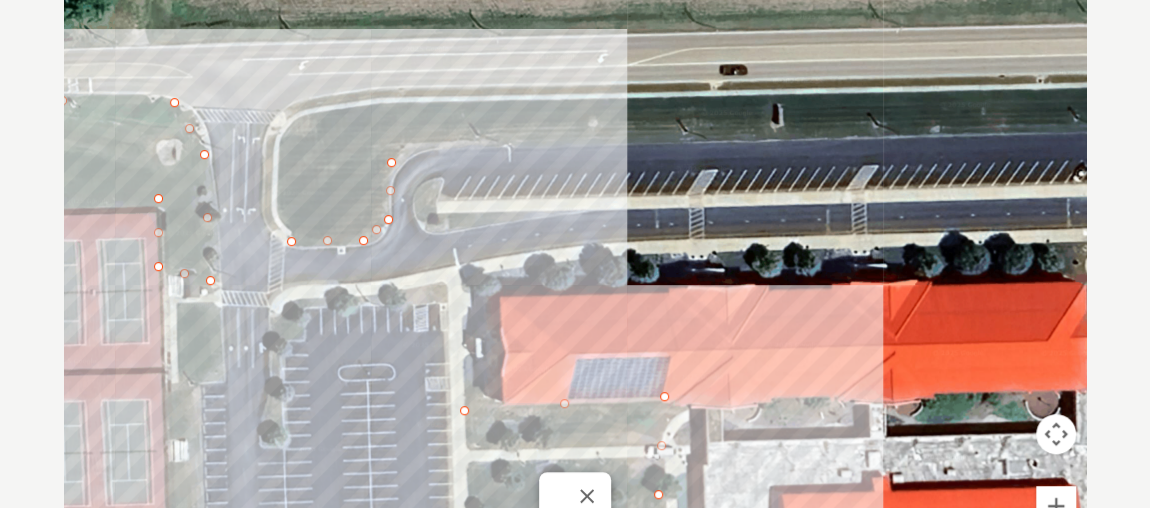 click at bounding box center (575, 291) 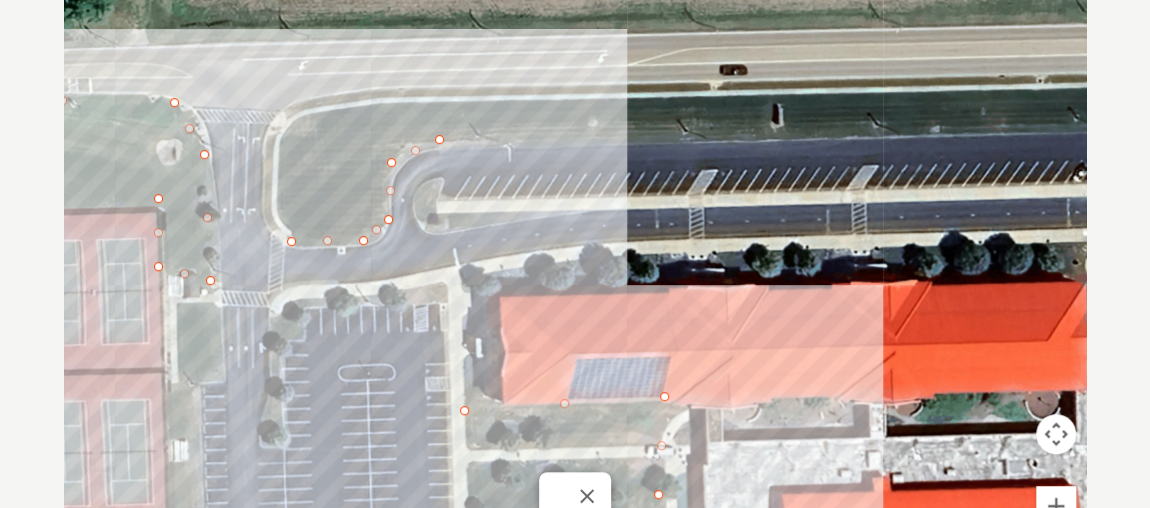 click at bounding box center (575, 291) 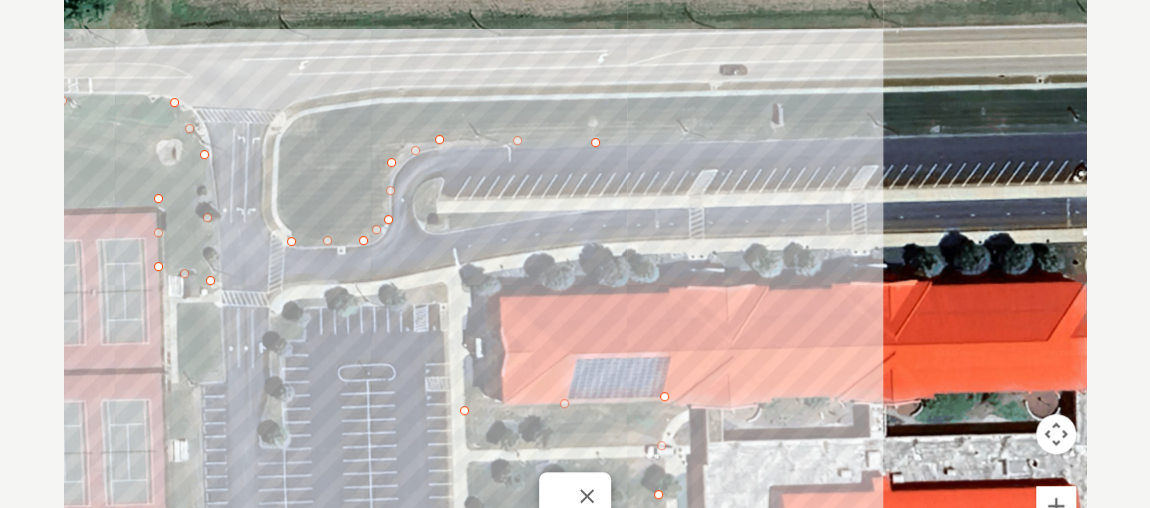 click at bounding box center [575, 291] 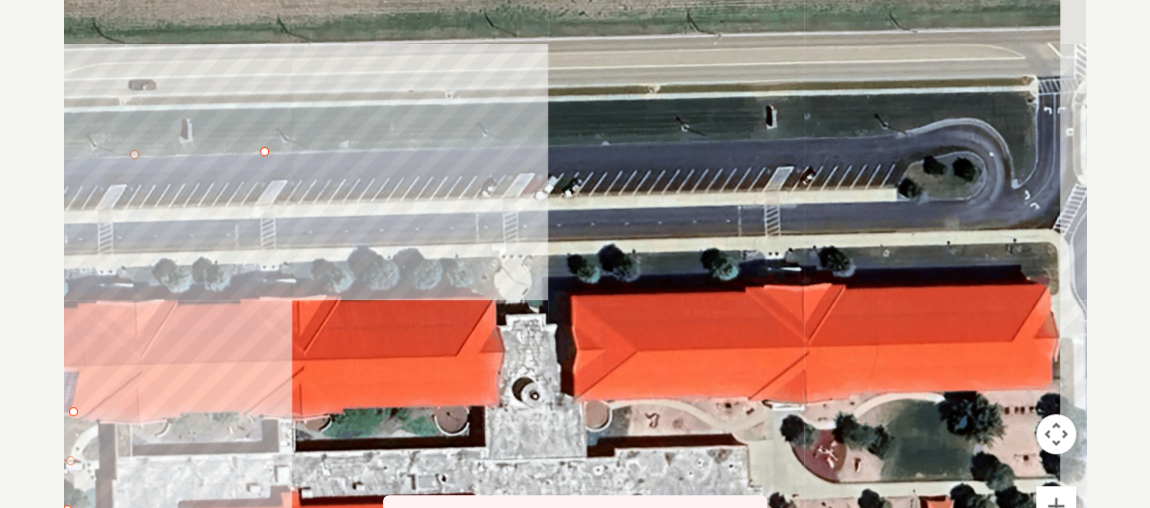 drag, startPoint x: 961, startPoint y: 122, endPoint x: 358, endPoint y: 139, distance: 603.23956 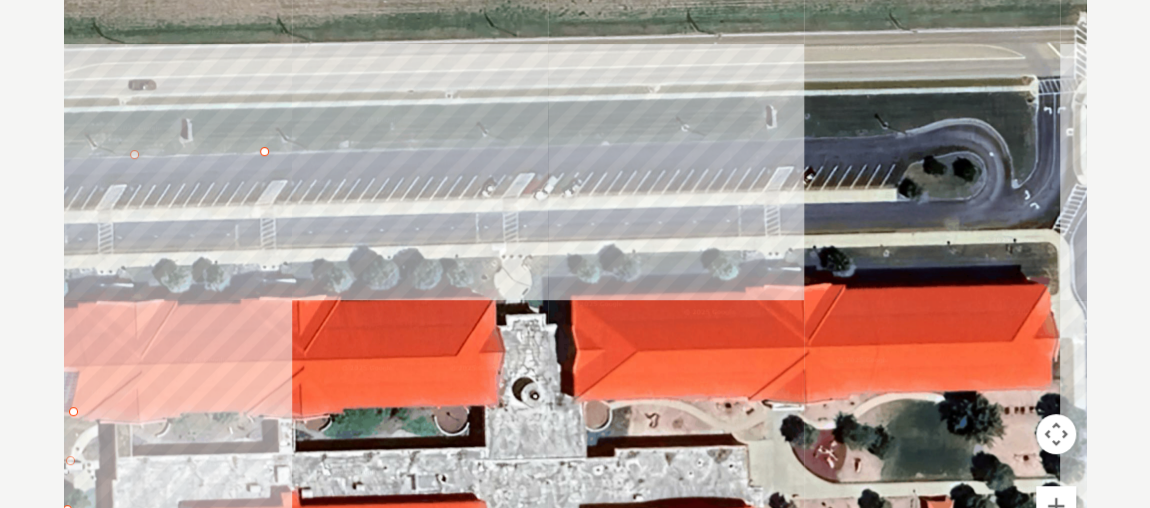 click at bounding box center [575, 291] 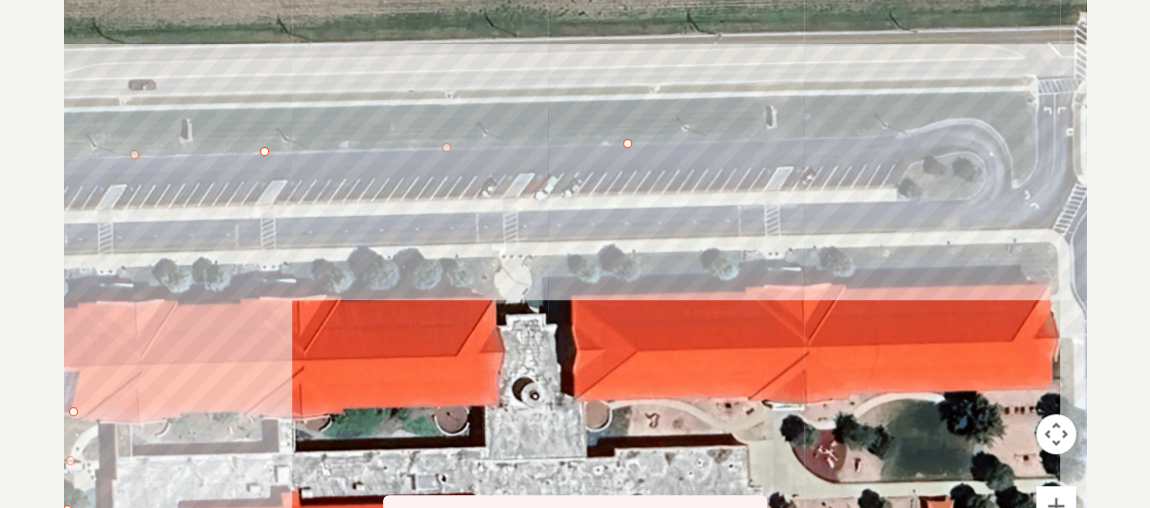 click at bounding box center (575, 291) 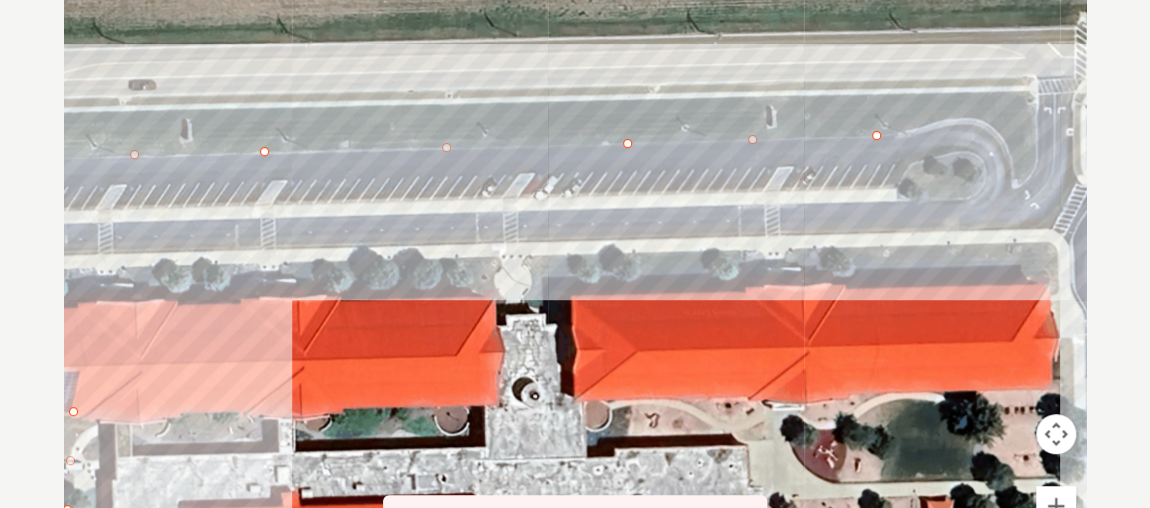 click at bounding box center [575, 291] 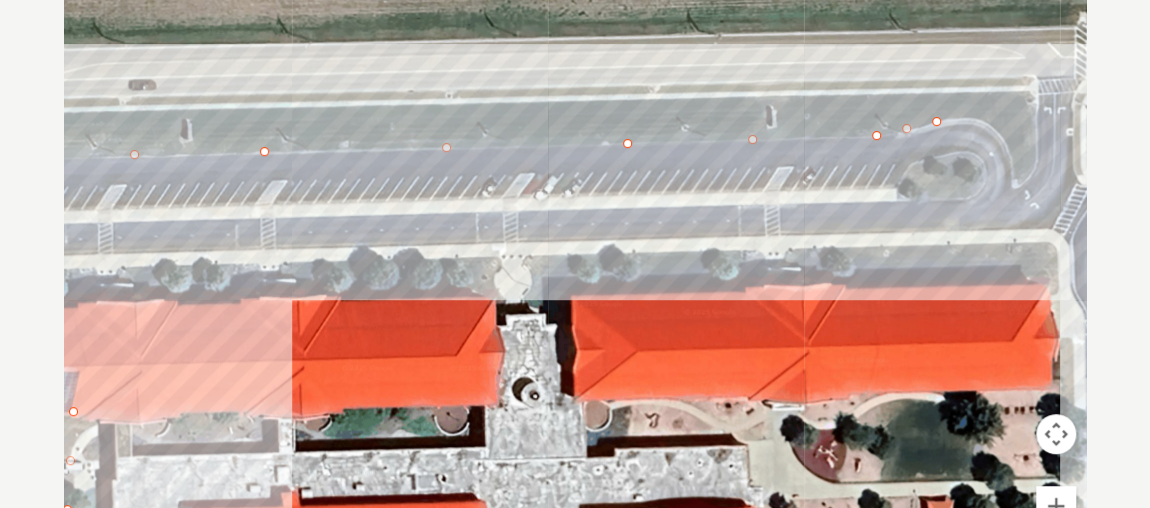 click at bounding box center [575, 291] 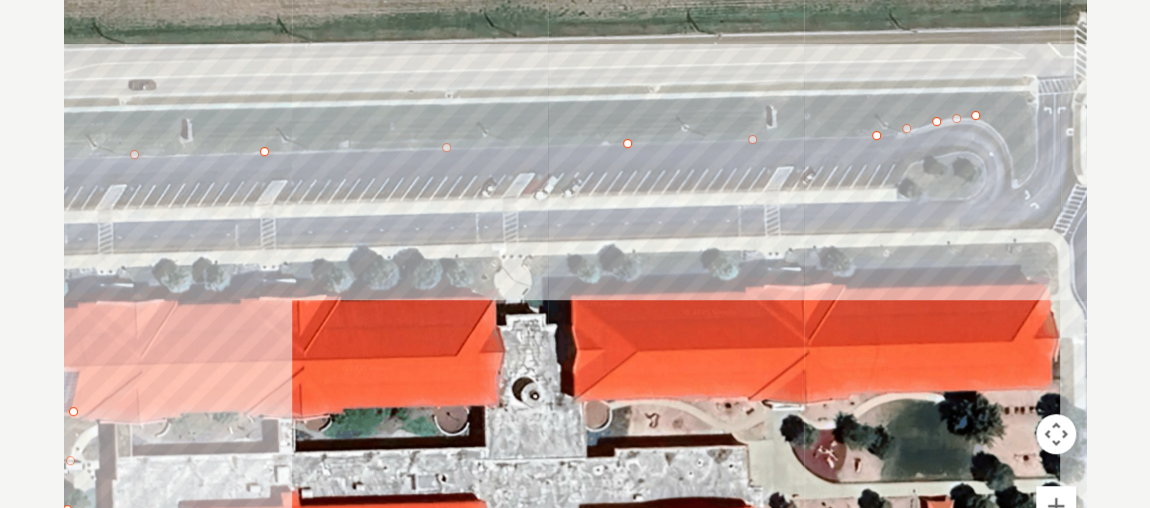 click at bounding box center [575, 291] 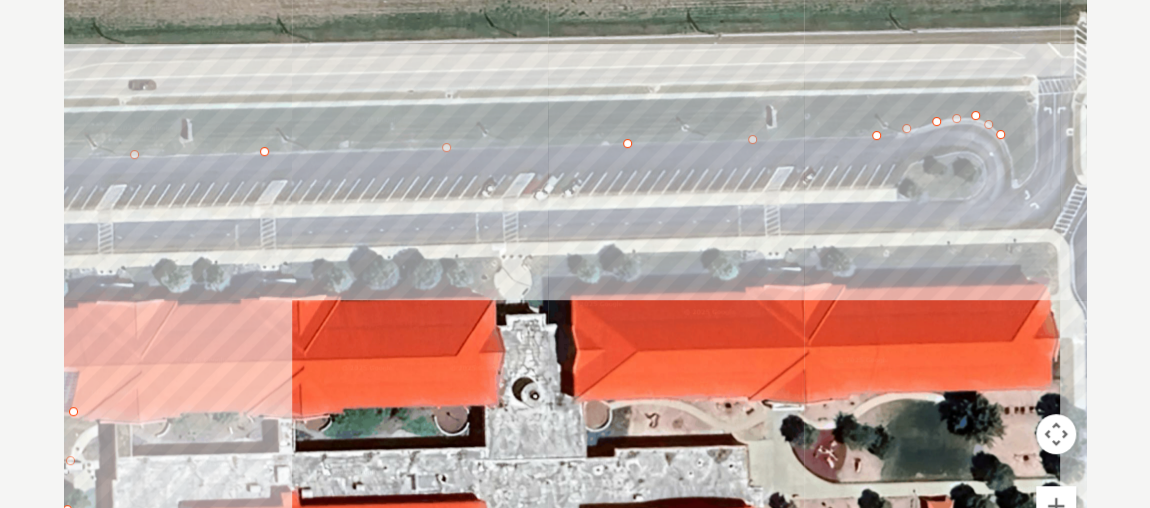 click at bounding box center (575, 291) 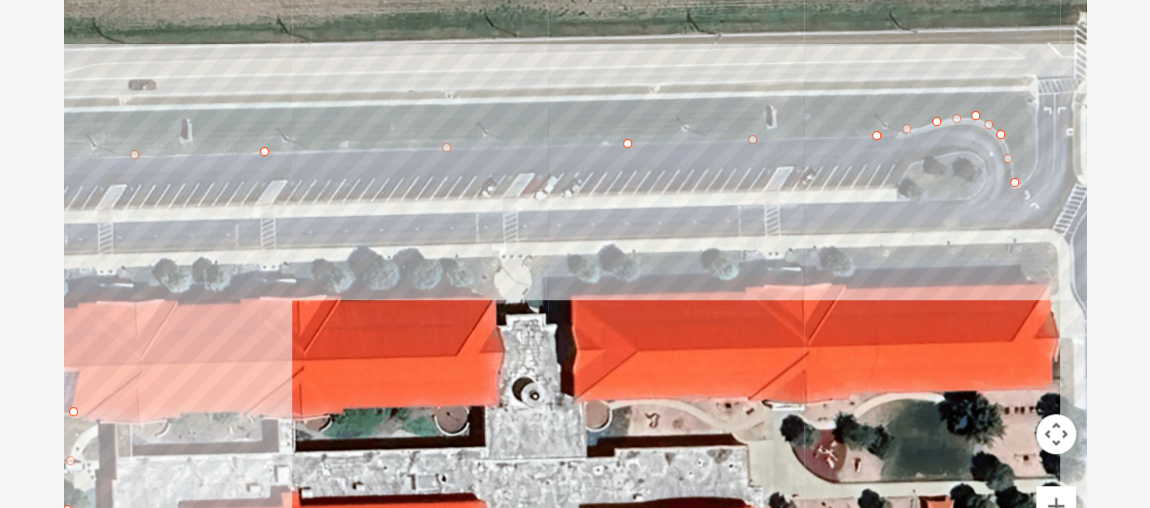 click at bounding box center (575, 291) 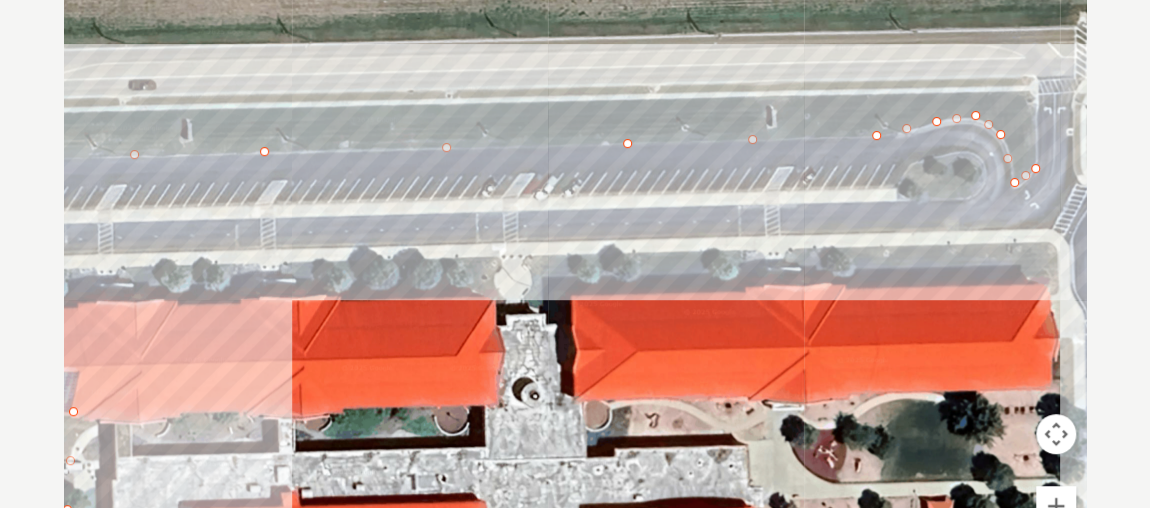 click at bounding box center [575, 291] 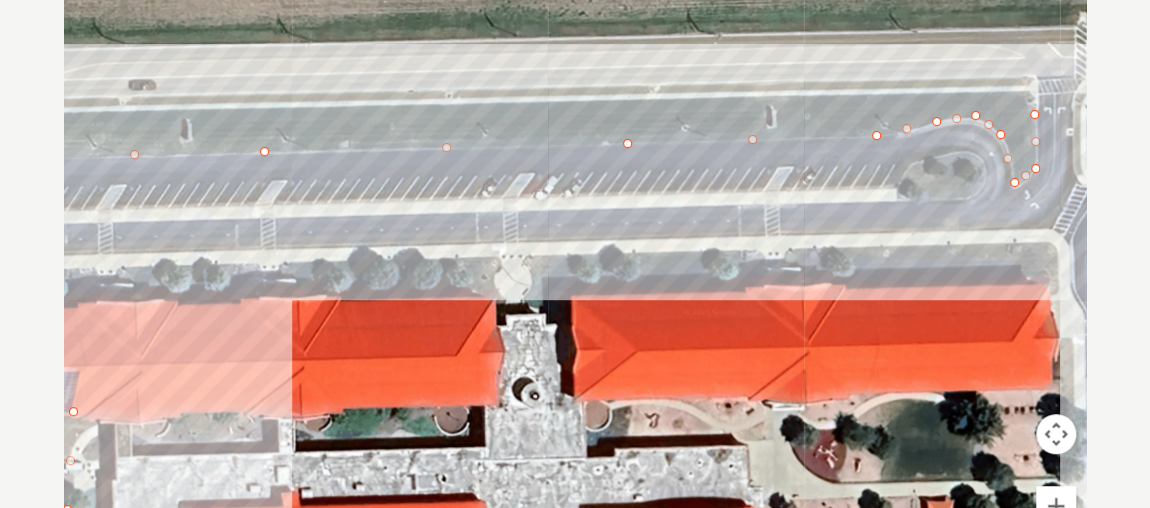 click at bounding box center [575, 291] 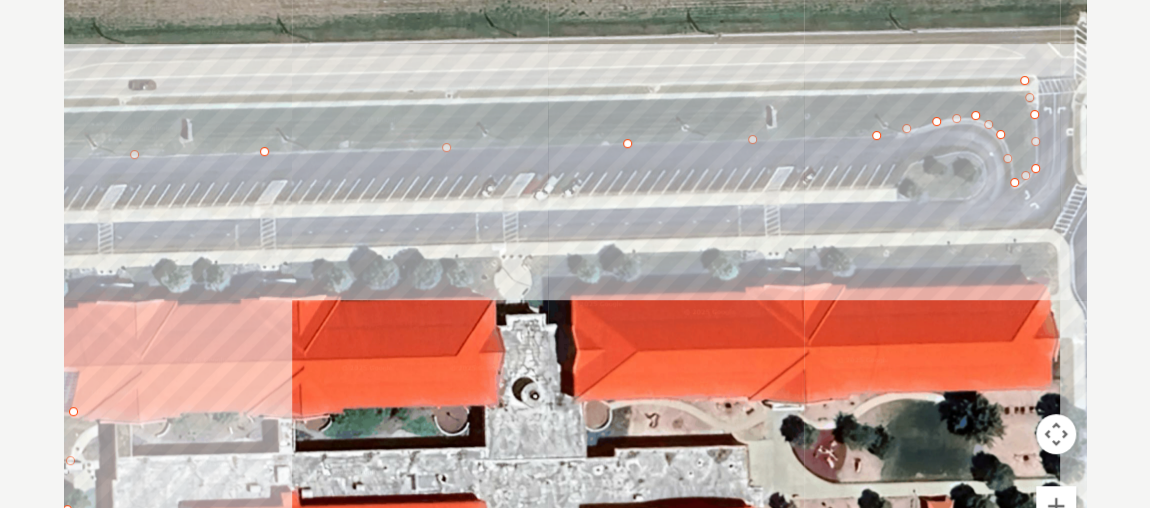 click at bounding box center (575, 291) 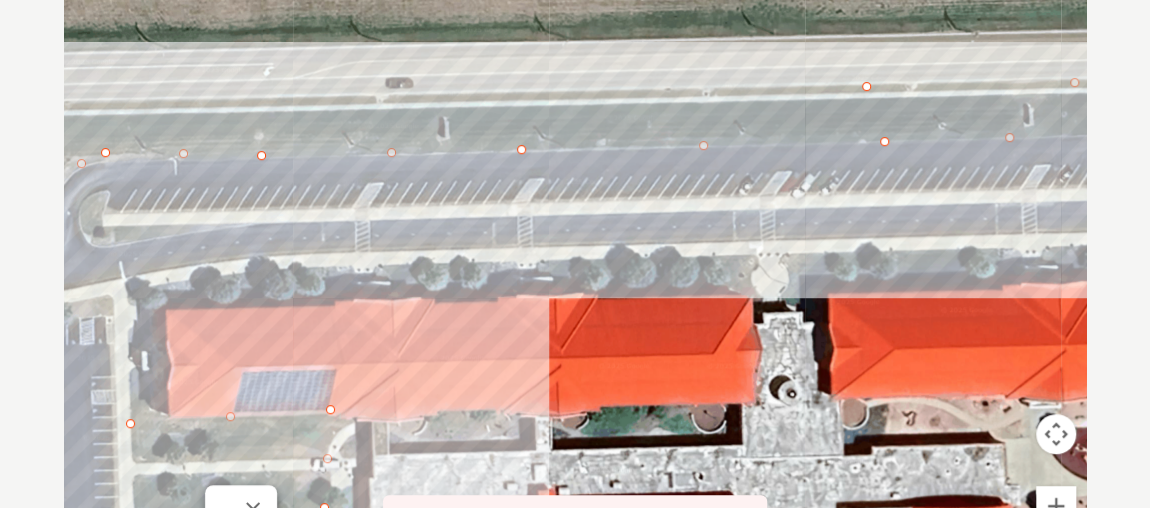 drag, startPoint x: 385, startPoint y: 96, endPoint x: 786, endPoint y: 109, distance: 401.21066 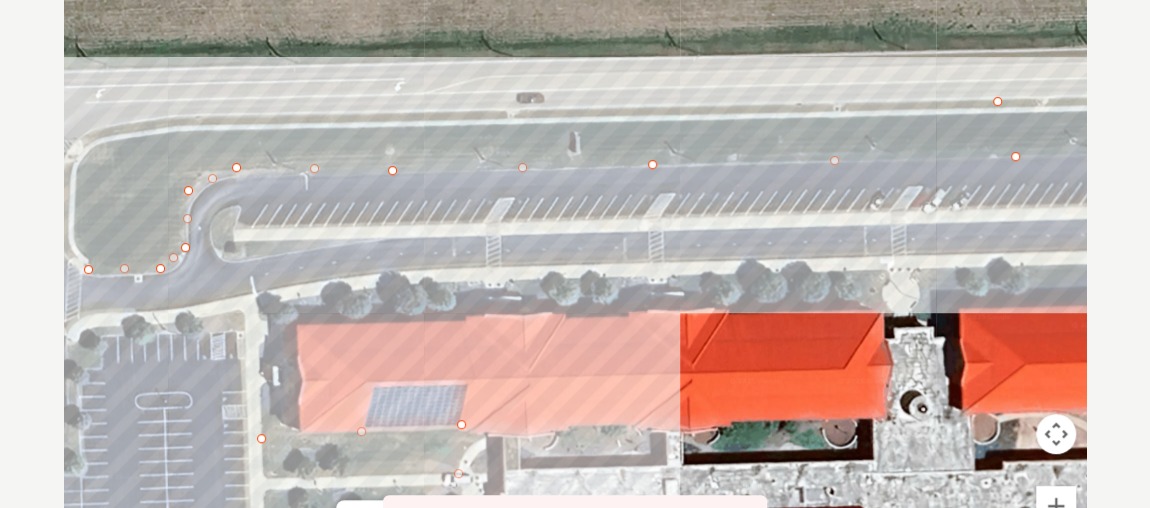 click at bounding box center (575, 291) 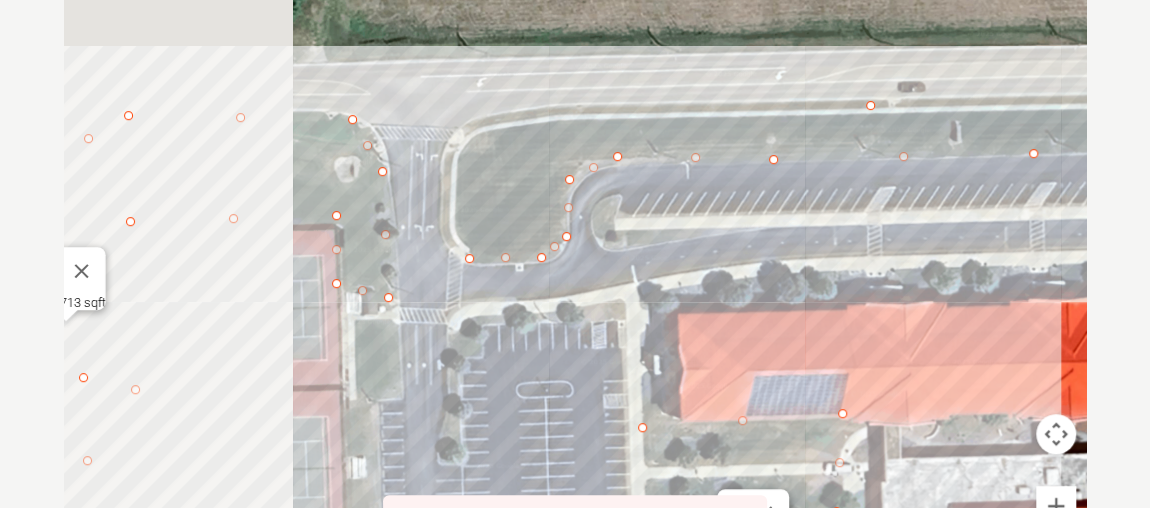 drag, startPoint x: 238, startPoint y: 122, endPoint x: 624, endPoint y: 111, distance: 386.1567 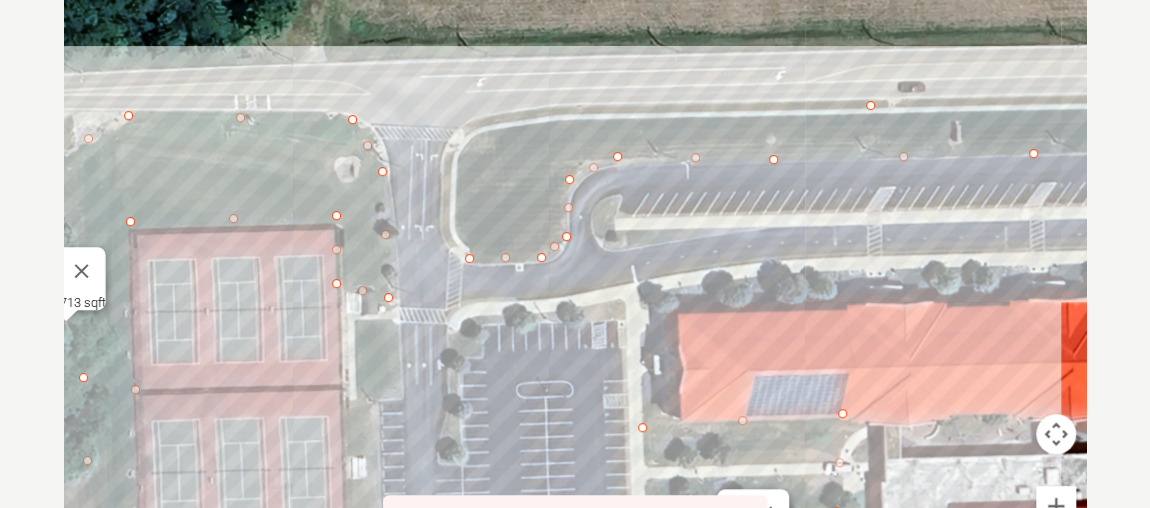 click at bounding box center [575, 291] 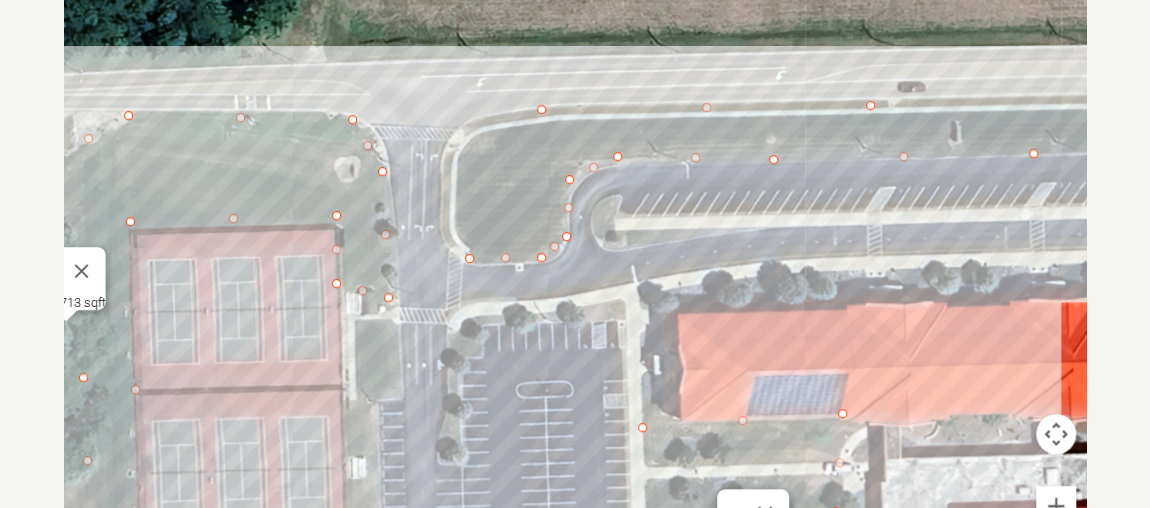 click at bounding box center (575, 291) 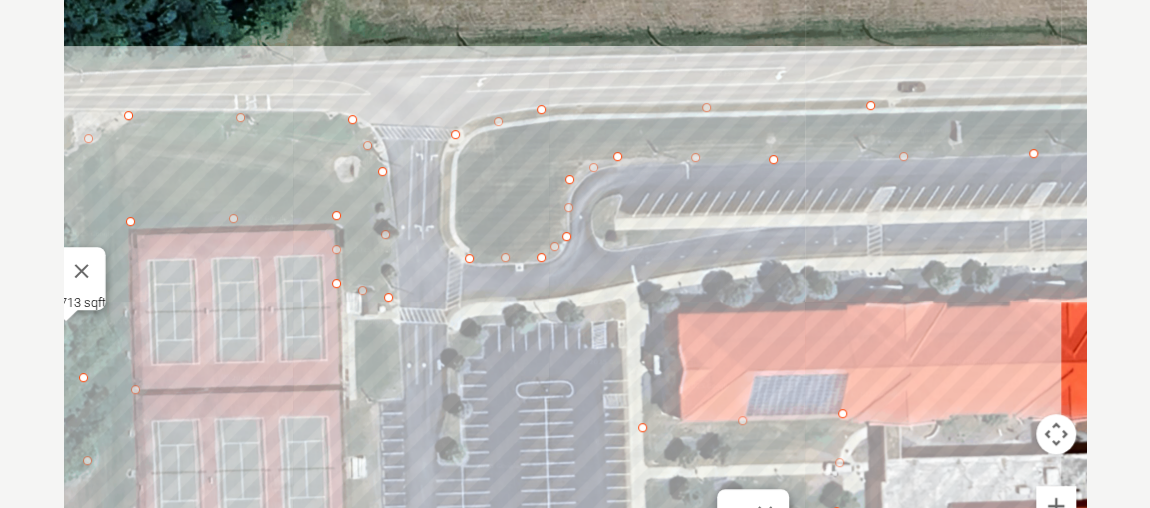 click at bounding box center (575, 291) 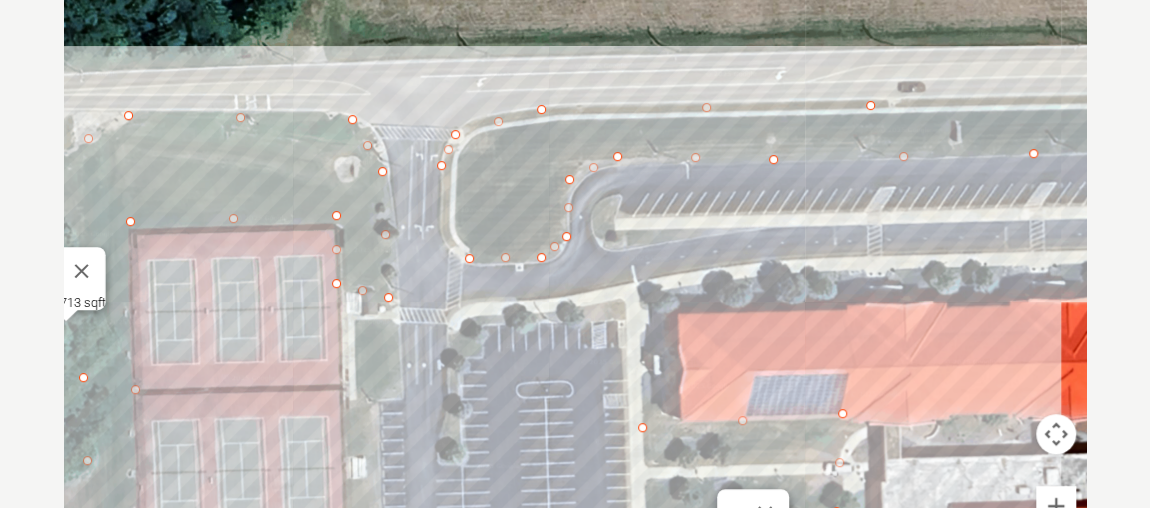 click at bounding box center [575, 291] 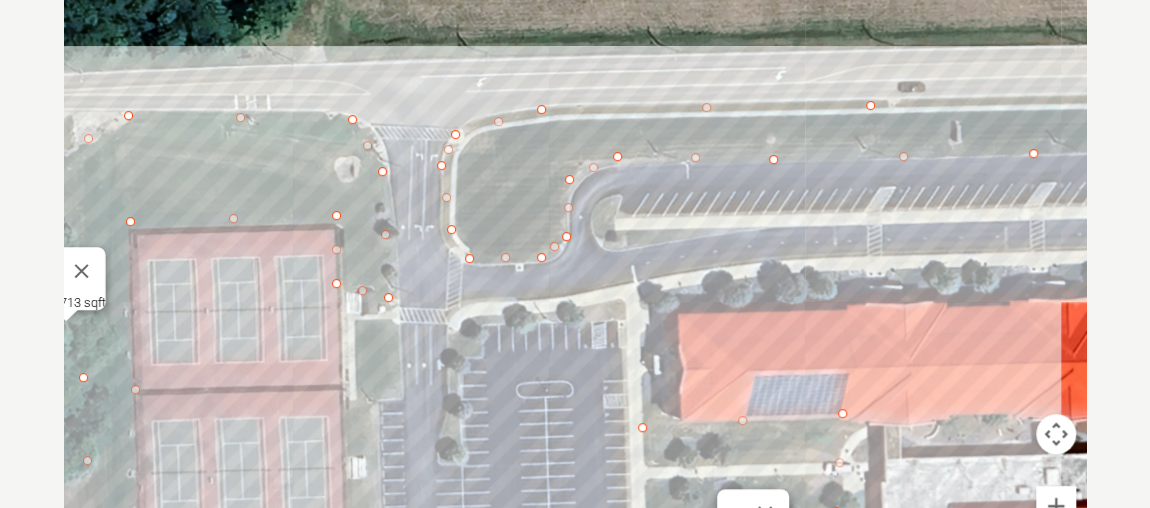 click at bounding box center [575, 291] 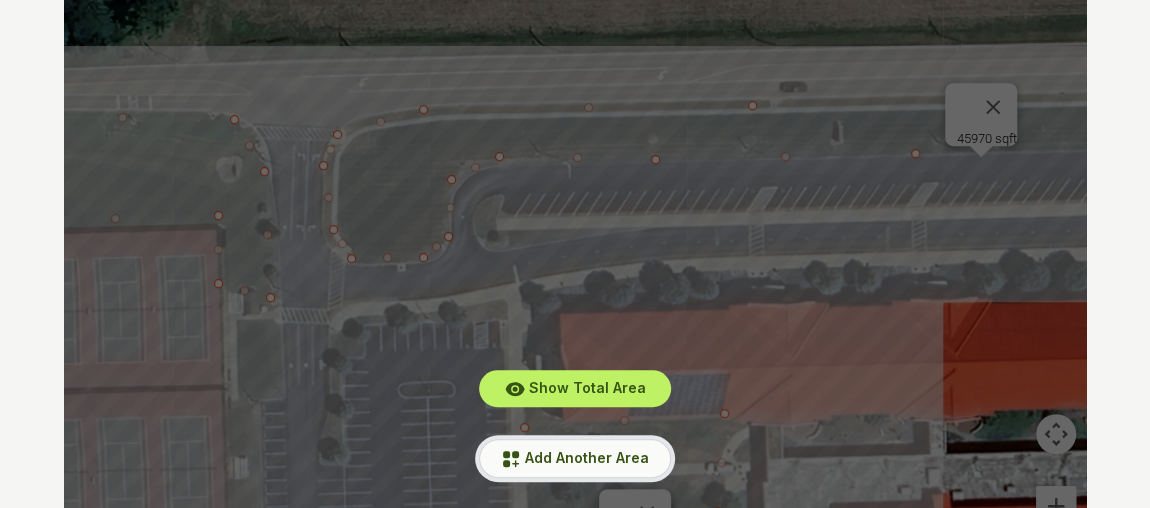 click on "Add Another Area" at bounding box center (587, 457) 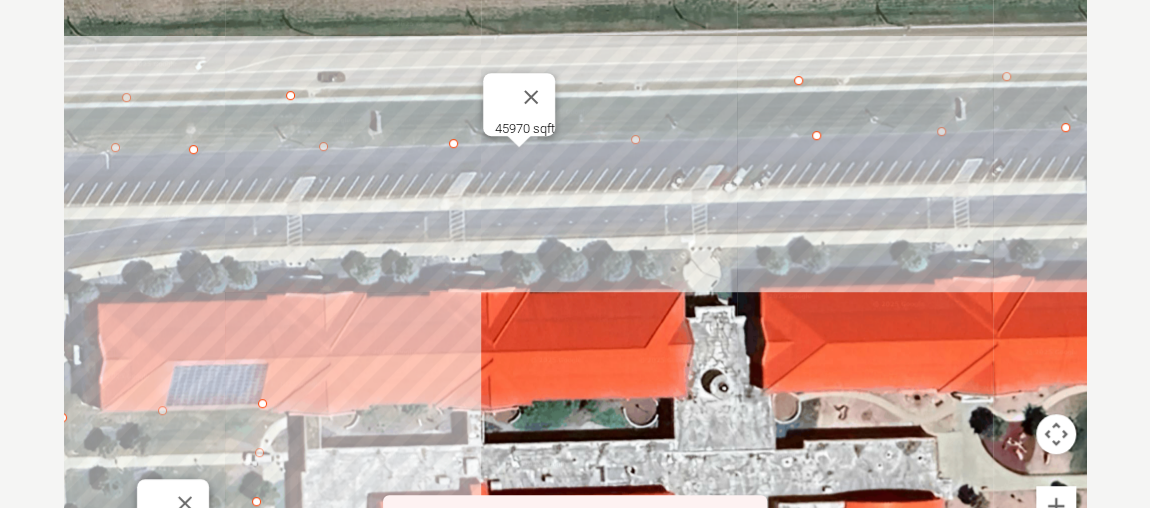 drag, startPoint x: 600, startPoint y: 296, endPoint x: 129, endPoint y: 286, distance: 471.10614 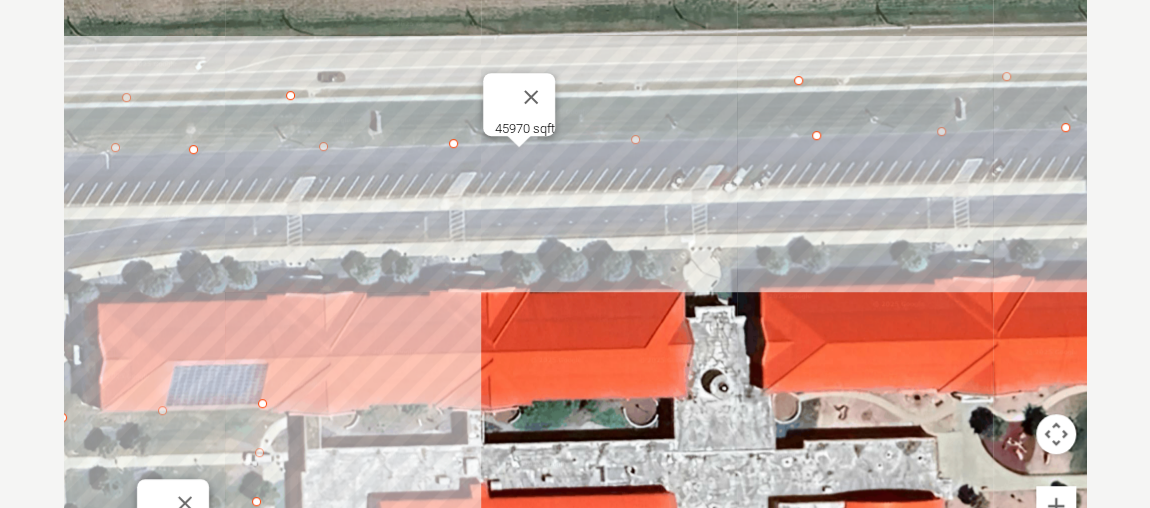 click at bounding box center [575, 291] 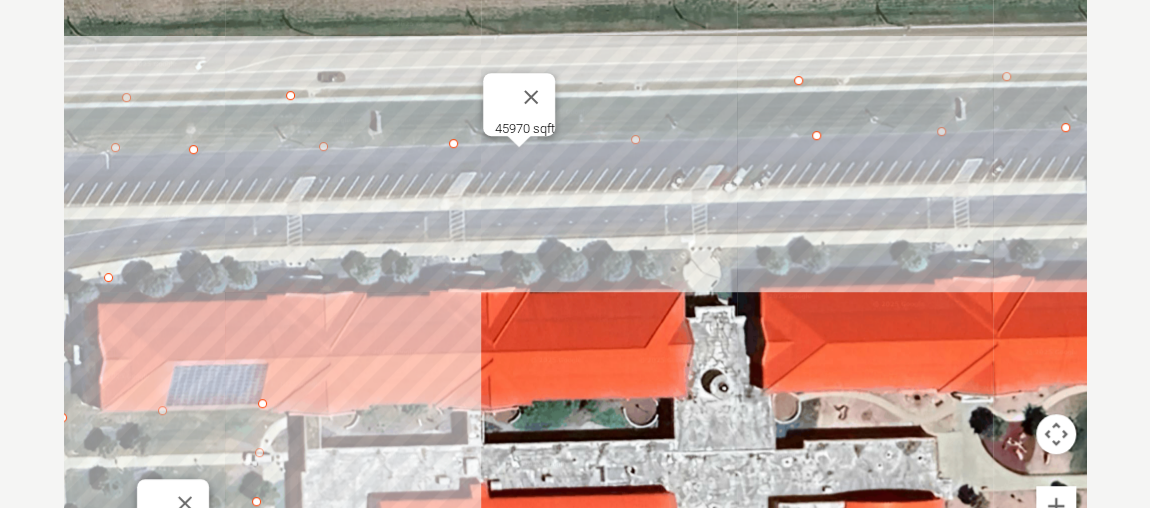 click at bounding box center [575, 291] 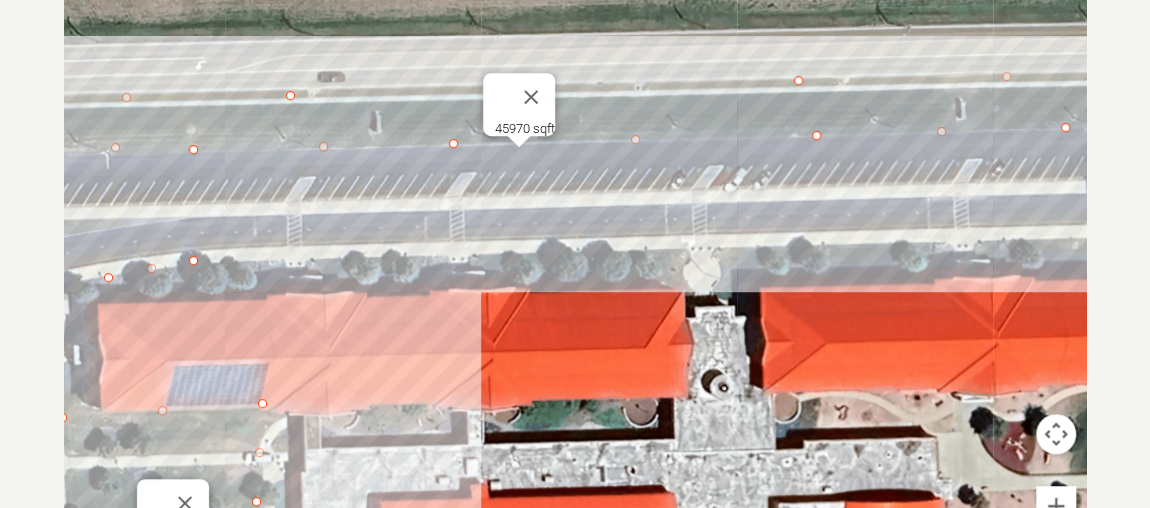 click at bounding box center [575, 291] 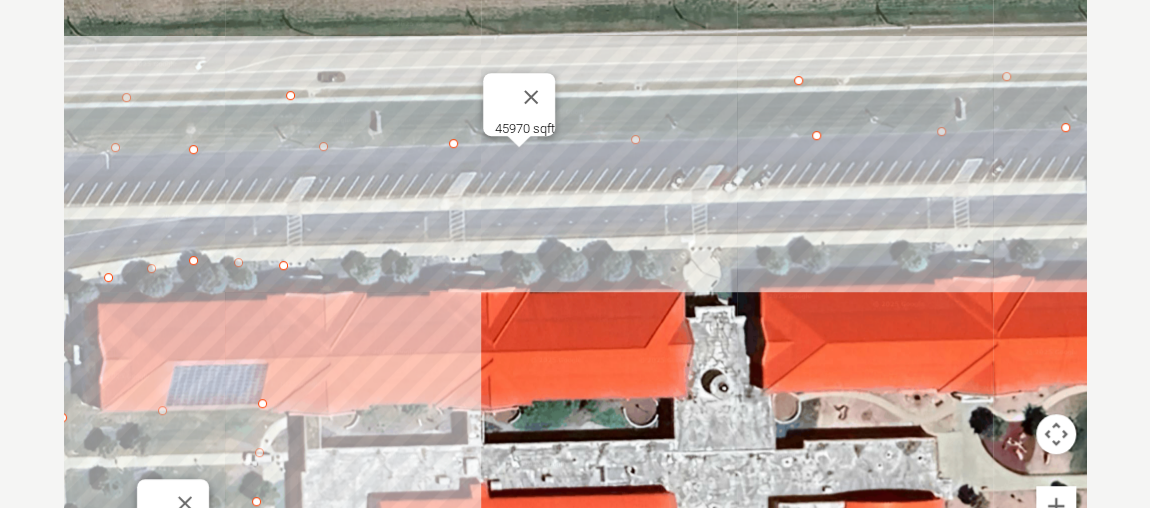 click at bounding box center [575, 291] 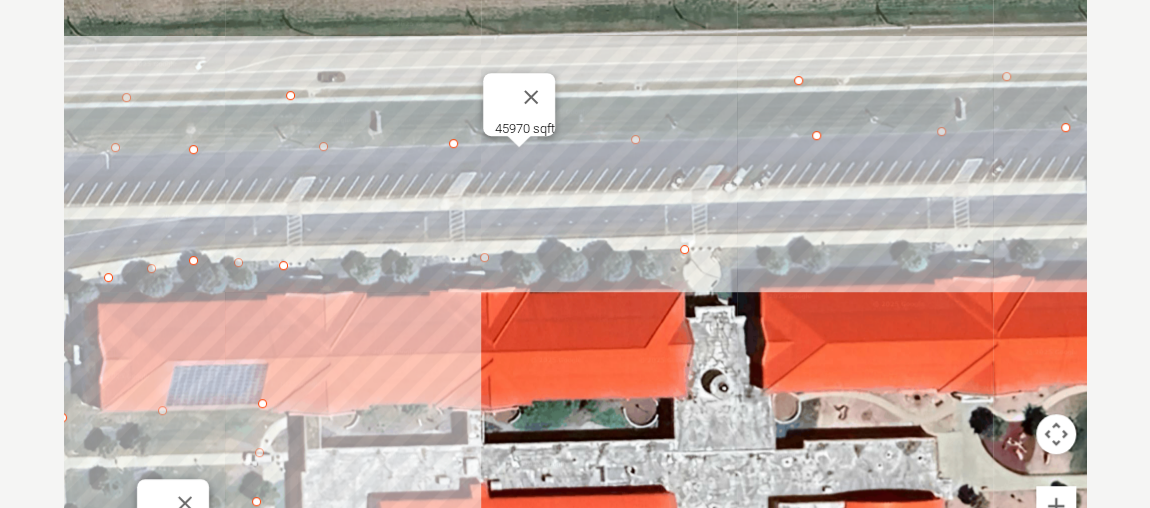 click at bounding box center [575, 291] 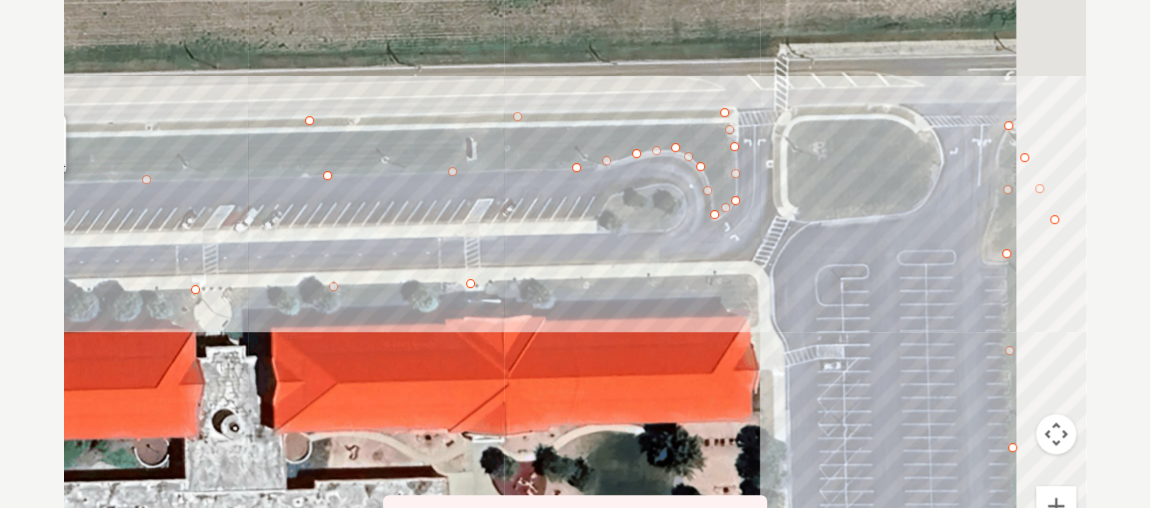 drag, startPoint x: 994, startPoint y: 245, endPoint x: 497, endPoint y: 286, distance: 498.6883 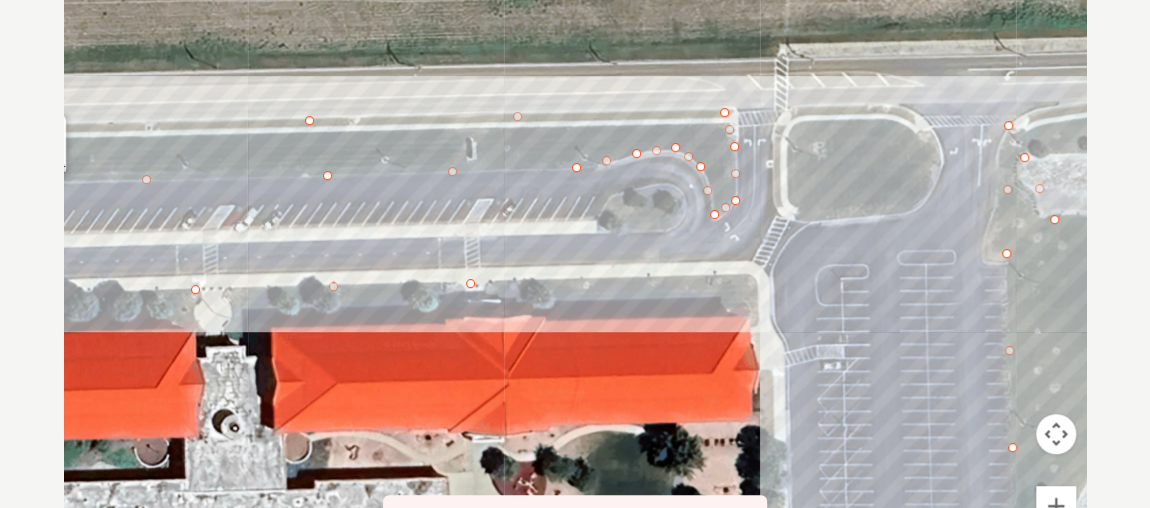 click at bounding box center [575, 291] 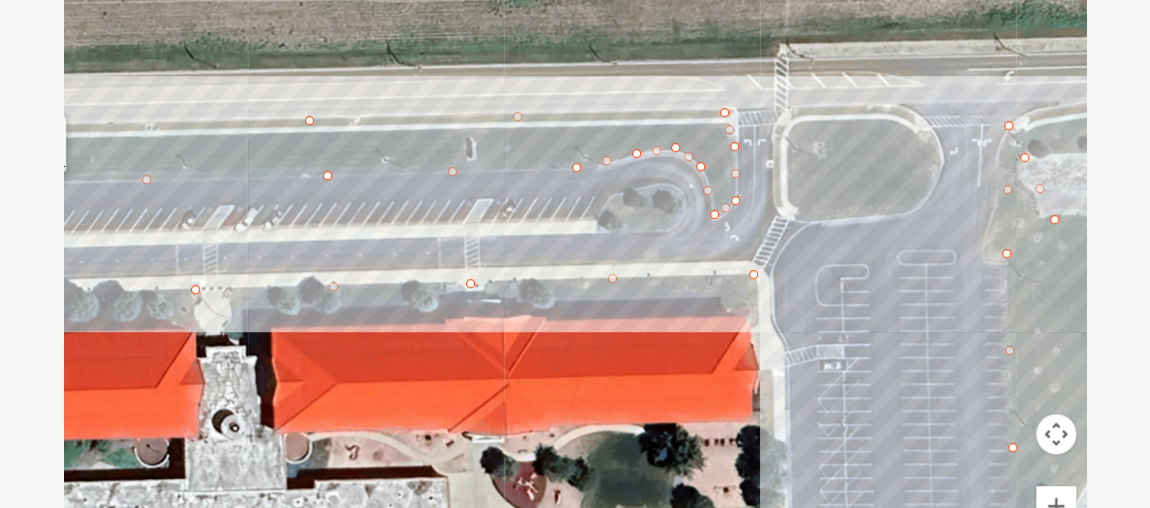 click at bounding box center [575, 291] 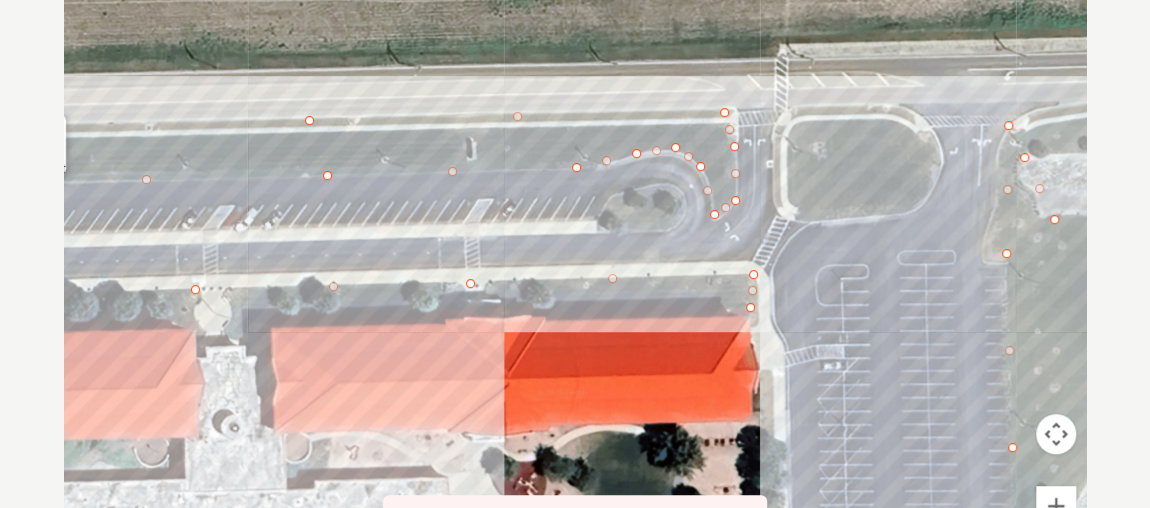click at bounding box center [575, 291] 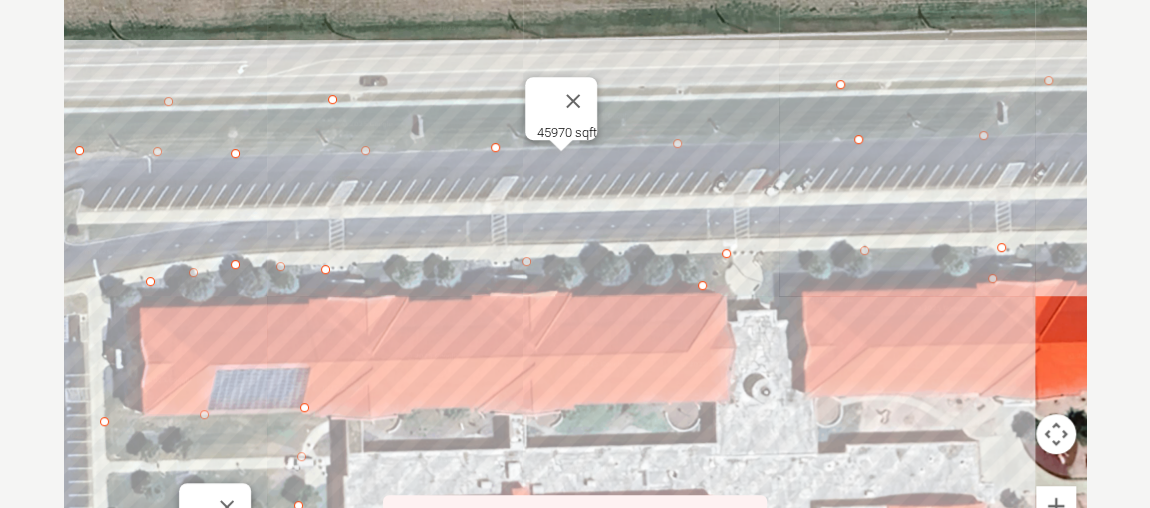 drag, startPoint x: 150, startPoint y: 316, endPoint x: 683, endPoint y: 280, distance: 534.21436 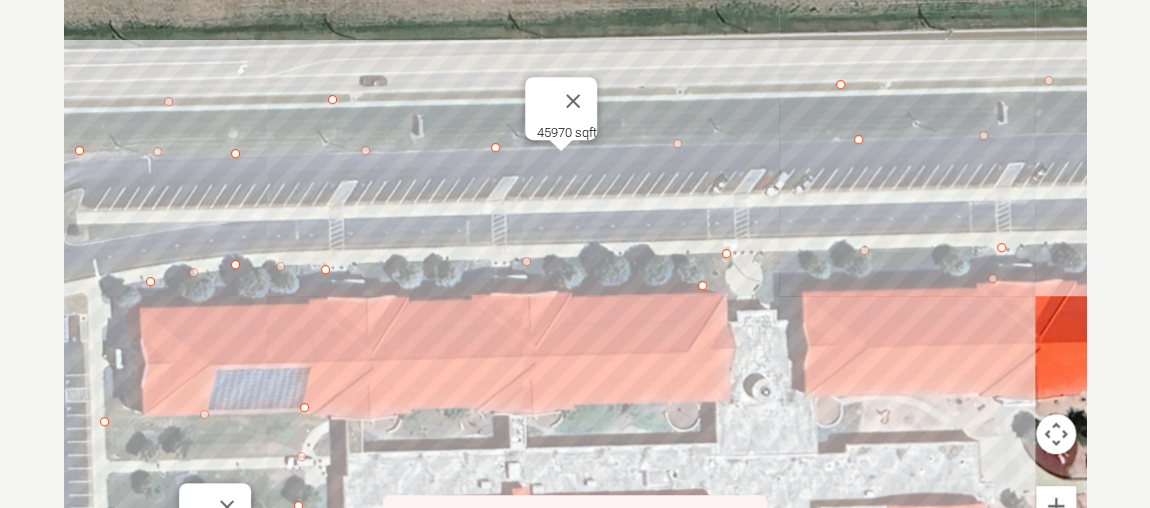 click at bounding box center [575, 291] 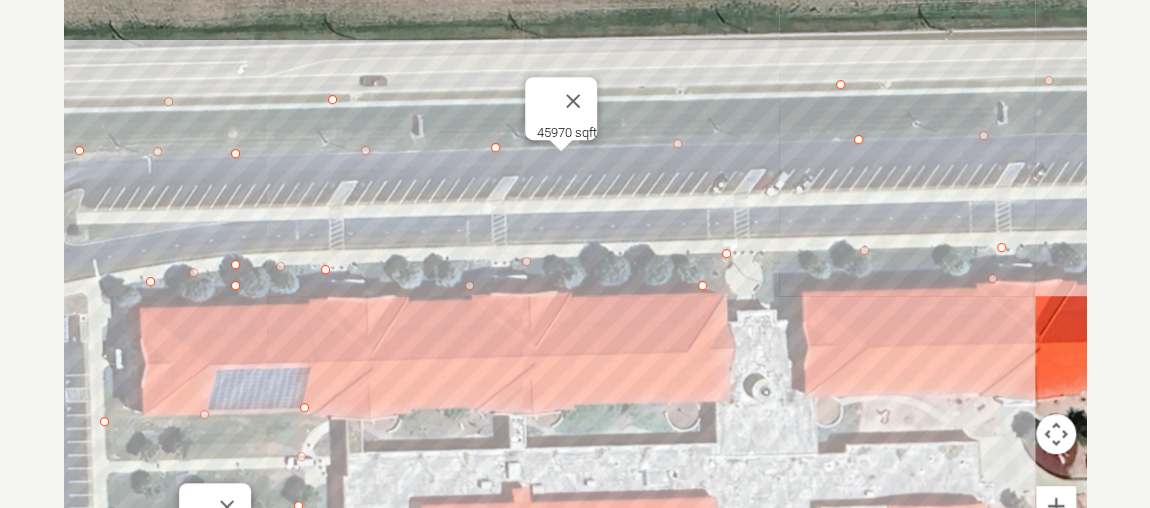 click at bounding box center [575, 291] 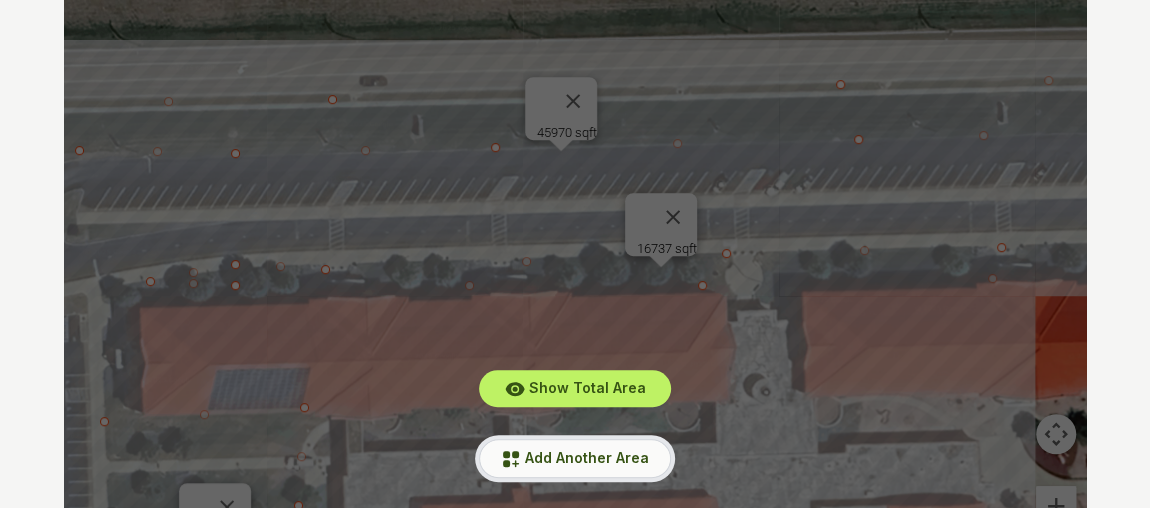 click on "Add Another Area" at bounding box center (587, 457) 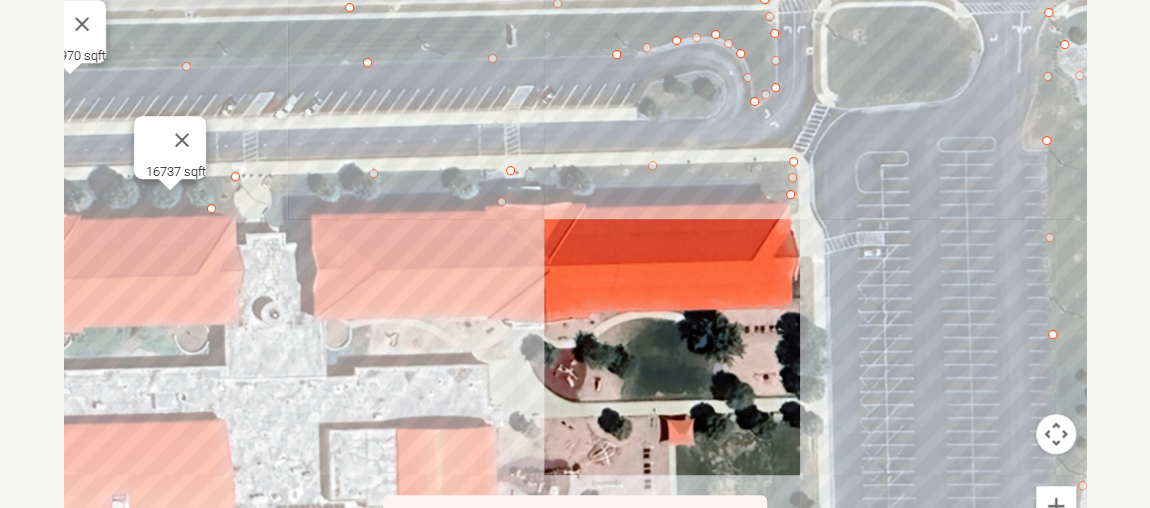 drag, startPoint x: 957, startPoint y: 336, endPoint x: 462, endPoint y: 259, distance: 500.9531 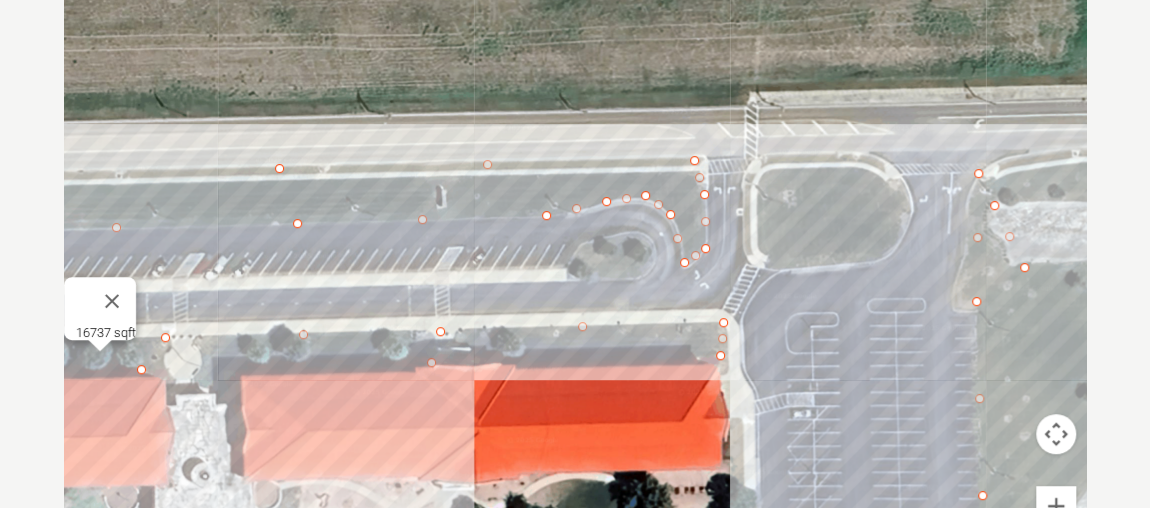 drag, startPoint x: 902, startPoint y: 91, endPoint x: 827, endPoint y: 266, distance: 190.39433 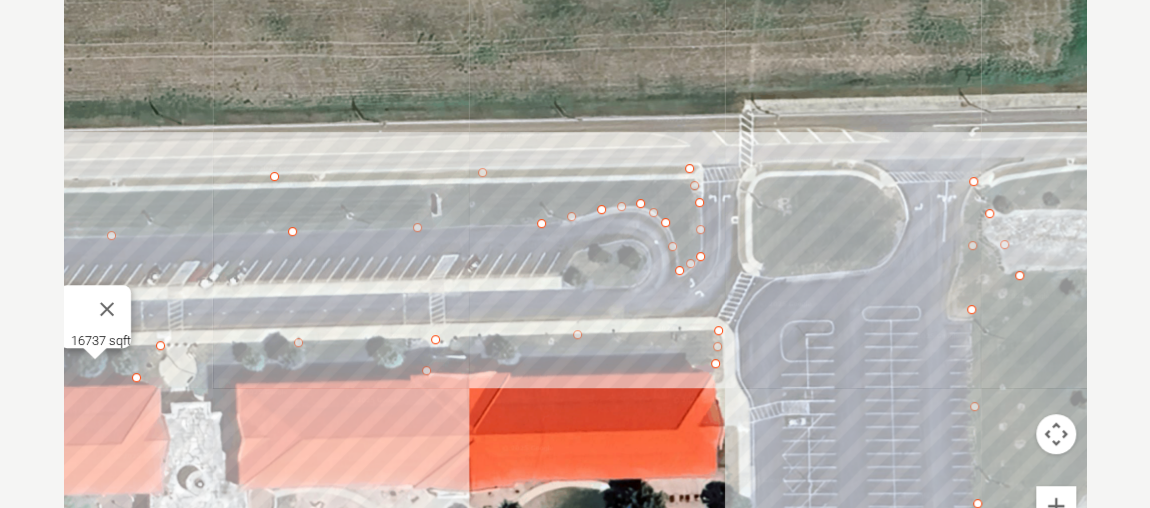 click at bounding box center [575, 291] 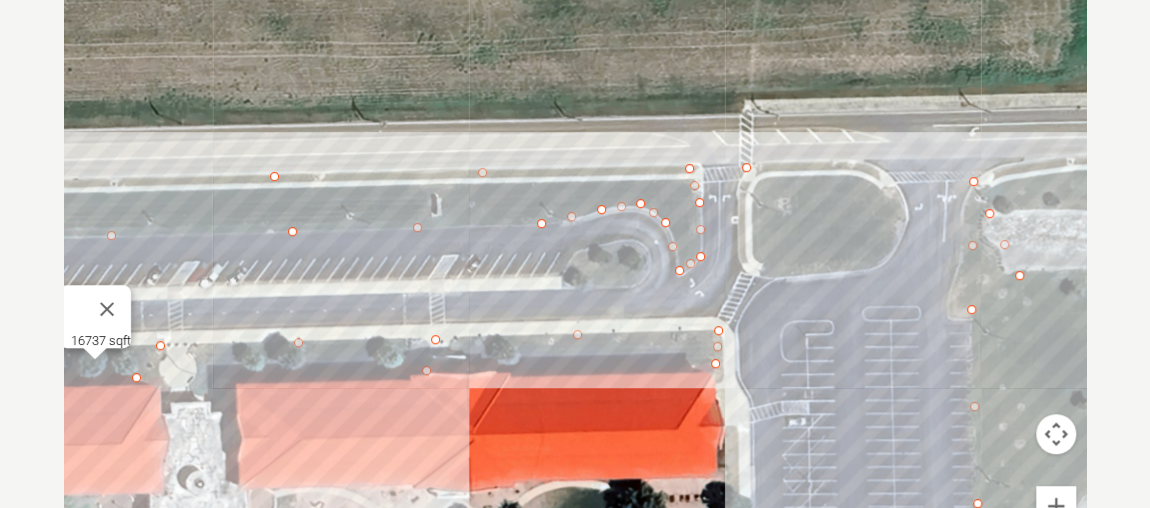 click at bounding box center (575, 291) 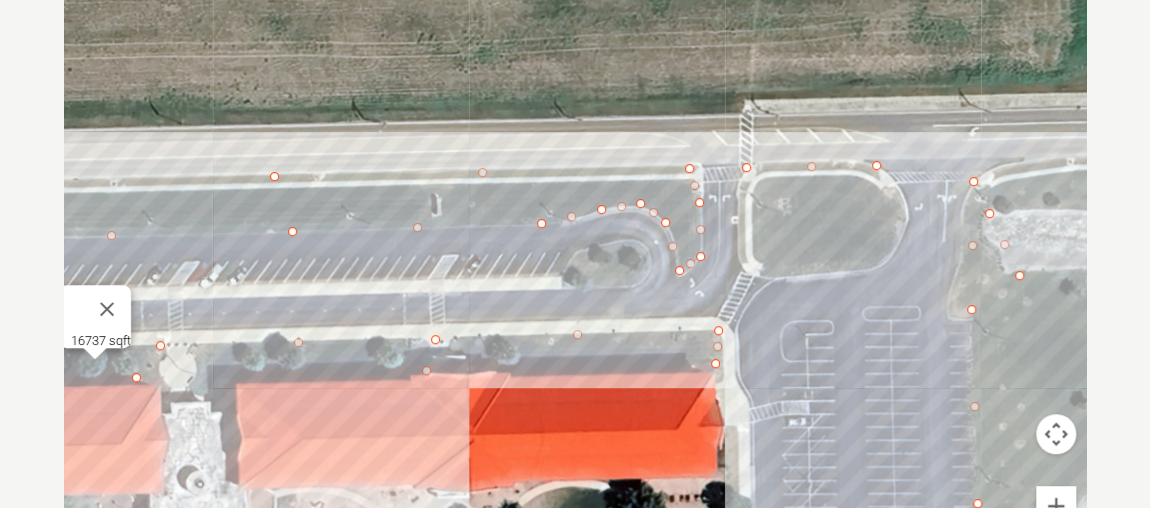 click at bounding box center [575, 291] 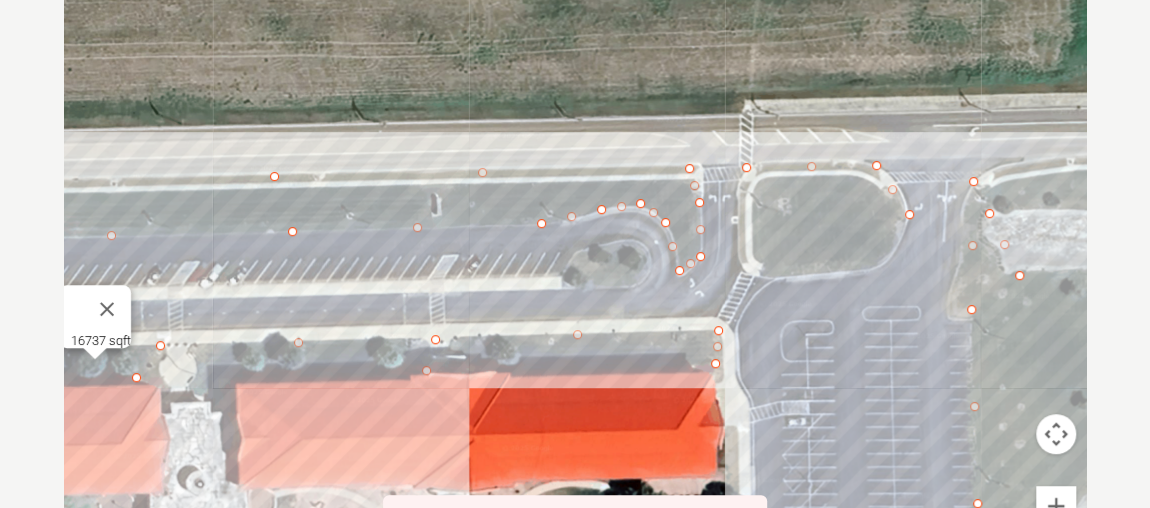 click at bounding box center (575, 291) 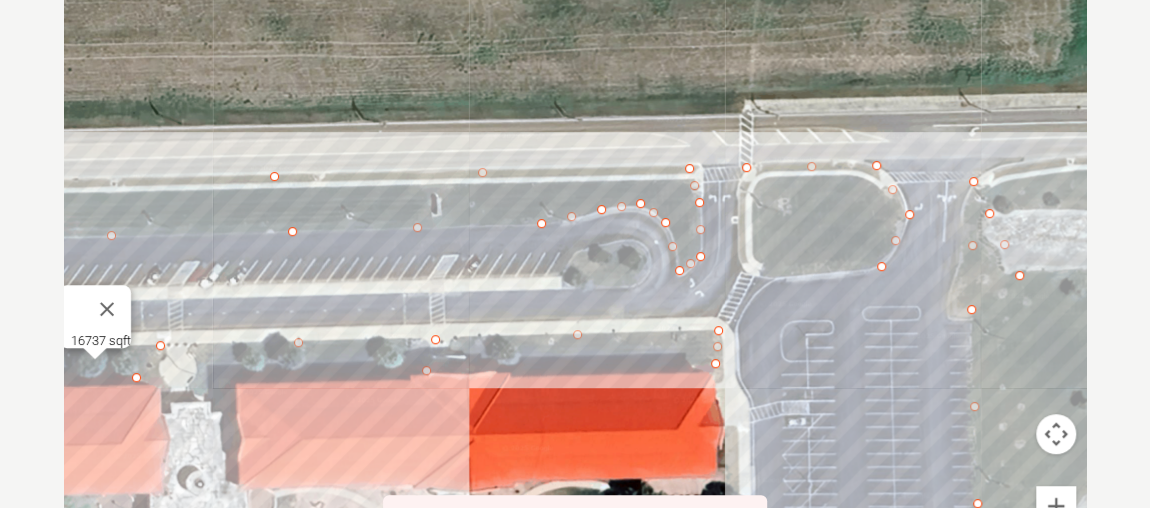 click at bounding box center [575, 291] 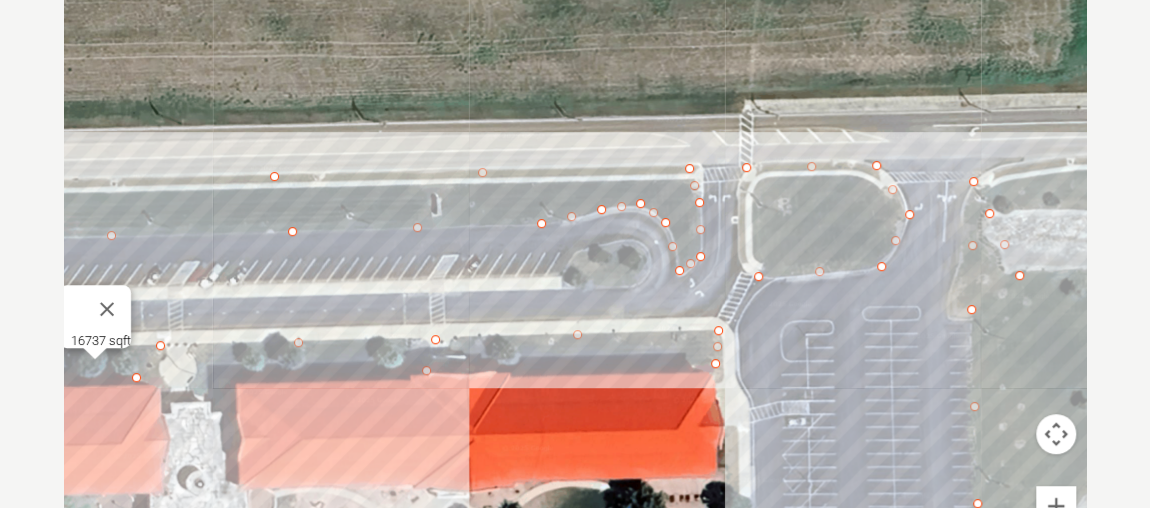 click at bounding box center [575, 291] 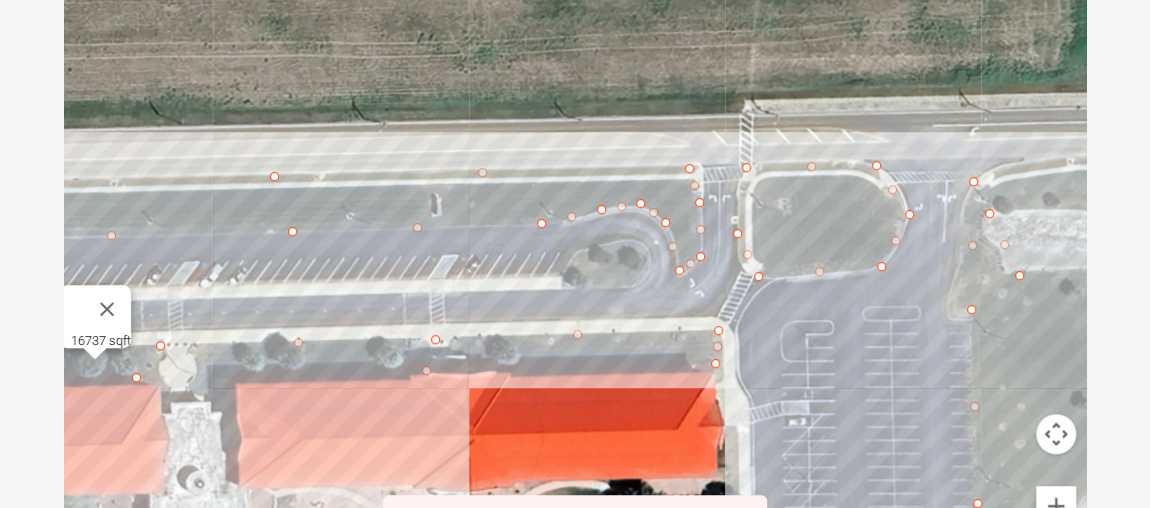 click at bounding box center [575, 291] 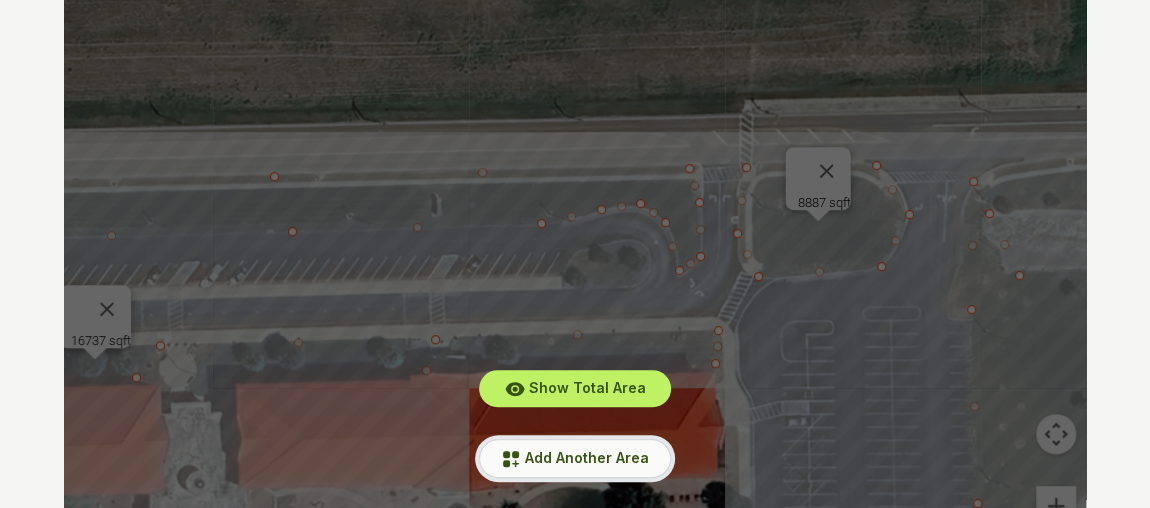 click on "Add Another Area" at bounding box center [587, 457] 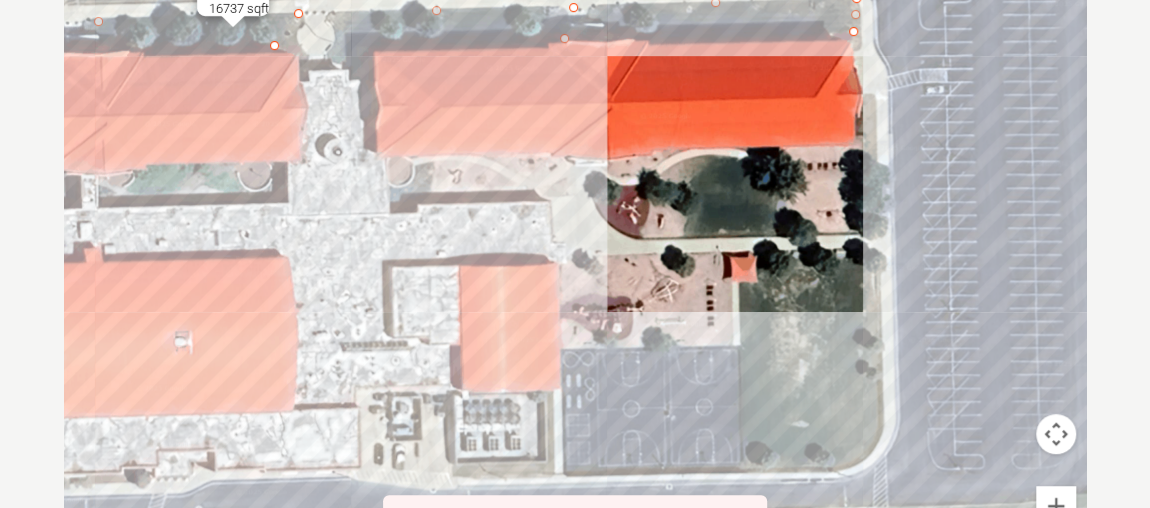 drag, startPoint x: 550, startPoint y: 446, endPoint x: 676, endPoint y: 93, distance: 374.8133 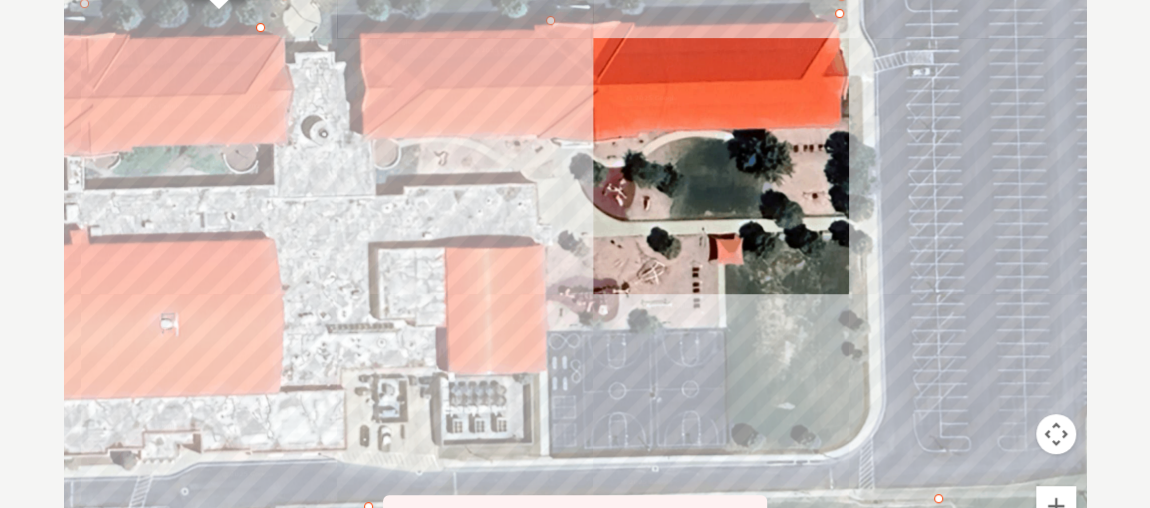 click at bounding box center (575, 291) 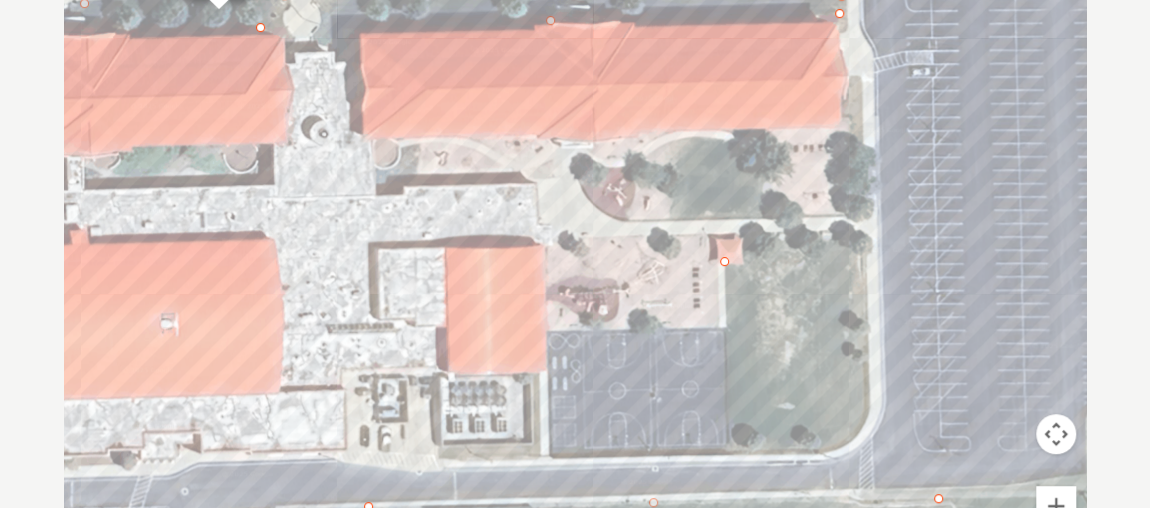 click at bounding box center (575, 291) 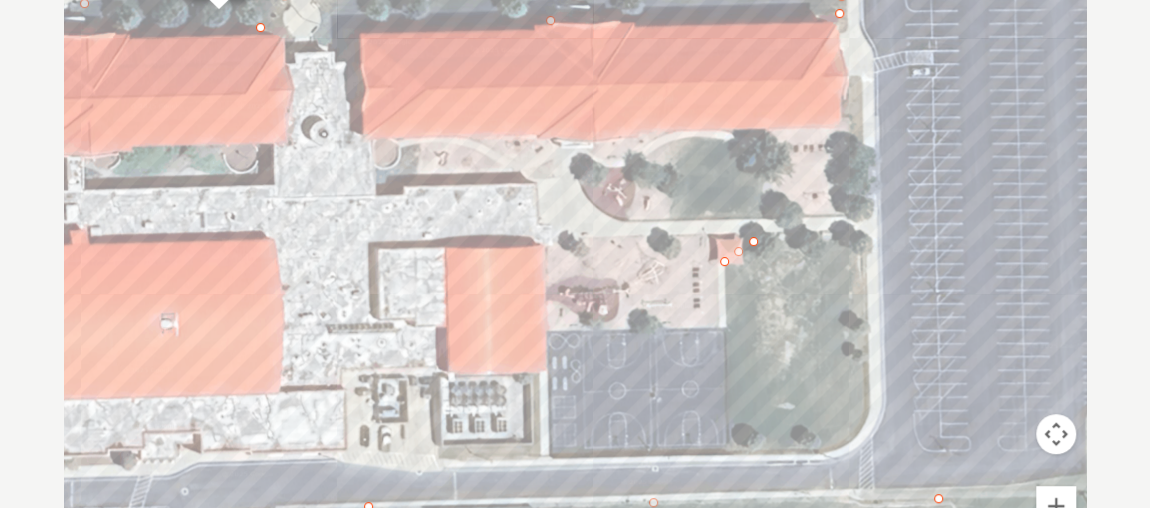 click at bounding box center (575, 291) 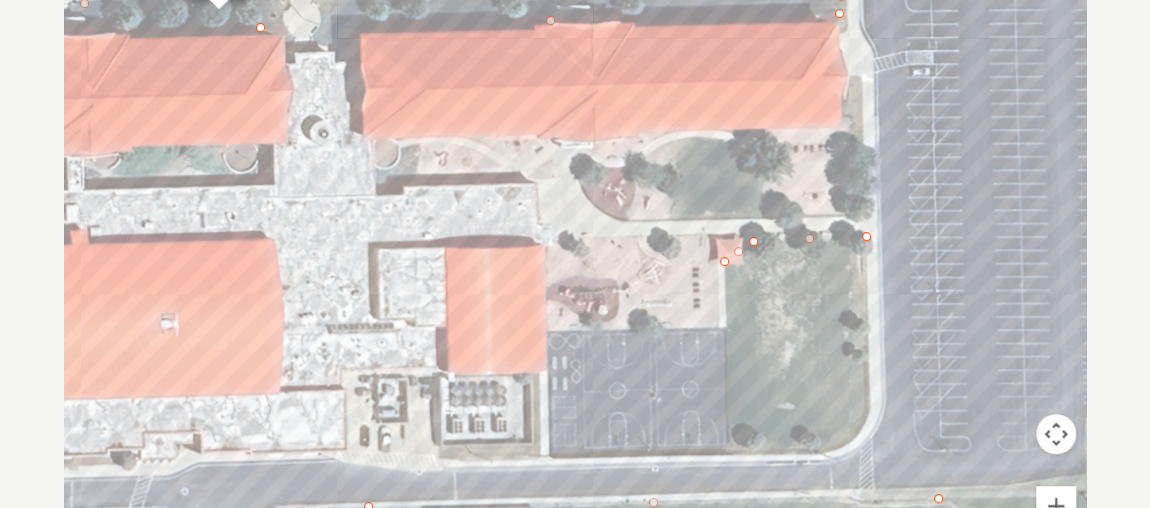 click at bounding box center [575, 291] 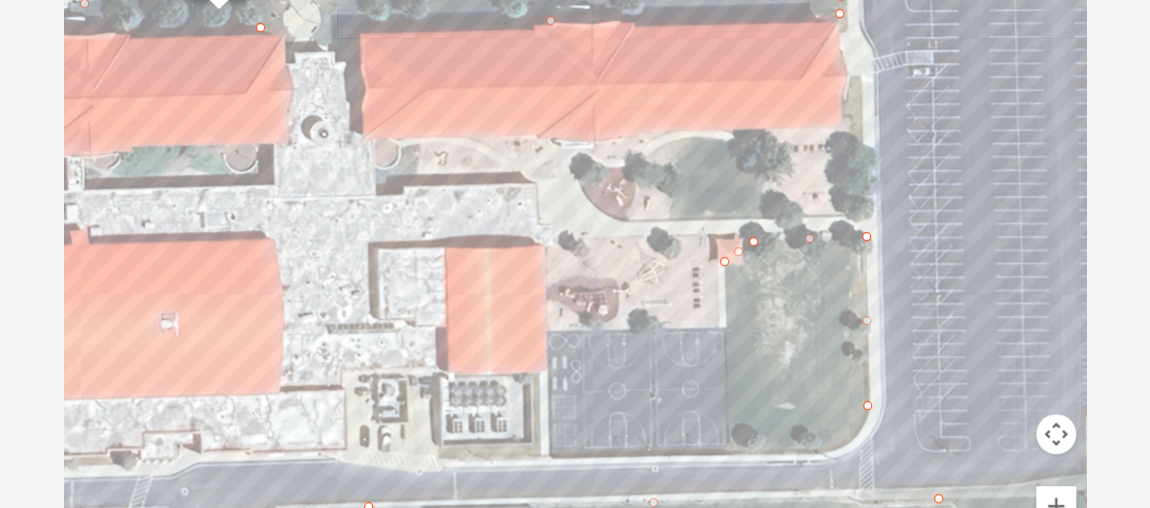 click at bounding box center (575, 291) 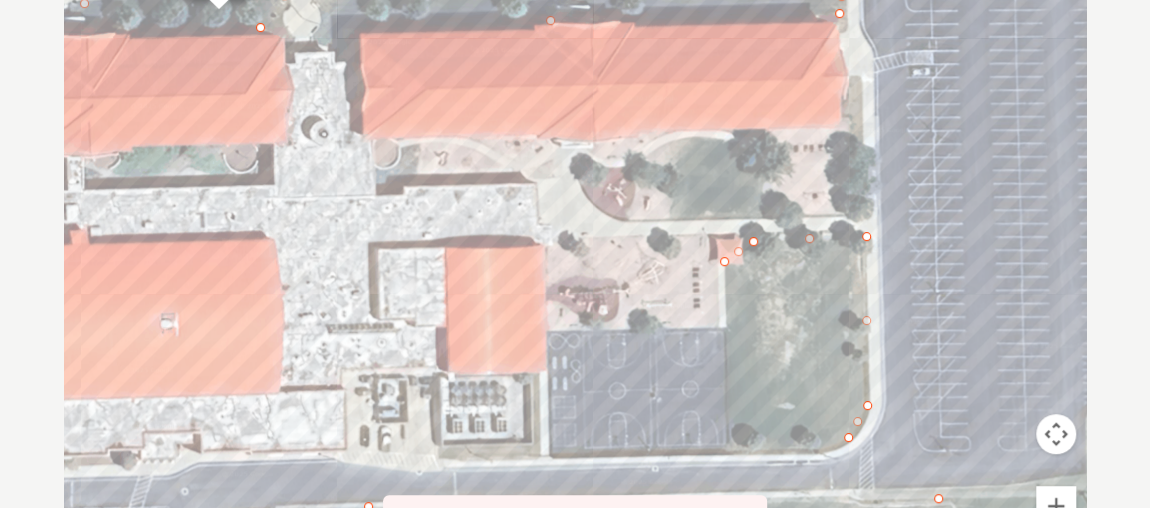 click at bounding box center [575, 291] 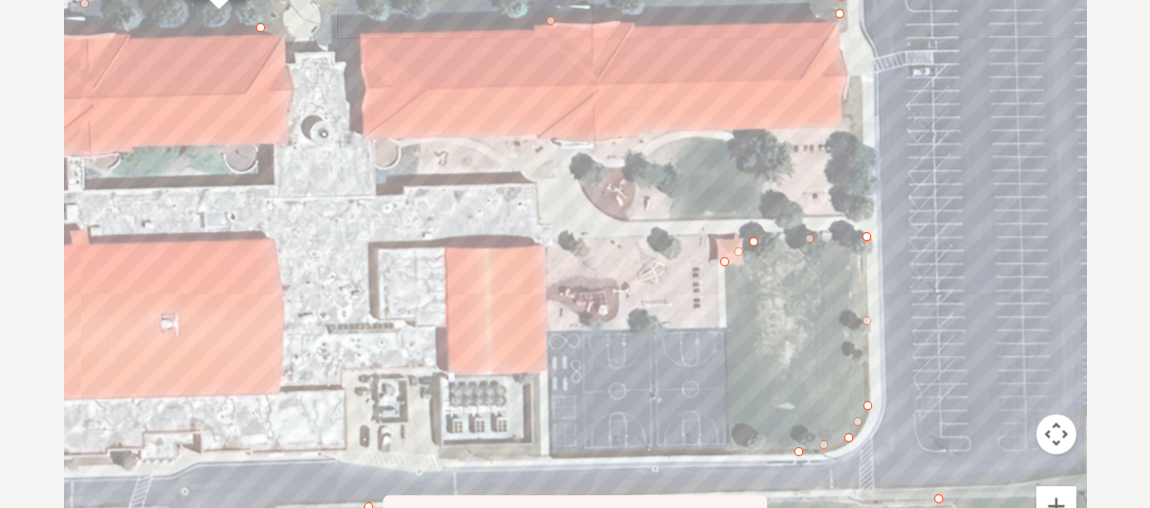 click at bounding box center [575, 291] 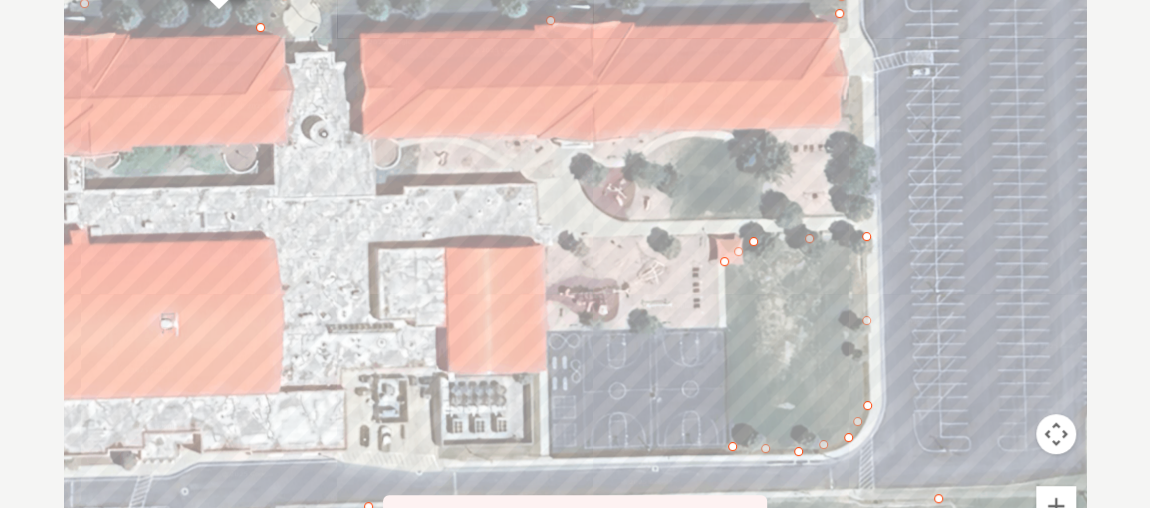 click at bounding box center [575, 291] 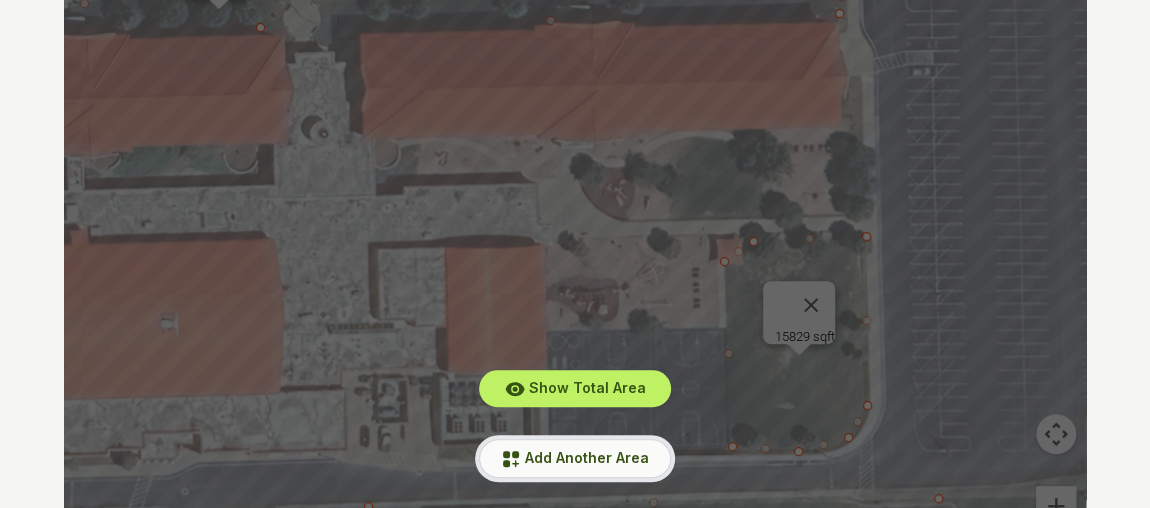 click on "Add Another Area" at bounding box center (587, 457) 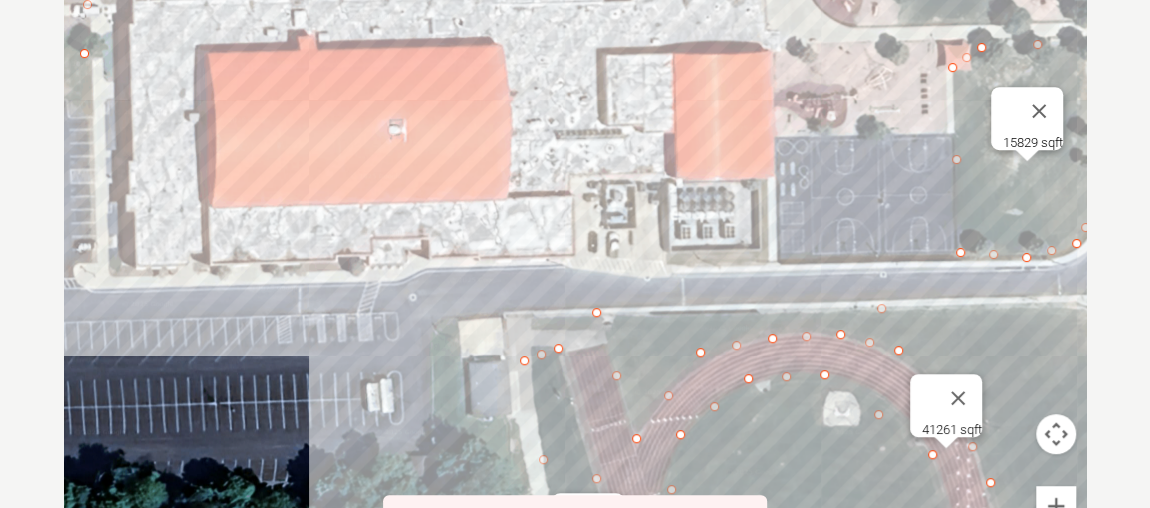 drag, startPoint x: 606, startPoint y: 425, endPoint x: 845, endPoint y: 220, distance: 314.87457 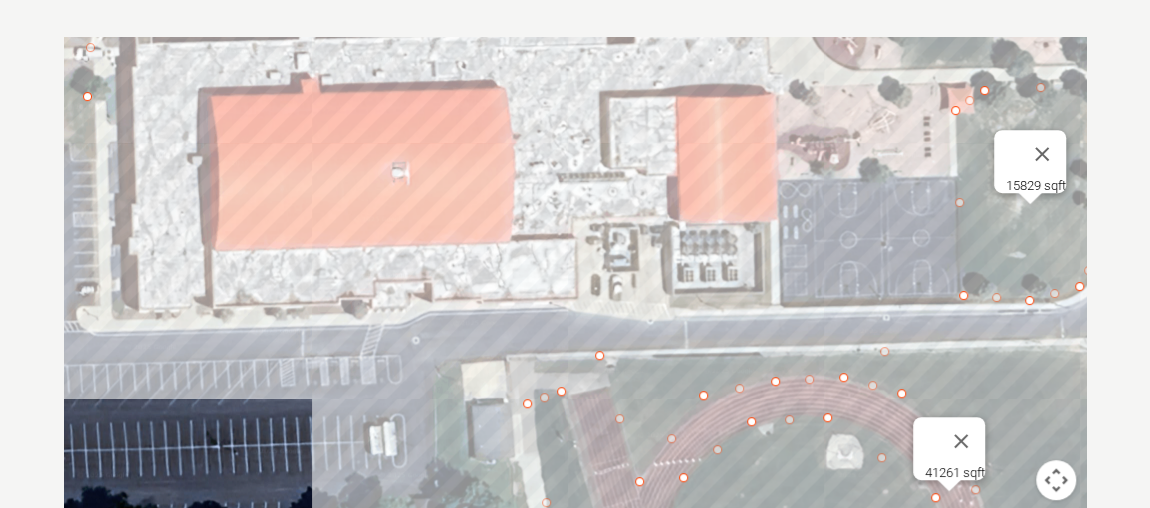 scroll, scrollTop: 423, scrollLeft: 0, axis: vertical 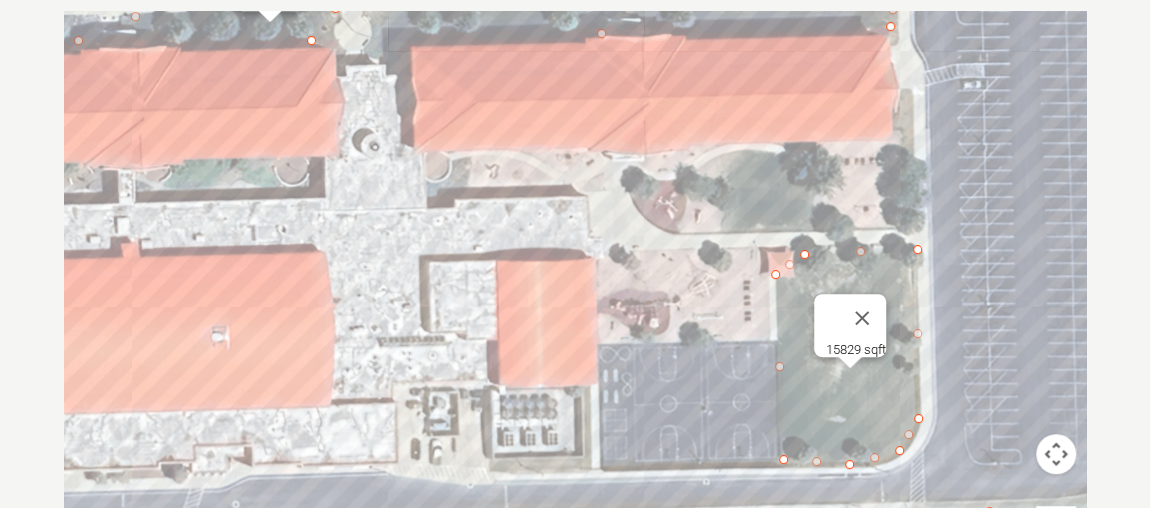 drag, startPoint x: 738, startPoint y: 127, endPoint x: 549, endPoint y: 331, distance: 278.0953 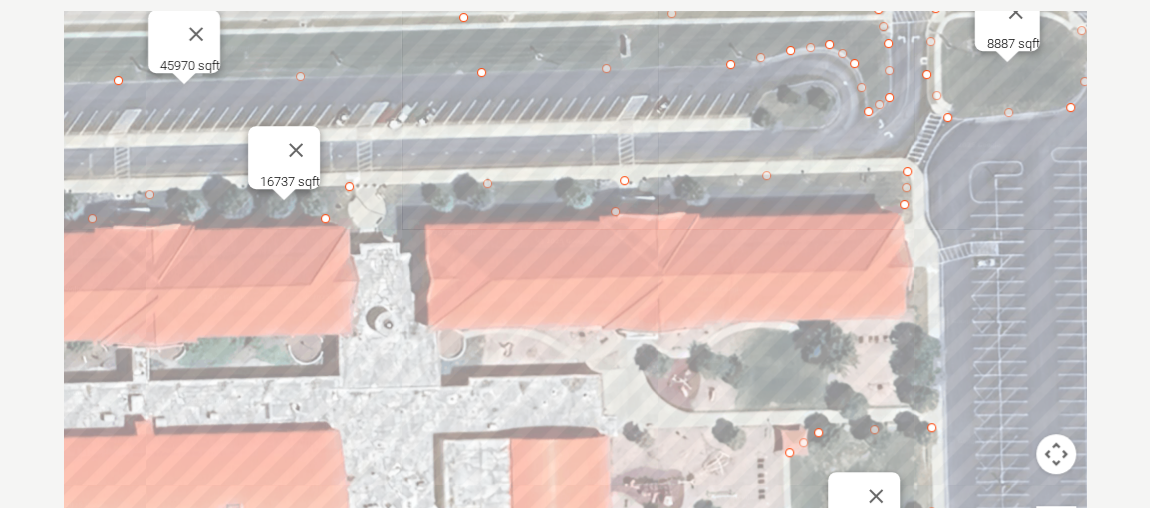 drag, startPoint x: 661, startPoint y: 143, endPoint x: 687, endPoint y: 322, distance: 180.87842 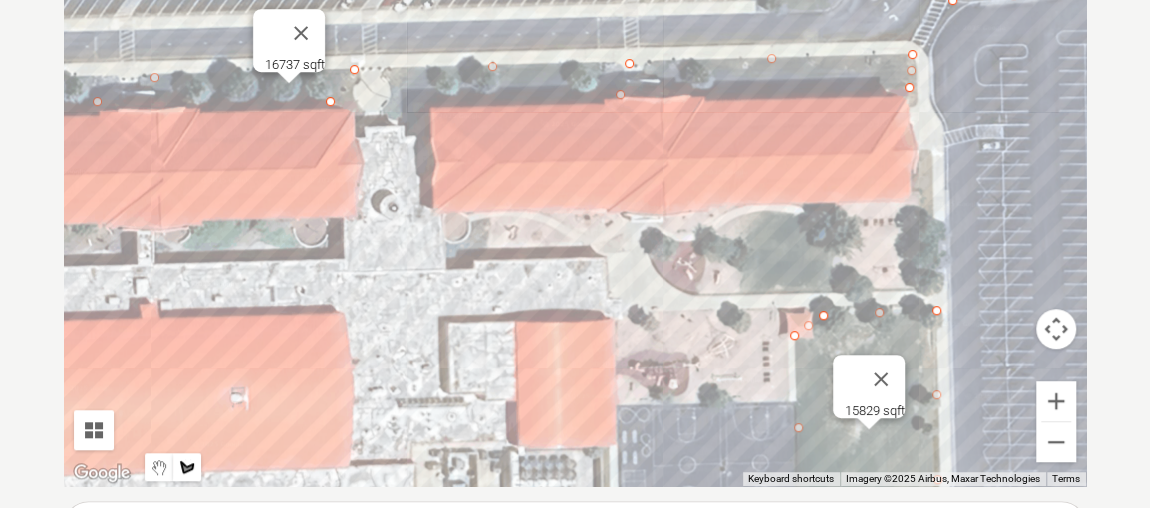scroll, scrollTop: 549, scrollLeft: 0, axis: vertical 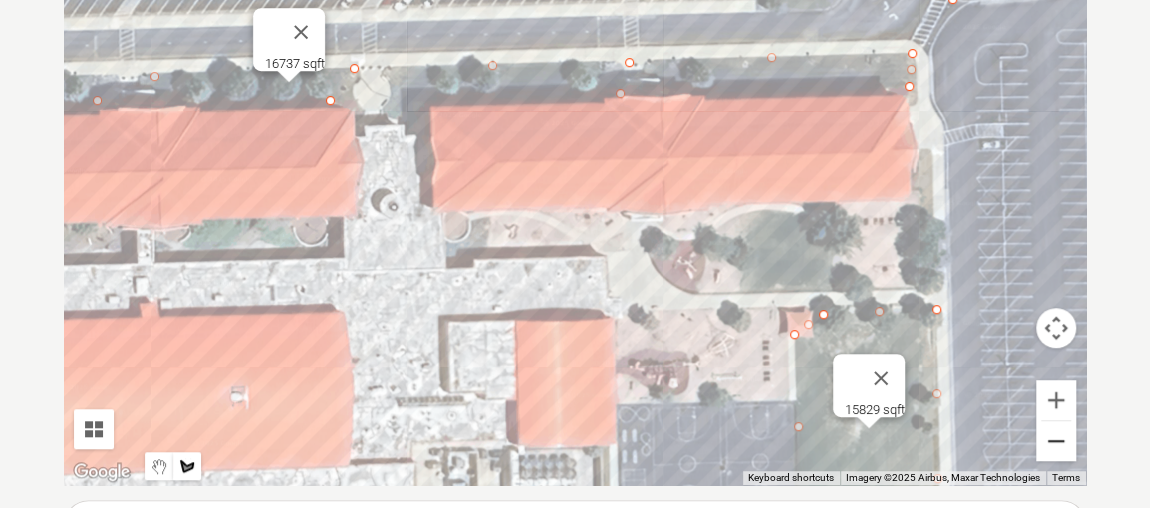 click at bounding box center [1056, 441] 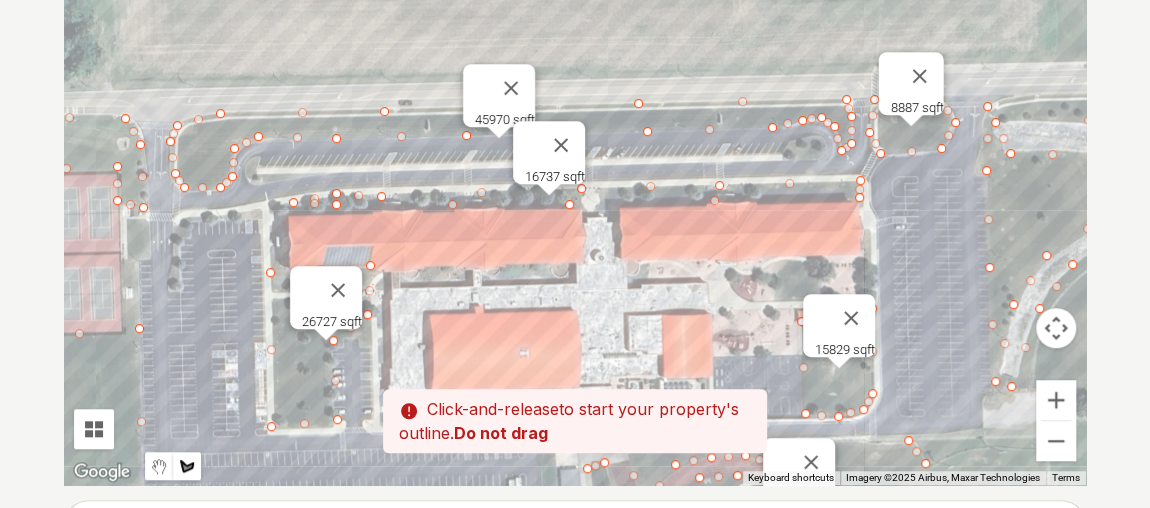 drag, startPoint x: 489, startPoint y: 291, endPoint x: 608, endPoint y: 354, distance: 134.64769 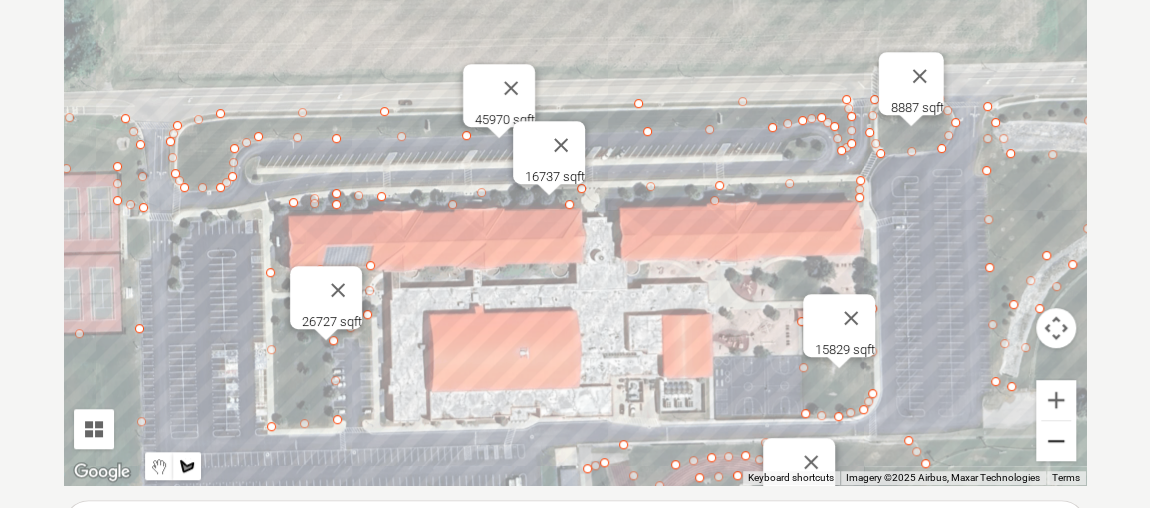 click at bounding box center [1056, 441] 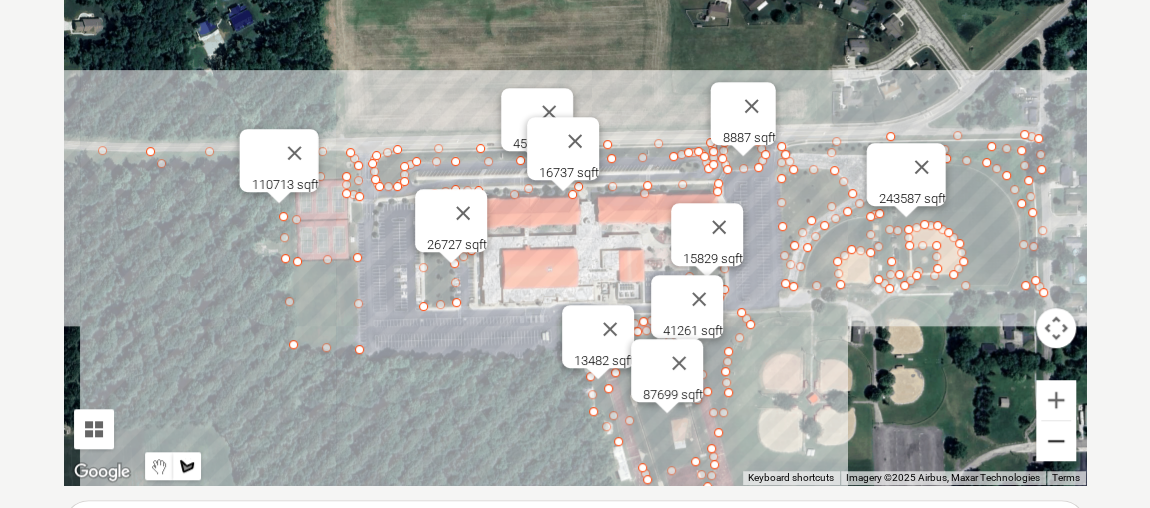 click at bounding box center (1056, 441) 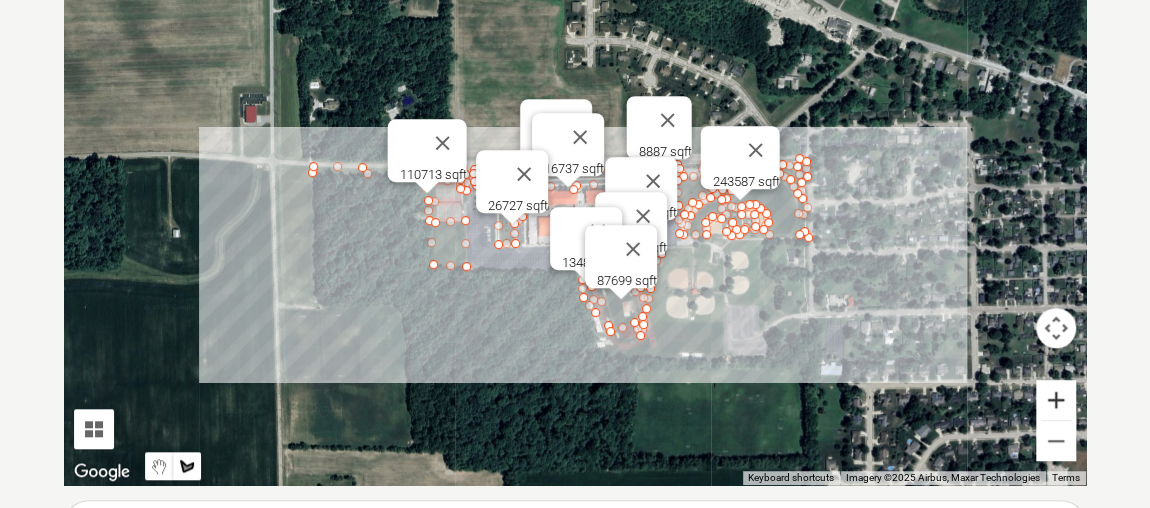 click at bounding box center [1056, 400] 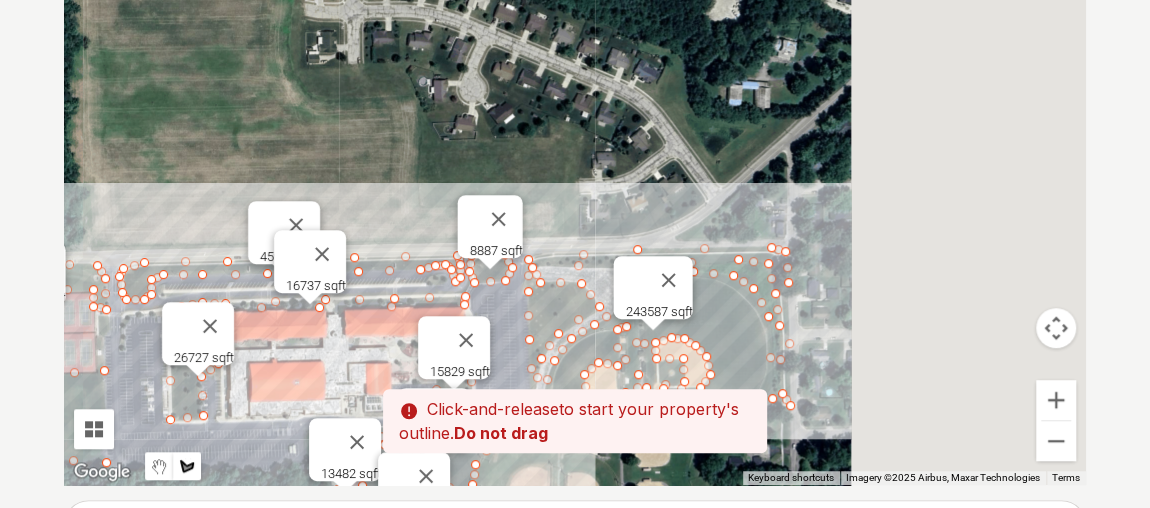 drag, startPoint x: 894, startPoint y: 85, endPoint x: 560, endPoint y: 271, distance: 382.2983 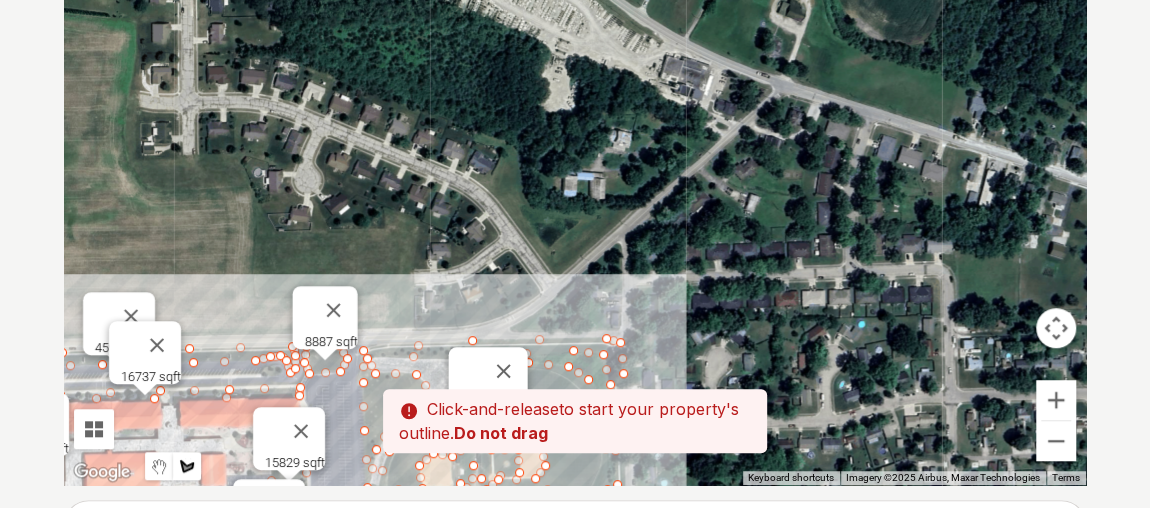 drag, startPoint x: 754, startPoint y: 148, endPoint x: 656, endPoint y: 168, distance: 100.02 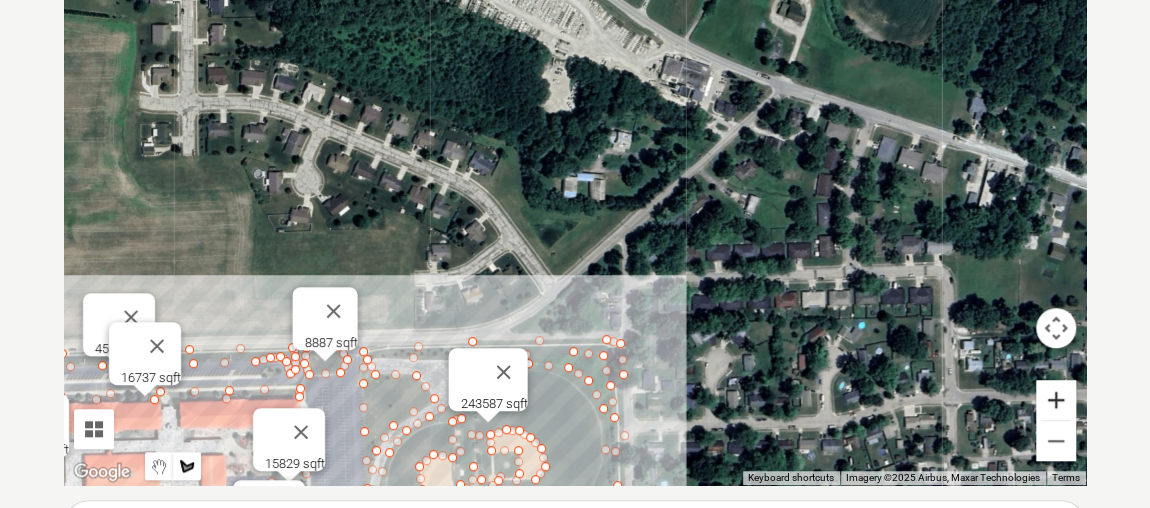 click at bounding box center (1056, 400) 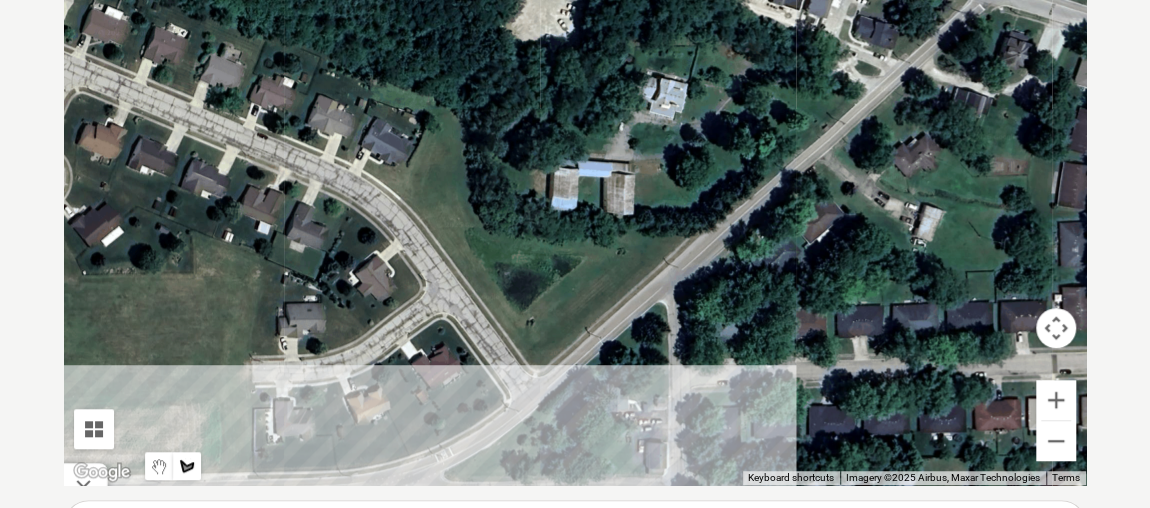 click at bounding box center (575, 185) 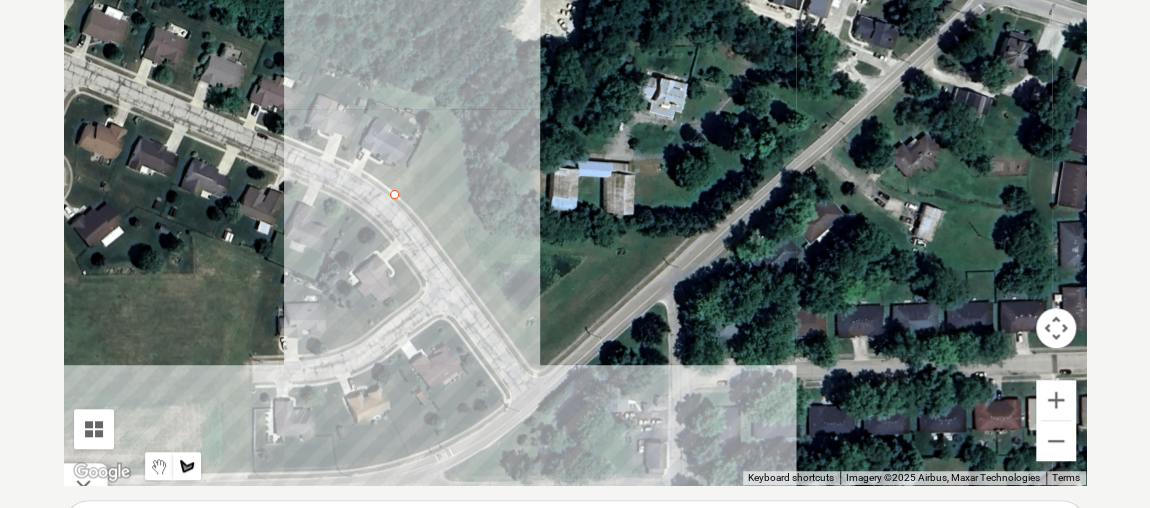 click at bounding box center [575, 185] 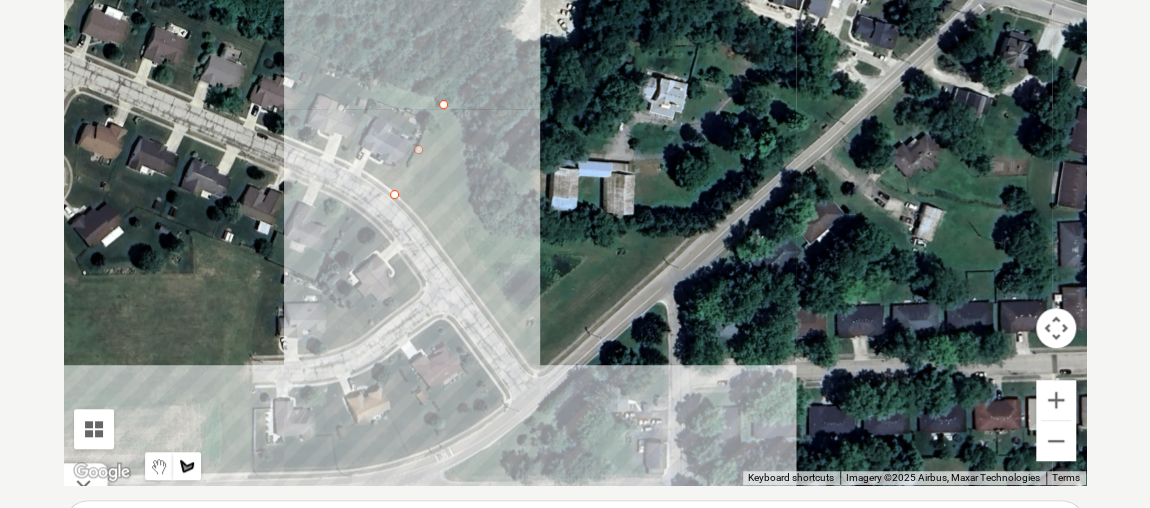 click at bounding box center [575, 185] 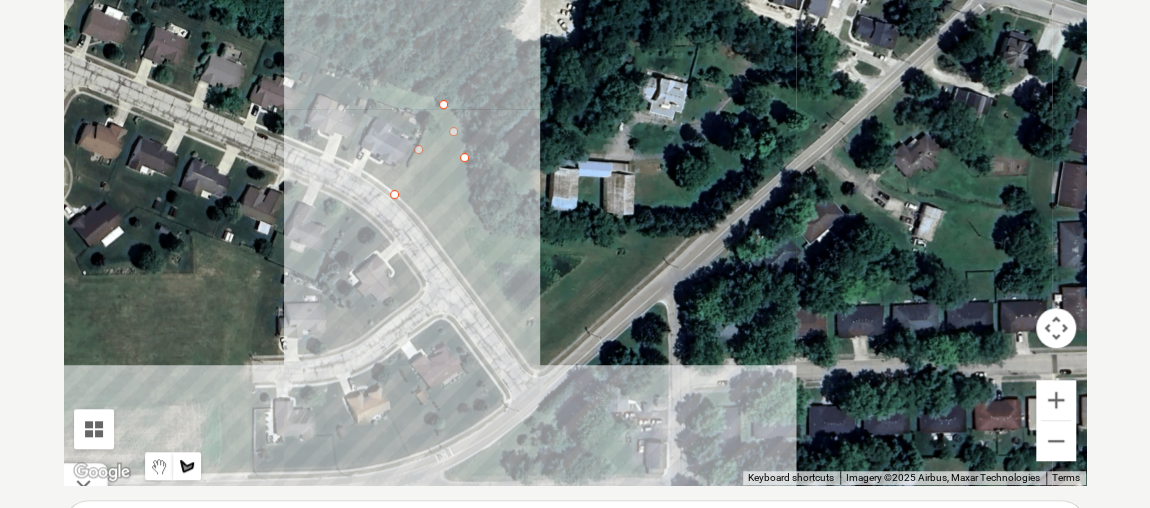 click at bounding box center [575, 185] 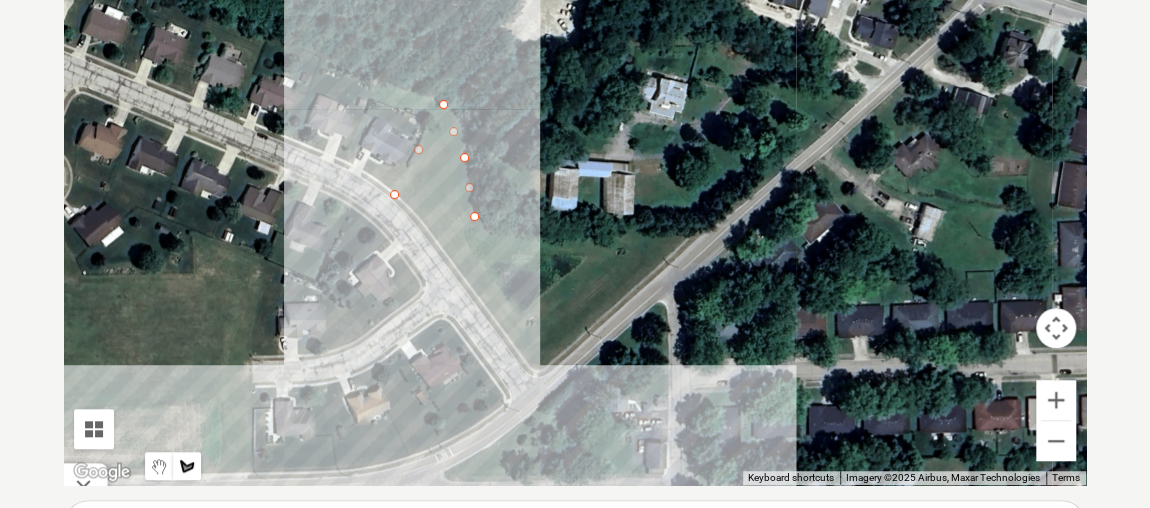 click at bounding box center [575, 185] 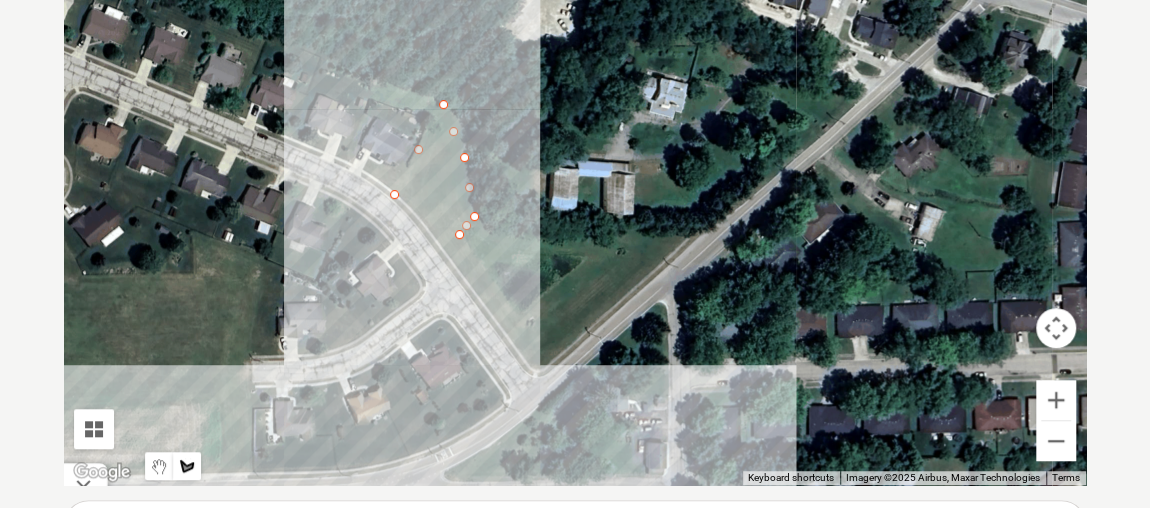 click at bounding box center [575, 185] 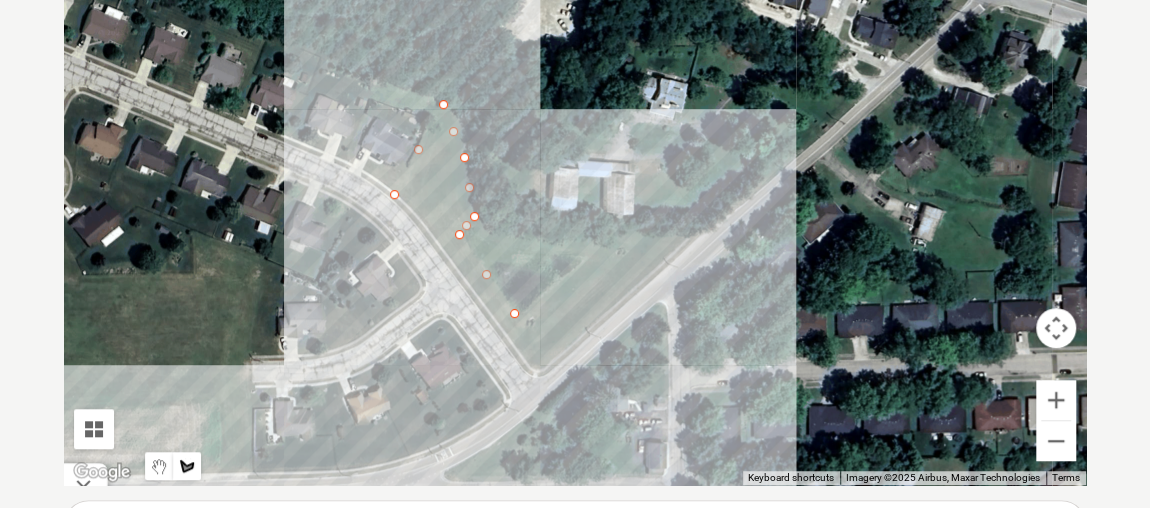 click at bounding box center (575, 185) 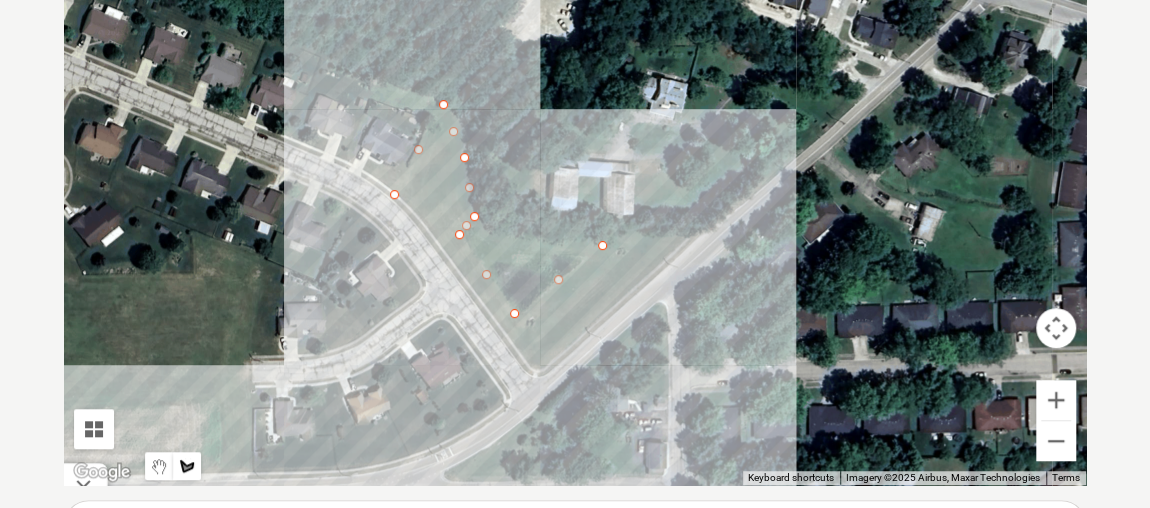 click at bounding box center (575, 185) 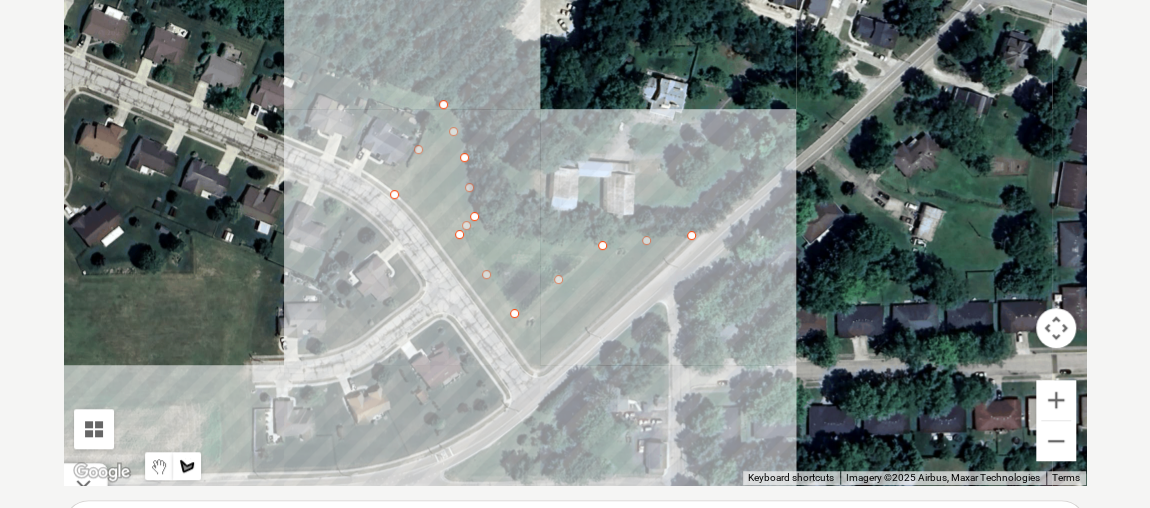 click at bounding box center (575, 185) 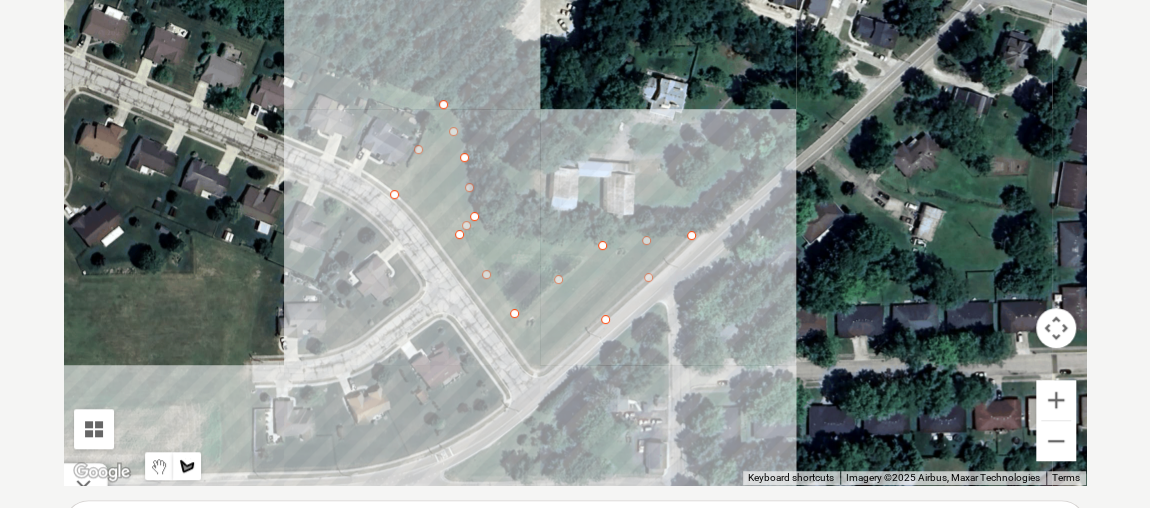 click at bounding box center [575, 185] 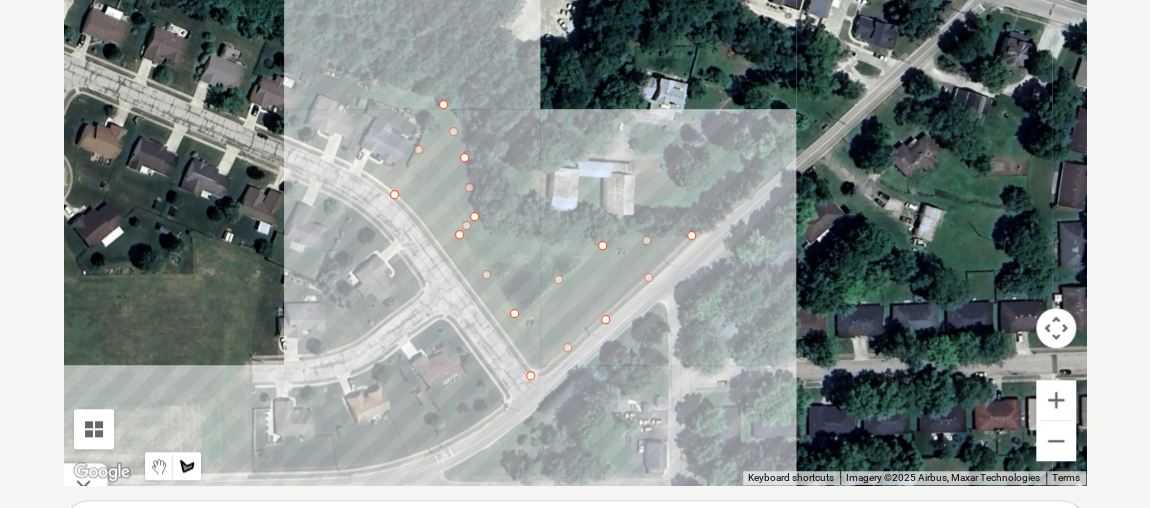 click at bounding box center [575, 185] 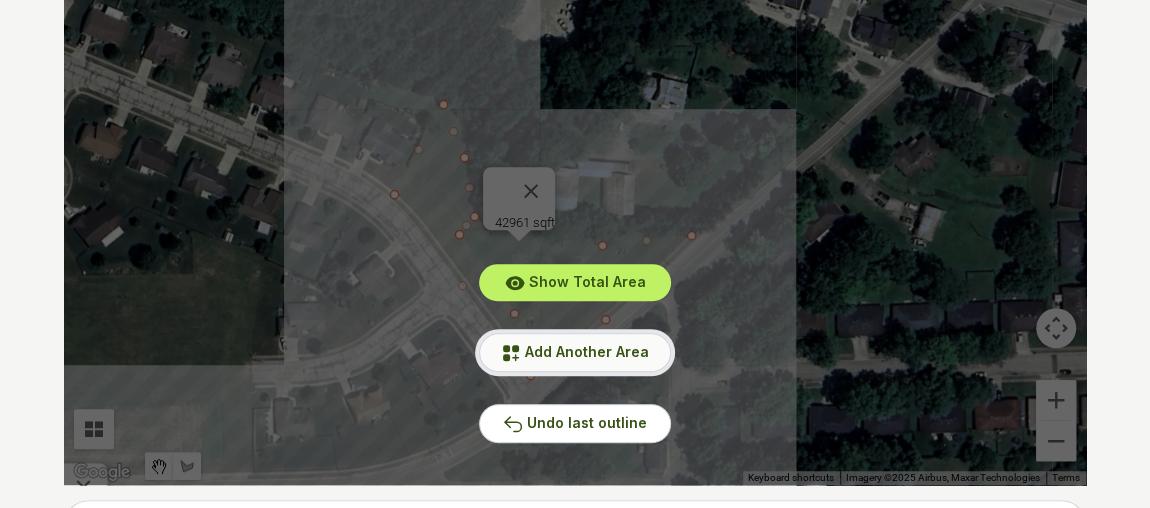 click on "Add Another Area" at bounding box center (575, 352) 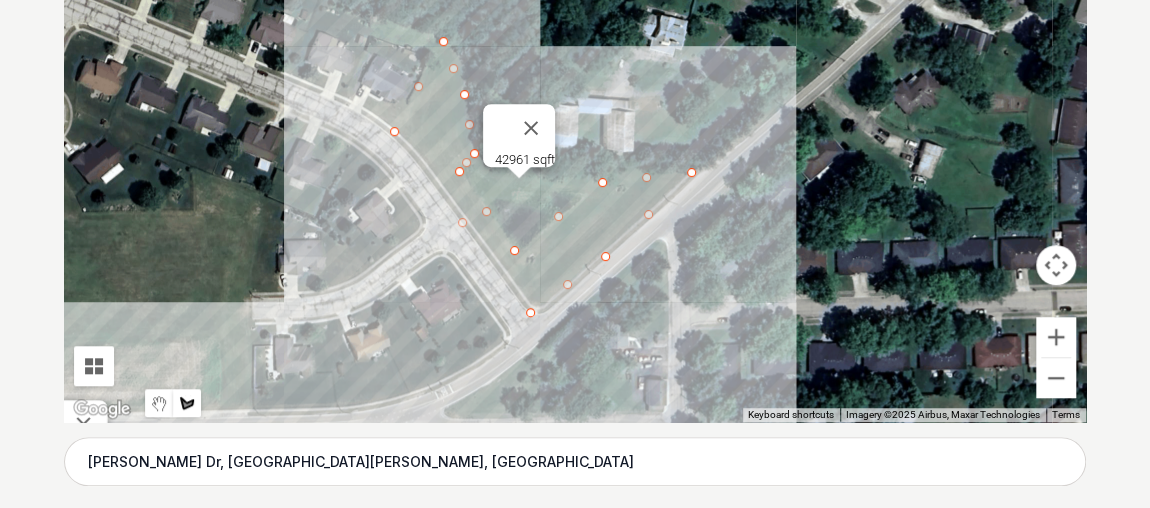 scroll, scrollTop: 558, scrollLeft: 0, axis: vertical 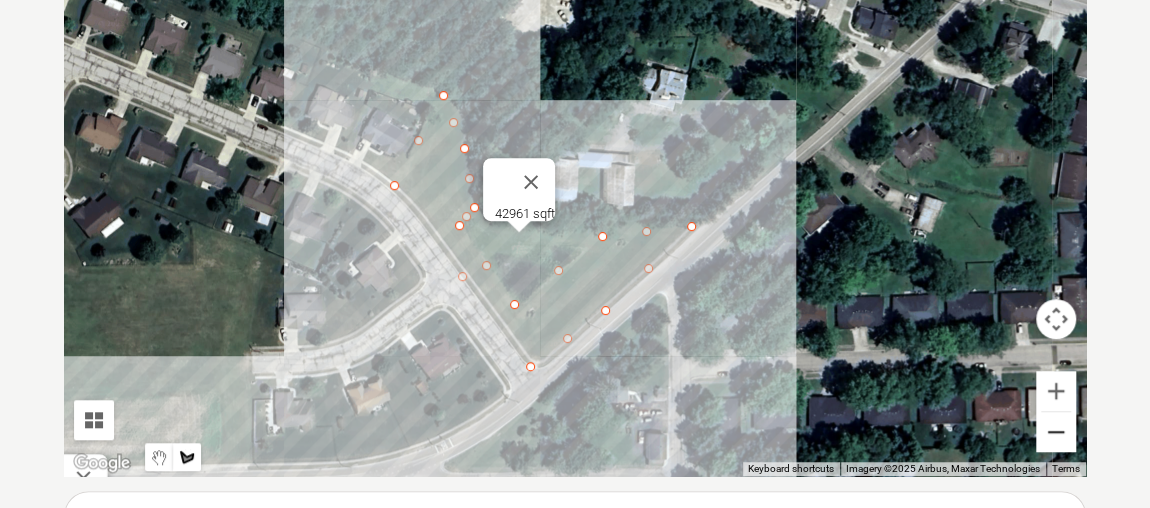 click at bounding box center [1056, 432] 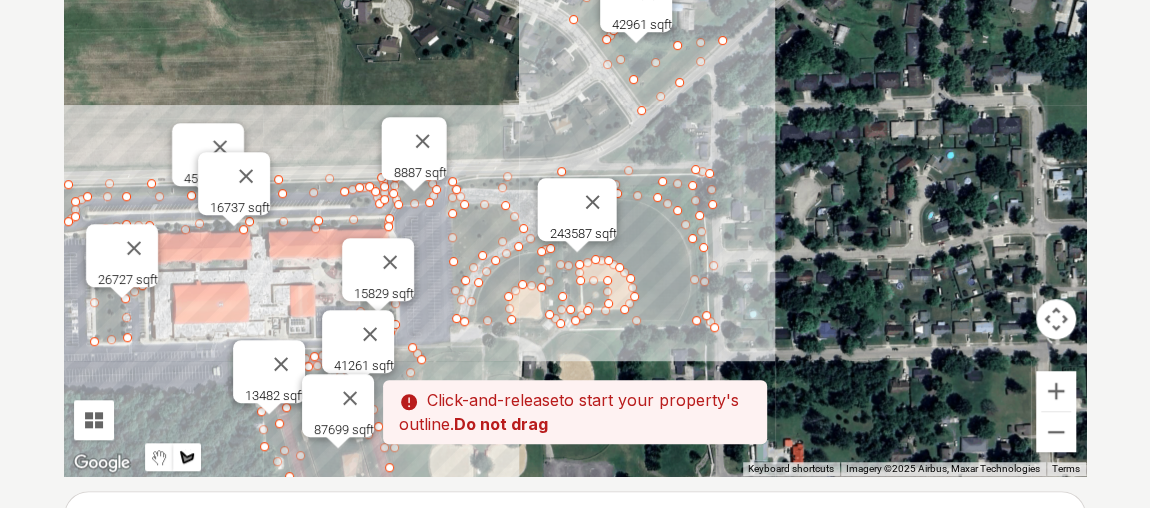 drag, startPoint x: 638, startPoint y: 333, endPoint x: 749, endPoint y: 148, distance: 215.74522 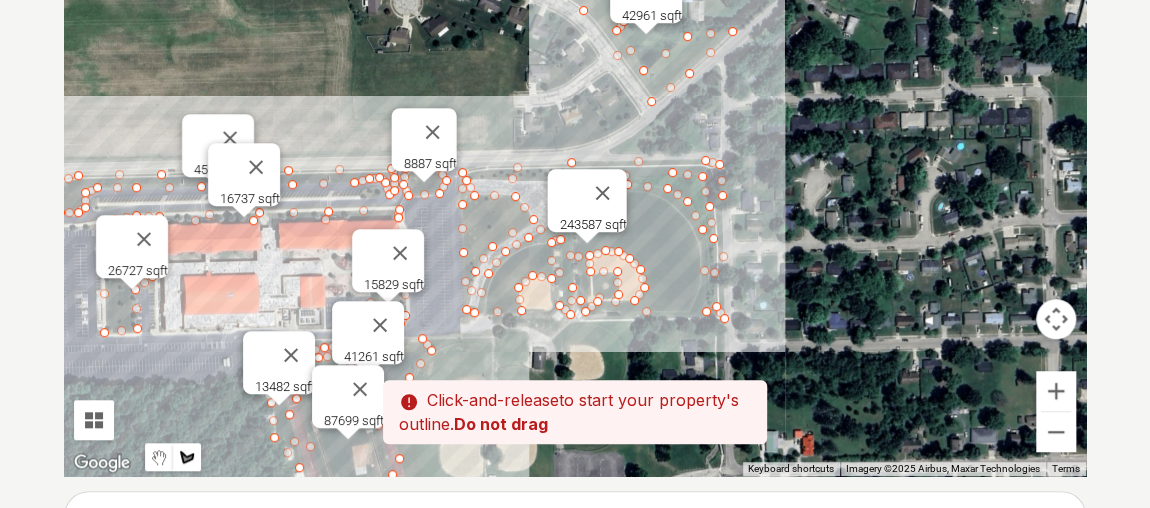 click at bounding box center (575, 176) 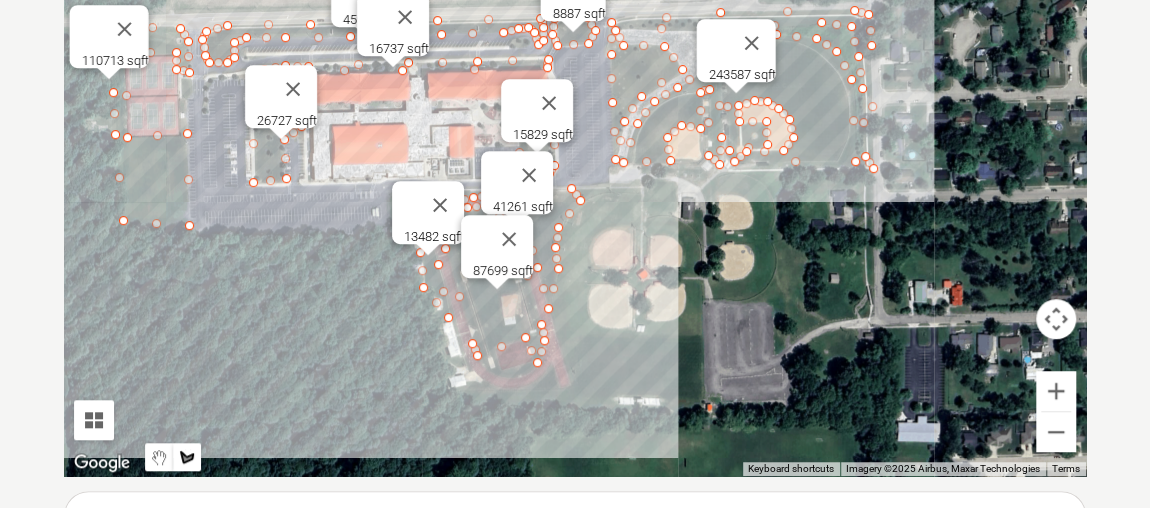 drag, startPoint x: 618, startPoint y: 271, endPoint x: 823, endPoint y: 255, distance: 205.62344 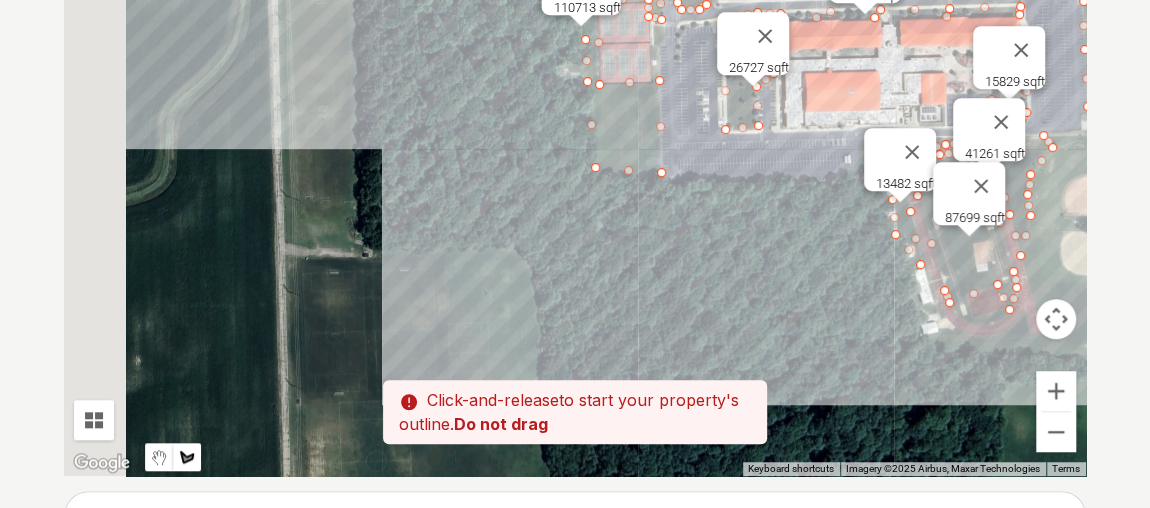 drag, startPoint x: 424, startPoint y: 345, endPoint x: 704, endPoint y: 308, distance: 282.43405 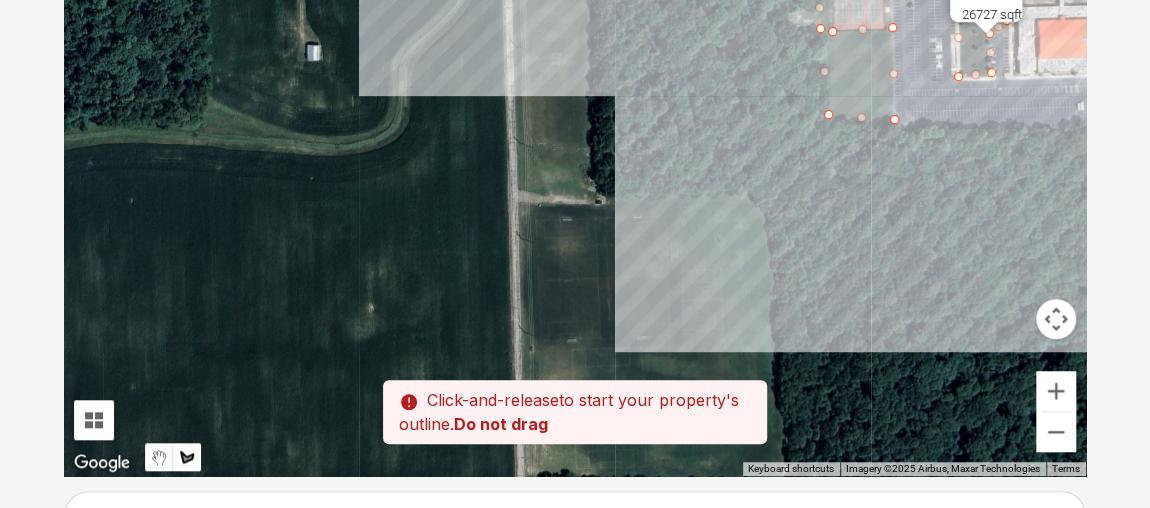 drag, startPoint x: 471, startPoint y: 322, endPoint x: 701, endPoint y: 267, distance: 236.48466 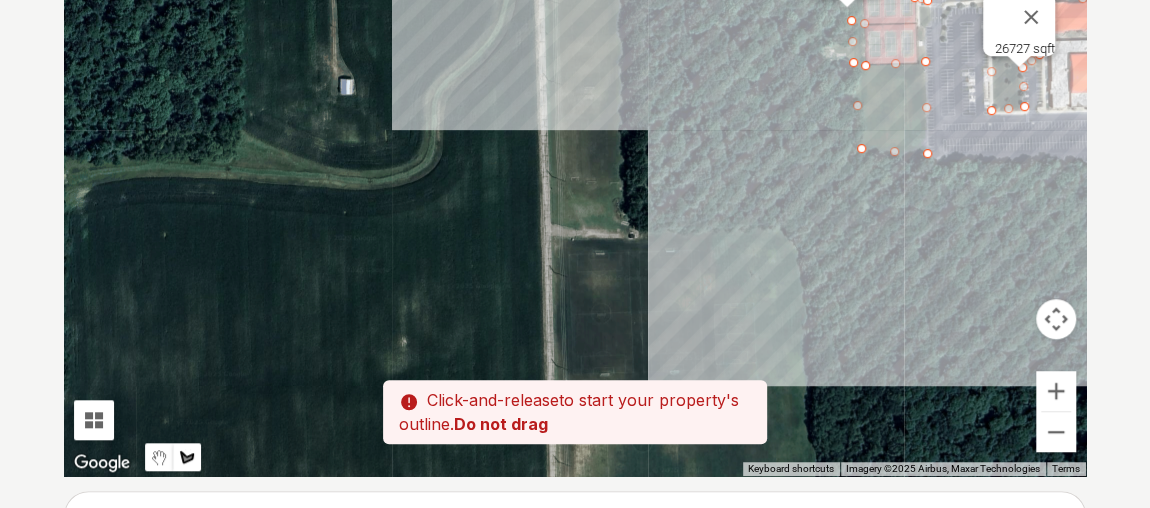 drag, startPoint x: 726, startPoint y: 182, endPoint x: 761, endPoint y: 223, distance: 53.90733 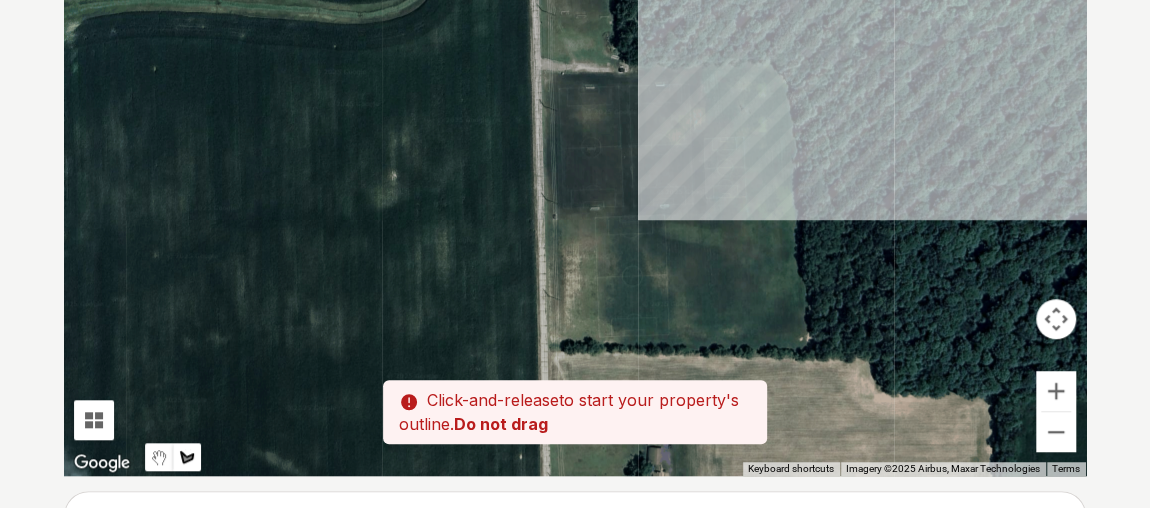 click at bounding box center (575, 176) 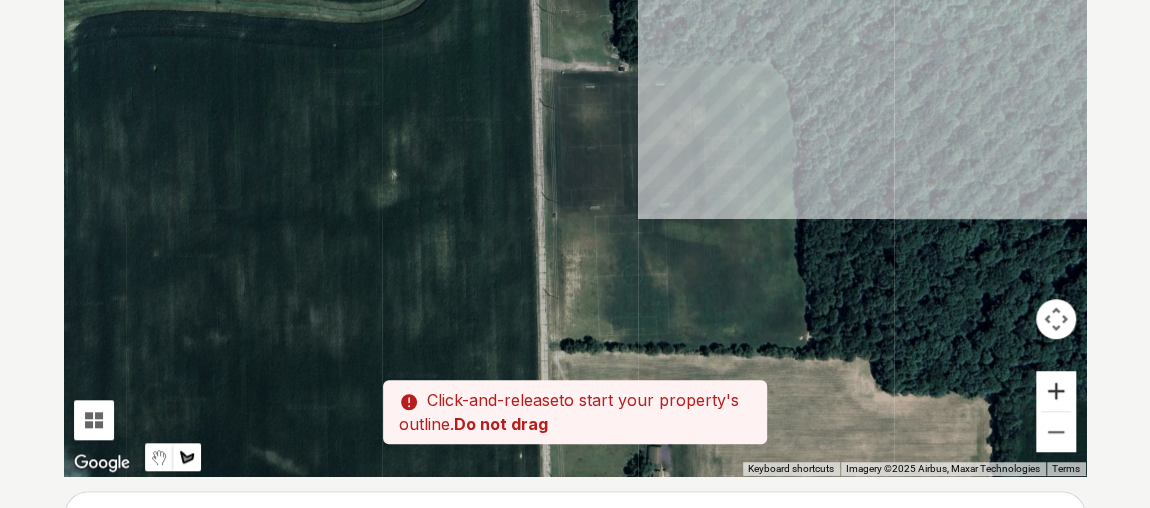 click at bounding box center [1056, 391] 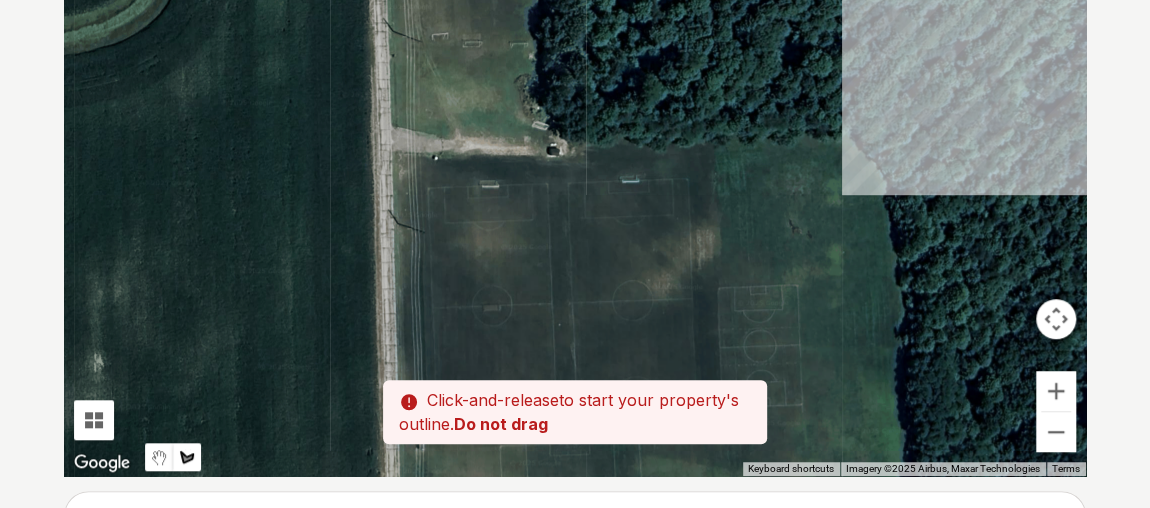 drag, startPoint x: 930, startPoint y: 103, endPoint x: 809, endPoint y: 302, distance: 232.89912 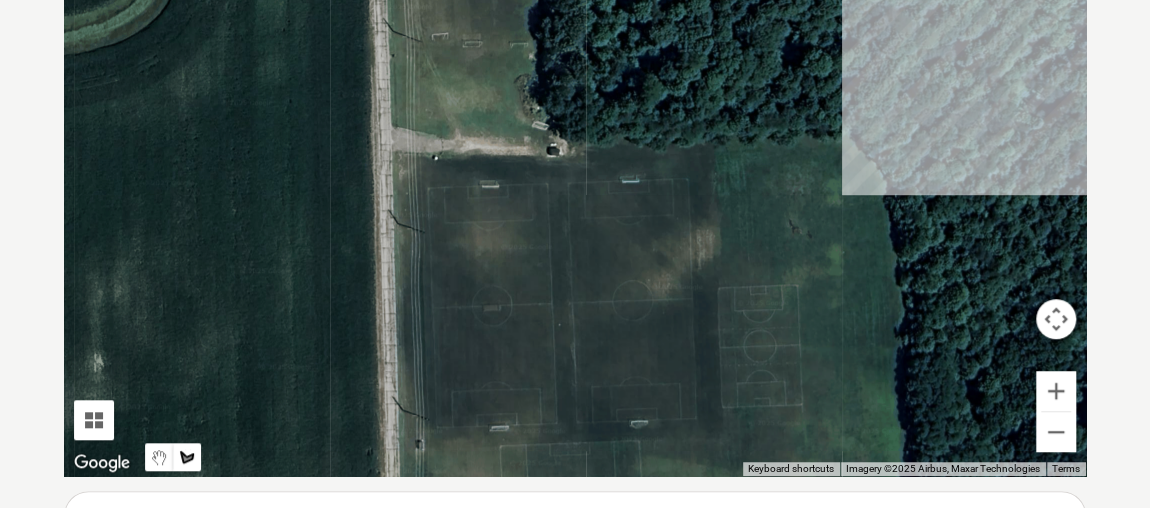 click at bounding box center [575, 176] 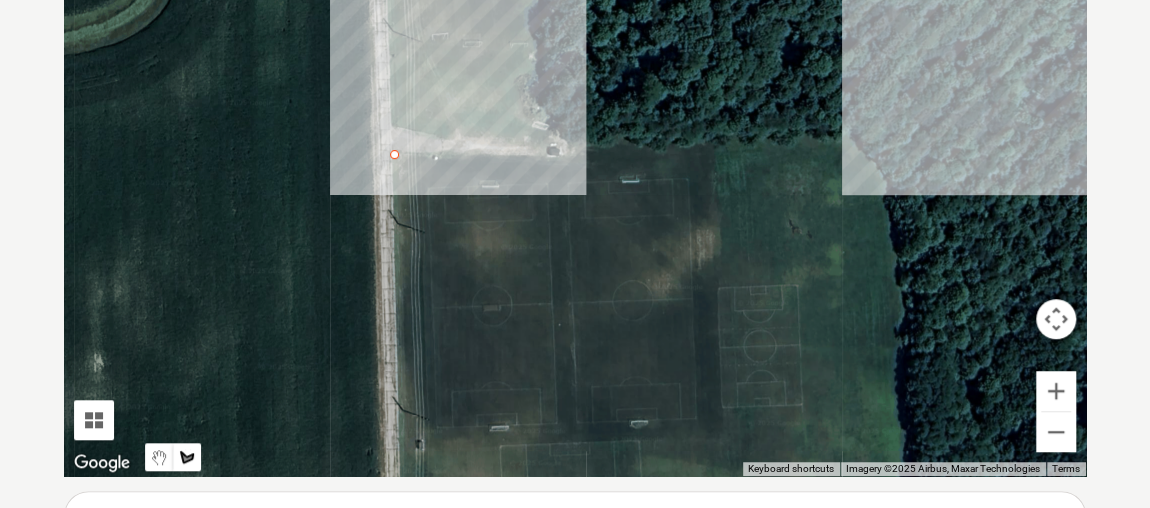 click at bounding box center [575, 176] 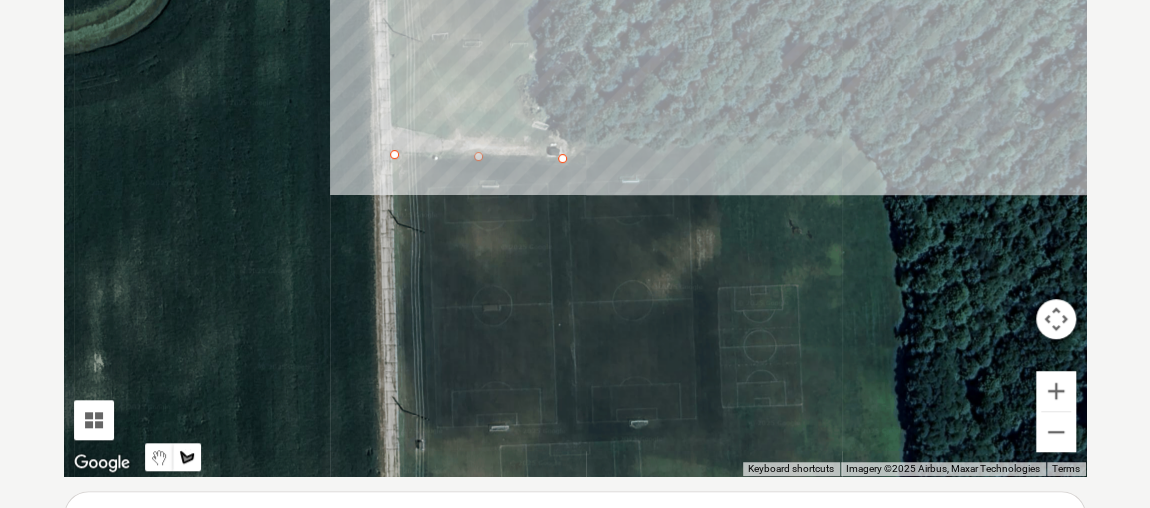 click at bounding box center (575, 176) 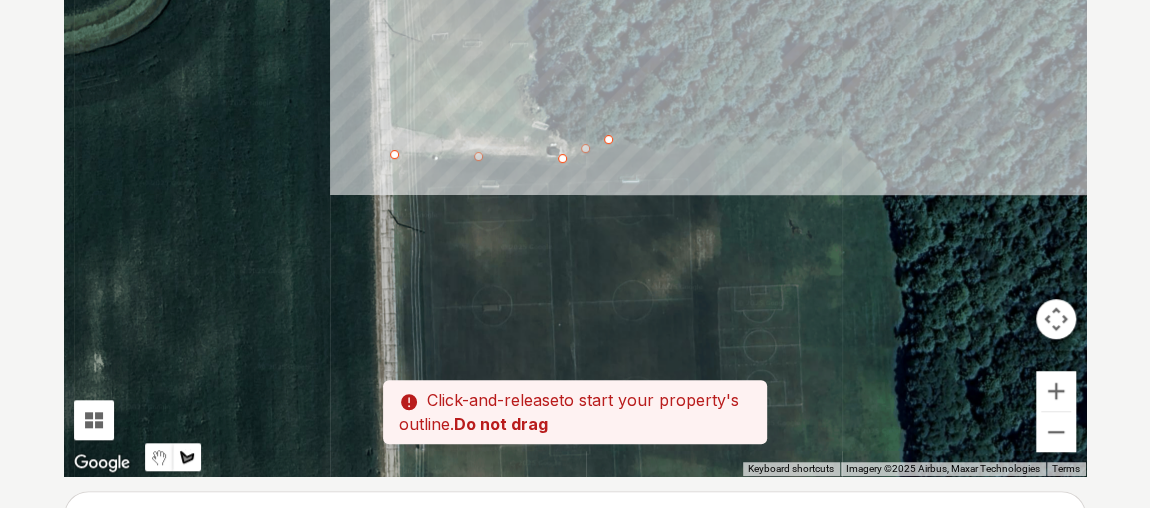 click at bounding box center [575, 176] 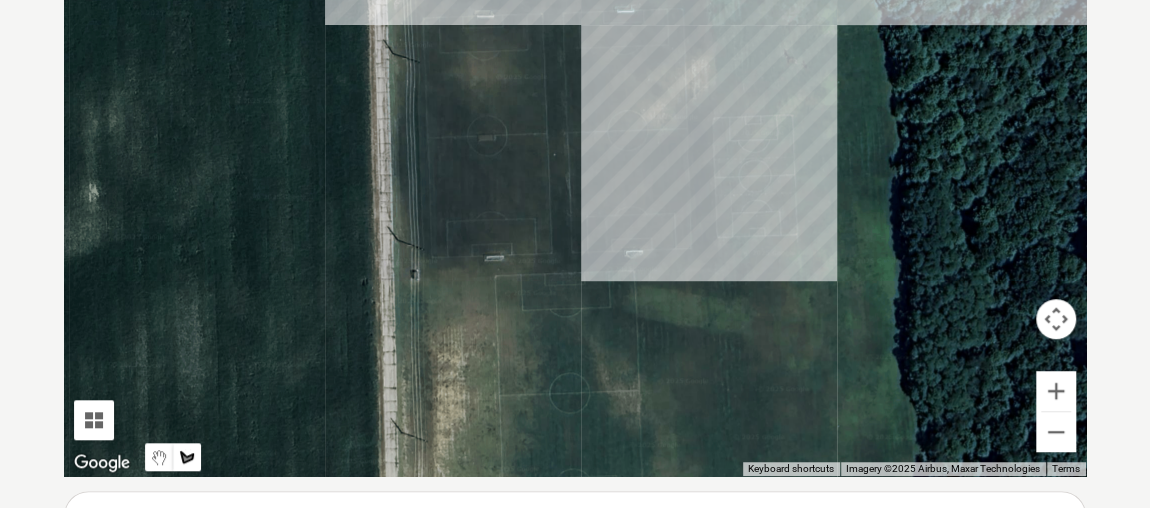 drag, startPoint x: 695, startPoint y: 228, endPoint x: 690, endPoint y: 55, distance: 173.07224 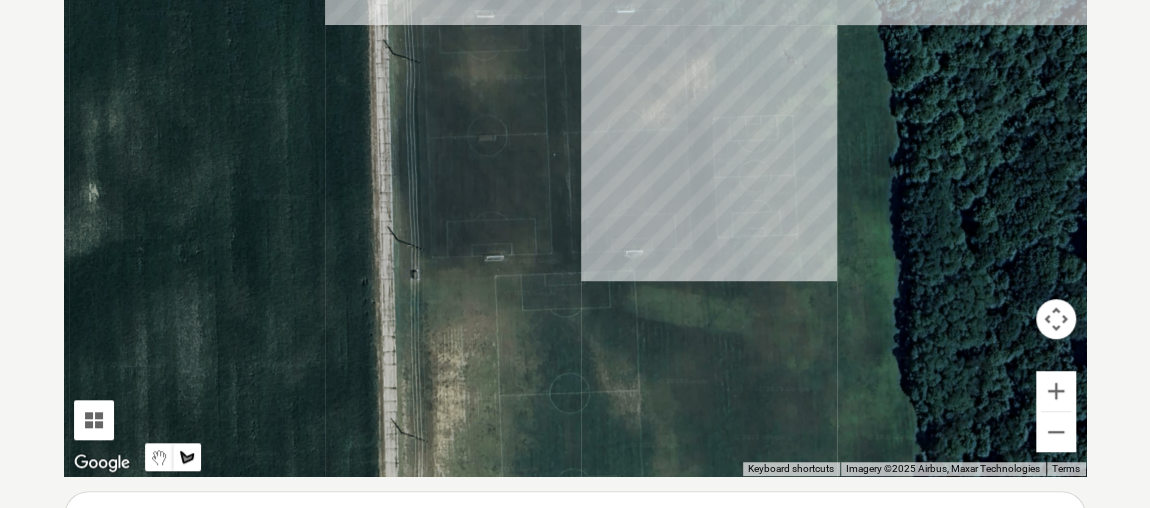 click at bounding box center (575, 176) 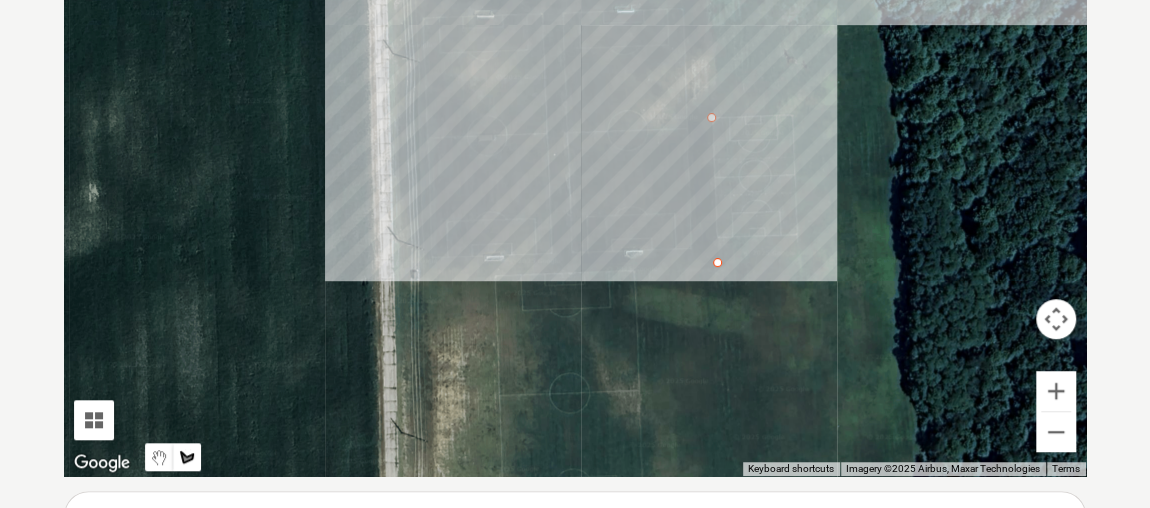 click at bounding box center [575, 176] 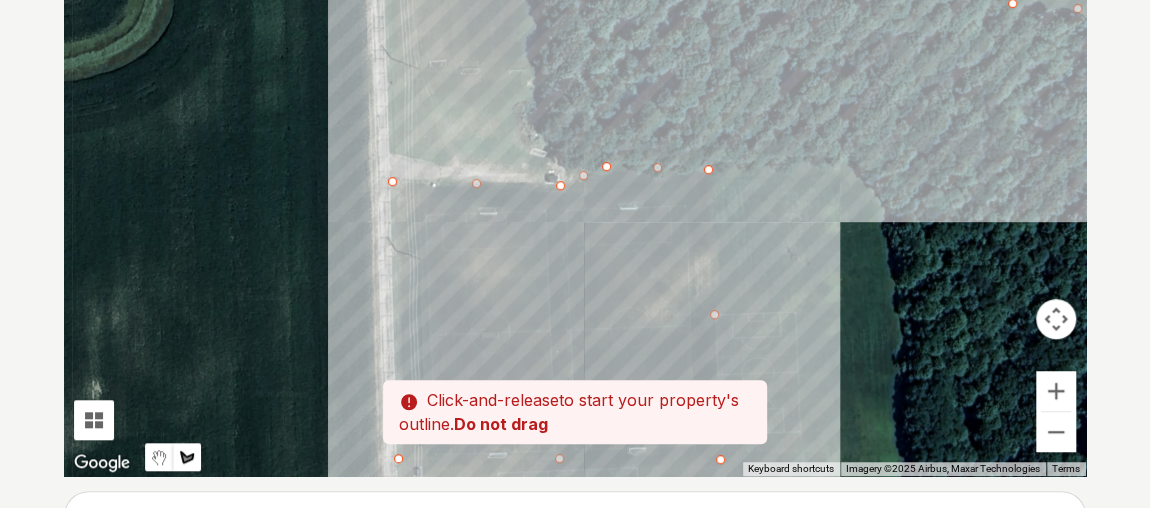 drag, startPoint x: 406, startPoint y: 87, endPoint x: 409, endPoint y: 288, distance: 201.02238 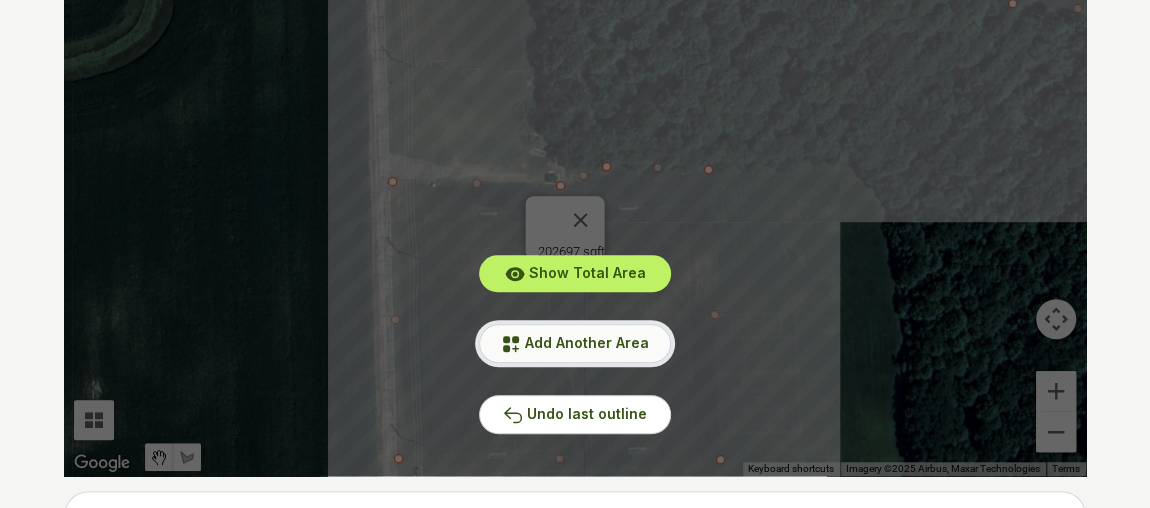 click on "Add Another Area" at bounding box center (587, 342) 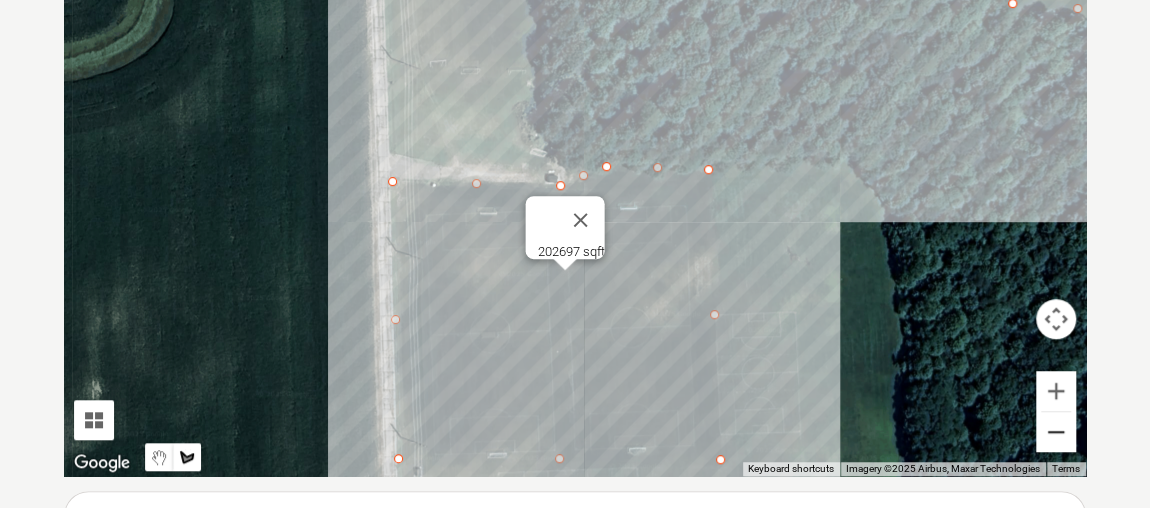 click at bounding box center [1056, 432] 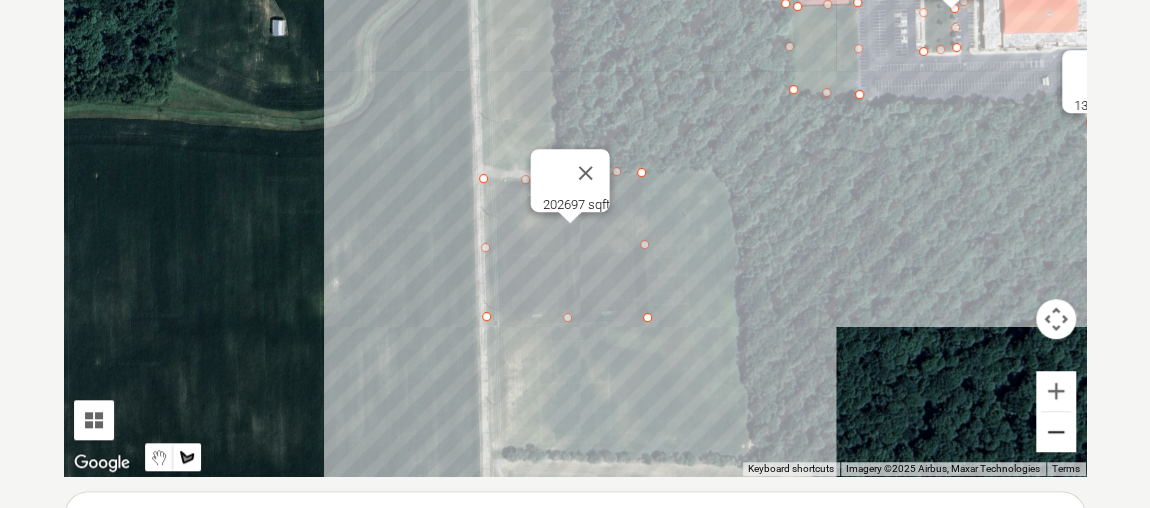 click at bounding box center [1056, 432] 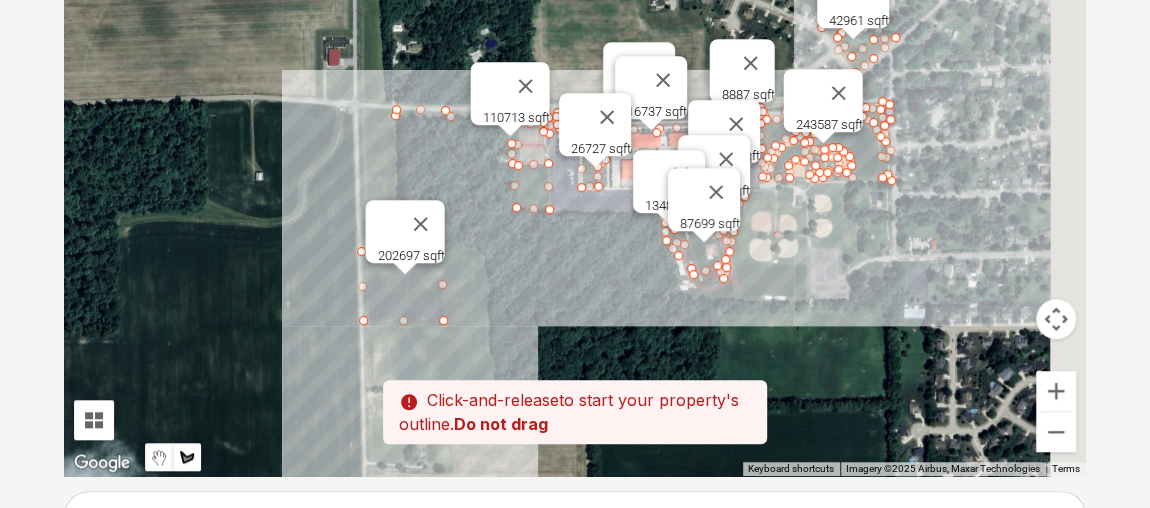 drag, startPoint x: 1024, startPoint y: 247, endPoint x: 753, endPoint y: 373, distance: 298.8595 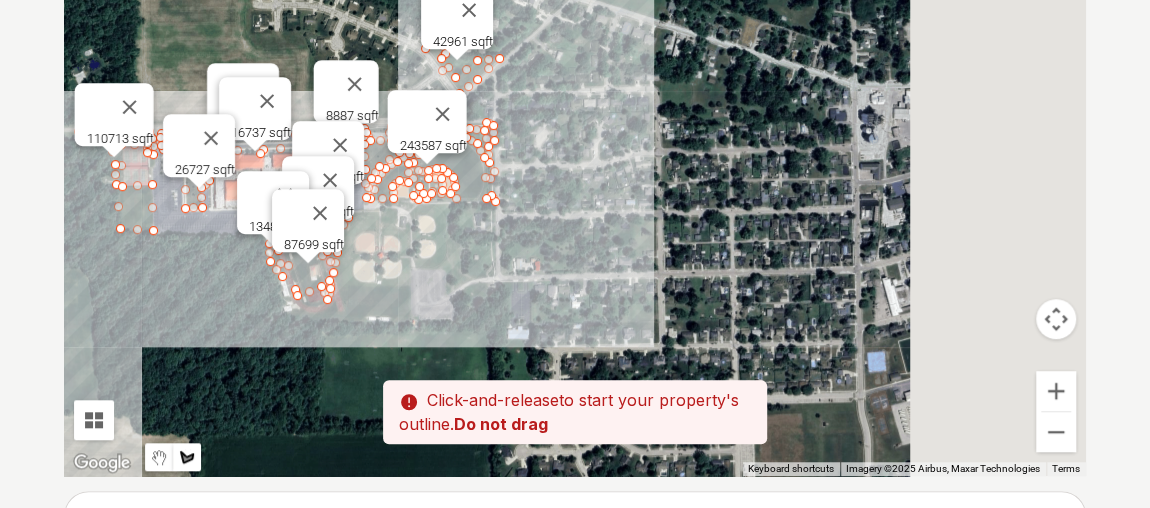 drag, startPoint x: 907, startPoint y: 265, endPoint x: 603, endPoint y: 235, distance: 305.47668 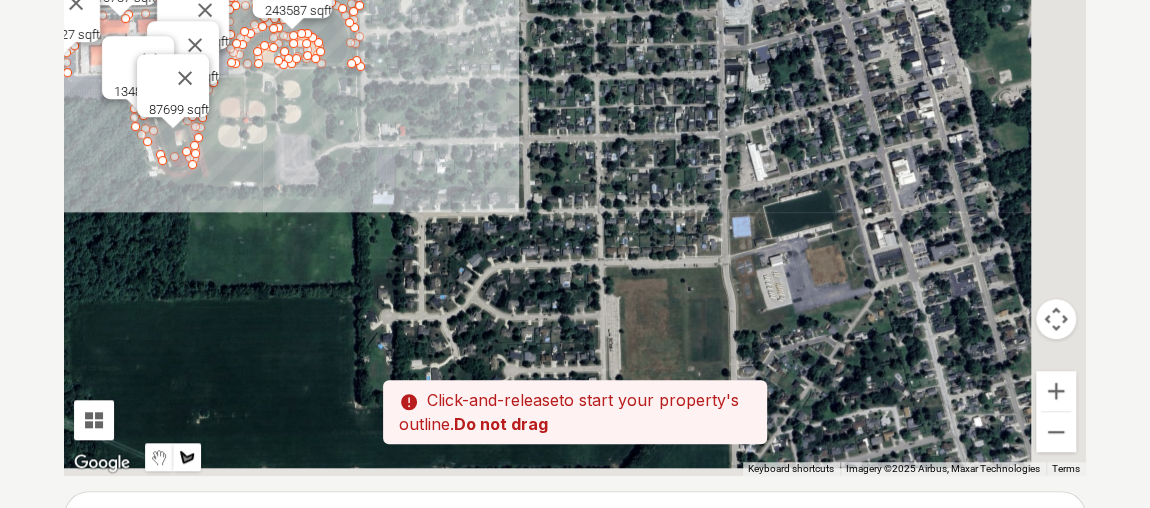 drag, startPoint x: 878, startPoint y: 338, endPoint x: 710, endPoint y: 171, distance: 236.88182 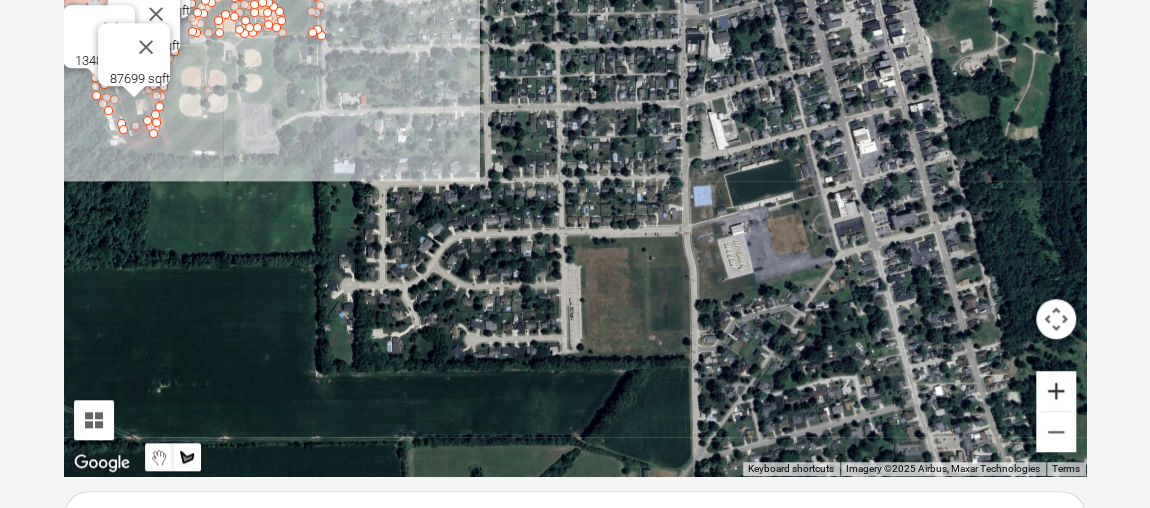 click at bounding box center [1056, 391] 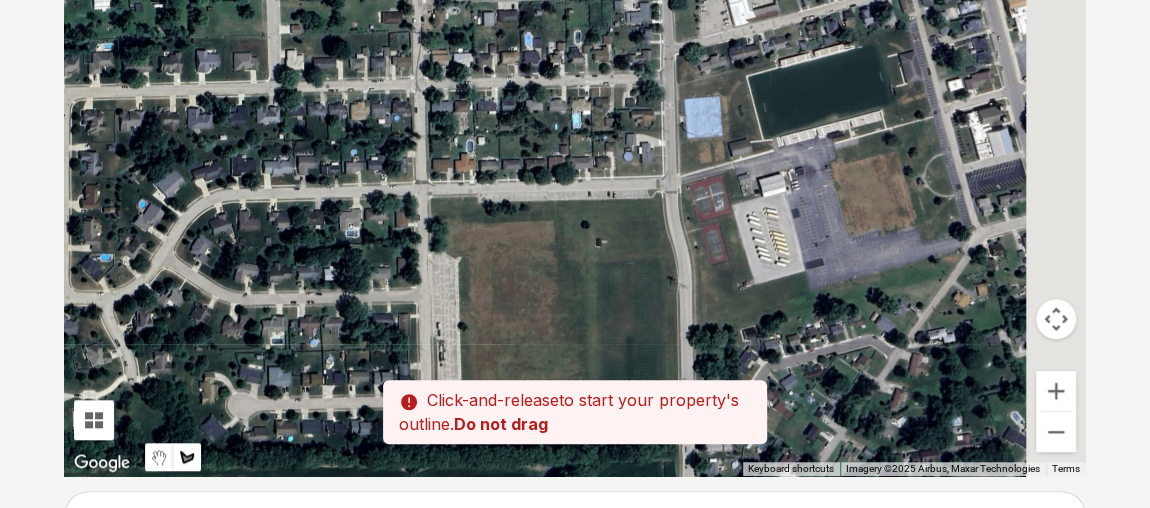 drag, startPoint x: 942, startPoint y: 361, endPoint x: 805, endPoint y: 252, distance: 175.07141 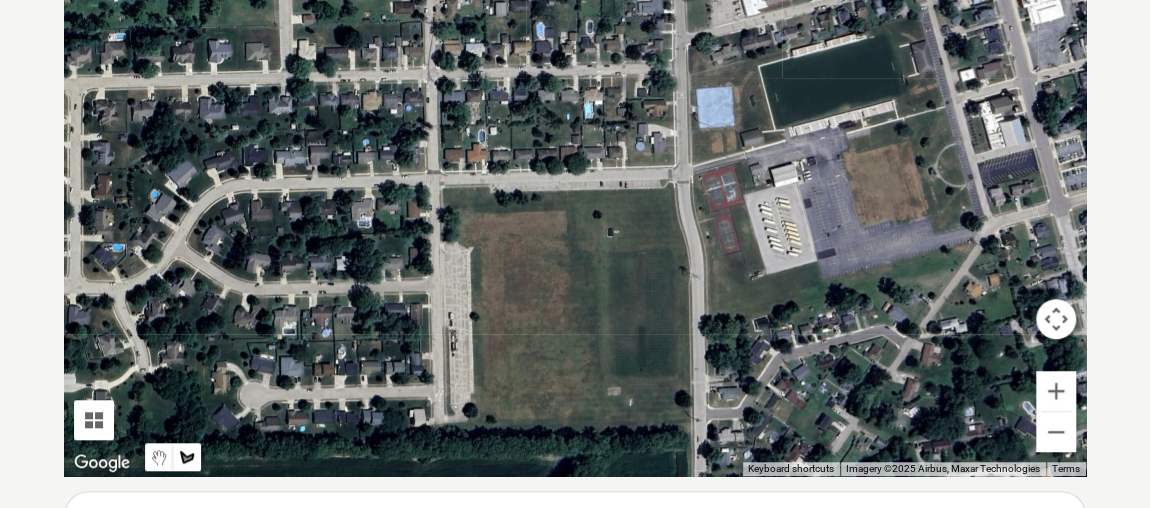 click at bounding box center [1056, 391] 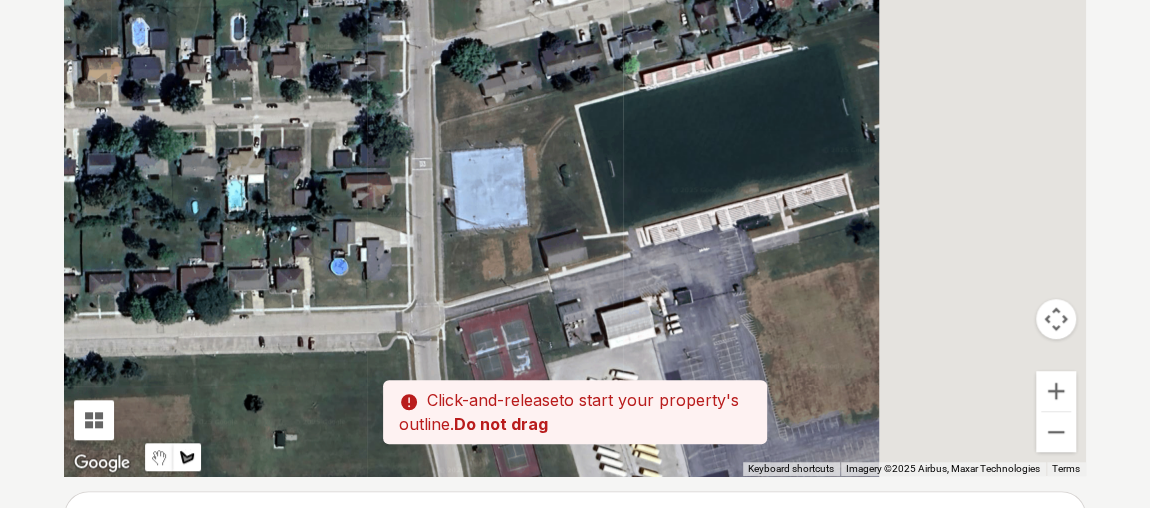 drag, startPoint x: 989, startPoint y: 191, endPoint x: 612, endPoint y: 341, distance: 405.745 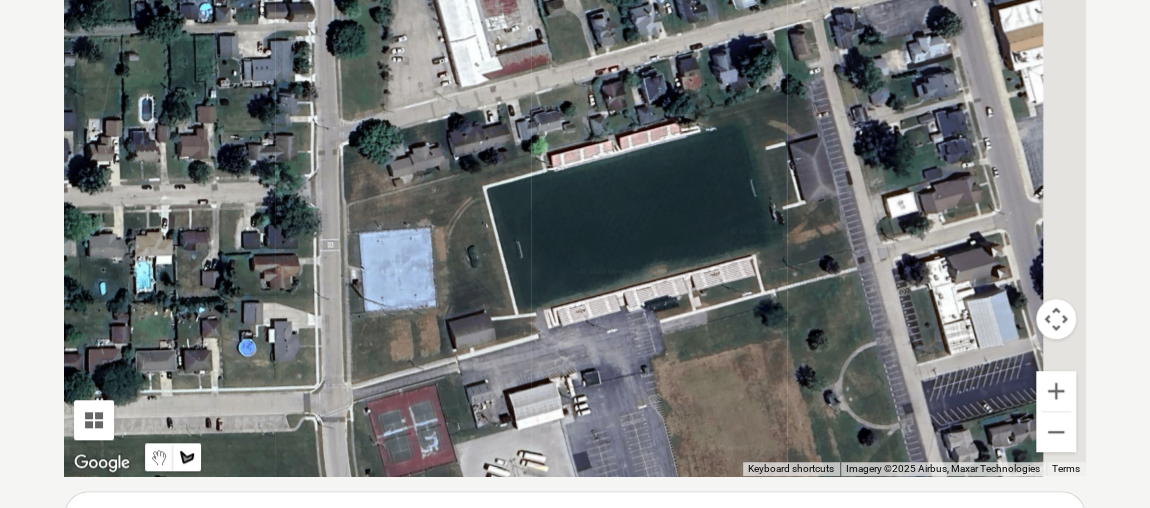 drag, startPoint x: 871, startPoint y: 231, endPoint x: 777, endPoint y: 314, distance: 125.39936 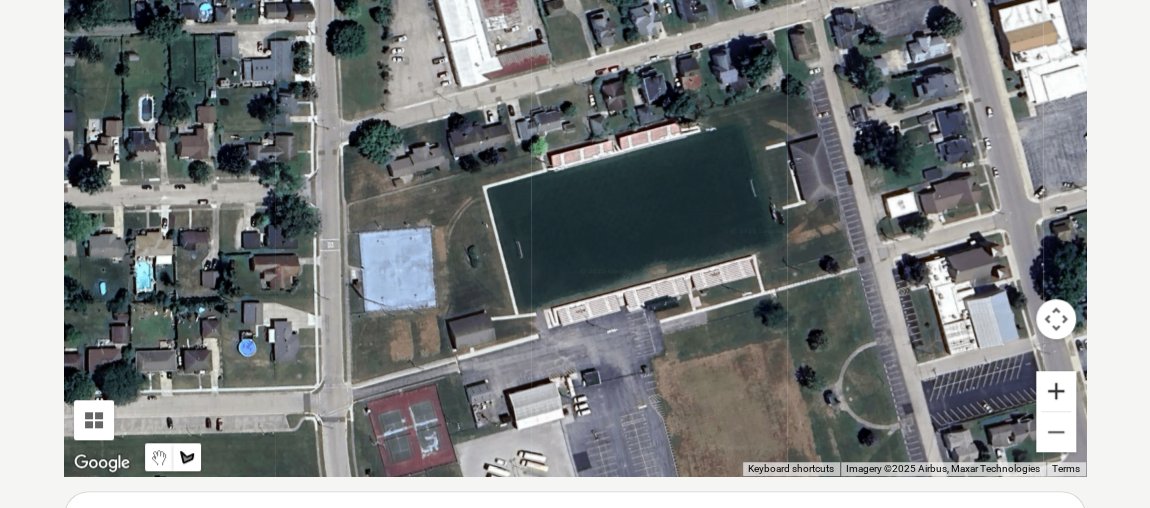 click at bounding box center (1056, 391) 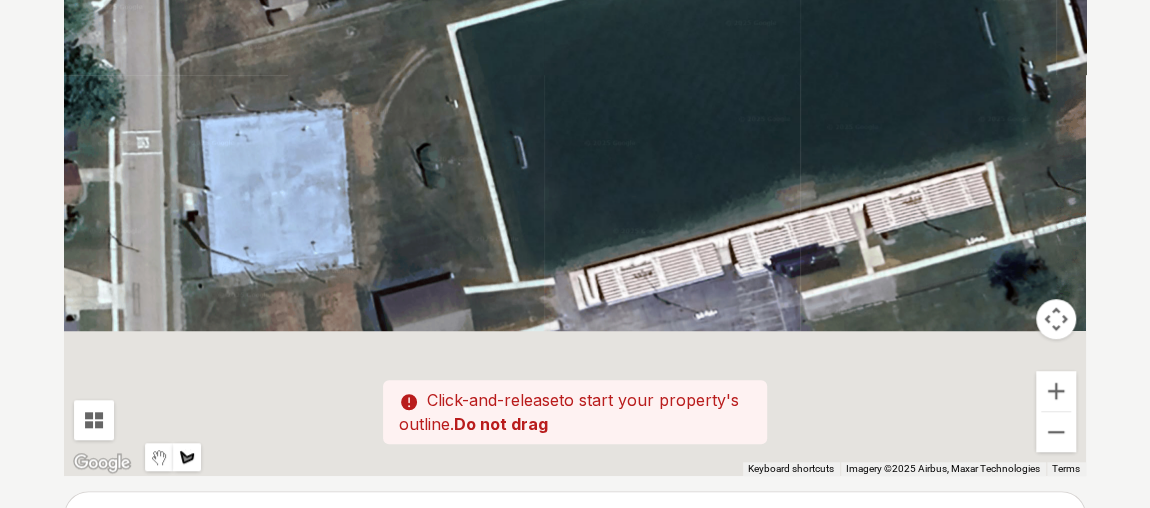 drag, startPoint x: 773, startPoint y: 413, endPoint x: 831, endPoint y: 226, distance: 195.78815 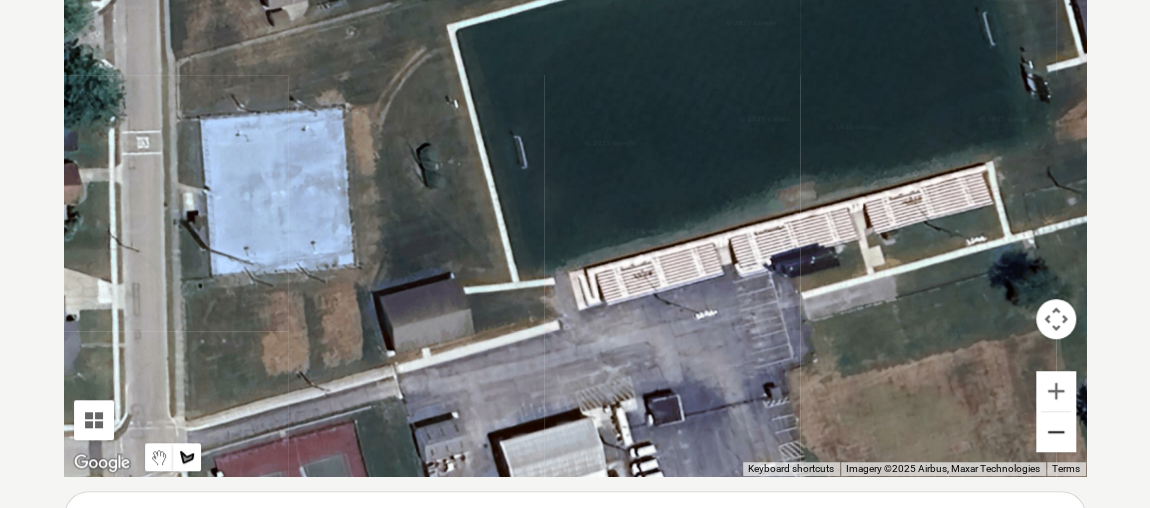click at bounding box center [1056, 432] 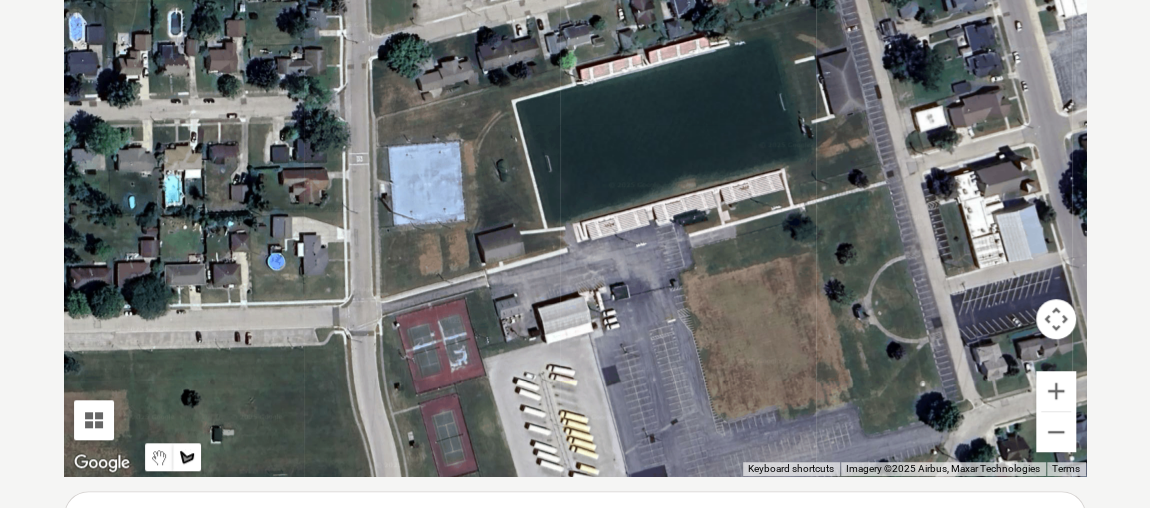 click at bounding box center [575, 176] 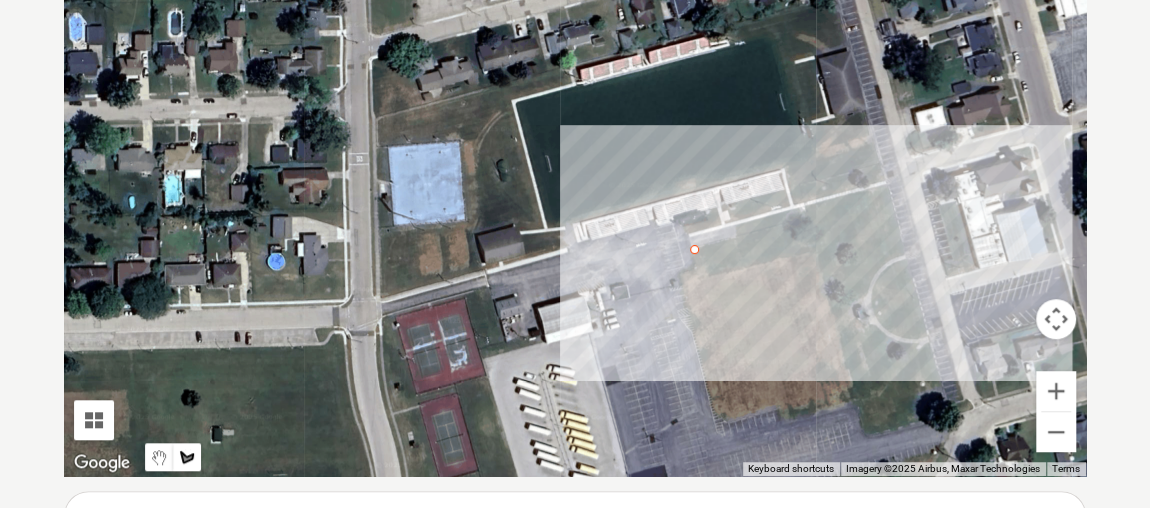 click at bounding box center [575, 176] 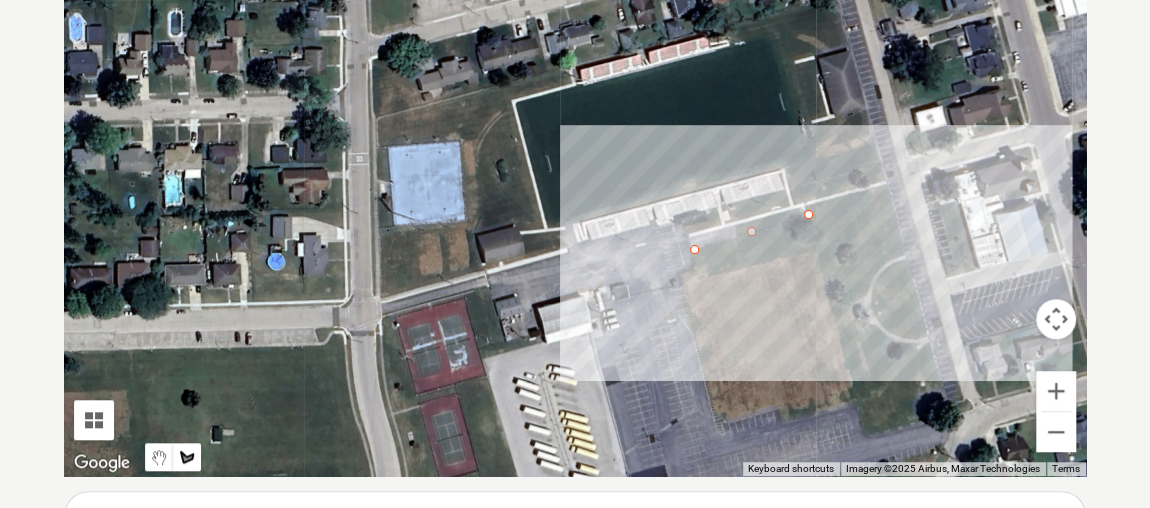 click at bounding box center (575, 176) 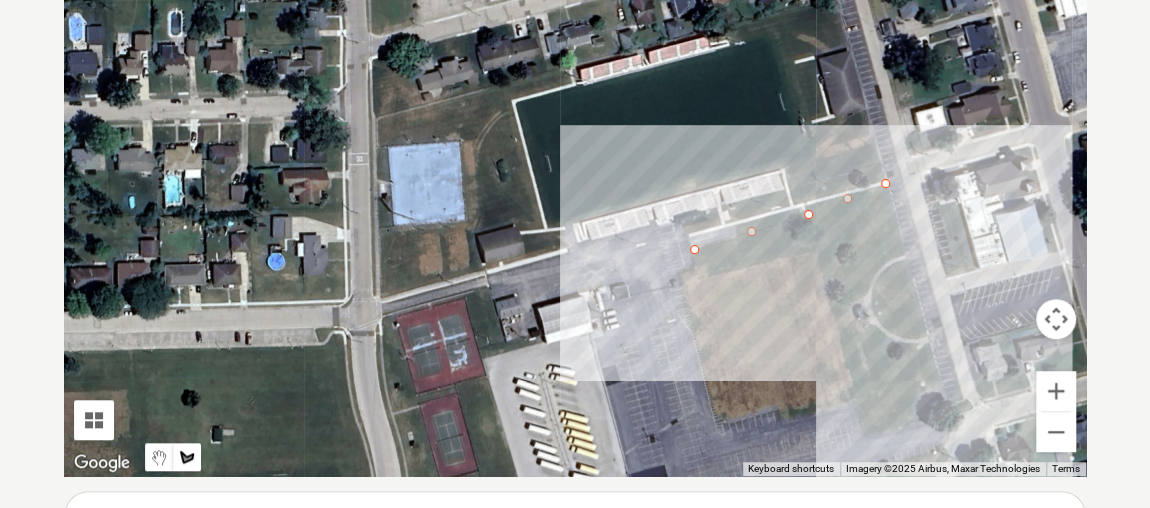 click at bounding box center [575, 176] 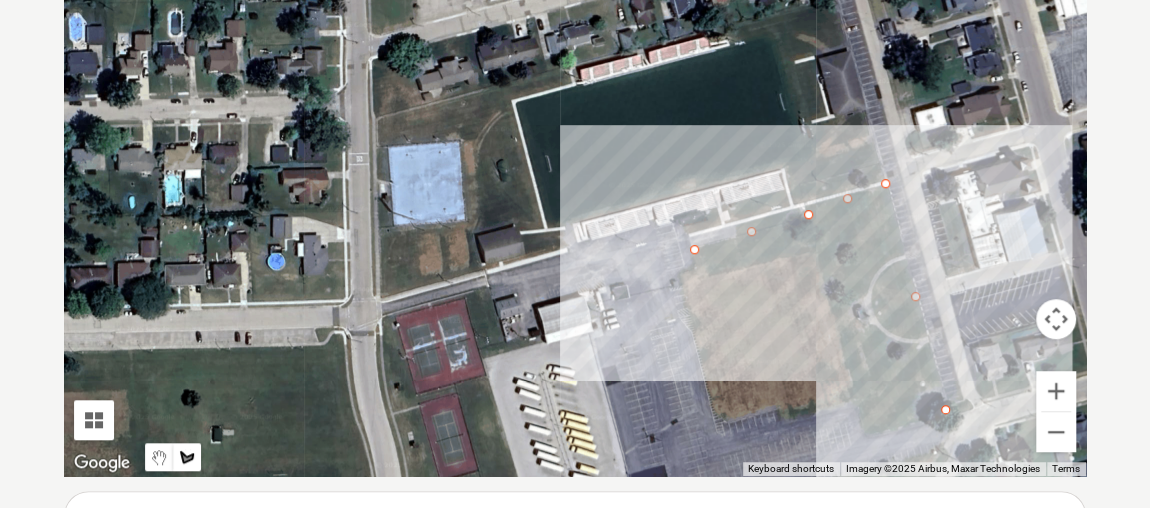 click at bounding box center (575, 176) 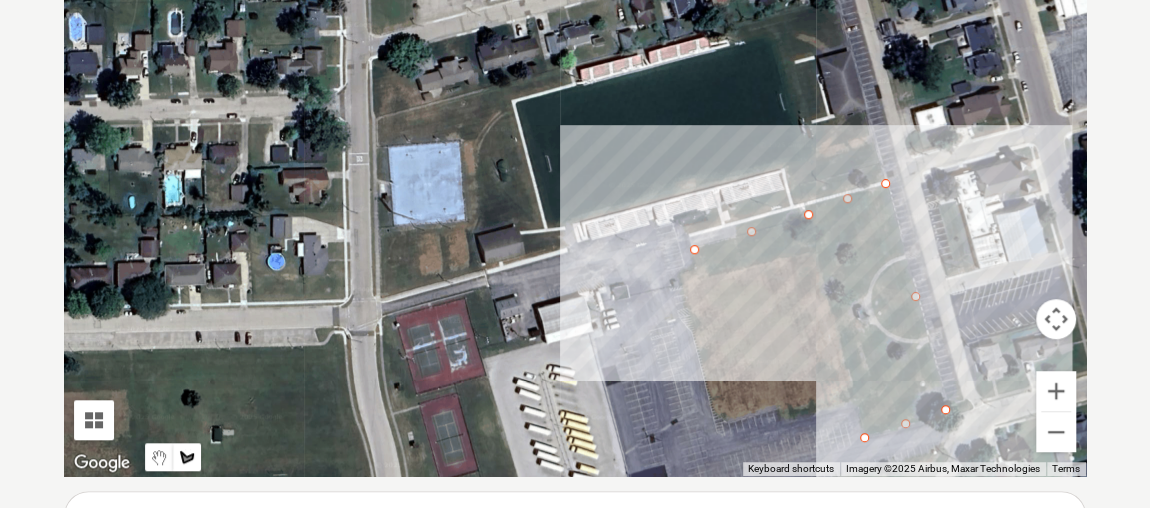 click at bounding box center (575, 176) 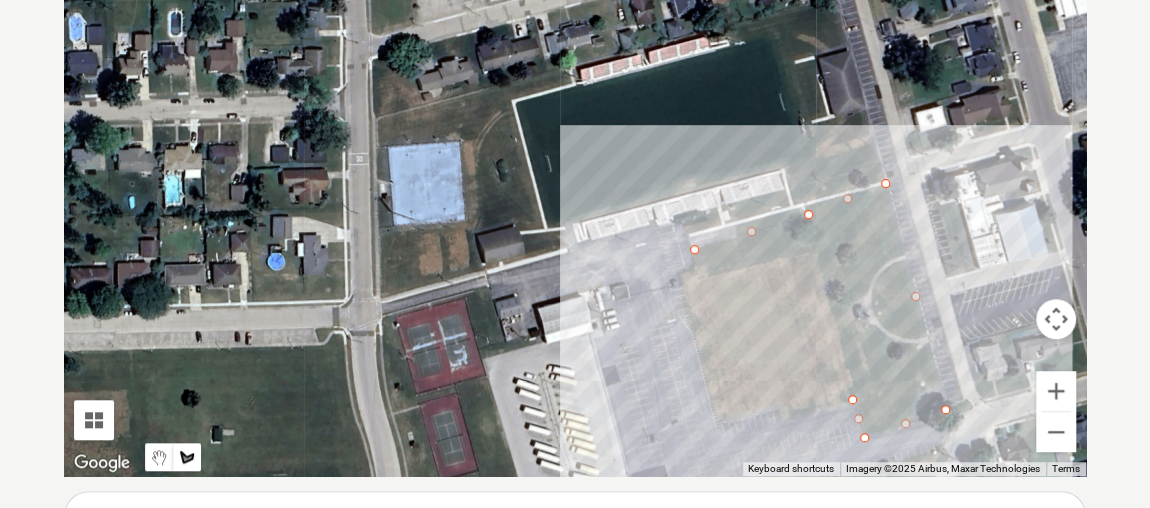 click at bounding box center [575, 176] 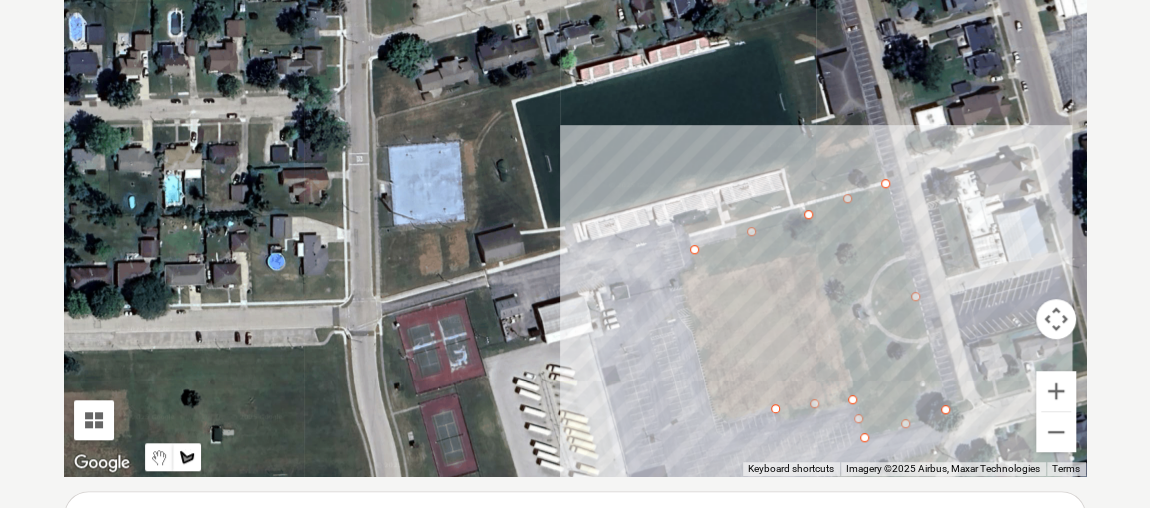 click at bounding box center [575, 176] 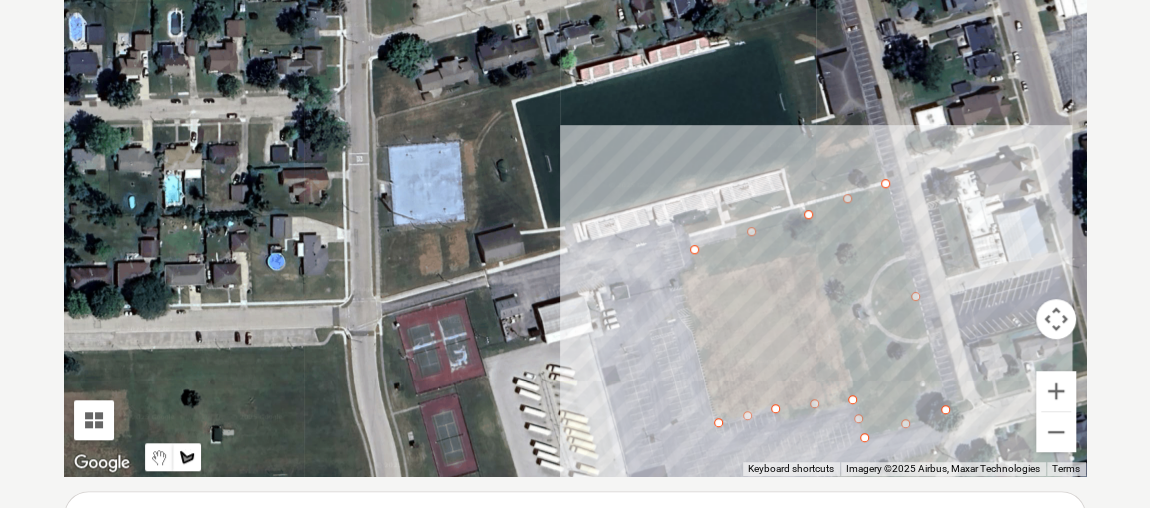 click at bounding box center (575, 176) 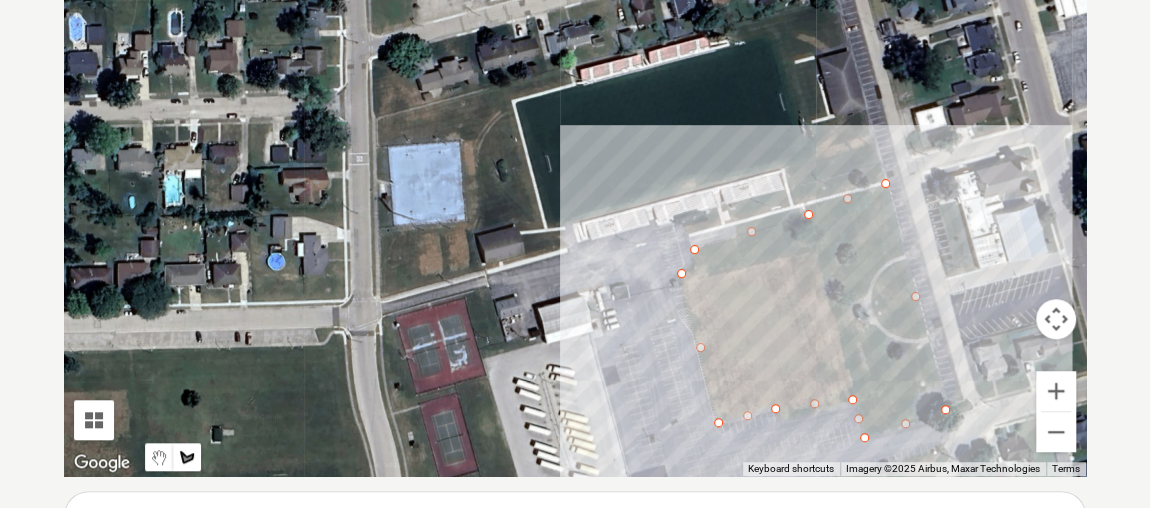 click at bounding box center [575, 176] 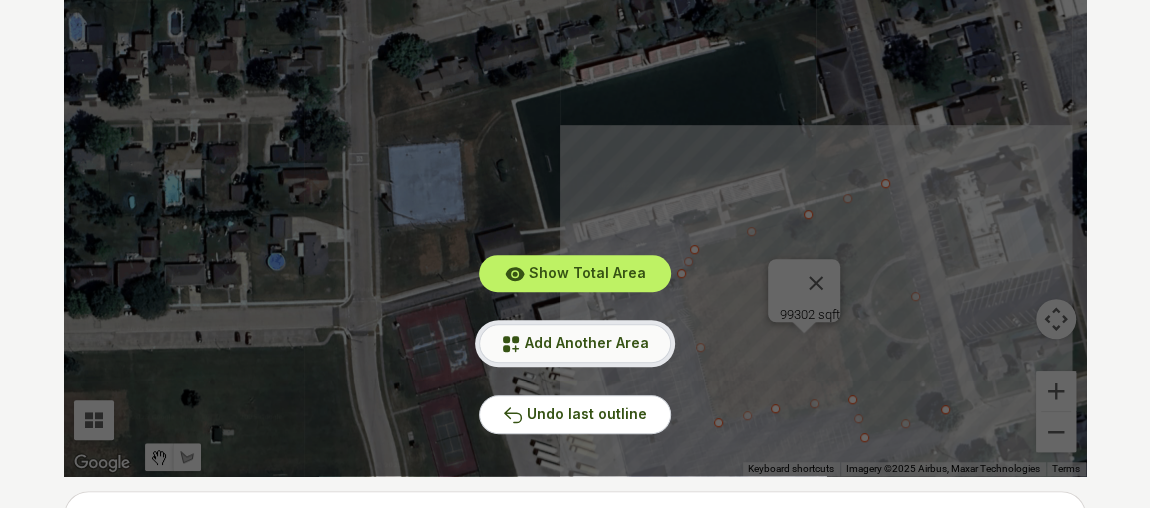 click on "Add Another Area" at bounding box center [587, 342] 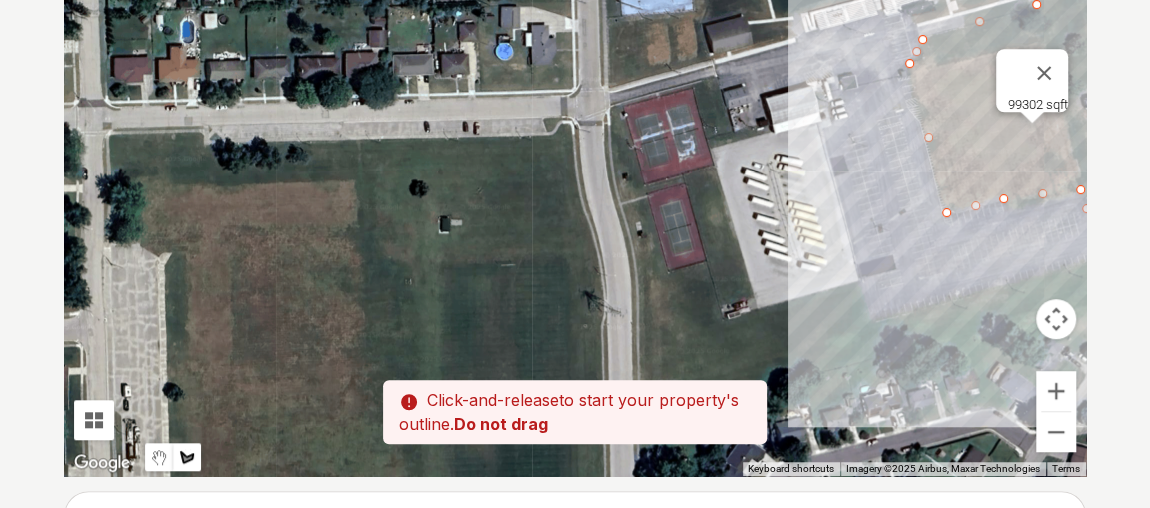 drag, startPoint x: 593, startPoint y: 391, endPoint x: 827, endPoint y: 173, distance: 319.81244 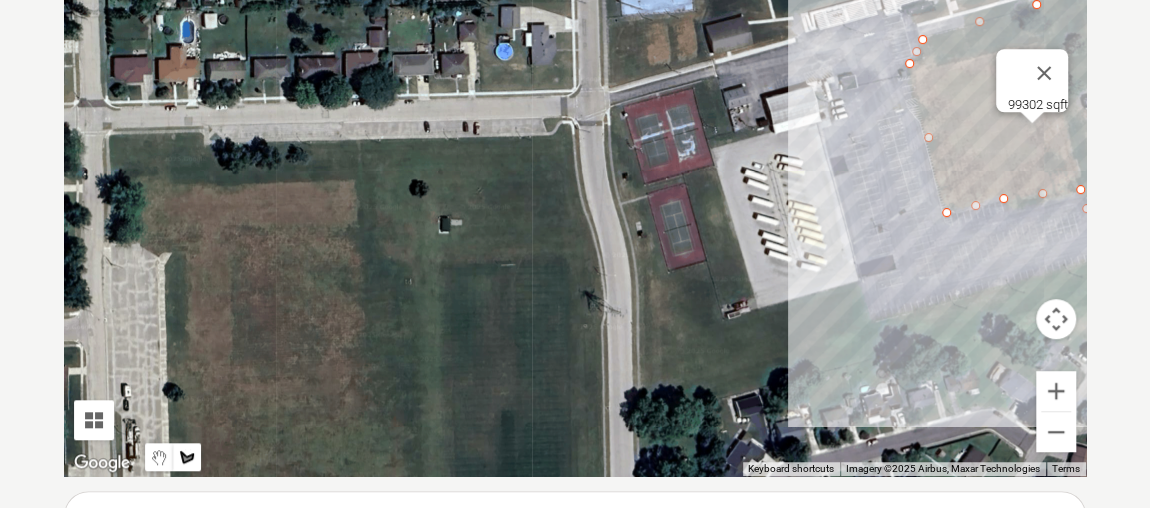 click at bounding box center [575, 176] 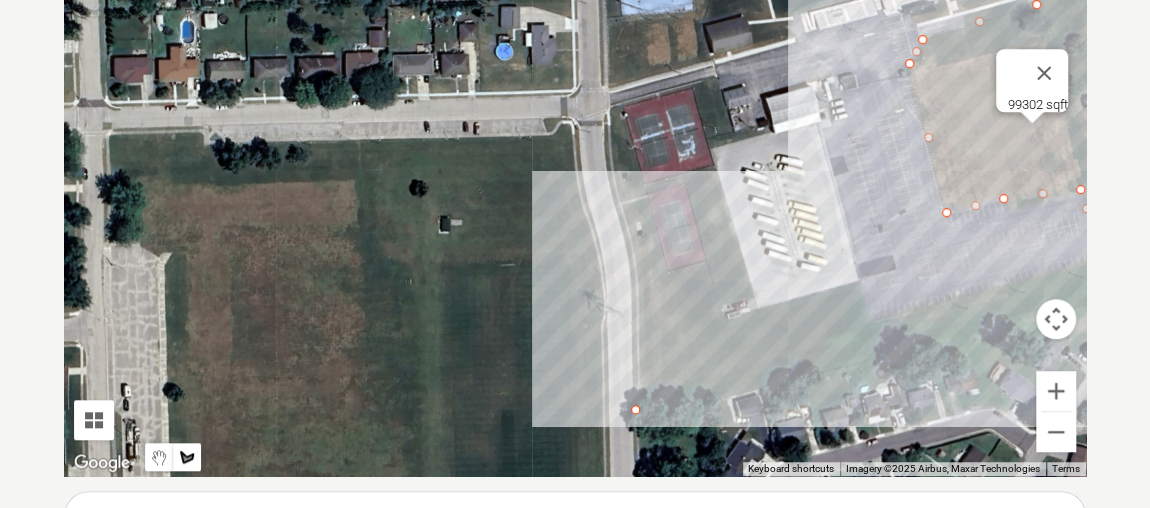 click at bounding box center (575, 176) 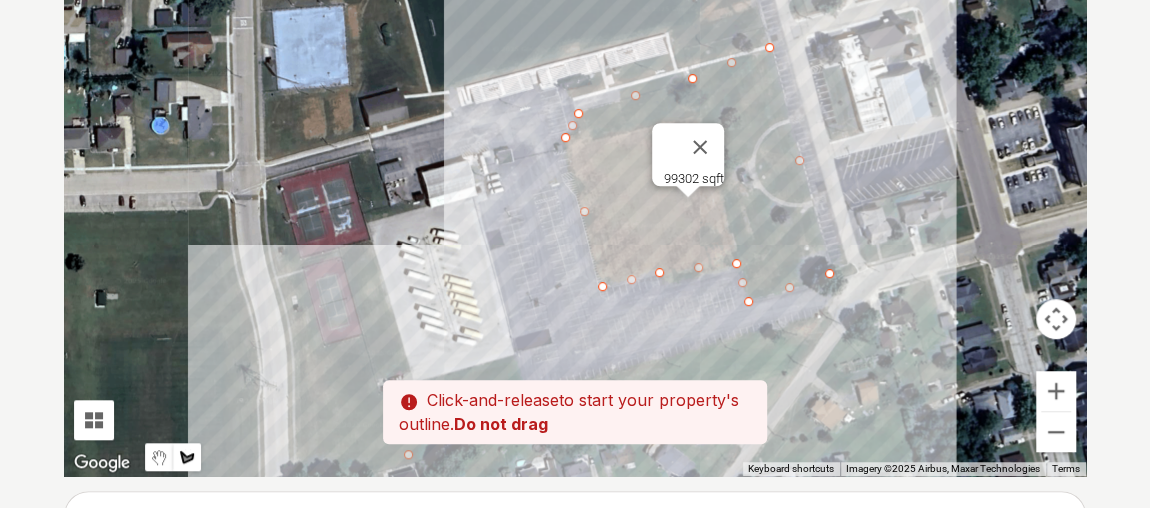 drag, startPoint x: 936, startPoint y: 336, endPoint x: 566, endPoint y: 413, distance: 377.92725 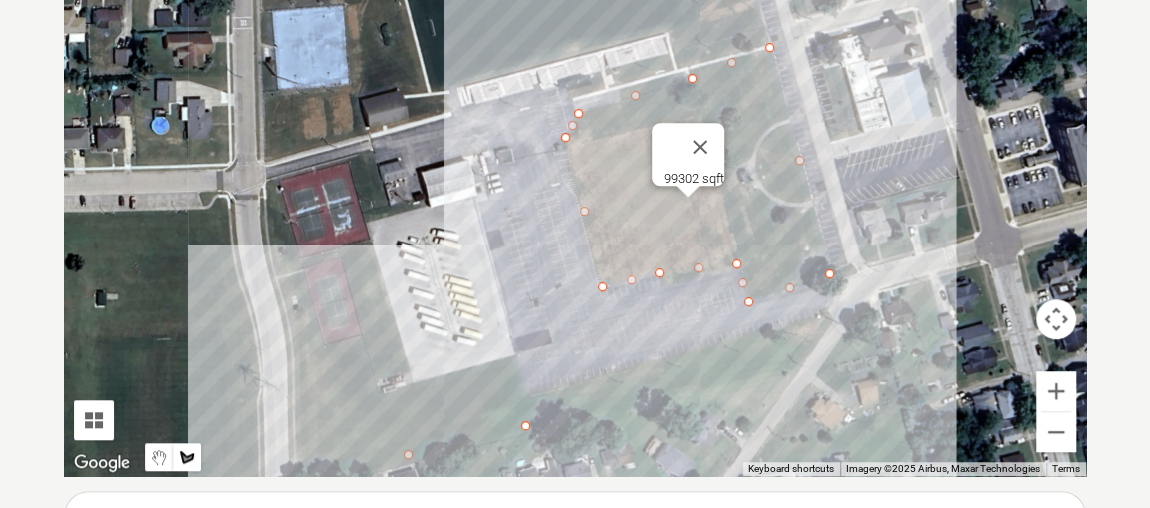 click at bounding box center [575, 176] 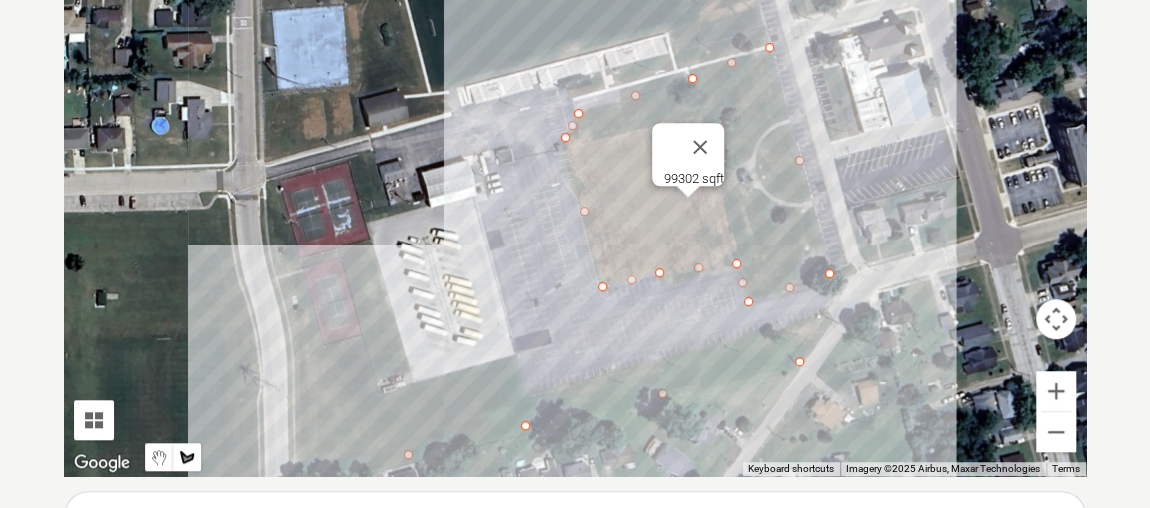 click at bounding box center [575, 176] 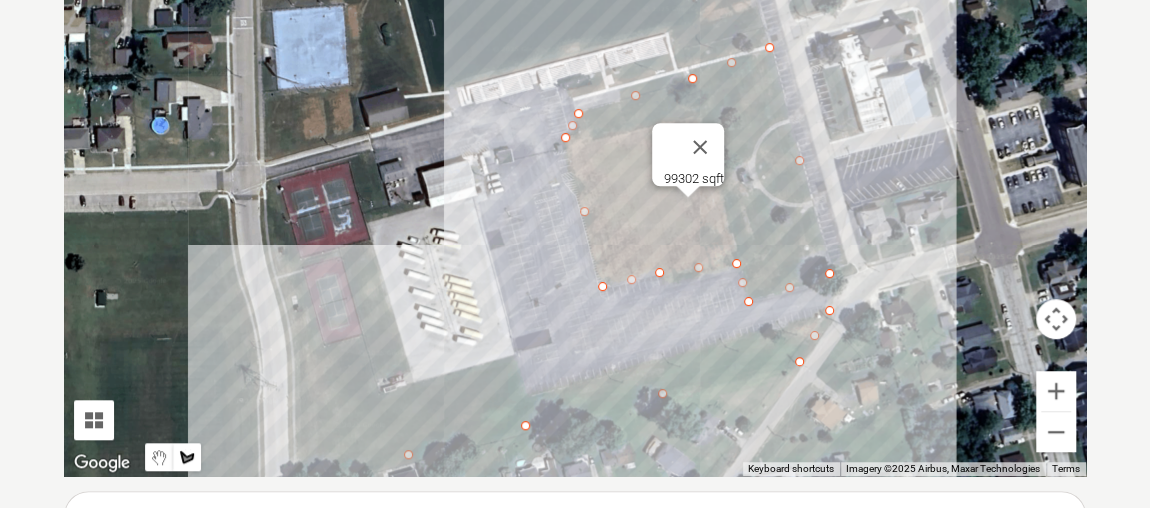 click at bounding box center [575, 176] 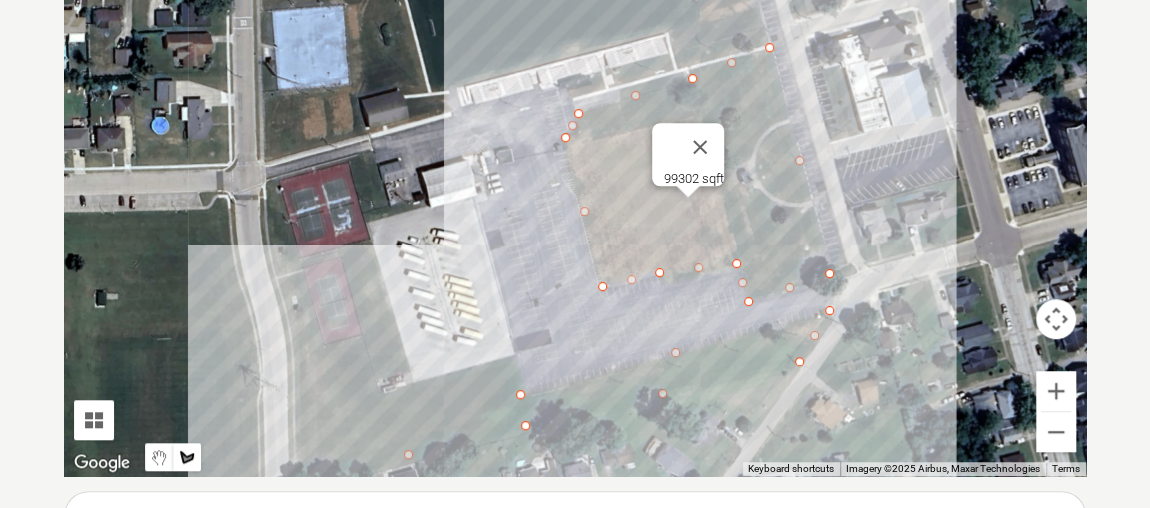 click at bounding box center [575, 176] 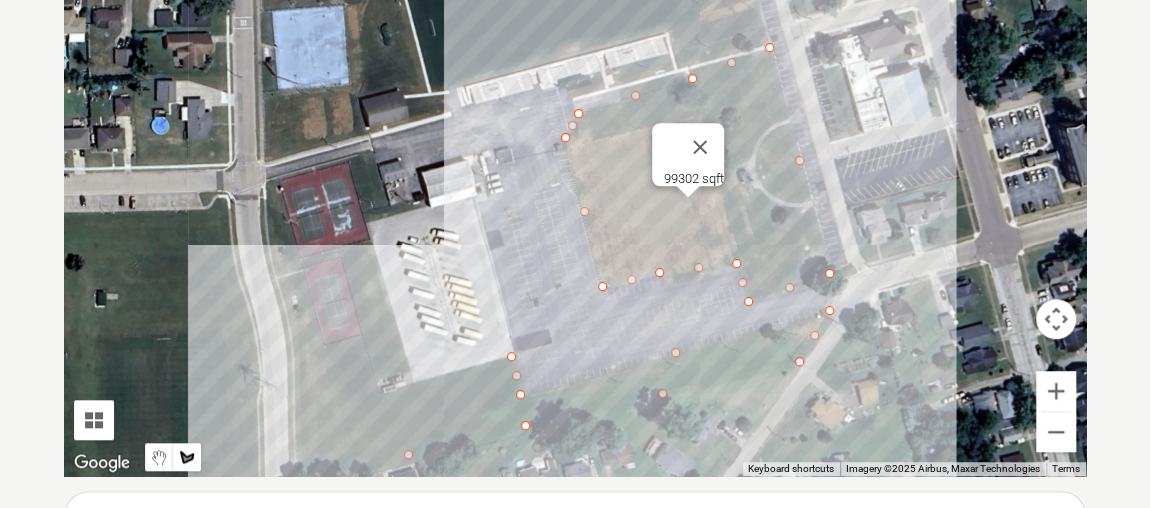 click at bounding box center [575, 176] 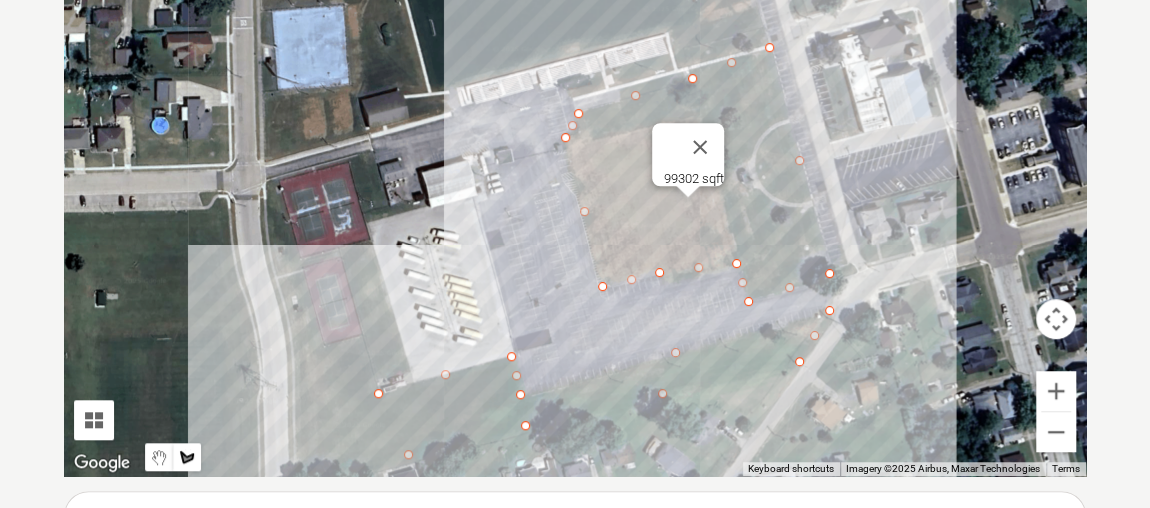 click at bounding box center [575, 176] 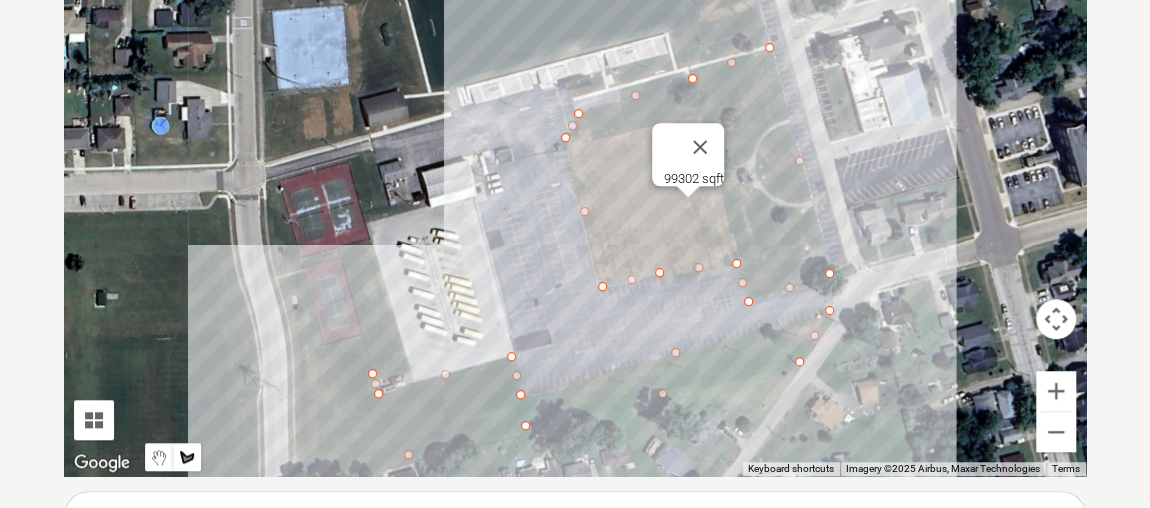 click at bounding box center (575, 176) 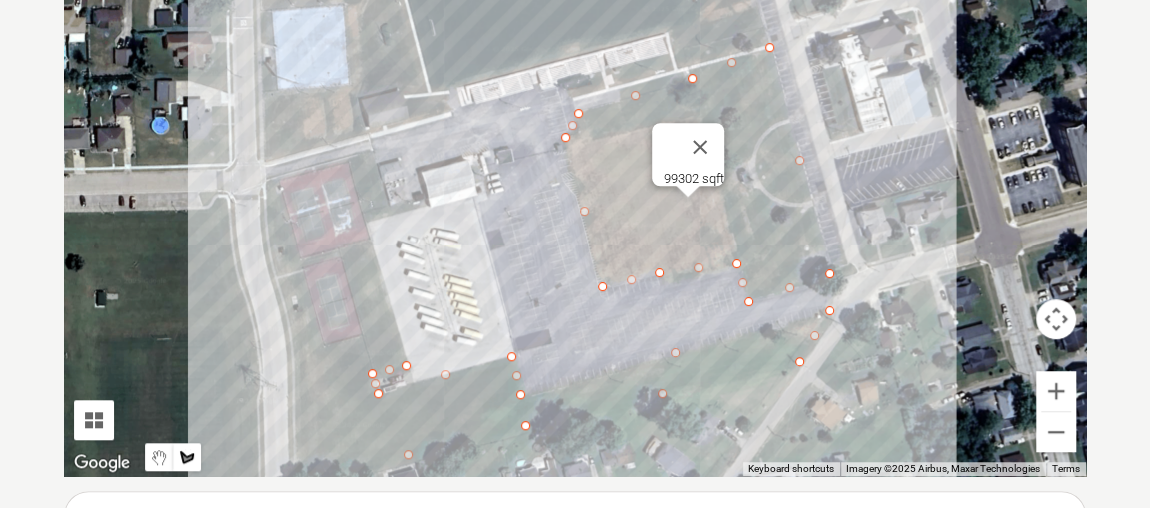 click at bounding box center (575, 176) 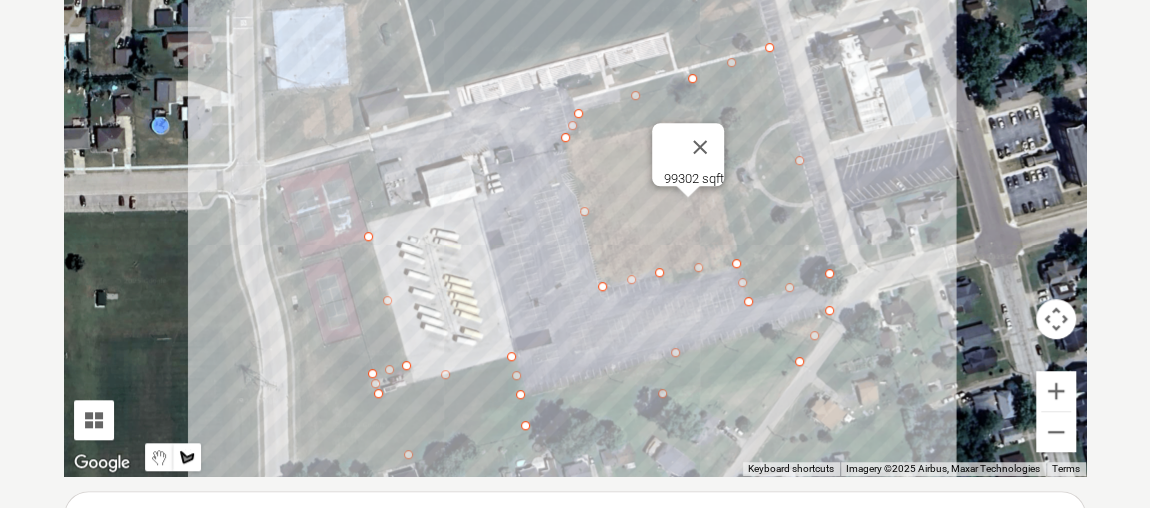 click at bounding box center [575, 176] 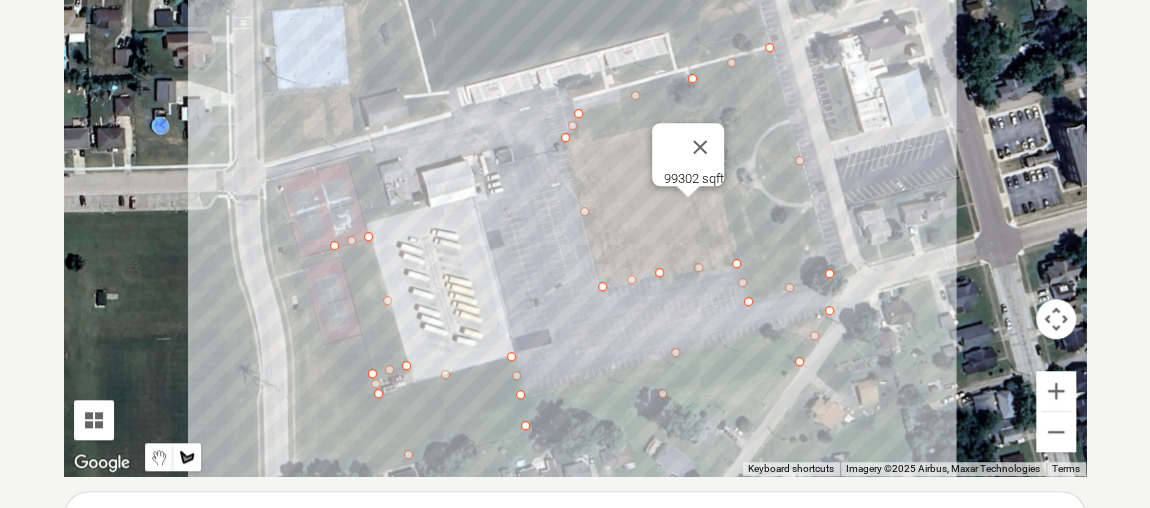 click at bounding box center (575, 176) 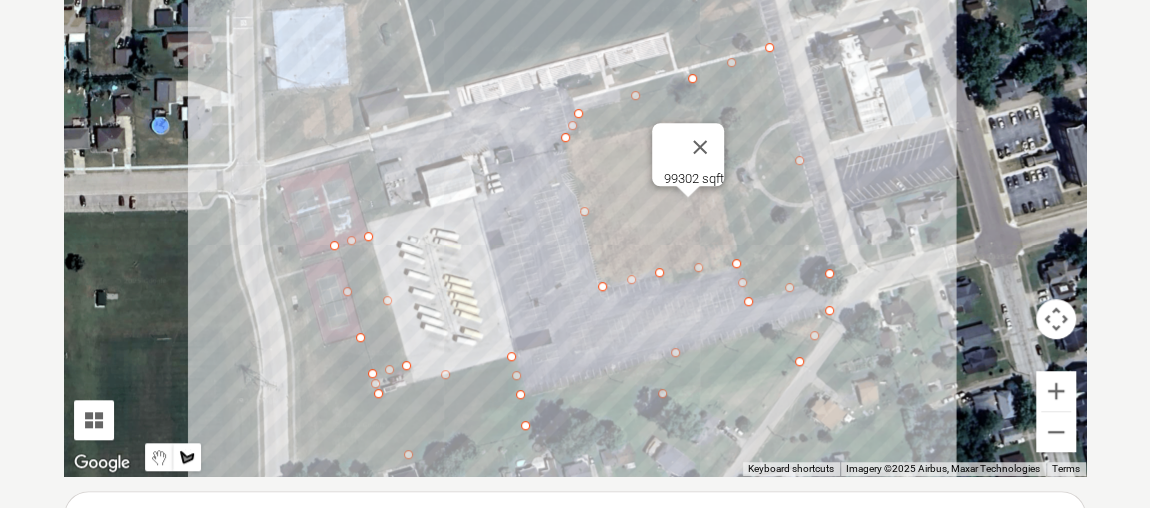 click at bounding box center (575, 176) 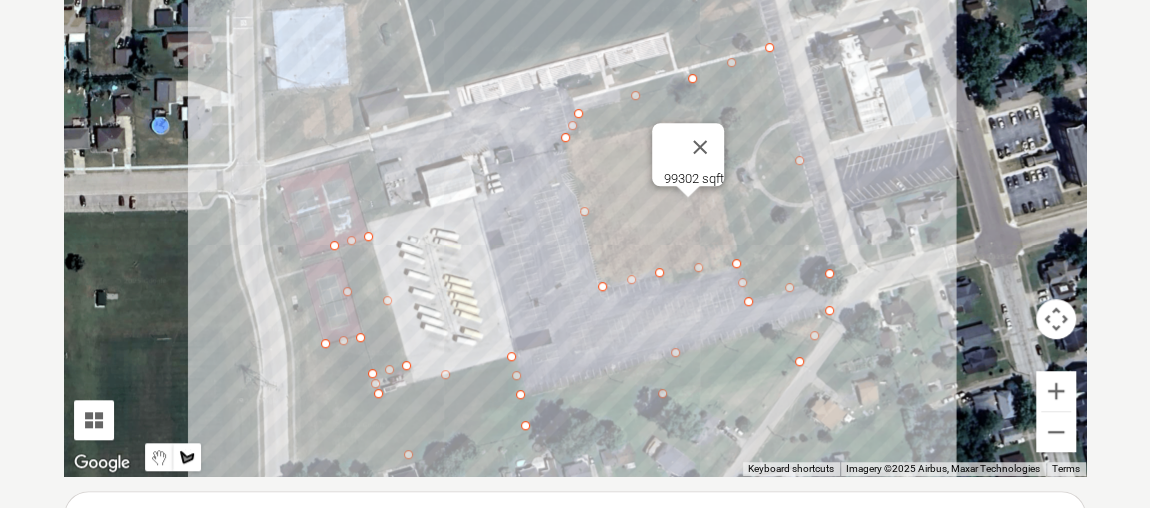 click at bounding box center (575, 176) 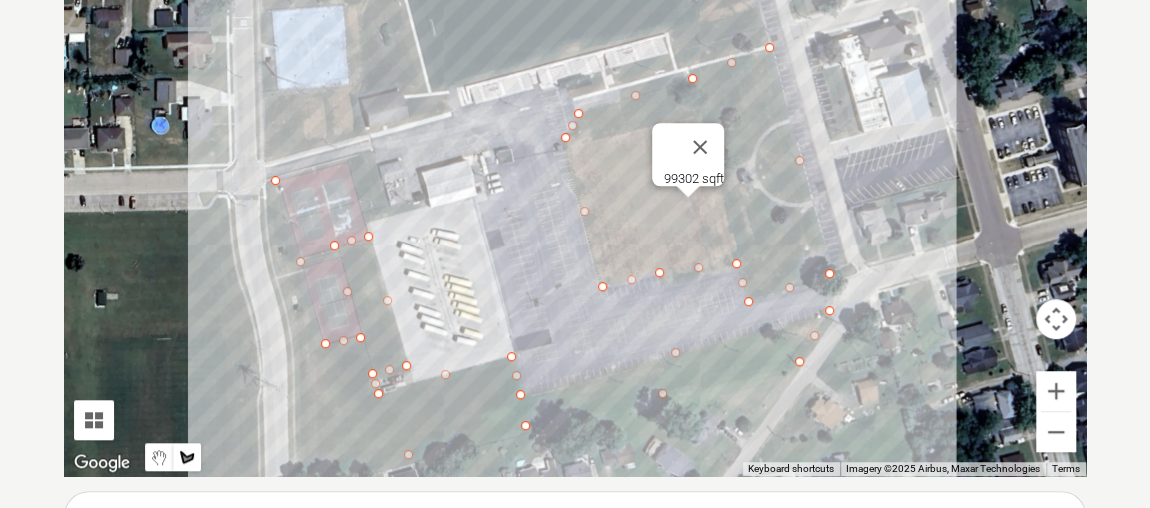 click at bounding box center [575, 176] 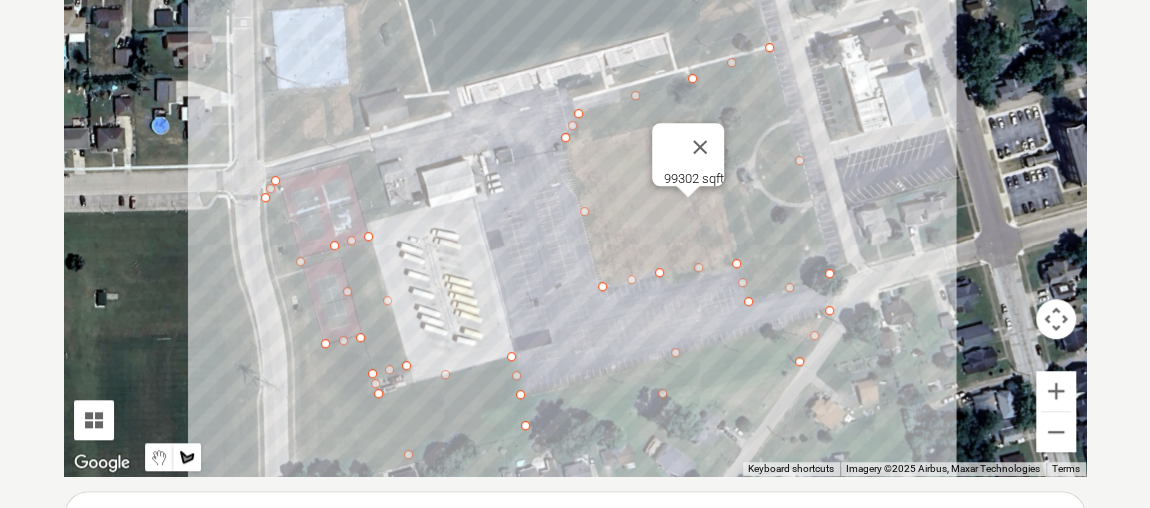 click at bounding box center (575, 176) 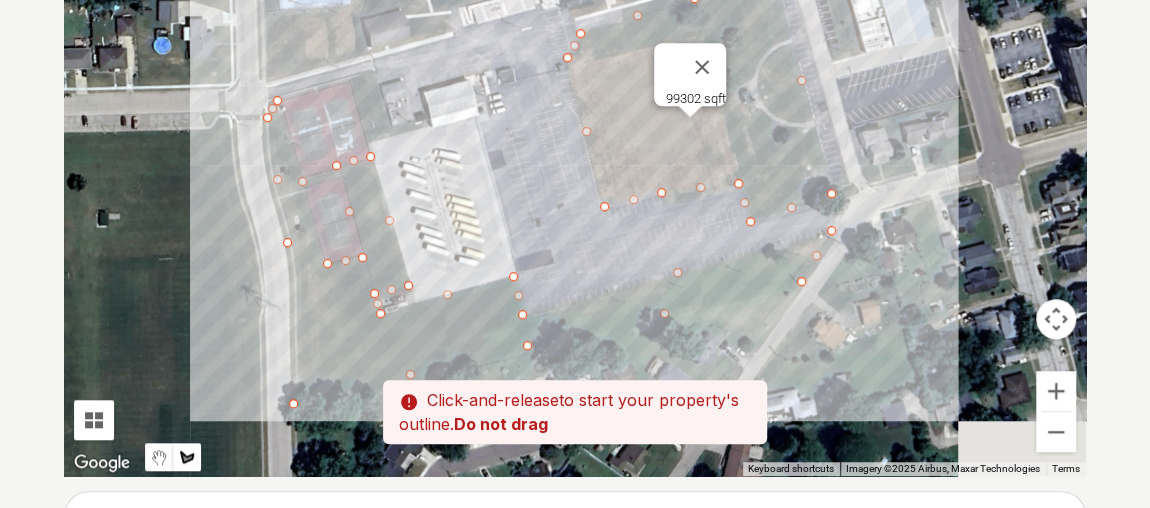 drag, startPoint x: 295, startPoint y: 435, endPoint x: 297, endPoint y: 351, distance: 84.0238 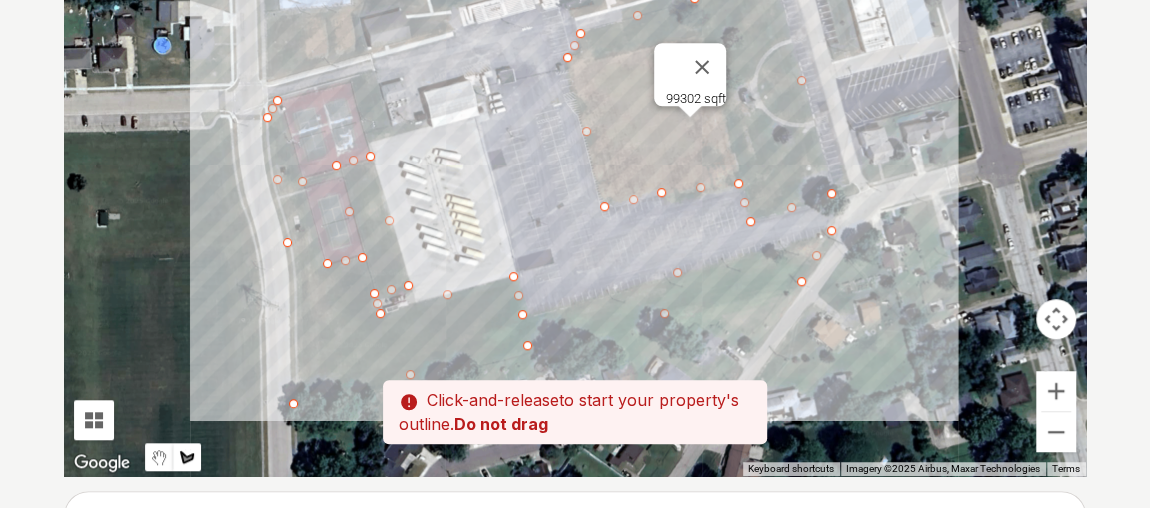 click at bounding box center [575, 176] 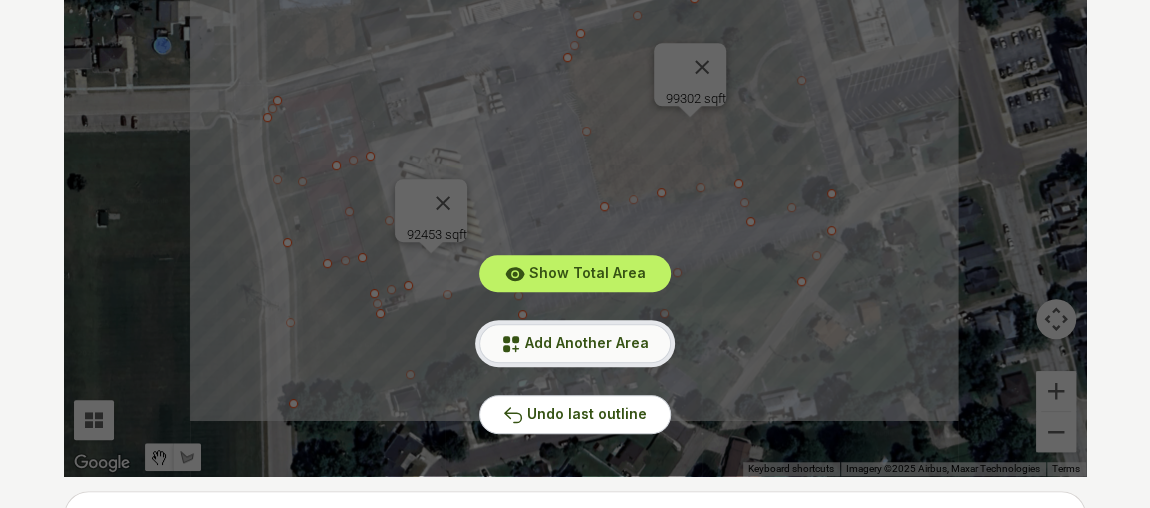 click on "Add Another Area" at bounding box center (587, 342) 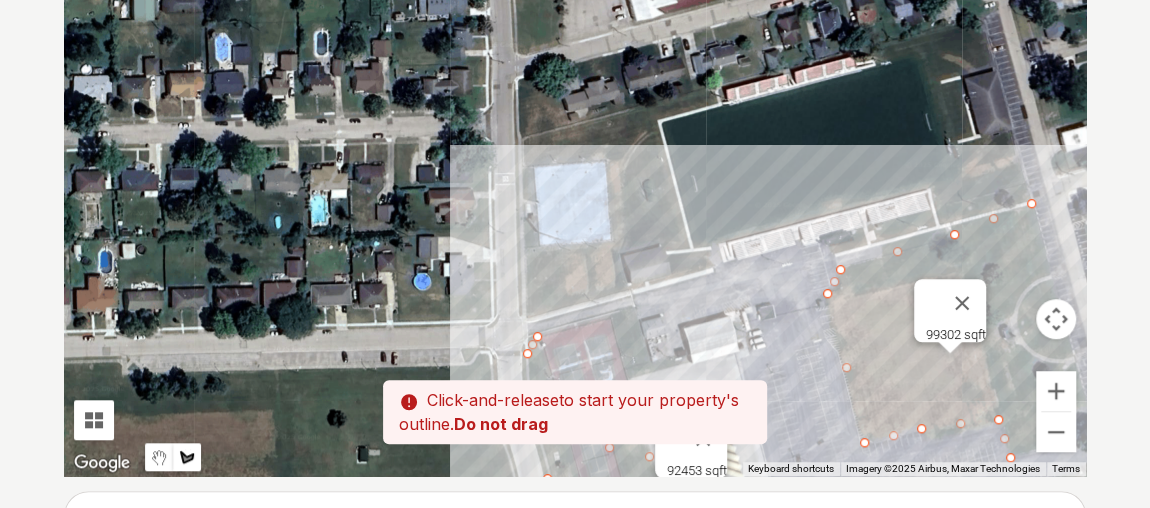 drag, startPoint x: 536, startPoint y: 142, endPoint x: 799, endPoint y: 382, distance: 356.04636 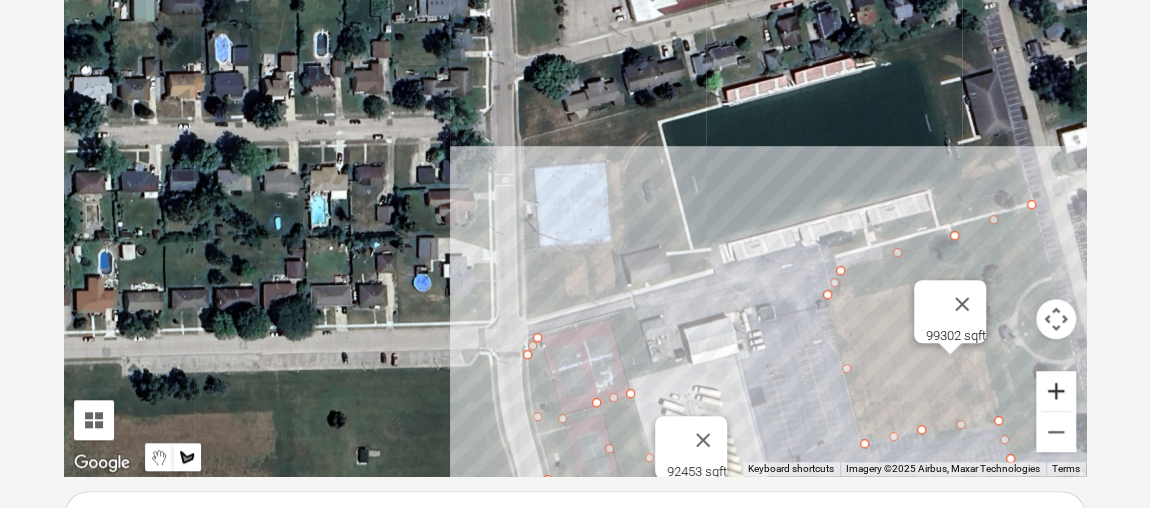 click at bounding box center [1056, 391] 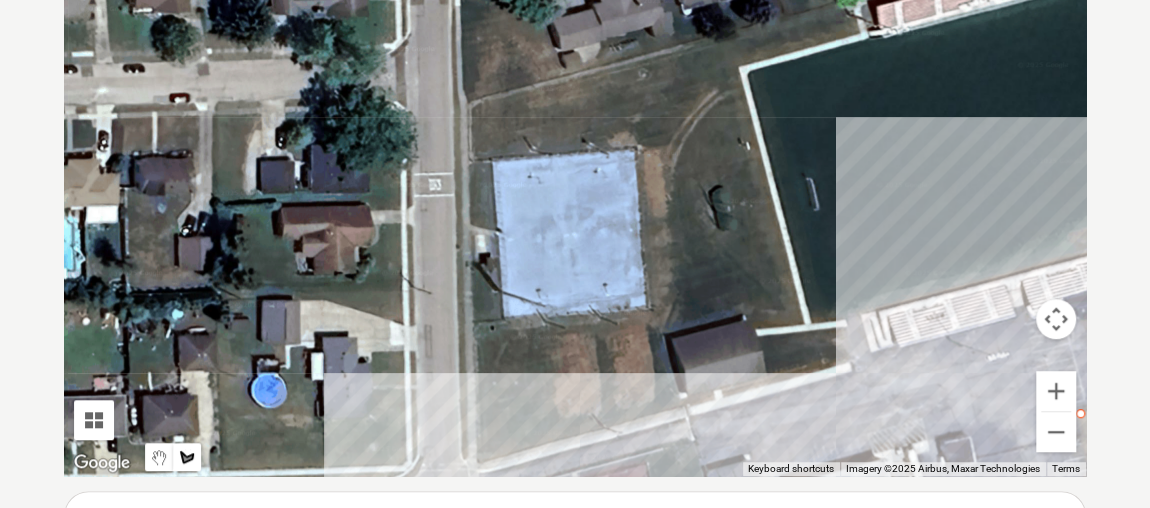 click at bounding box center [575, 176] 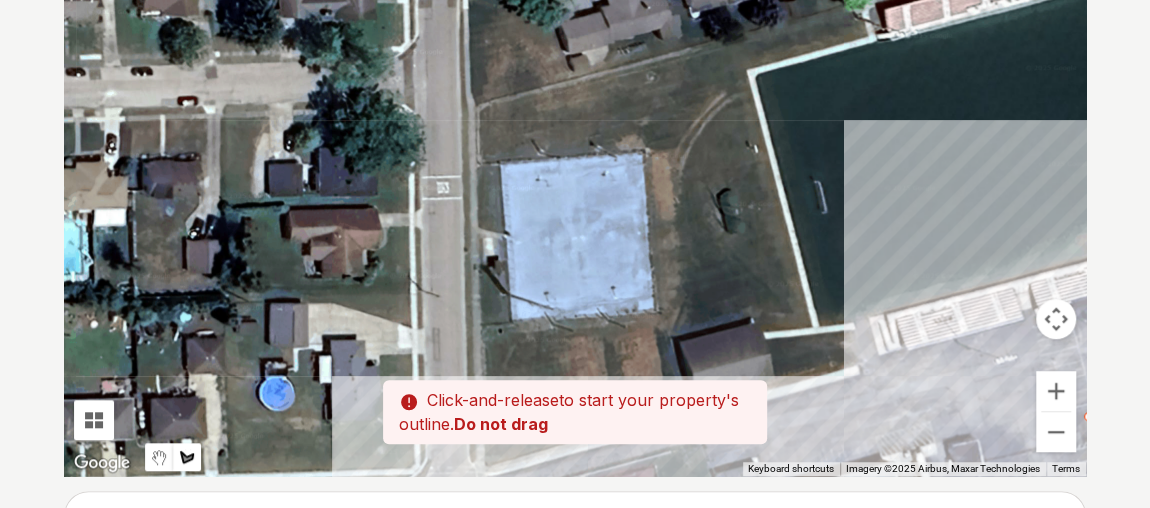 click at bounding box center (575, 176) 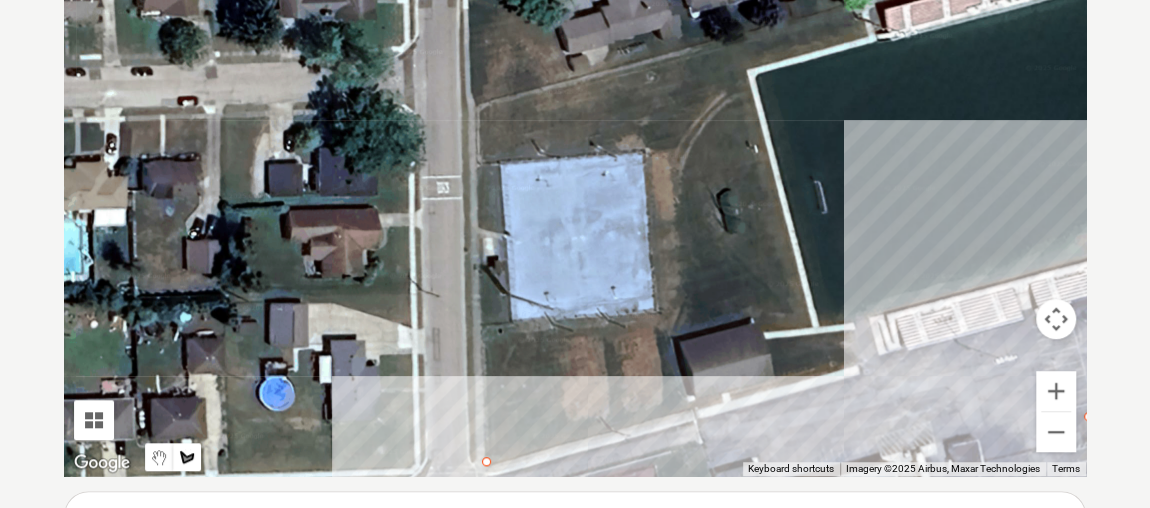 click at bounding box center (575, 176) 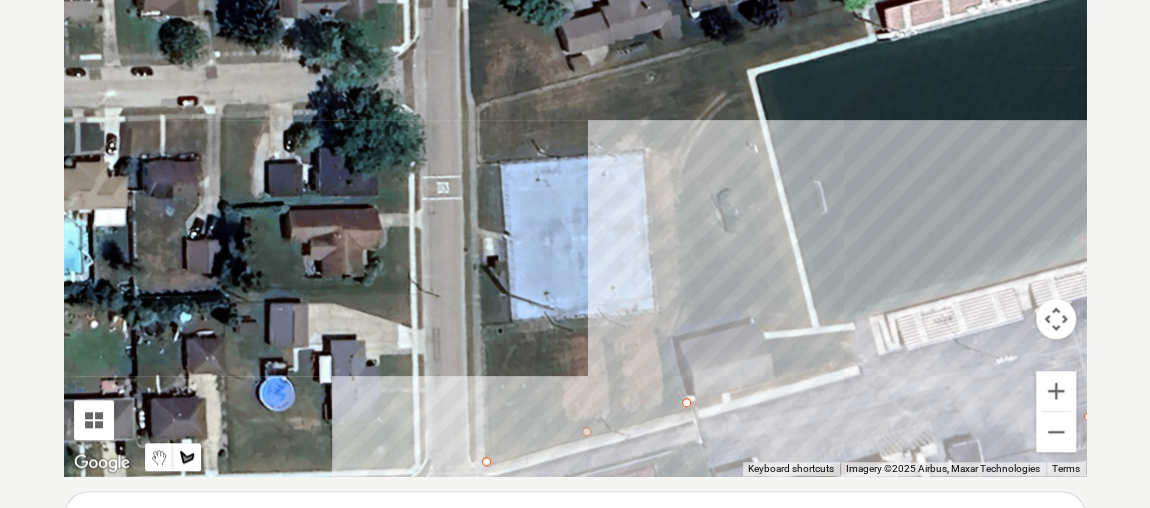click at bounding box center [575, 176] 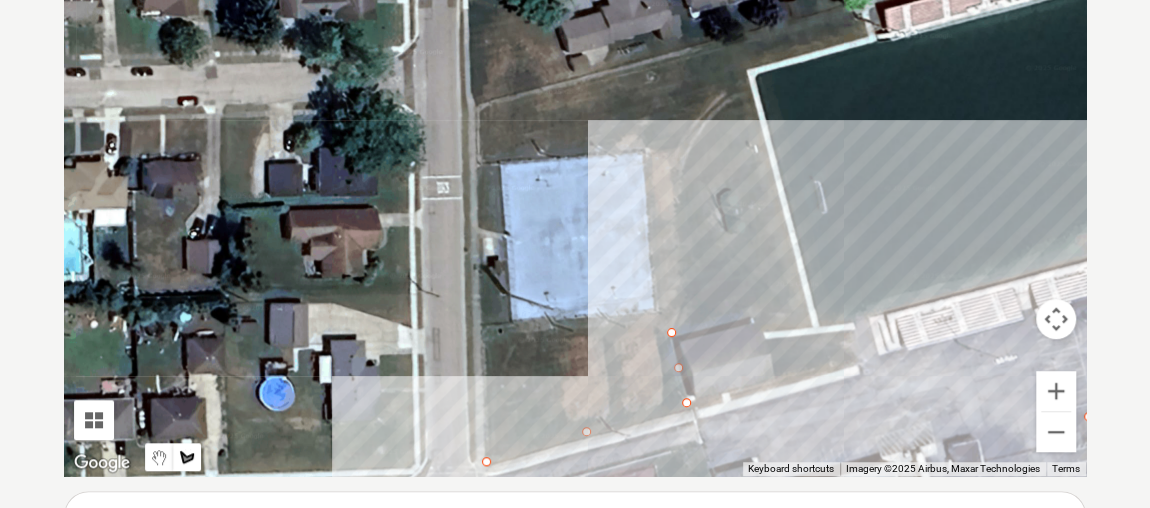 click at bounding box center (575, 176) 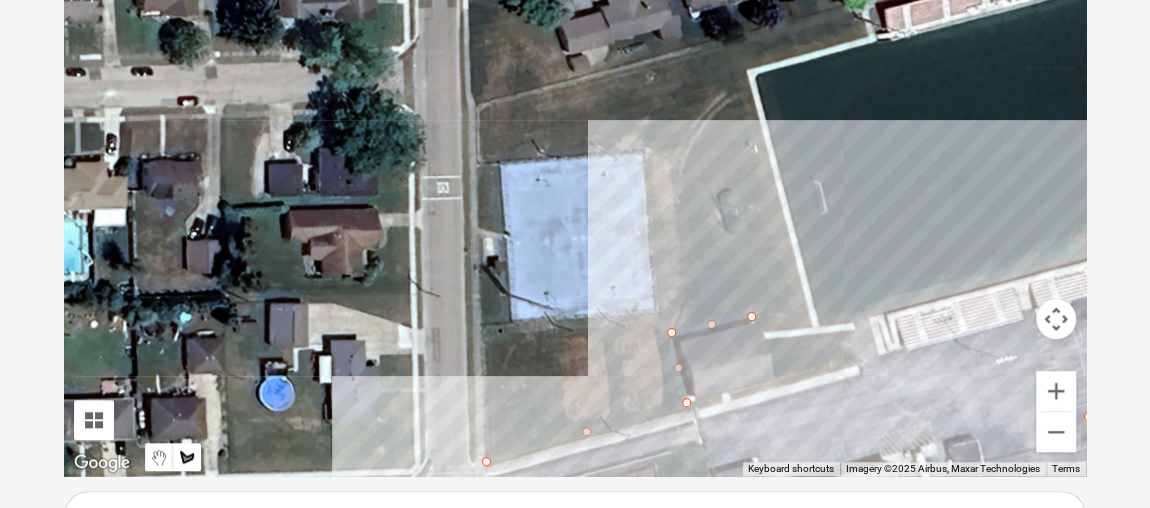 click at bounding box center [575, 176] 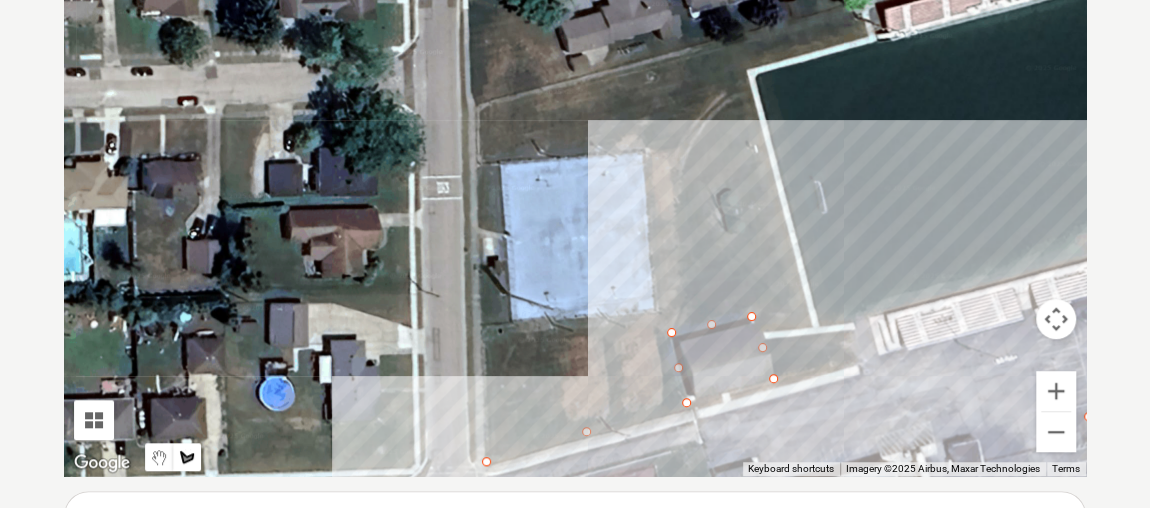 click at bounding box center (575, 176) 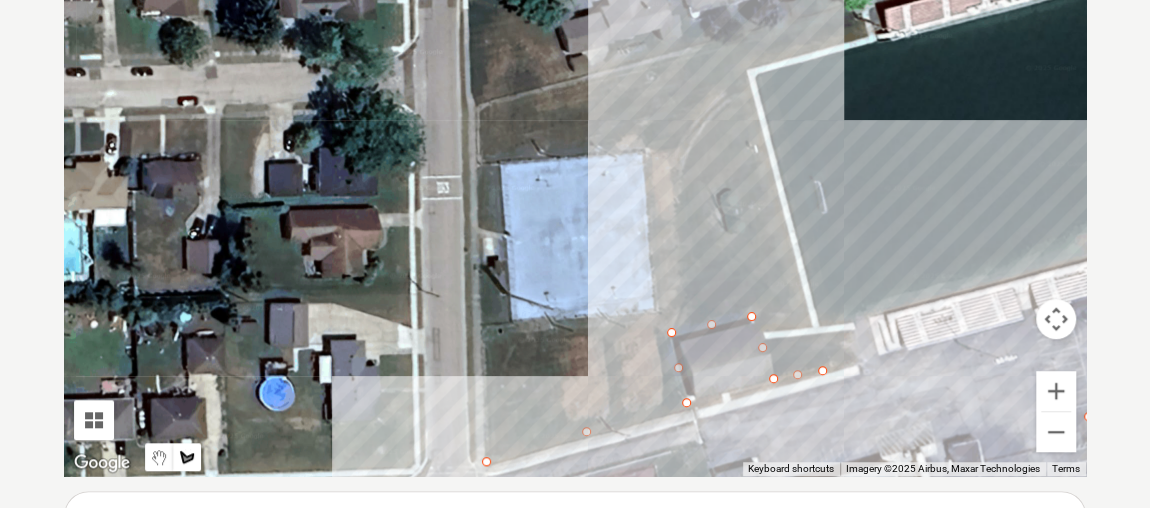 click at bounding box center (575, 176) 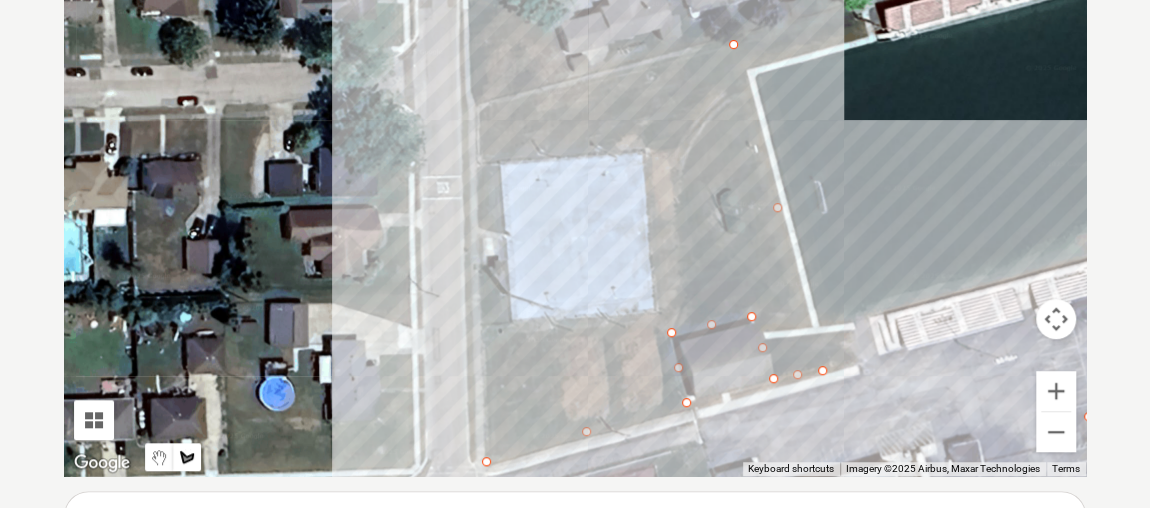click at bounding box center [575, 176] 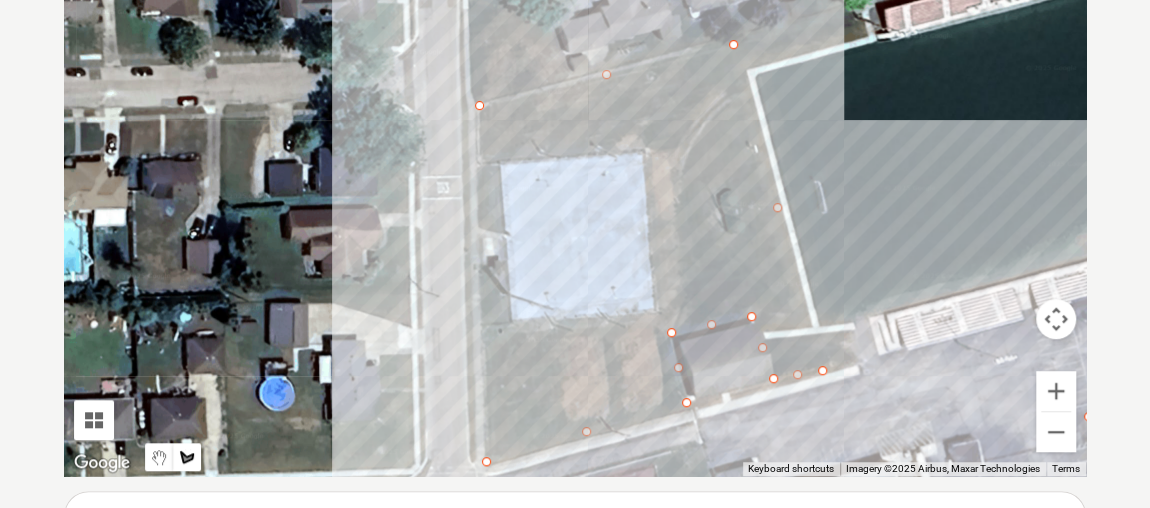 click at bounding box center [575, 176] 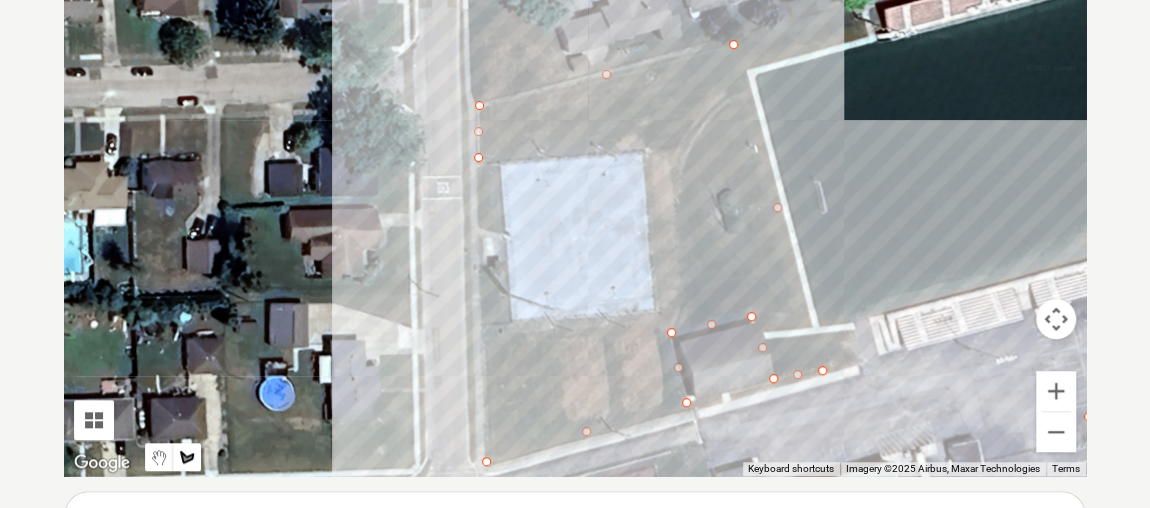 click at bounding box center (575, 176) 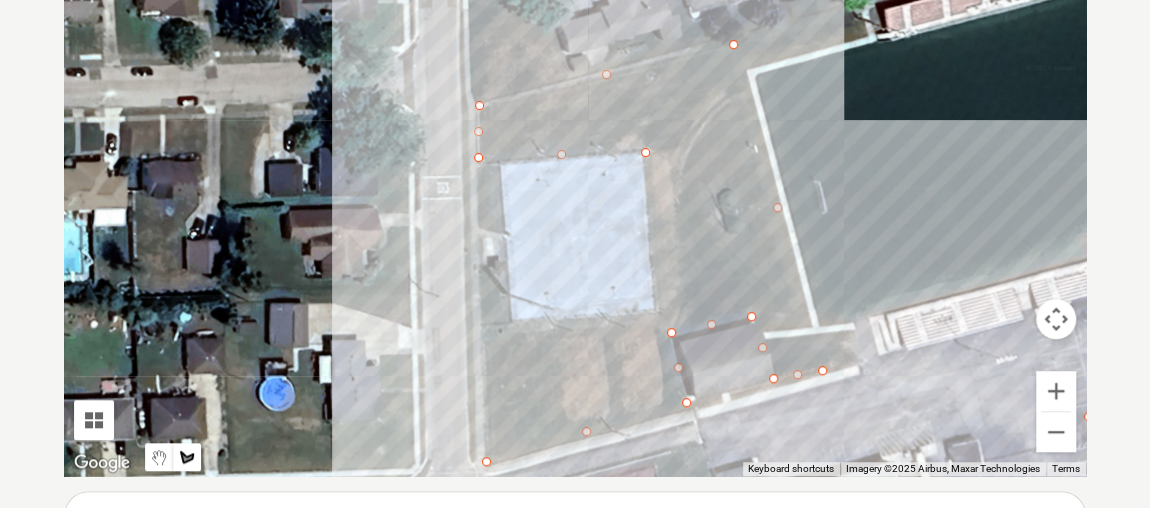 click at bounding box center [575, 176] 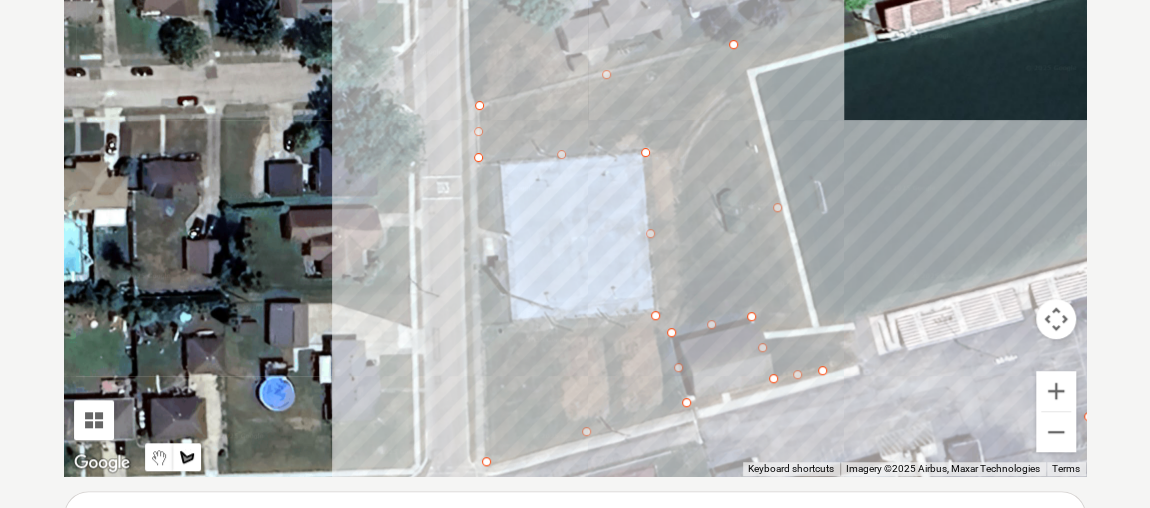 click at bounding box center (575, 176) 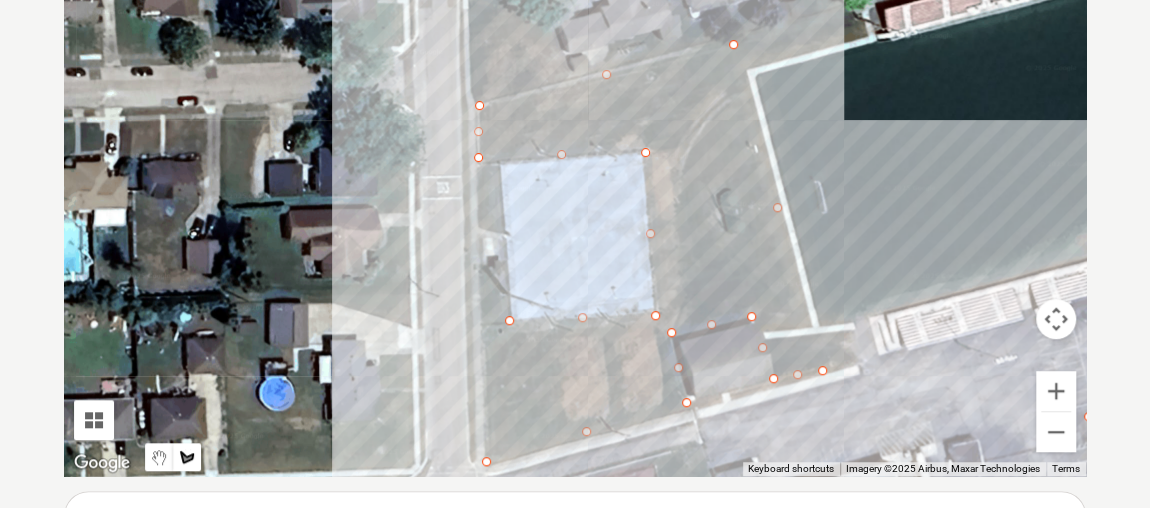 click at bounding box center [575, 176] 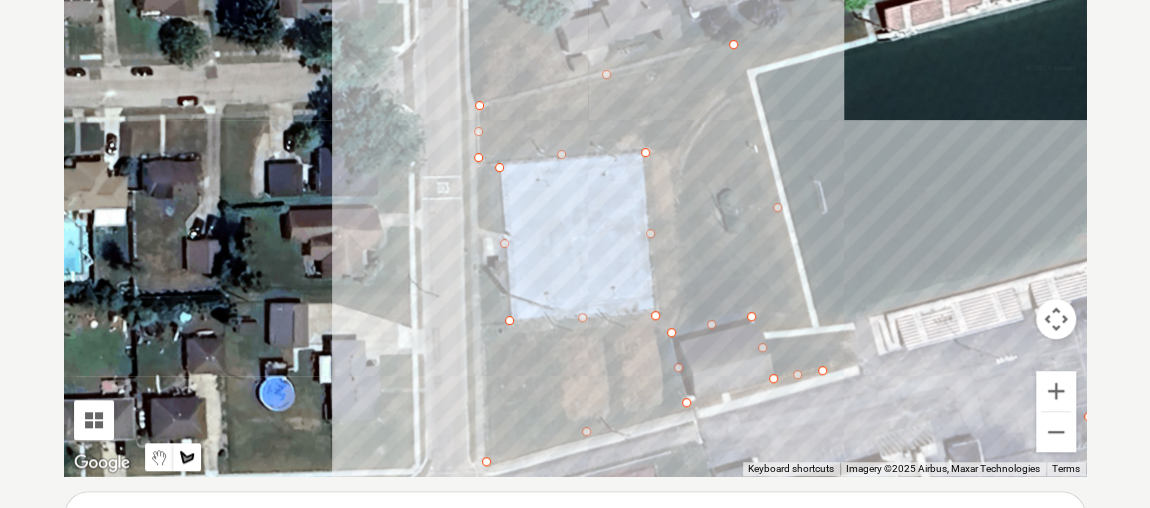 click at bounding box center [575, 176] 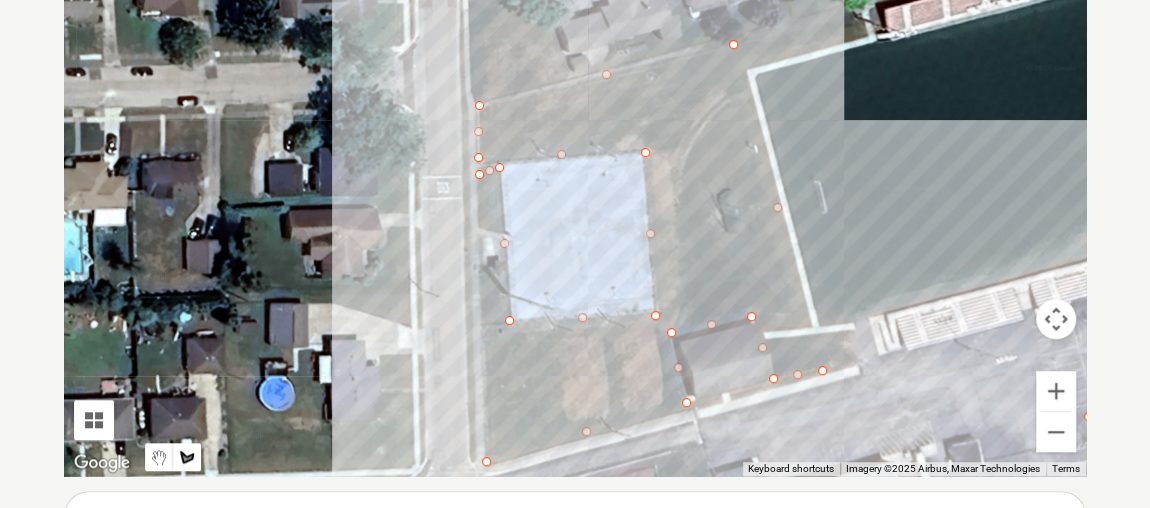 click at bounding box center (575, 176) 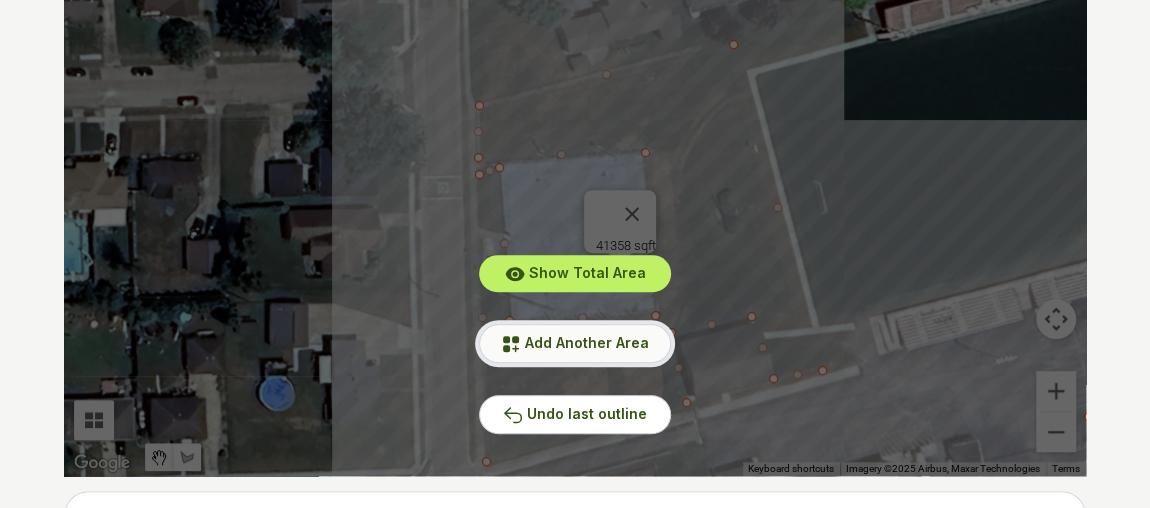 click on "Add Another Area" at bounding box center [587, 342] 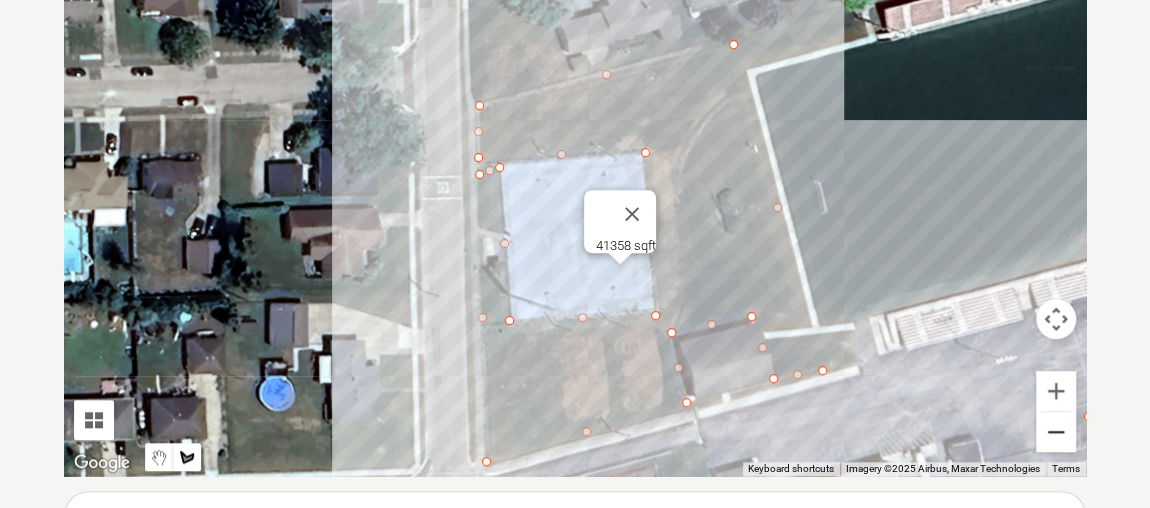 click at bounding box center [1056, 432] 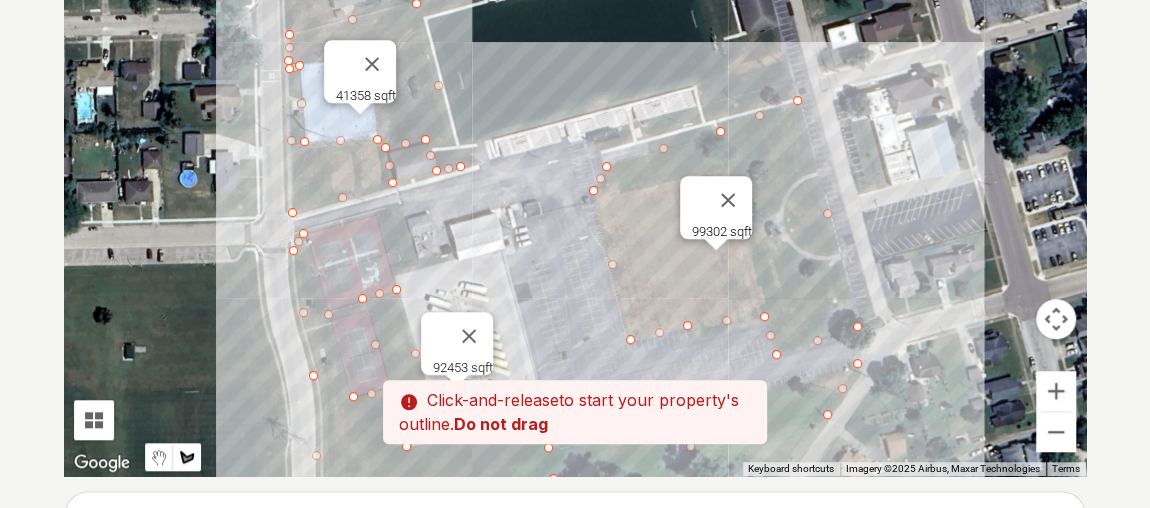 drag, startPoint x: 791, startPoint y: 411, endPoint x: 540, endPoint y: 287, distance: 279.95892 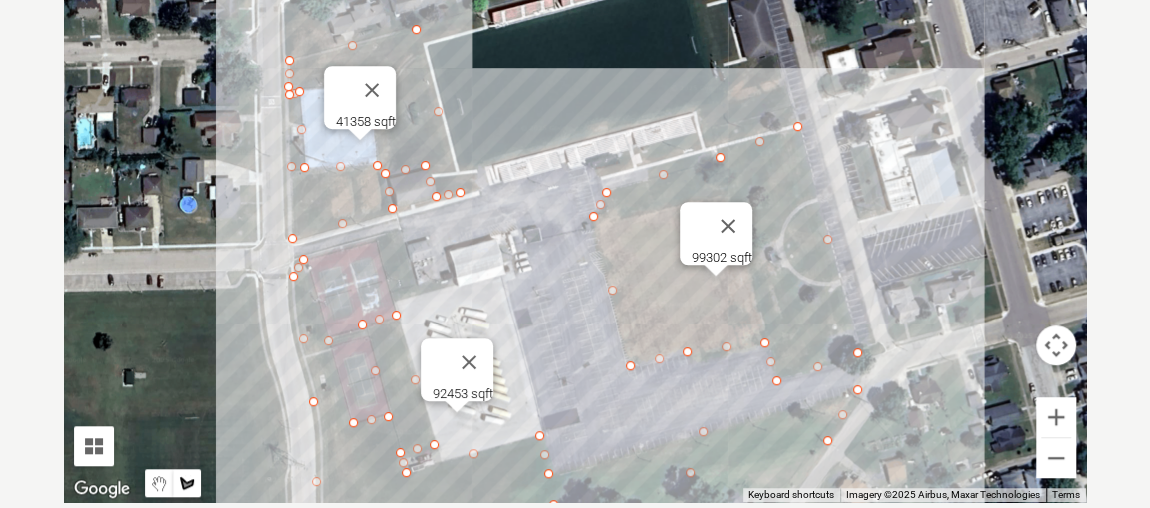 scroll, scrollTop: 548, scrollLeft: 0, axis: vertical 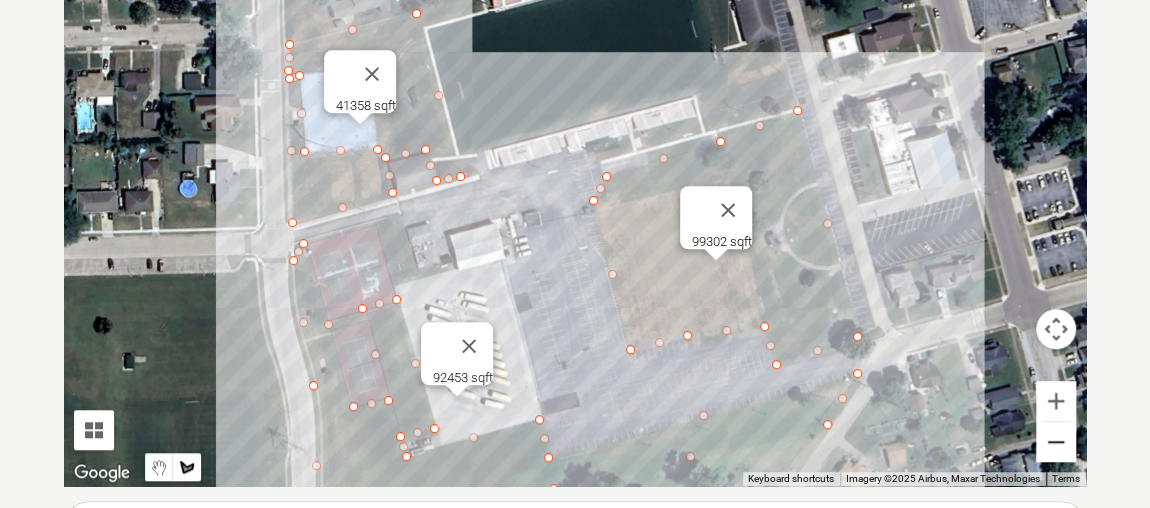 click at bounding box center [1056, 442] 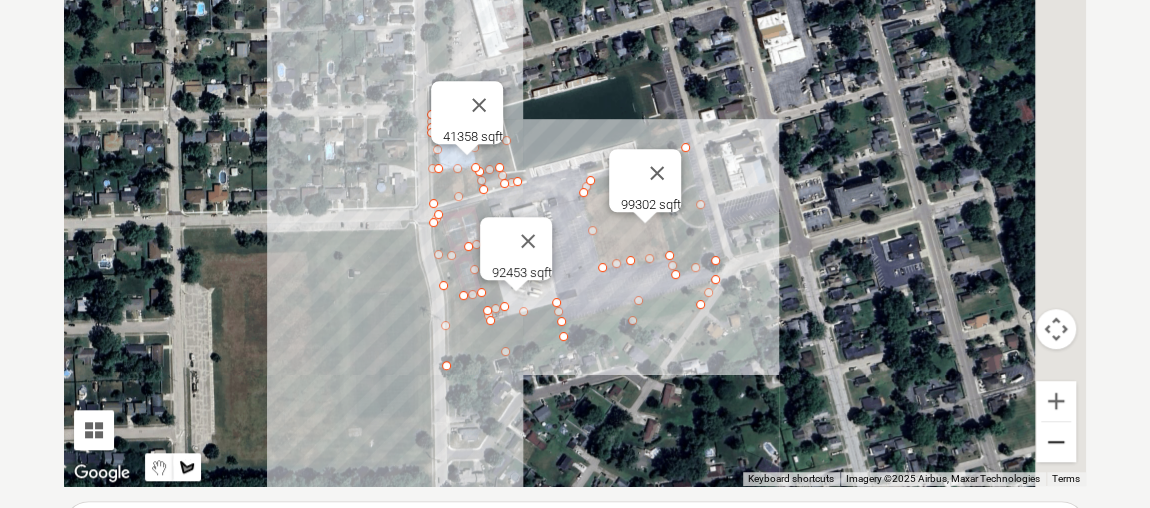 click at bounding box center [1056, 442] 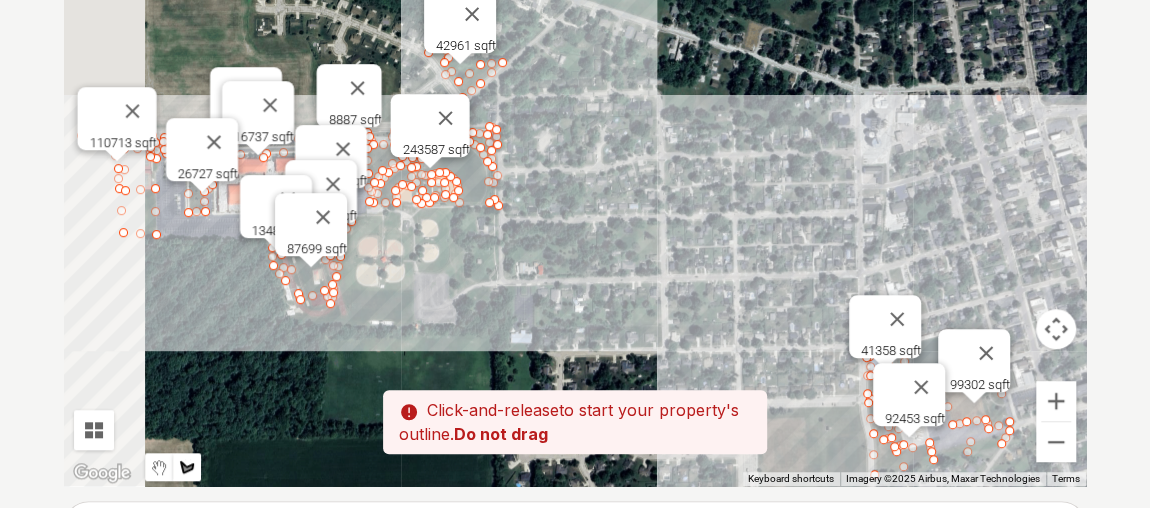 drag, startPoint x: 351, startPoint y: 144, endPoint x: 719, endPoint y: 343, distance: 418.3599 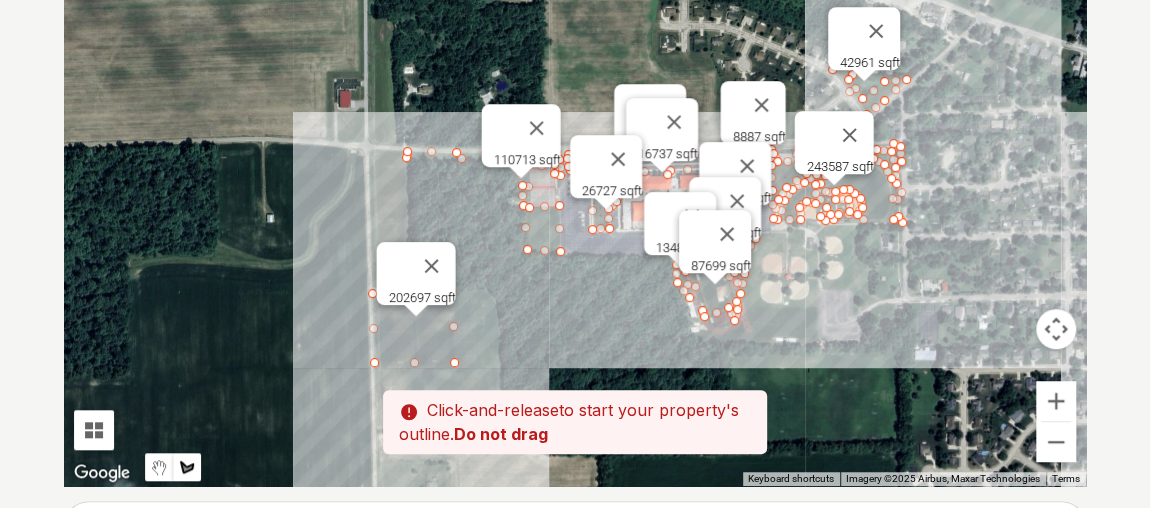 drag, startPoint x: 395, startPoint y: 224, endPoint x: 847, endPoint y: 234, distance: 452.1106 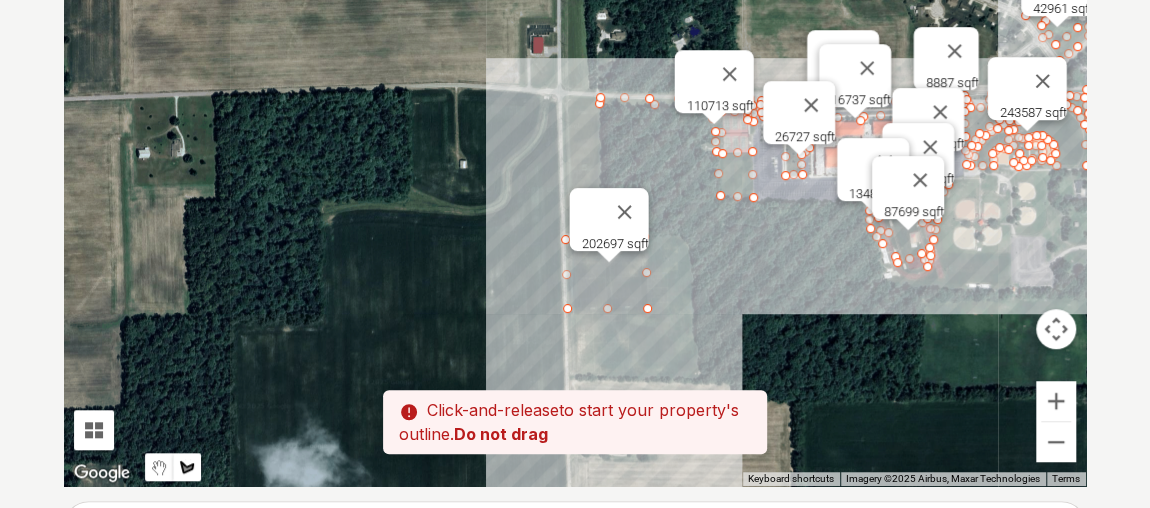 drag, startPoint x: 561, startPoint y: 279, endPoint x: 715, endPoint y: 233, distance: 160.72336 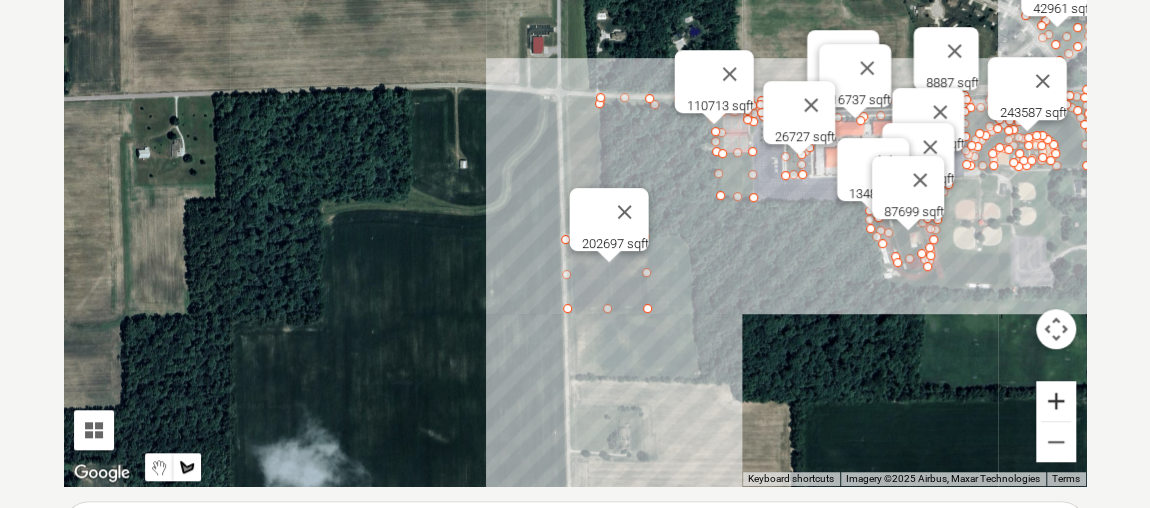 click at bounding box center [1056, 401] 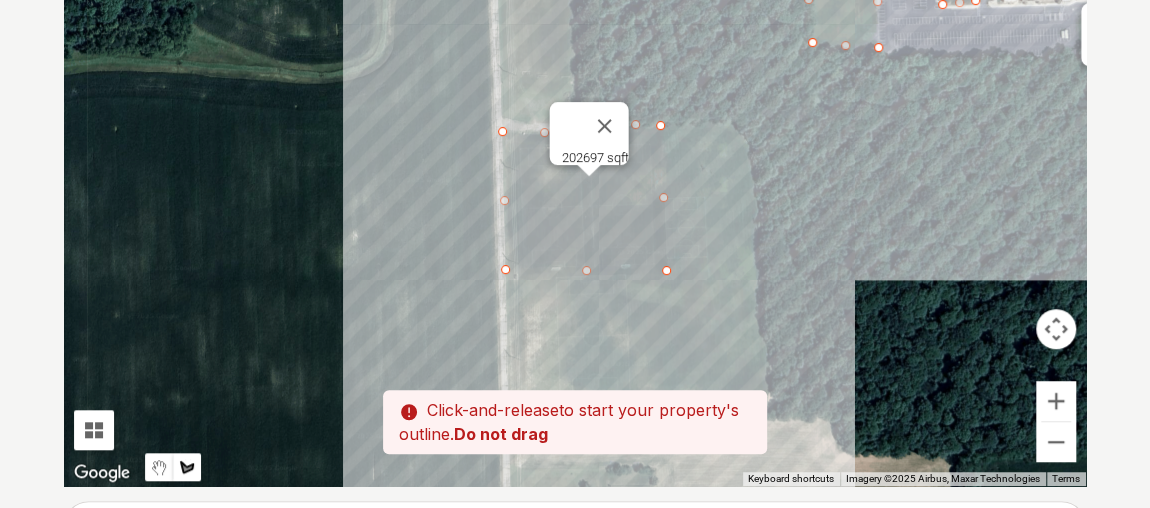 drag, startPoint x: 775, startPoint y: 384, endPoint x: 721, endPoint y: 218, distance: 174.56232 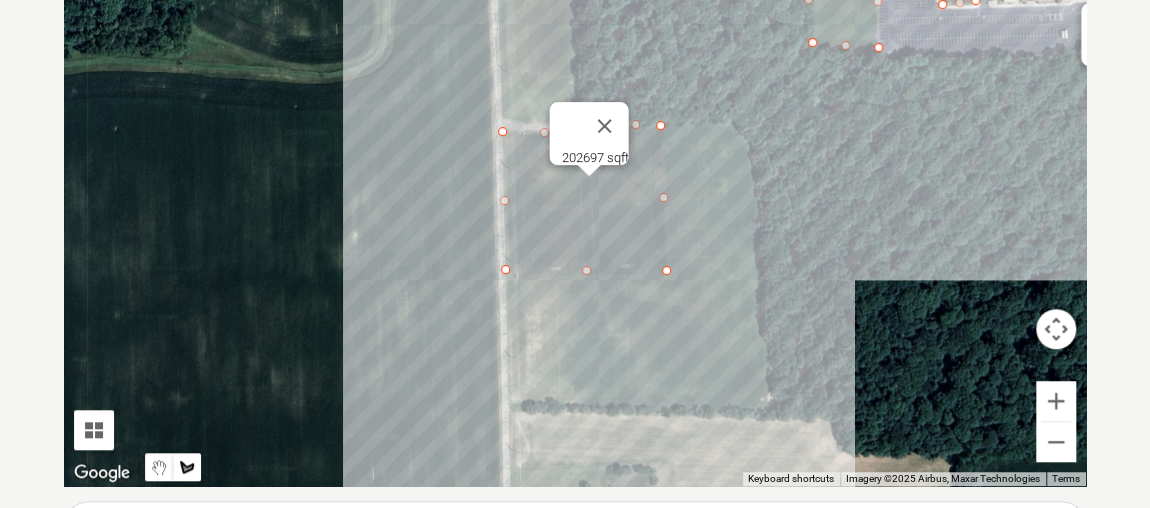 click at bounding box center [575, 186] 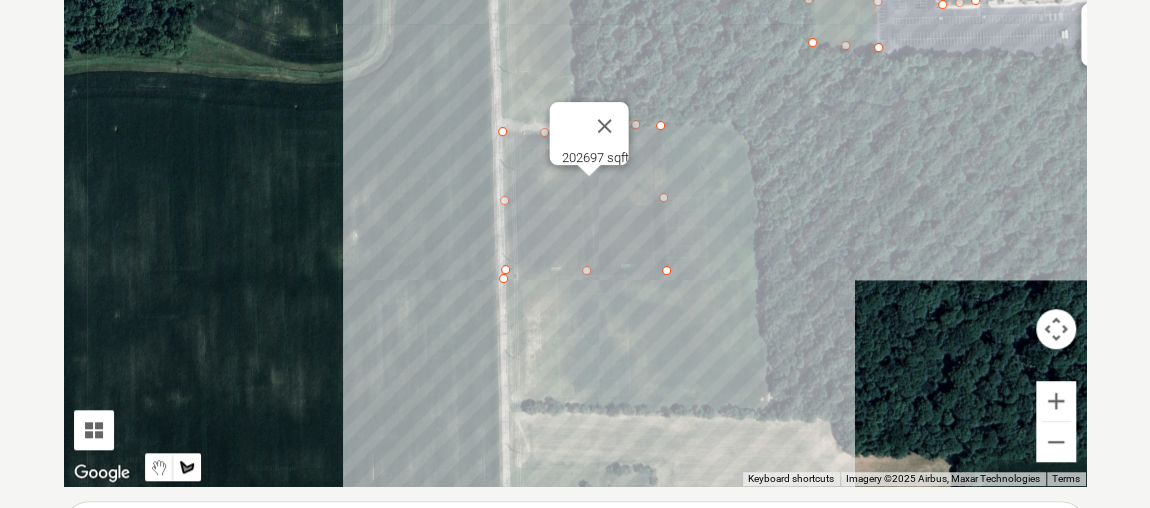 click at bounding box center (575, 186) 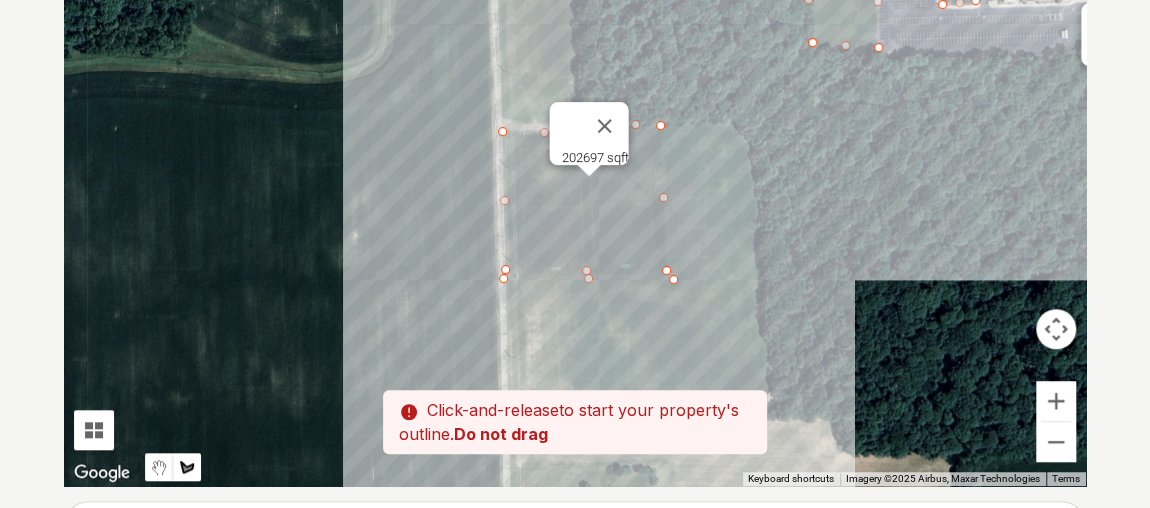 click at bounding box center [575, 186] 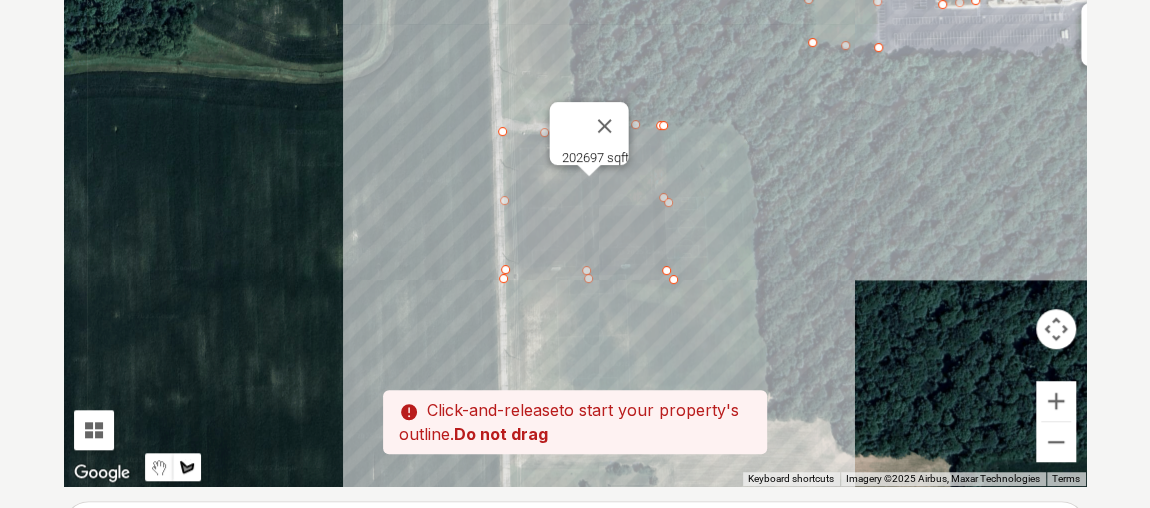 click at bounding box center [575, 186] 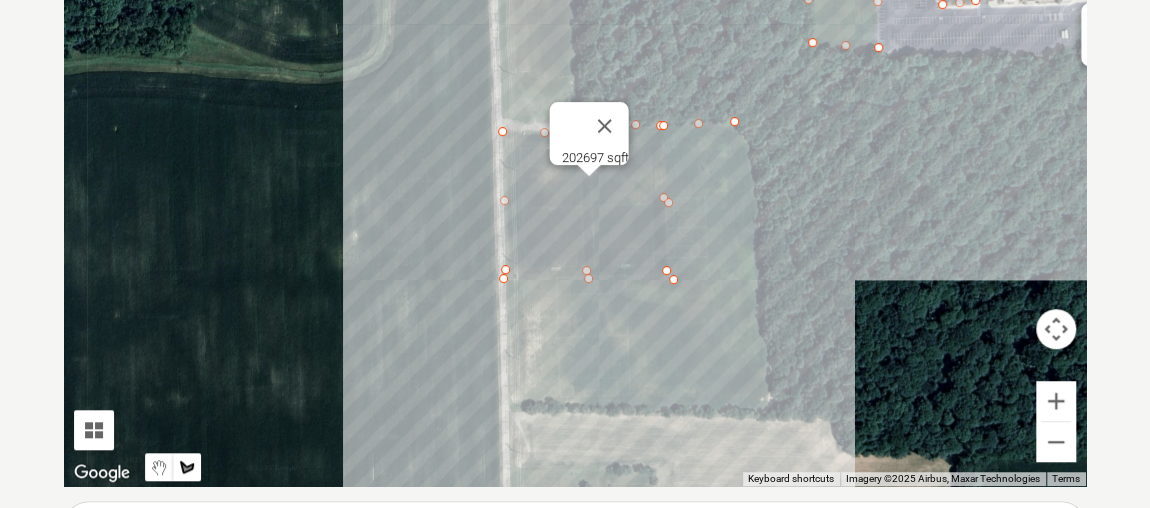 click at bounding box center (575, 186) 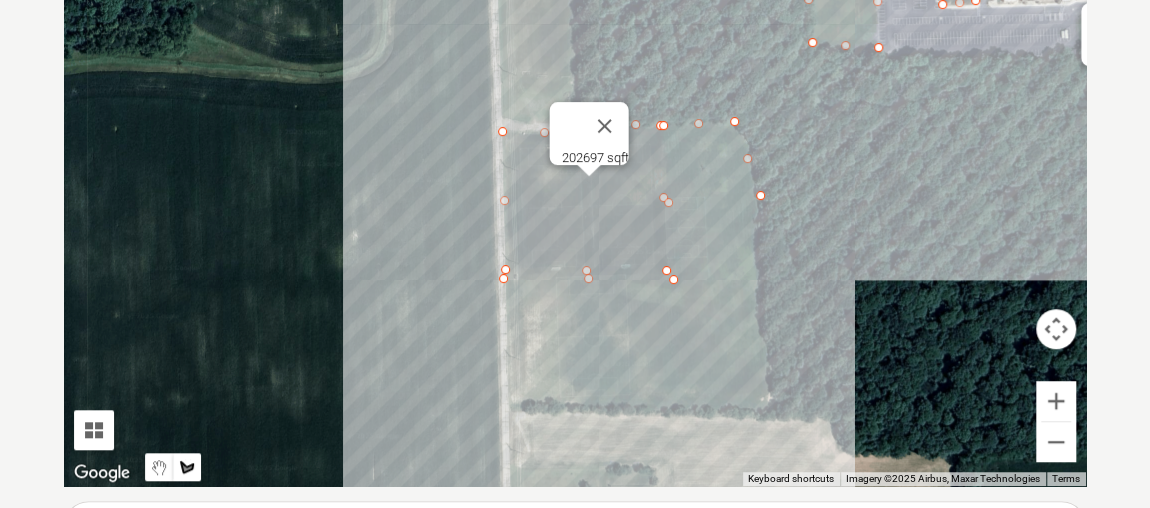 click at bounding box center (575, 186) 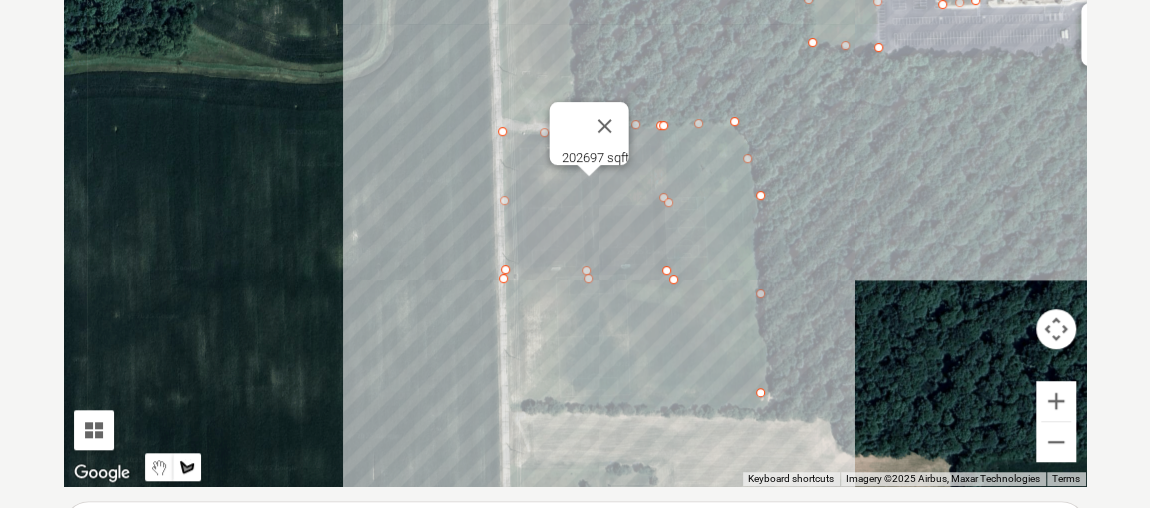 click at bounding box center (575, 186) 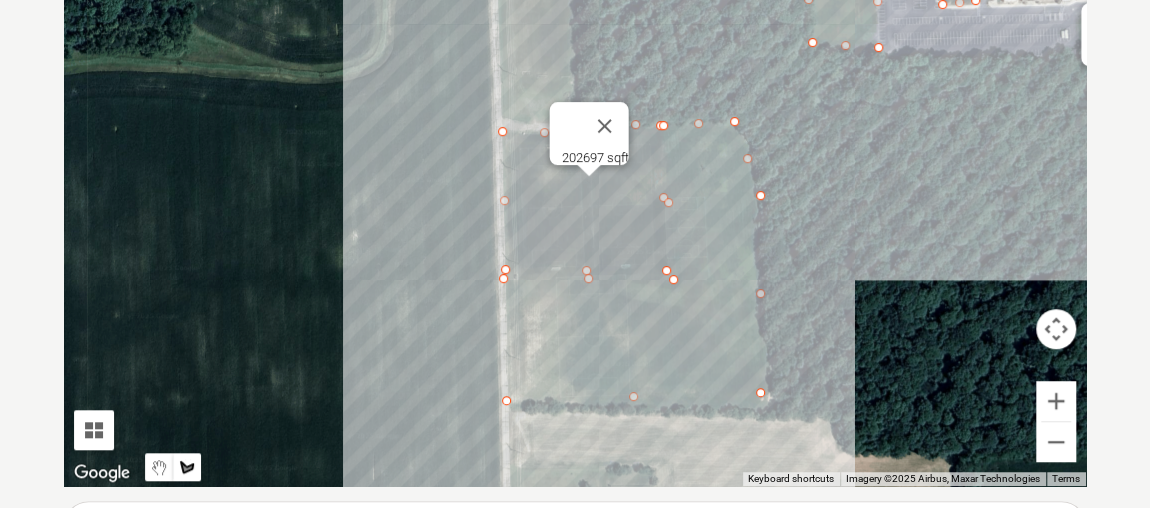 click at bounding box center [575, 186] 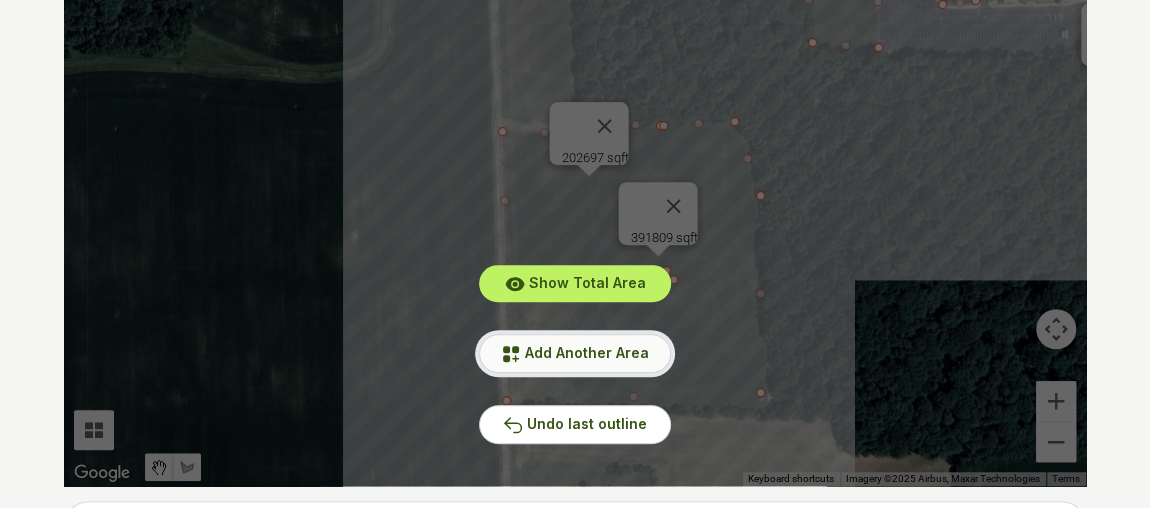 click on "Add Another Area" at bounding box center (587, 352) 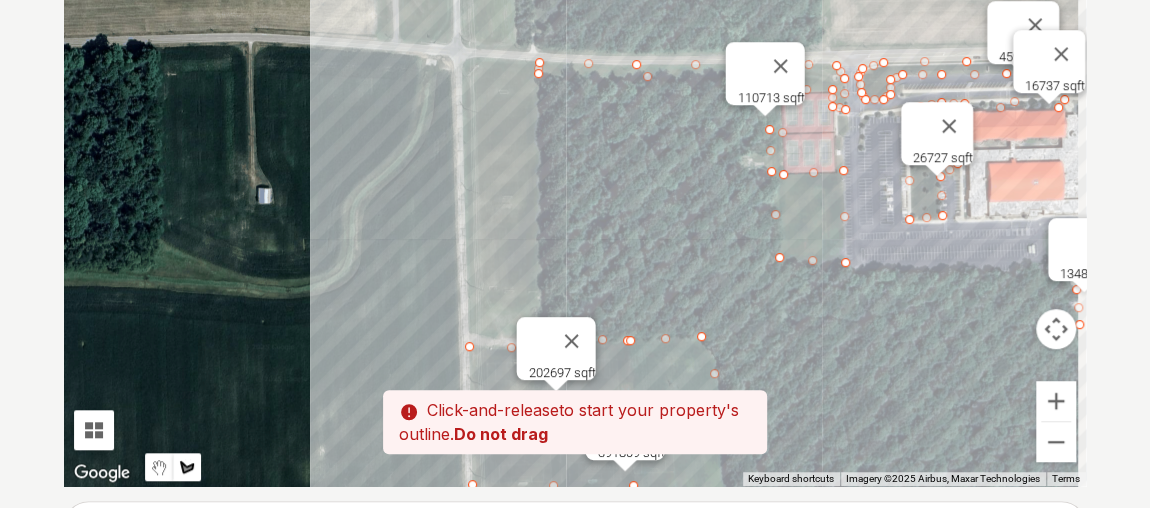 drag, startPoint x: 441, startPoint y: 288, endPoint x: 430, endPoint y: 367, distance: 79.762146 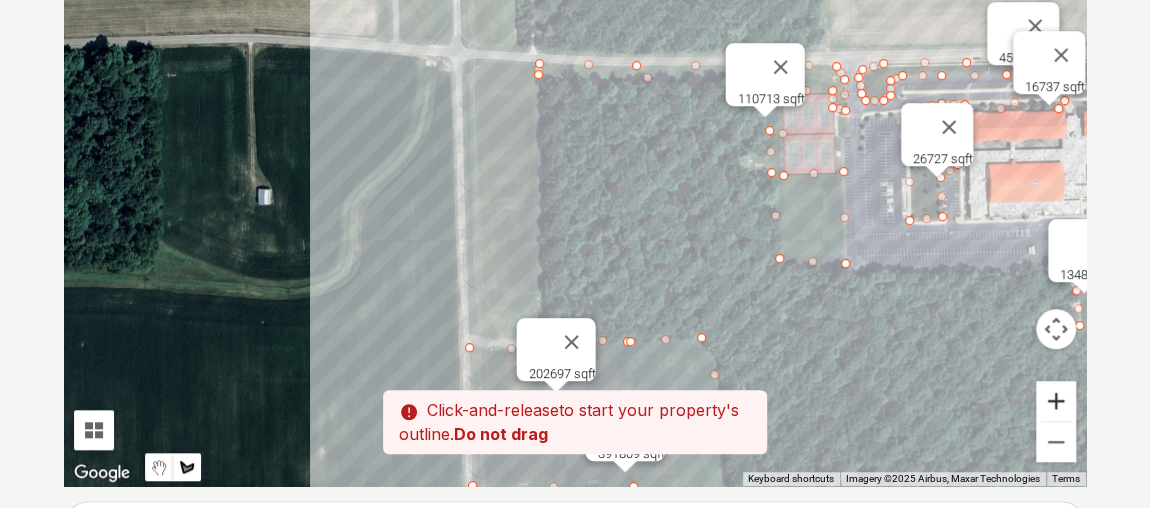 click at bounding box center (1056, 401) 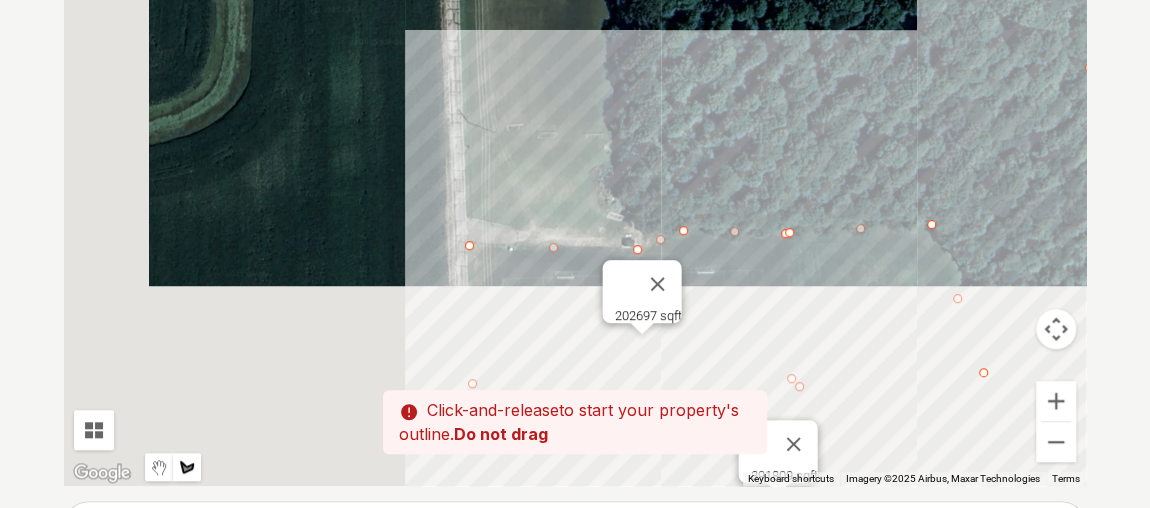 drag, startPoint x: 547, startPoint y: 348, endPoint x: 653, endPoint y: 73, distance: 294.7219 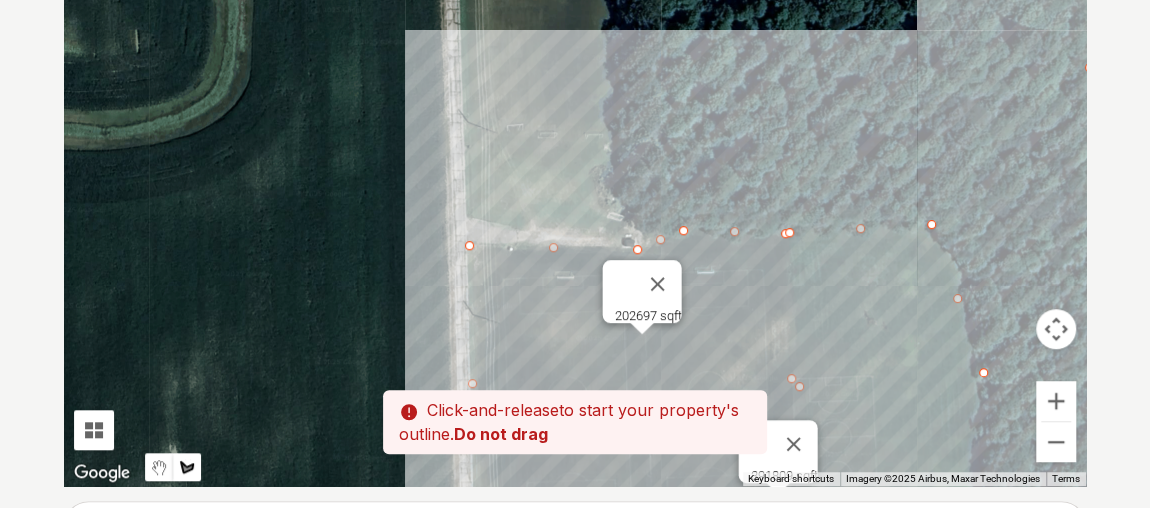 click at bounding box center (575, 186) 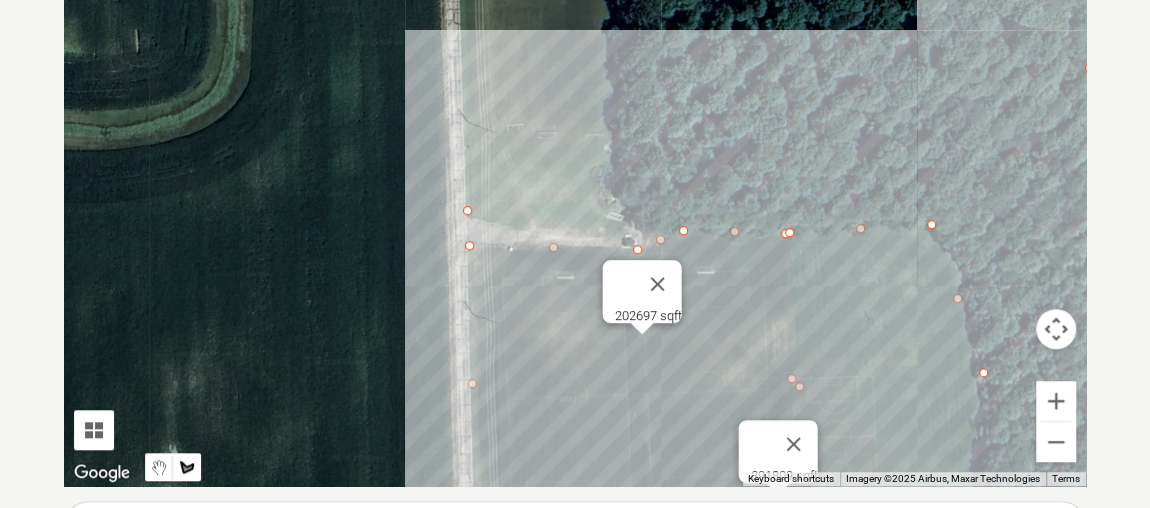 click at bounding box center [575, 186] 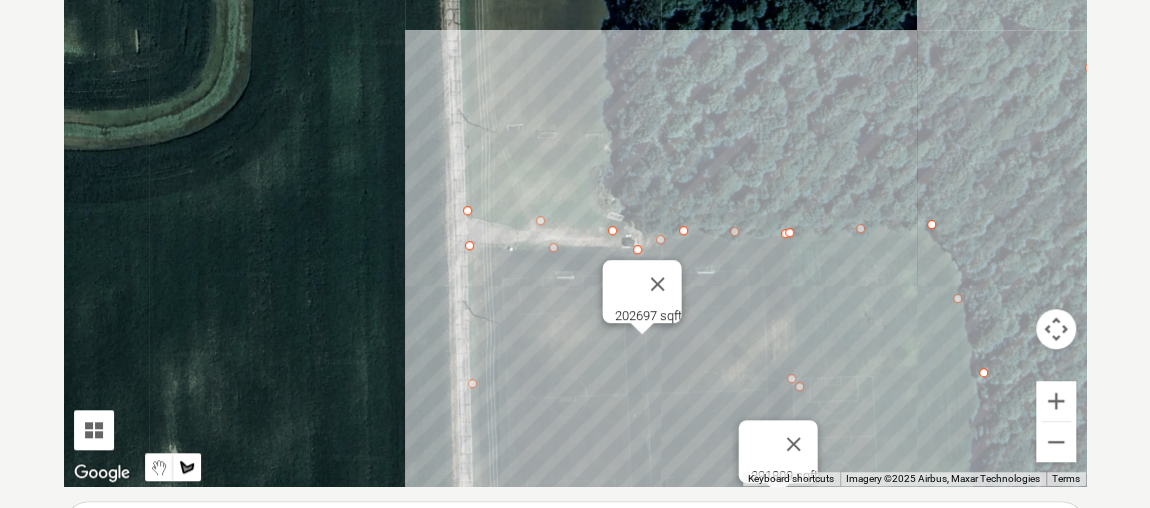 click at bounding box center (575, 186) 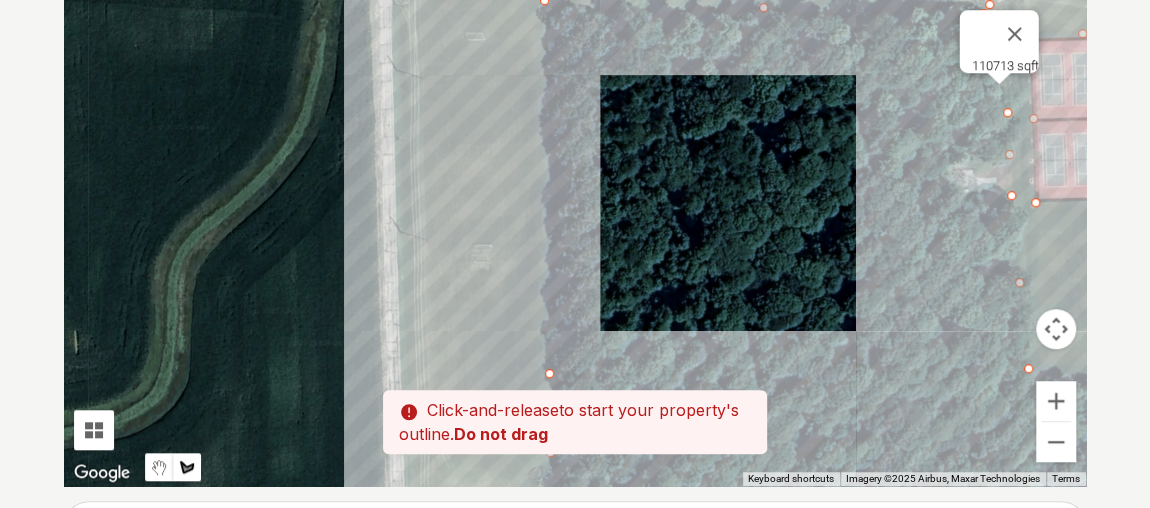 drag, startPoint x: 633, startPoint y: 40, endPoint x: 567, endPoint y: 374, distance: 340.45853 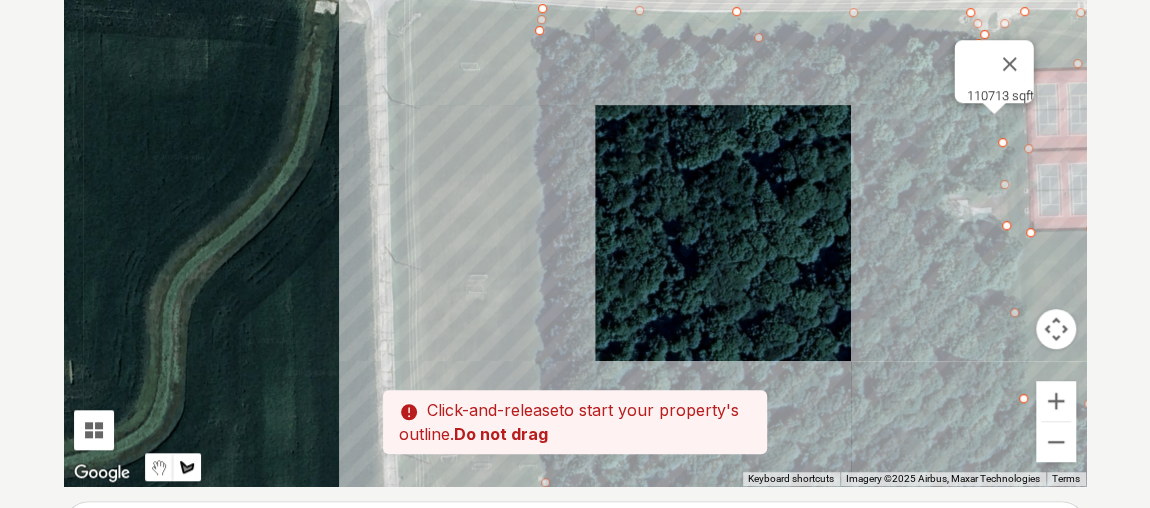 click at bounding box center (575, 186) 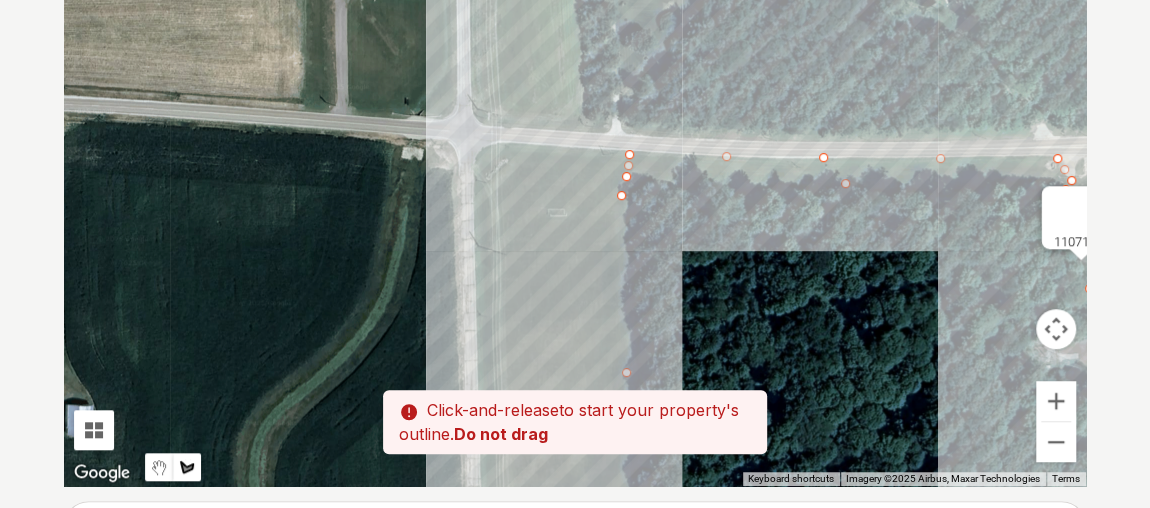 drag, startPoint x: 558, startPoint y: 68, endPoint x: 648, endPoint y: 222, distance: 178.3704 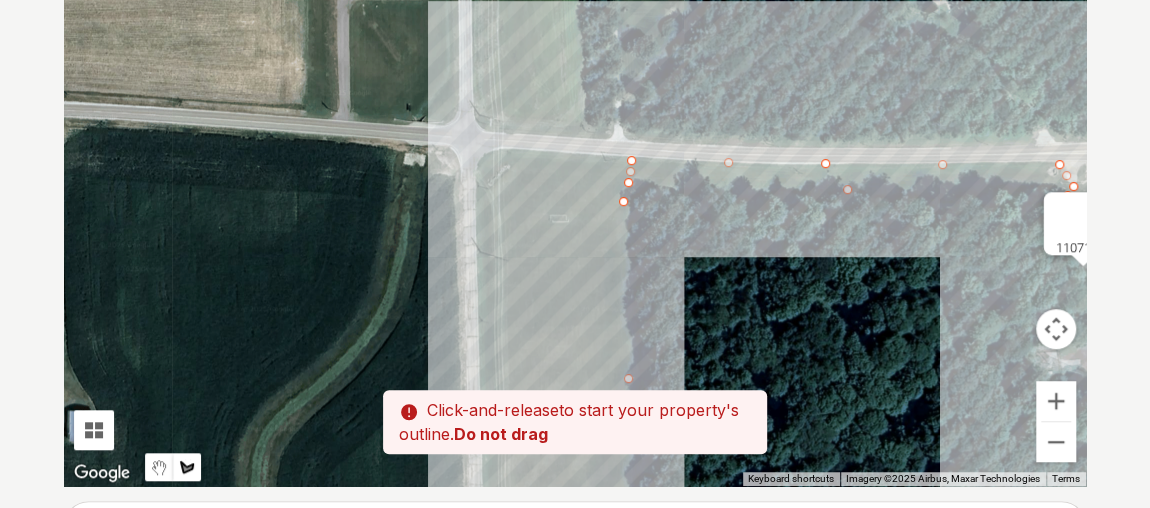 click at bounding box center (575, 186) 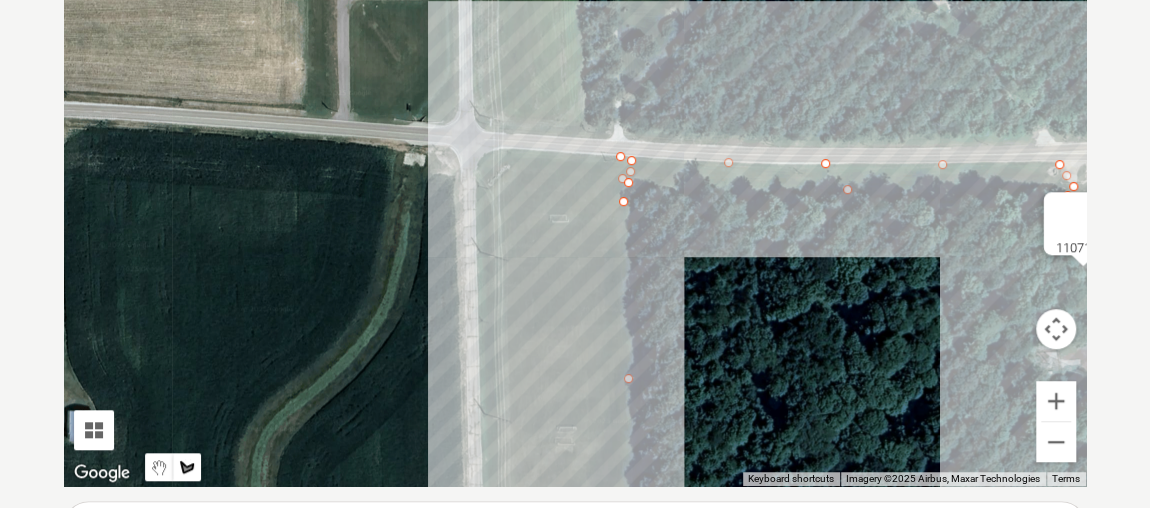 click at bounding box center (575, 186) 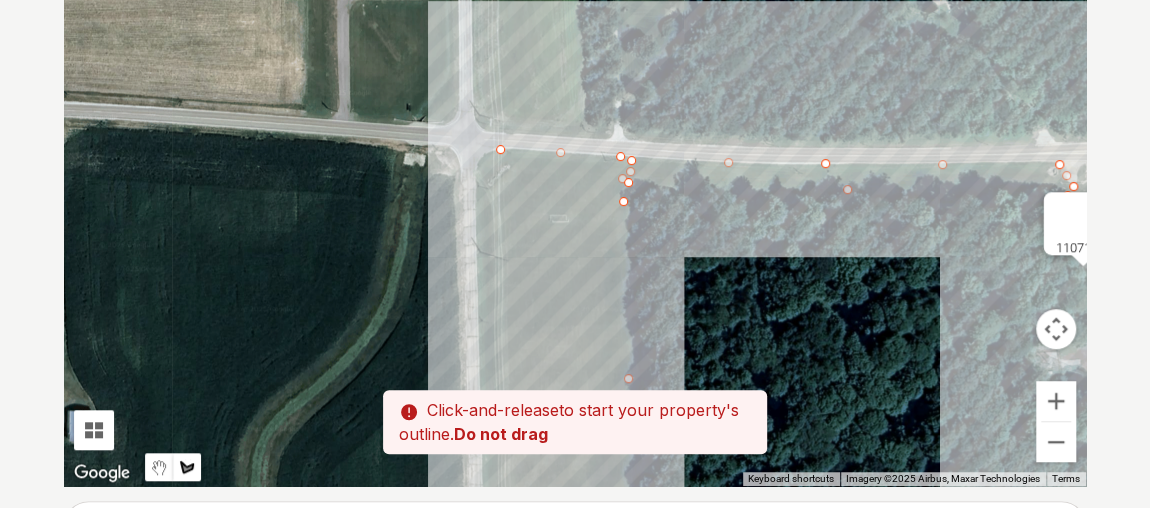 click at bounding box center (575, 186) 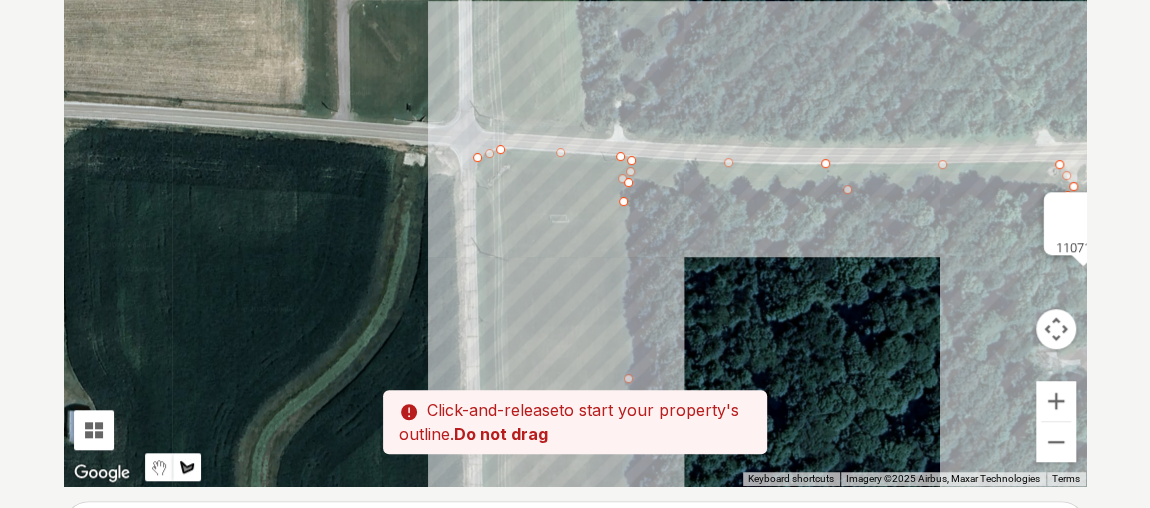 click at bounding box center (575, 186) 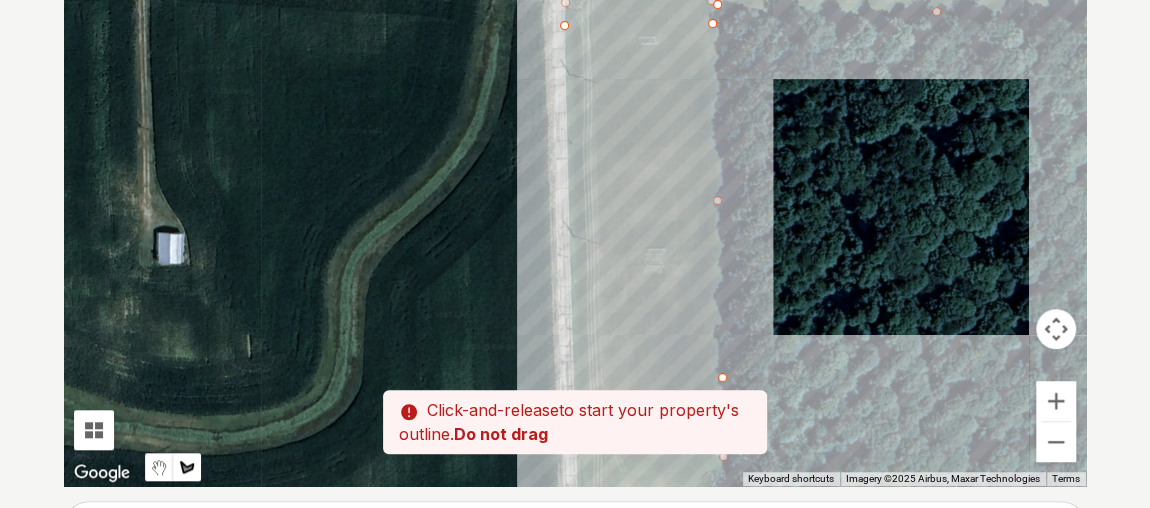drag, startPoint x: 504, startPoint y: 287, endPoint x: 606, endPoint y: 94, distance: 218.29567 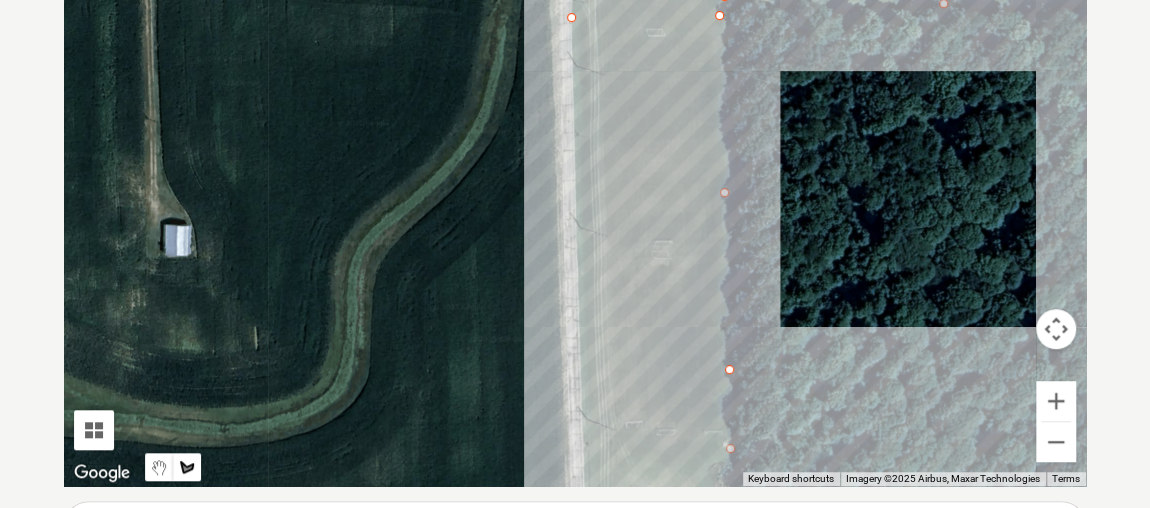 click at bounding box center (575, 186) 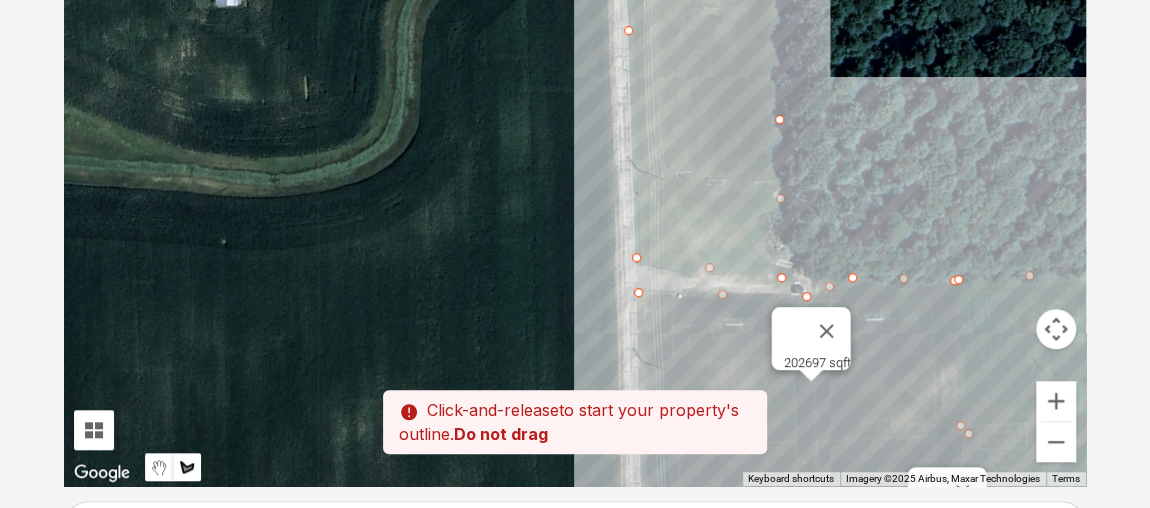 drag, startPoint x: 586, startPoint y: 355, endPoint x: 645, endPoint y: 62, distance: 298.88126 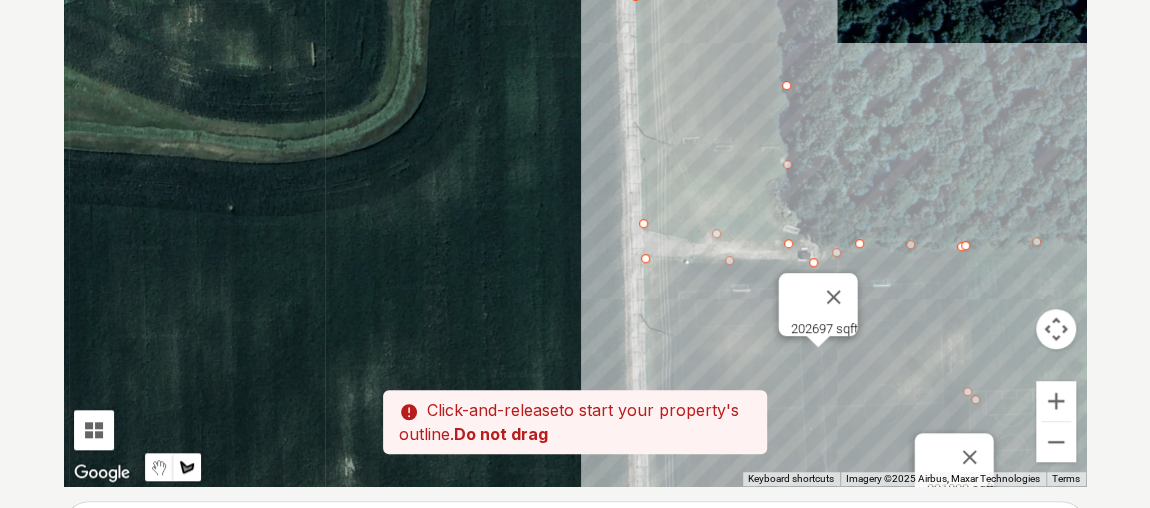 click at bounding box center (575, 186) 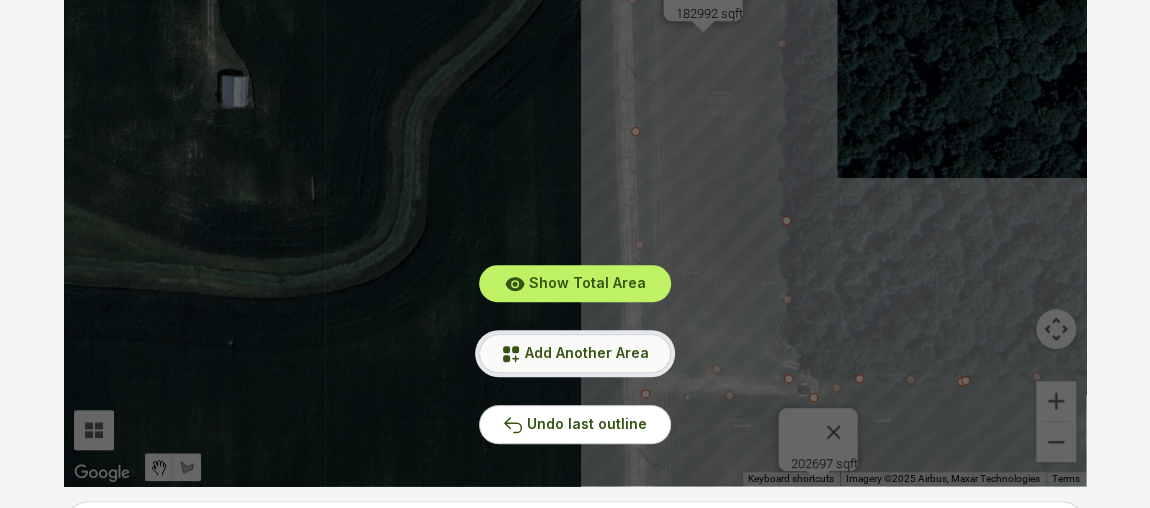 click on "Add Another Area" at bounding box center [587, 352] 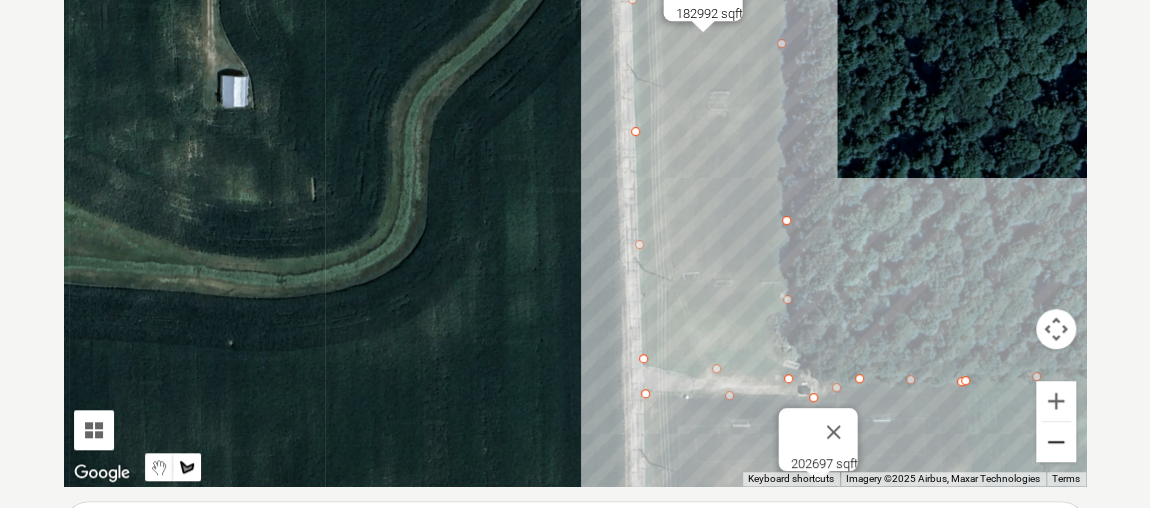 click at bounding box center [1056, 442] 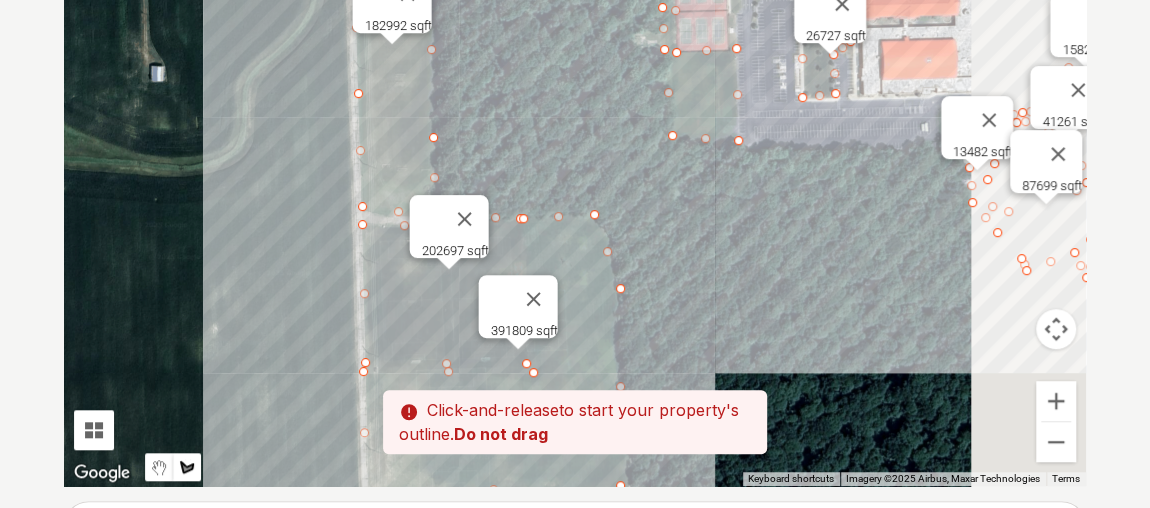 drag, startPoint x: 969, startPoint y: 270, endPoint x: 719, endPoint y: 207, distance: 257.81583 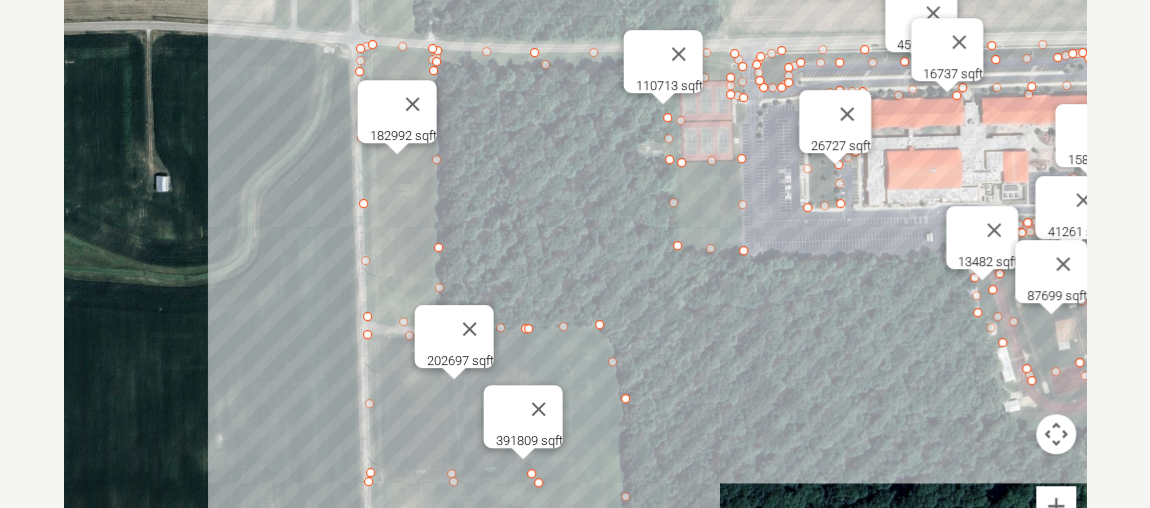 scroll, scrollTop: 443, scrollLeft: 0, axis: vertical 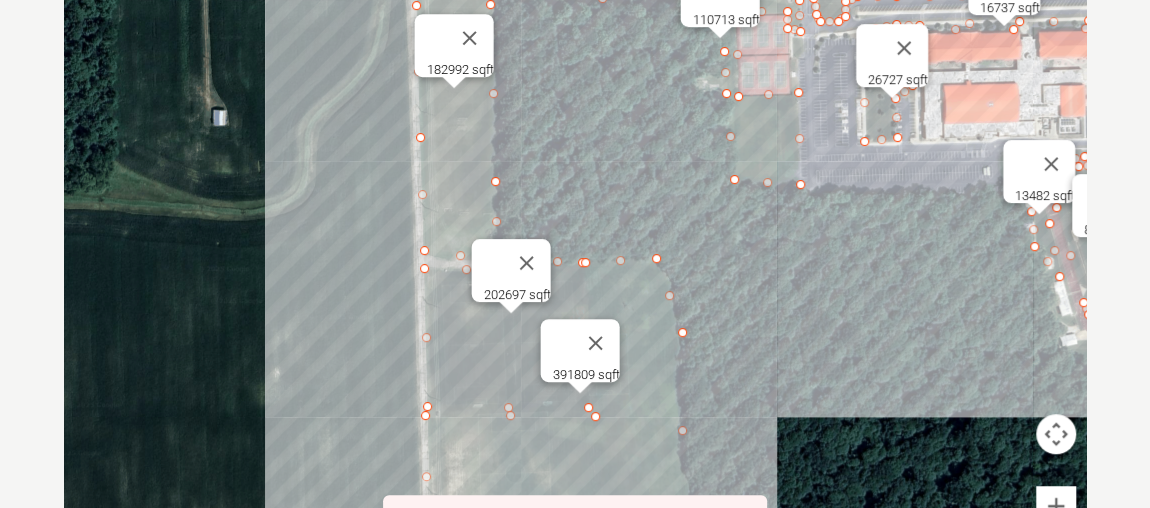 drag, startPoint x: 730, startPoint y: 418, endPoint x: 789, endPoint y: 349, distance: 90.78546 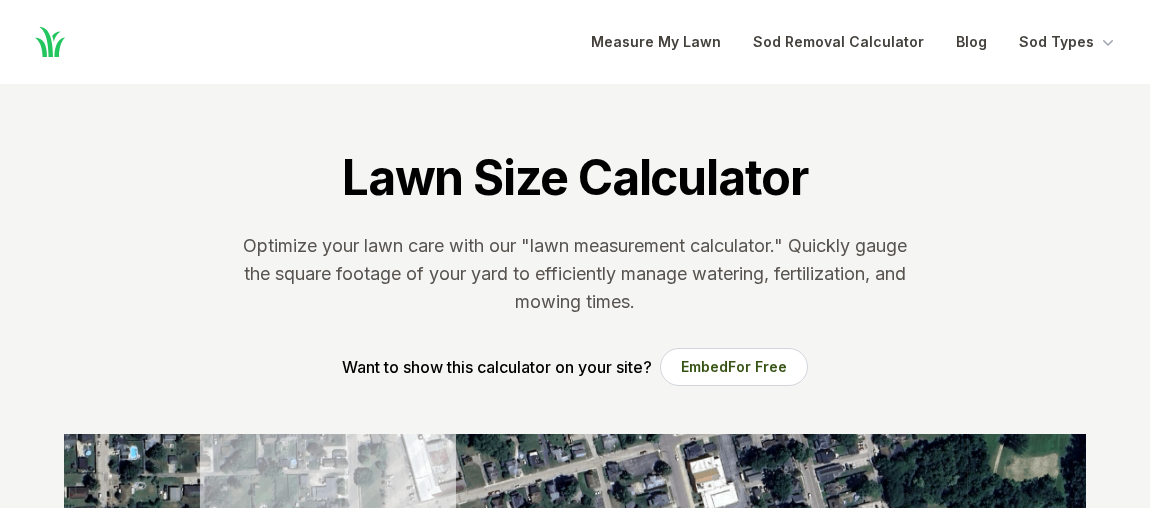 scroll, scrollTop: 443, scrollLeft: 0, axis: vertical 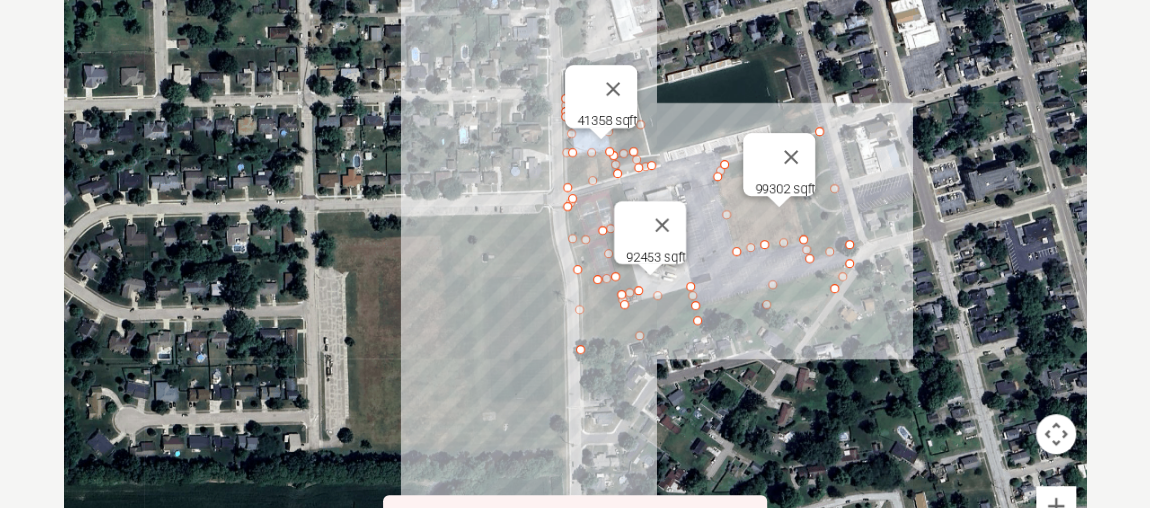 drag, startPoint x: 443, startPoint y: 182, endPoint x: 745, endPoint y: 172, distance: 302.16553 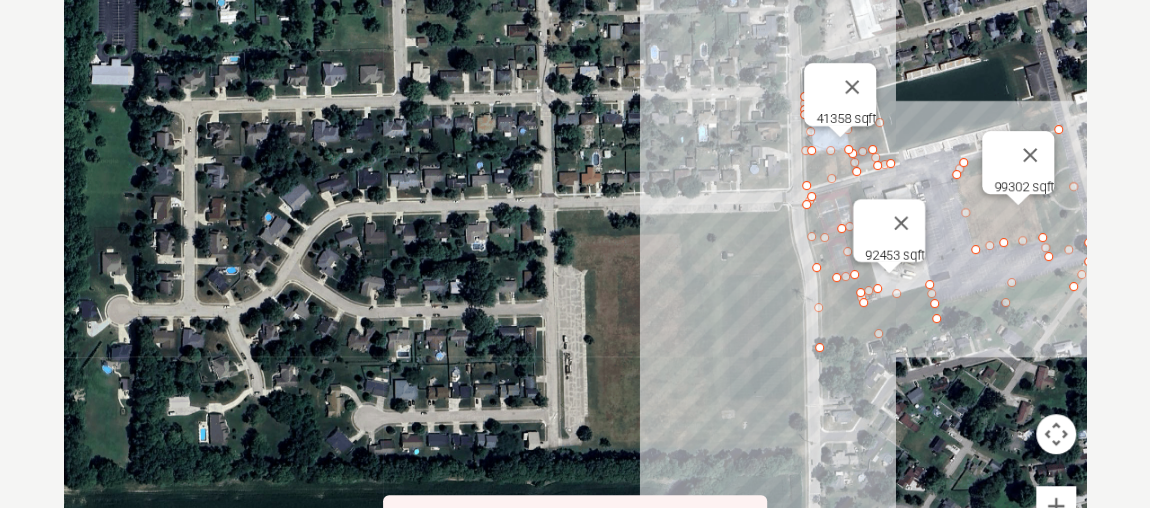 drag, startPoint x: 338, startPoint y: 209, endPoint x: 734, endPoint y: 199, distance: 396.12625 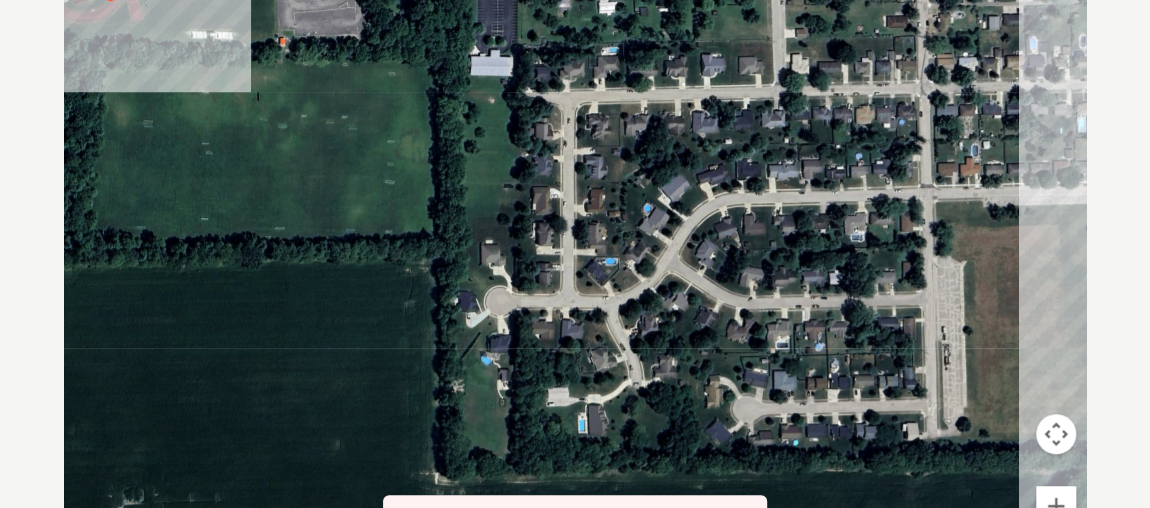 drag, startPoint x: 717, startPoint y: 222, endPoint x: 754, endPoint y: 240, distance: 41.14608 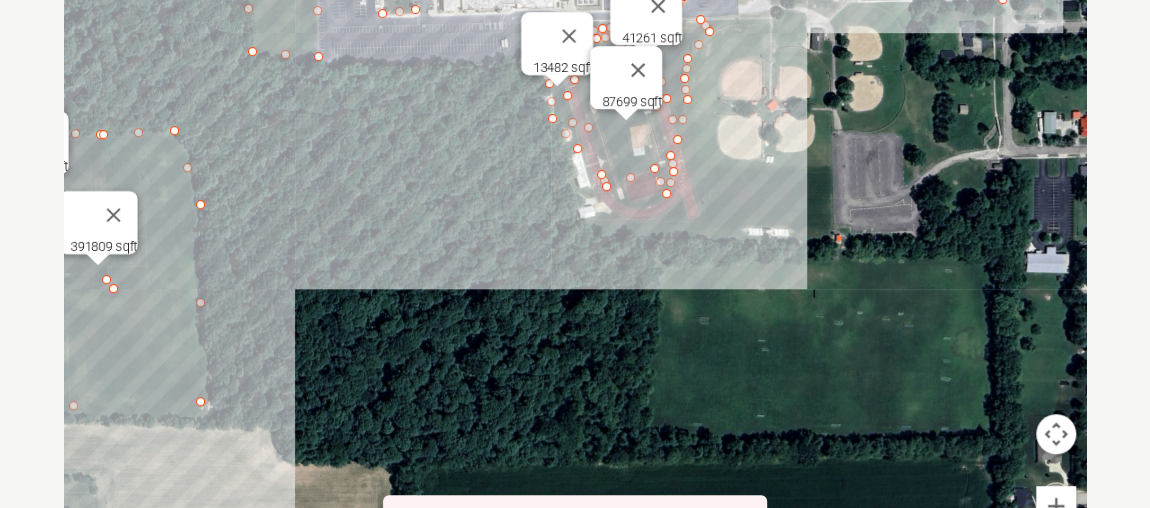 drag, startPoint x: 366, startPoint y: 111, endPoint x: 719, endPoint y: 250, distance: 379.38107 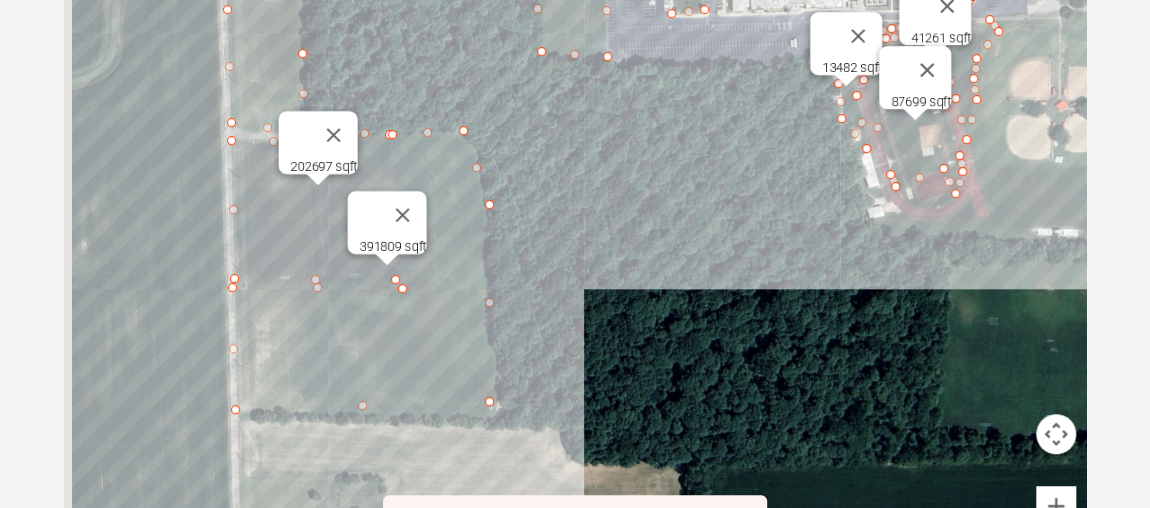 drag, startPoint x: 593, startPoint y: 206, endPoint x: 673, endPoint y: 211, distance: 80.1561 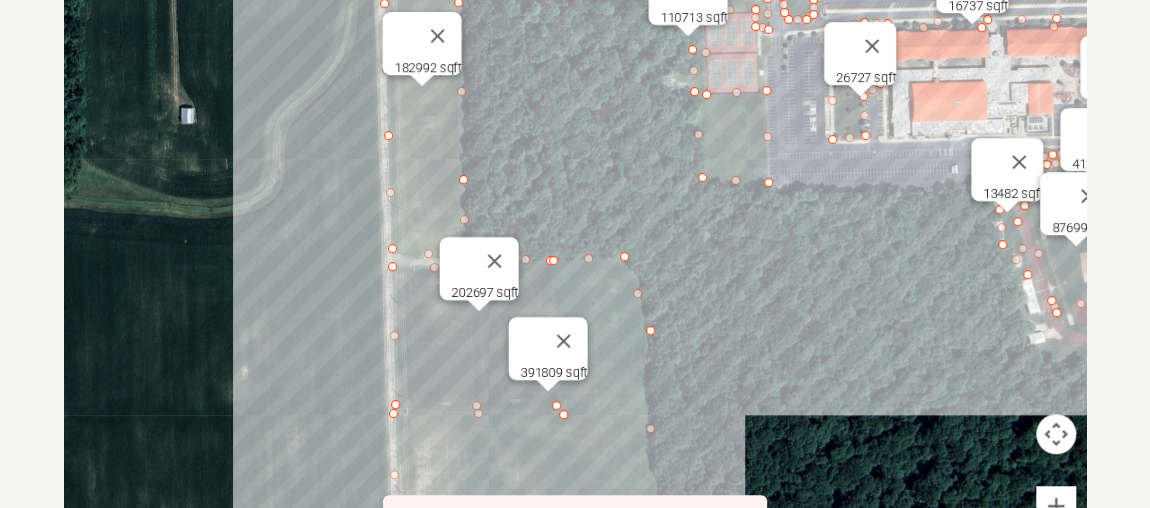 drag, startPoint x: 499, startPoint y: 109, endPoint x: 556, endPoint y: 165, distance: 79.9062 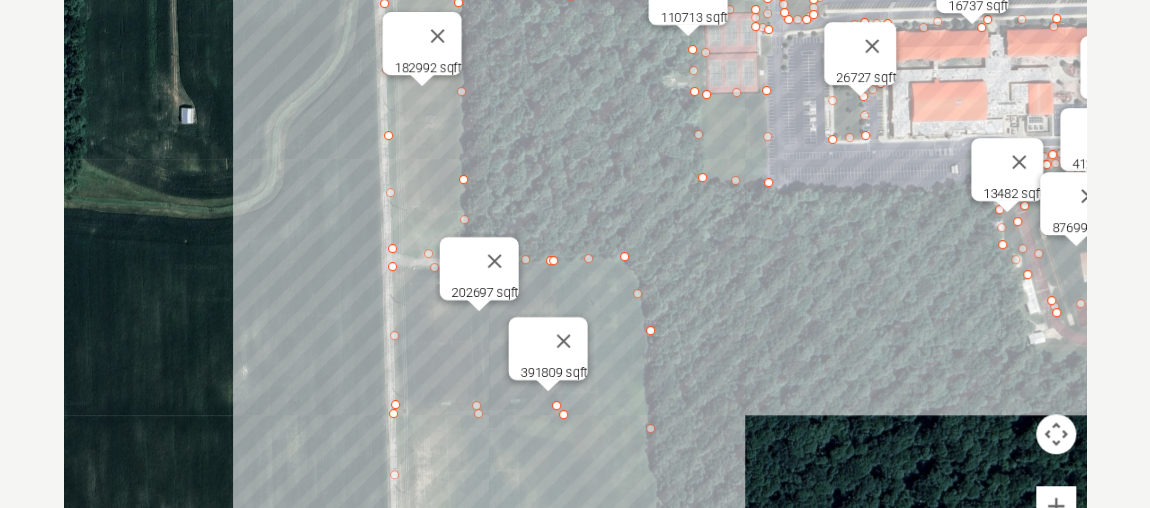 drag, startPoint x: 834, startPoint y: 364, endPoint x: 652, endPoint y: 76, distance: 340.68753 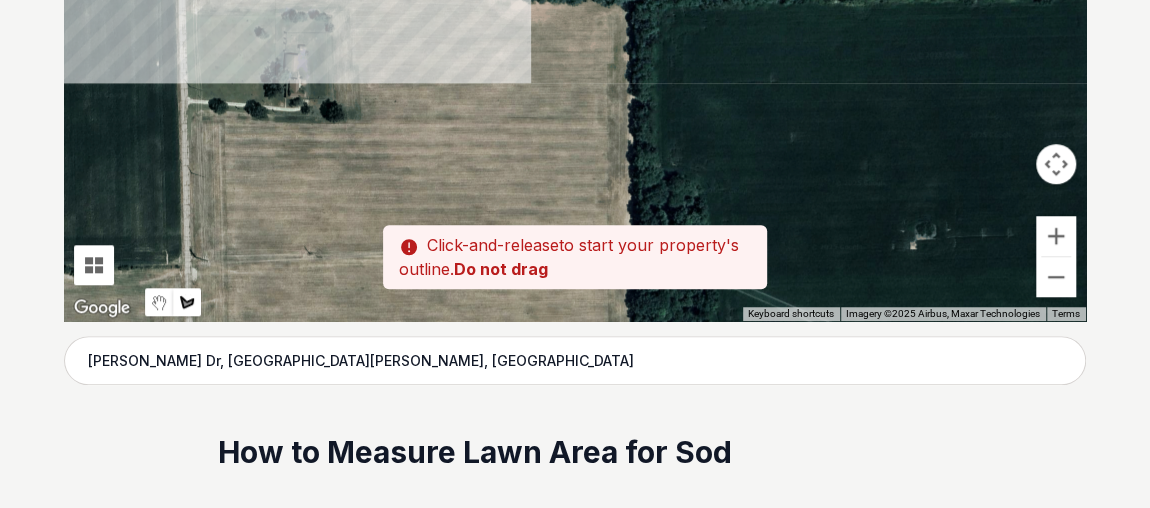 scroll, scrollTop: 739, scrollLeft: 0, axis: vertical 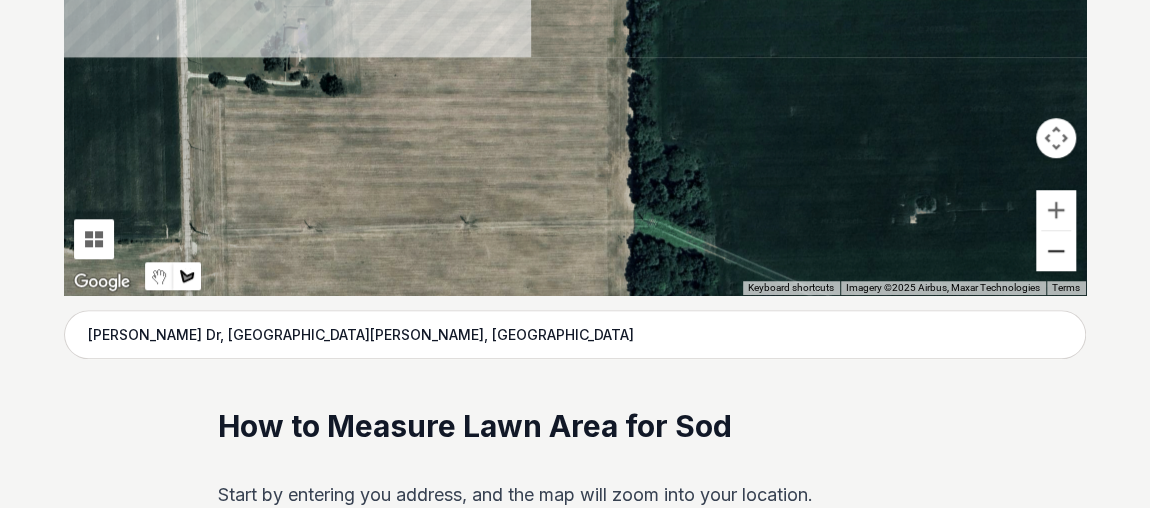 click at bounding box center [1056, 251] 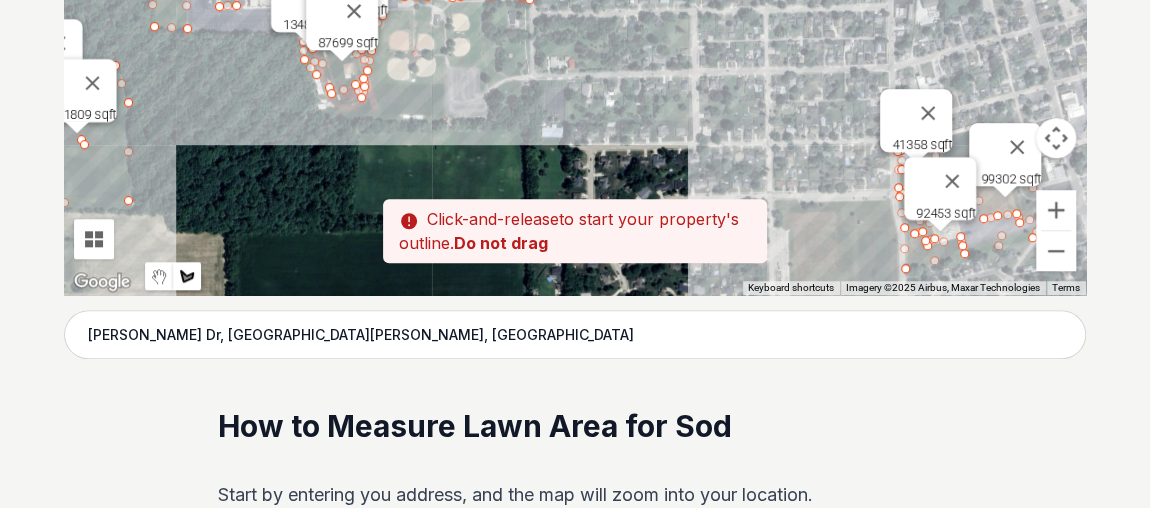 drag, startPoint x: 868, startPoint y: 50, endPoint x: 487, endPoint y: 301, distance: 456.24774 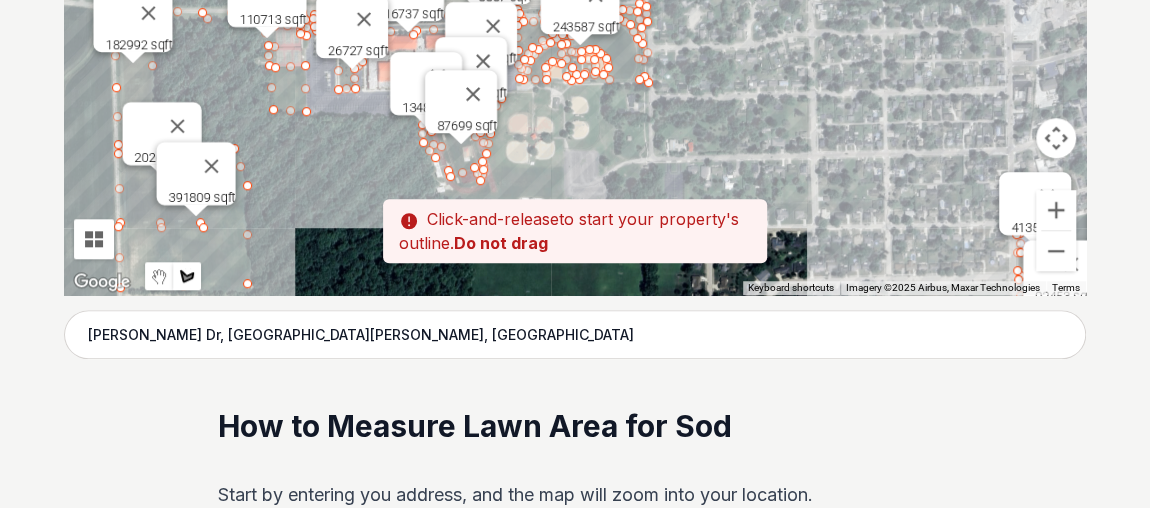 drag, startPoint x: 543, startPoint y: 122, endPoint x: 666, endPoint y: 214, distance: 153.60013 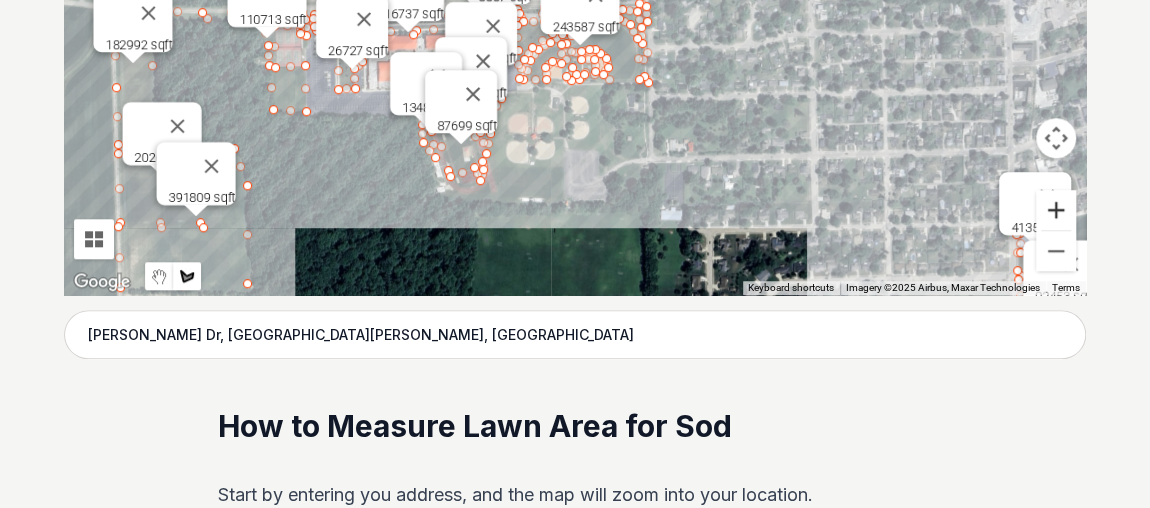 click at bounding box center (1056, 210) 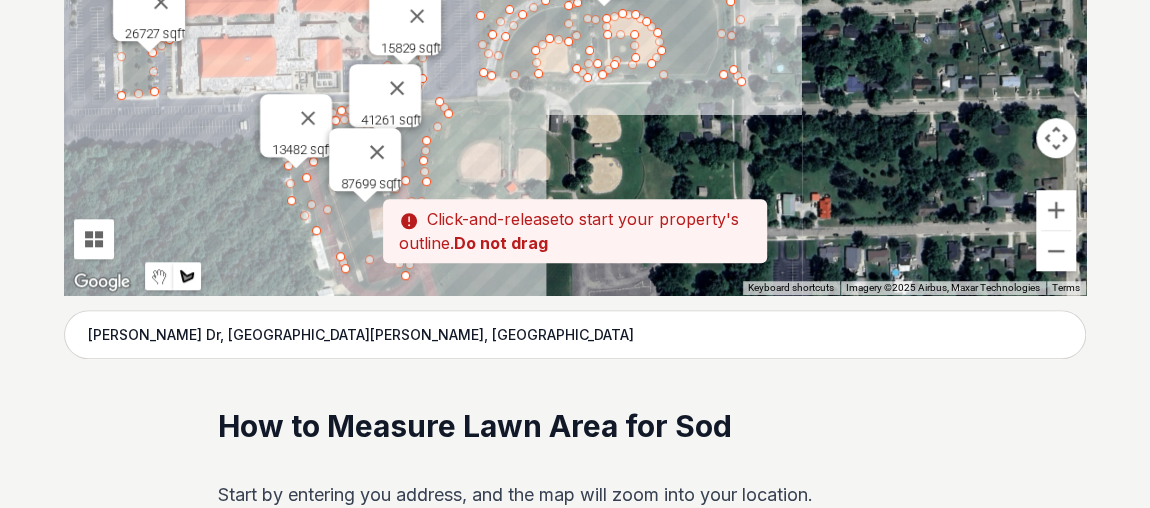 drag, startPoint x: 710, startPoint y: 231, endPoint x: 729, endPoint y: 134, distance: 98.84331 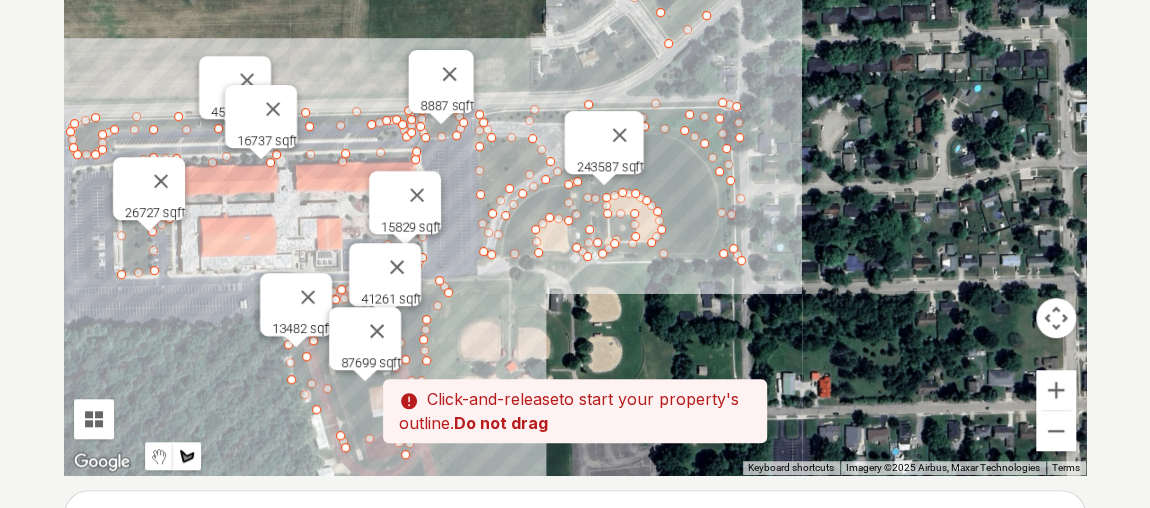 scroll, scrollTop: 495, scrollLeft: 0, axis: vertical 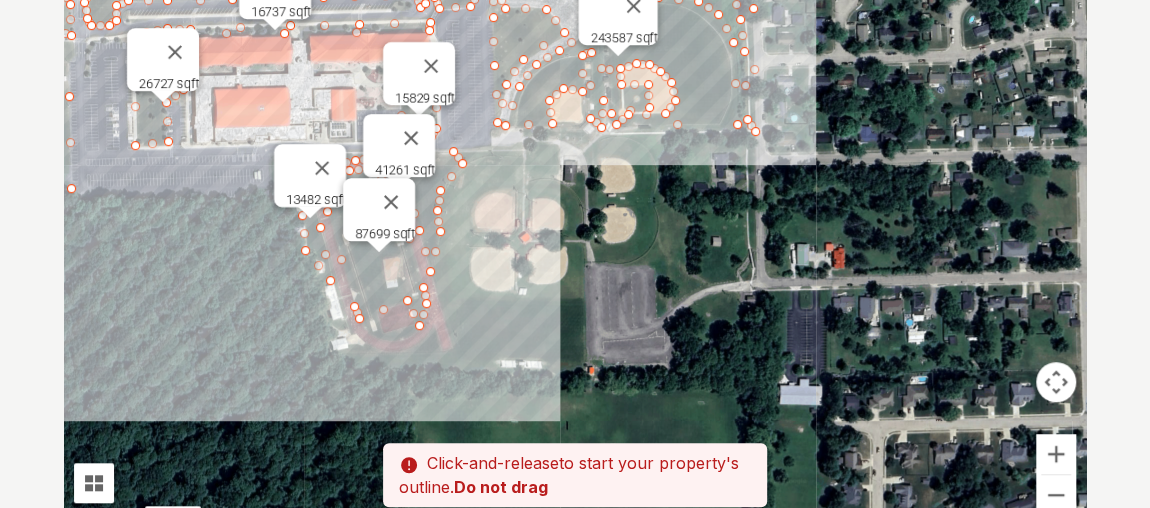 drag, startPoint x: 838, startPoint y: 338, endPoint x: 838, endPoint y: 151, distance: 187 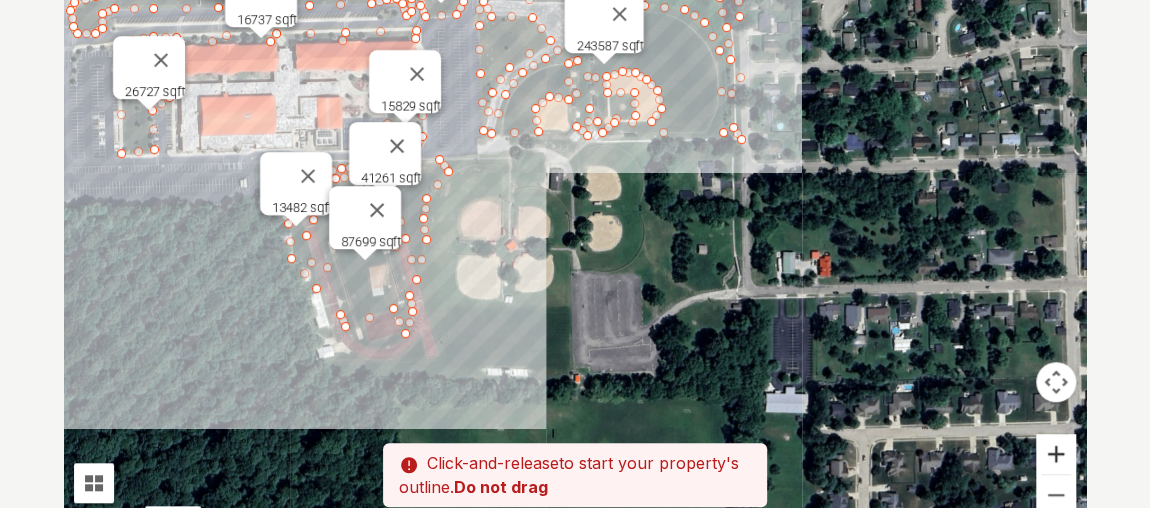 click at bounding box center (1056, 454) 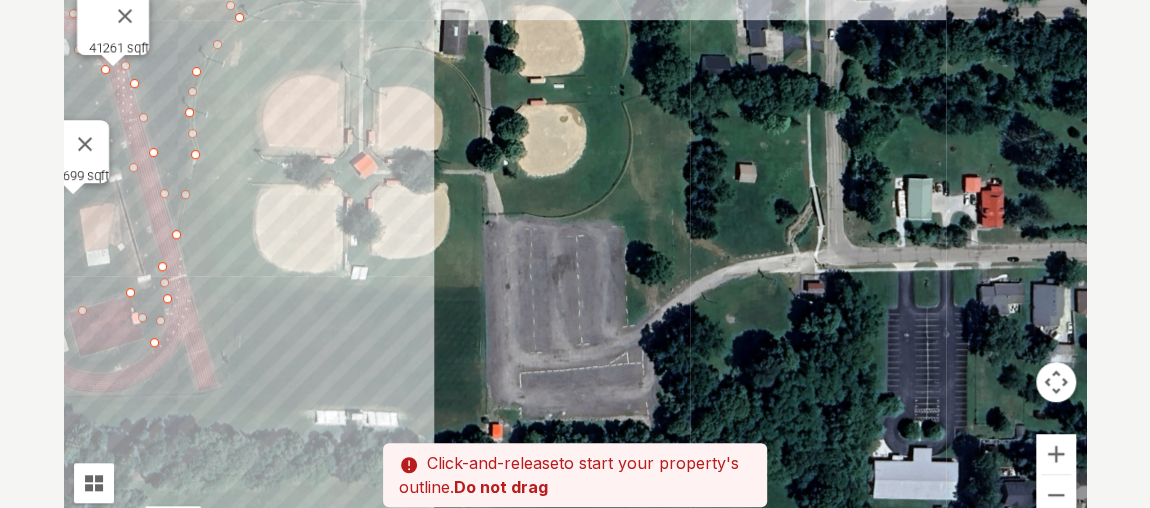 drag, startPoint x: 931, startPoint y: 343, endPoint x: 839, endPoint y: 242, distance: 136.6199 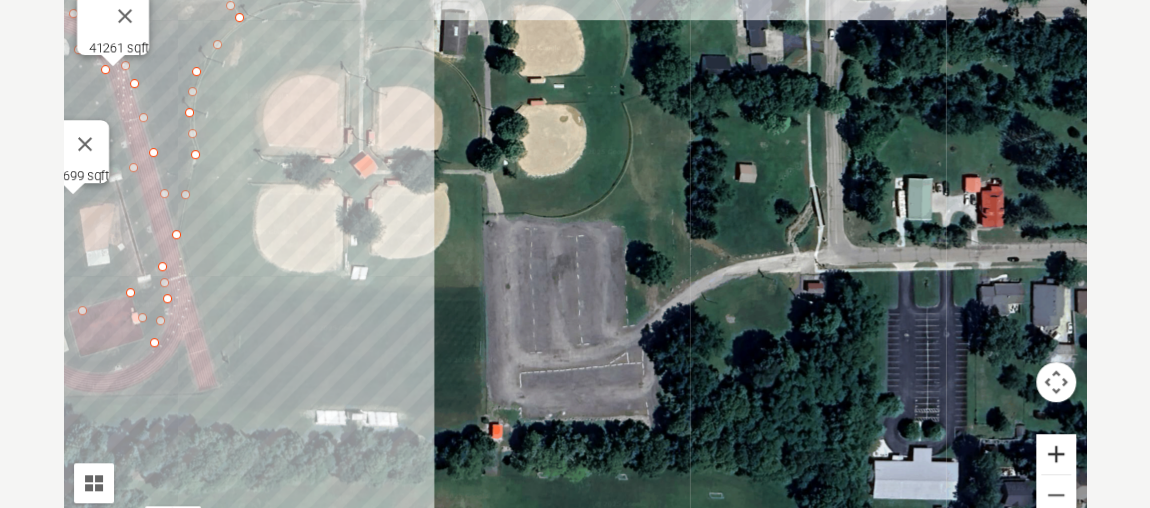 click at bounding box center [1056, 454] 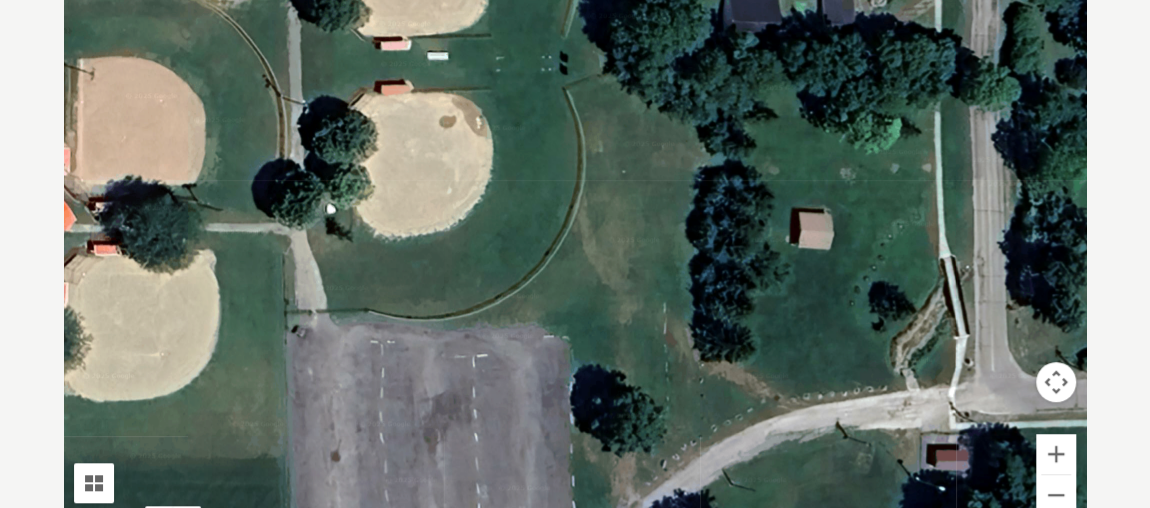 drag, startPoint x: 881, startPoint y: 417, endPoint x: 775, endPoint y: 518, distance: 146.4138 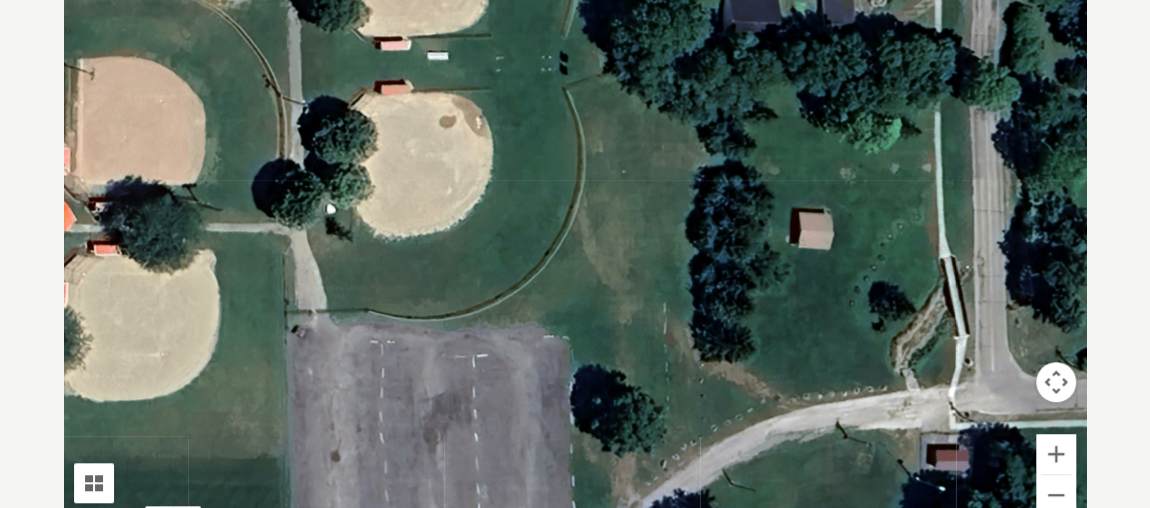 click at bounding box center (575, 239) 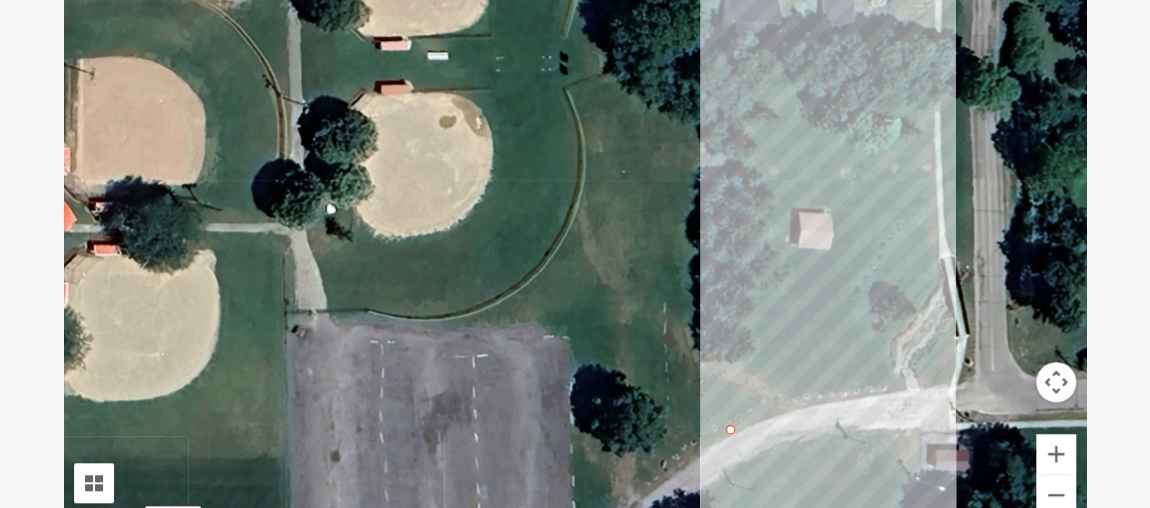 click at bounding box center [575, 239] 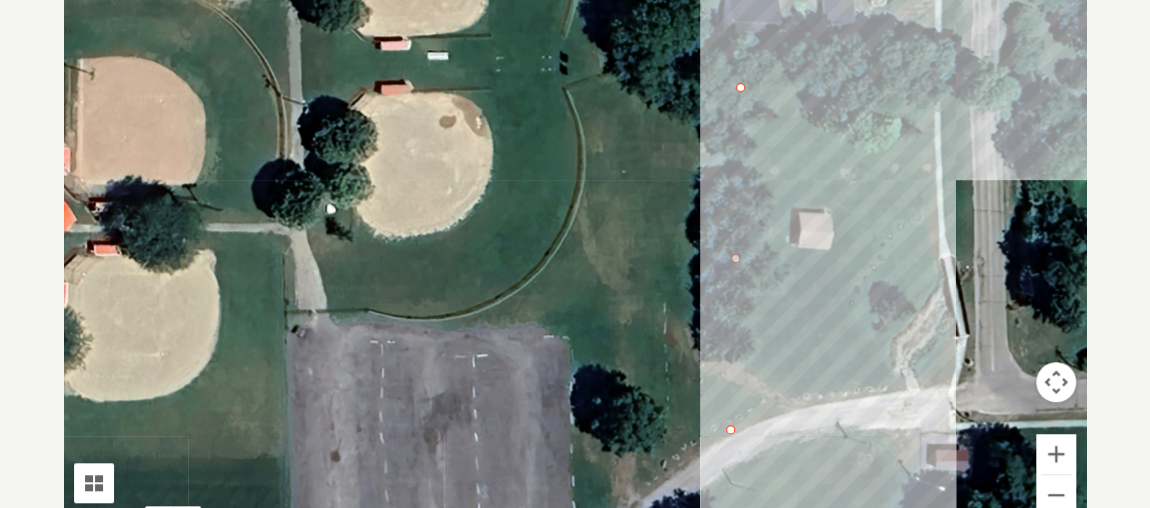 click at bounding box center (575, 239) 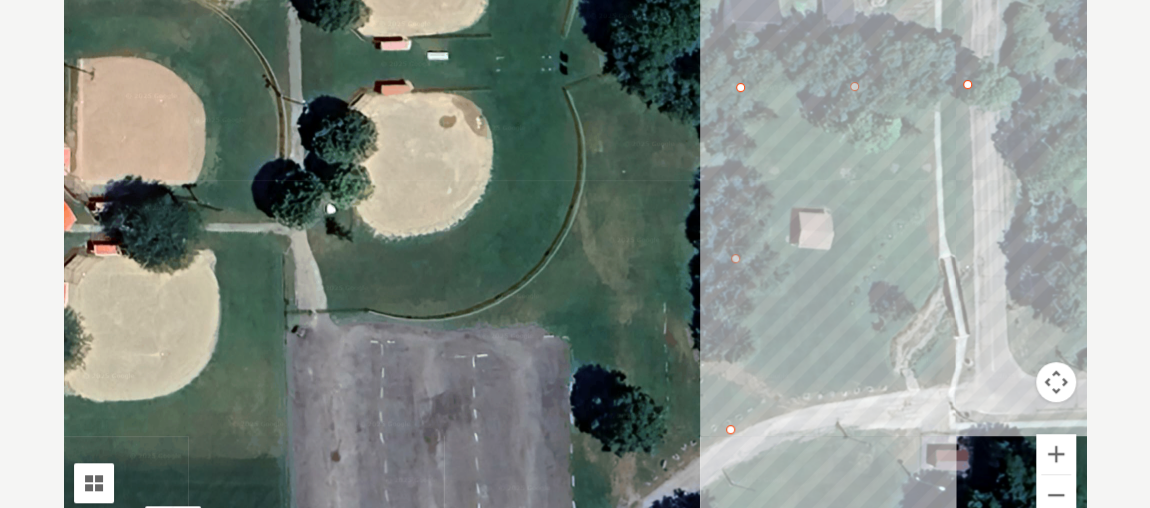 click at bounding box center [575, 239] 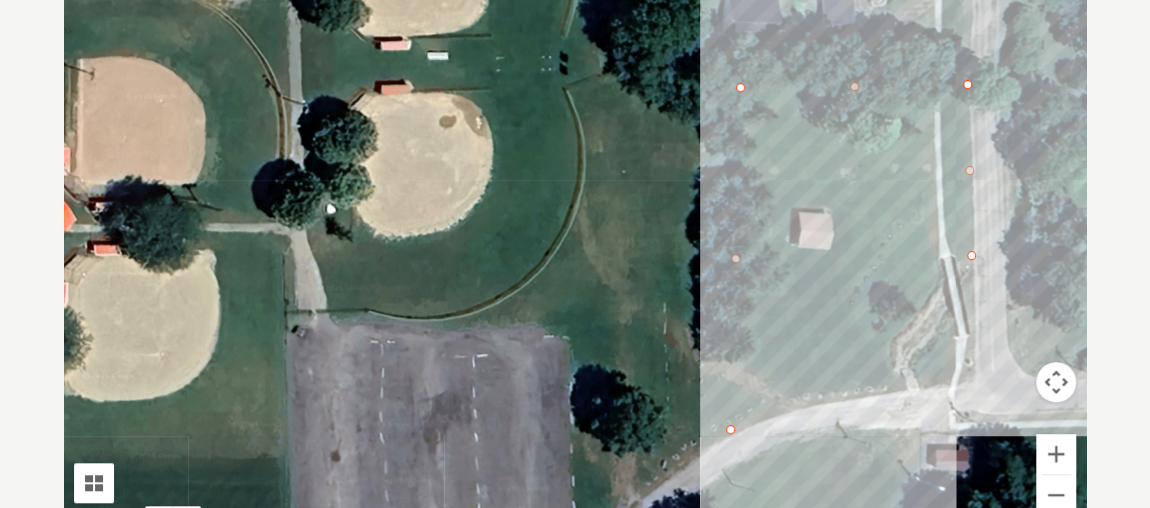 click at bounding box center [575, 239] 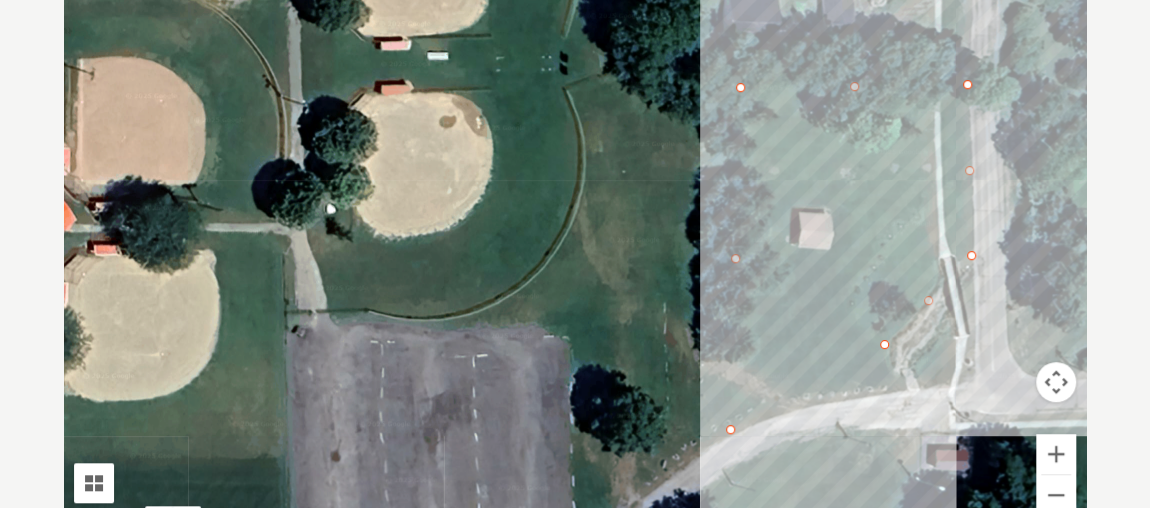 click at bounding box center [575, 239] 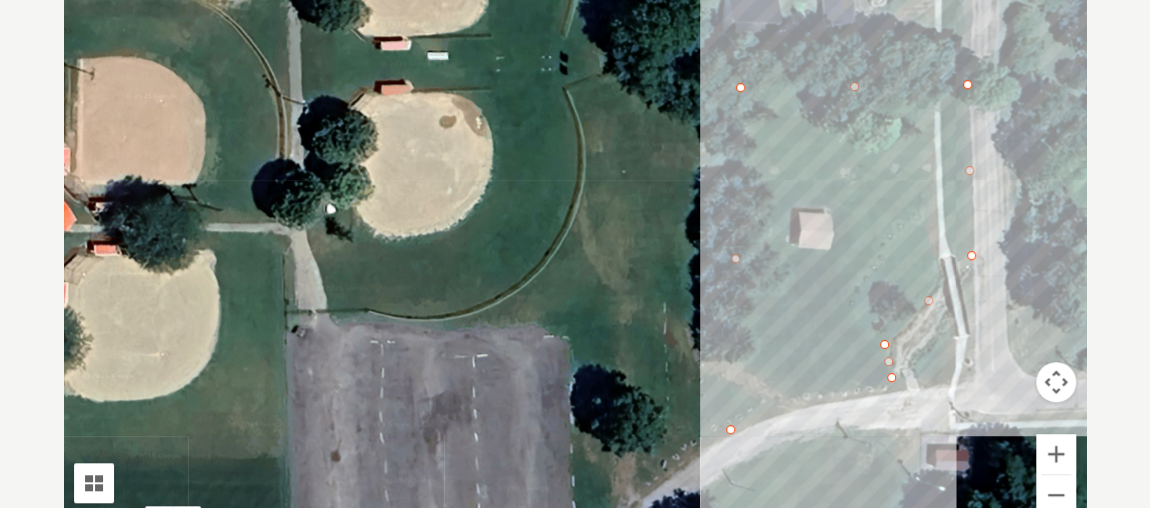 click at bounding box center (575, 239) 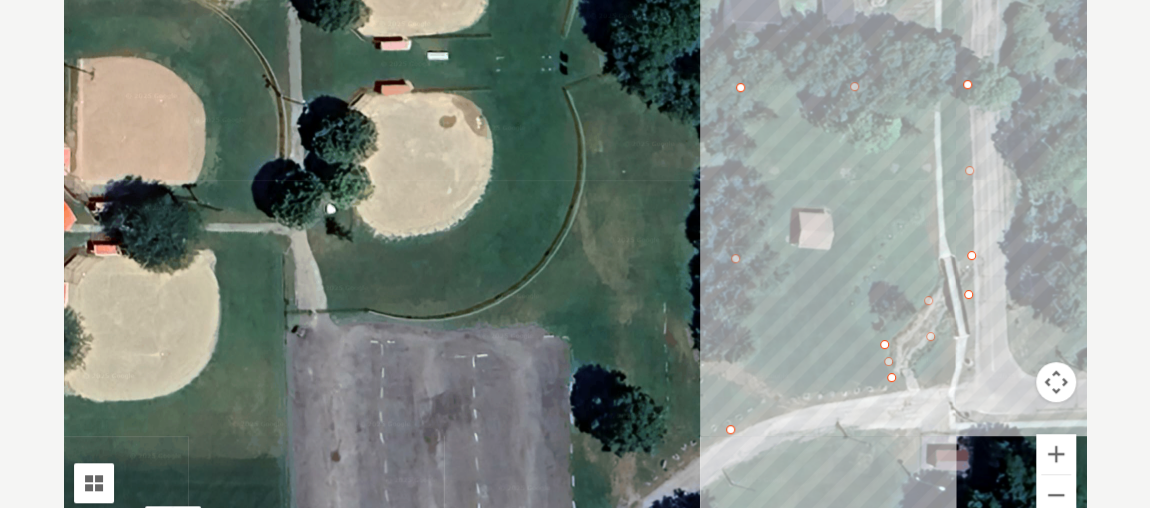 click at bounding box center (575, 239) 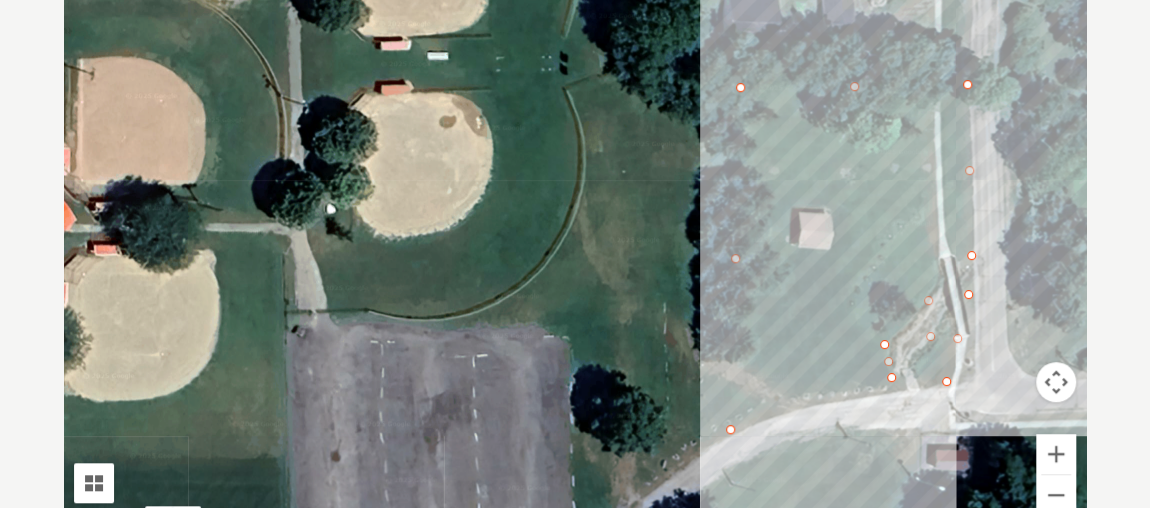 click at bounding box center (575, 239) 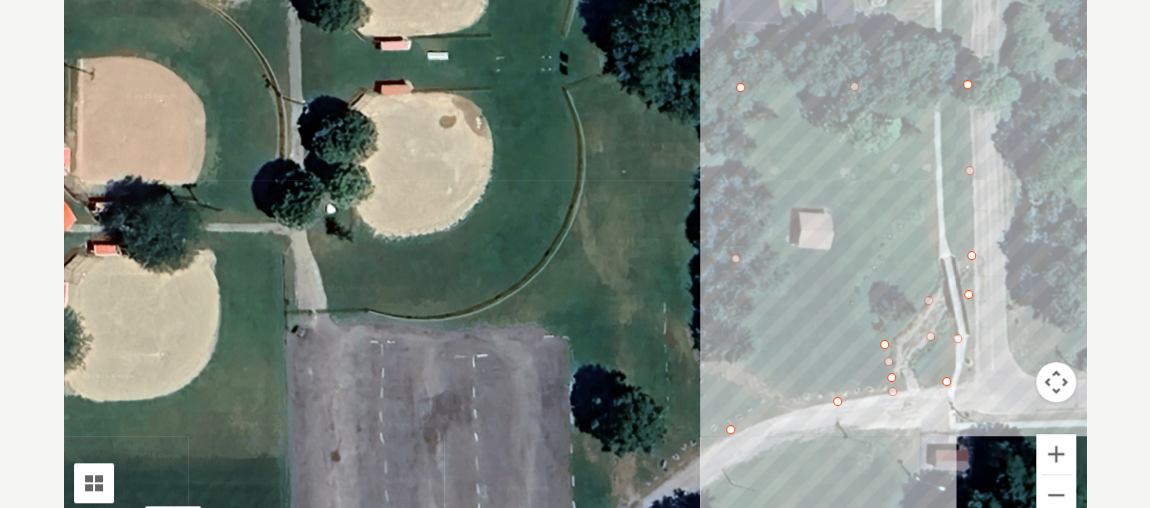 click at bounding box center [575, 239] 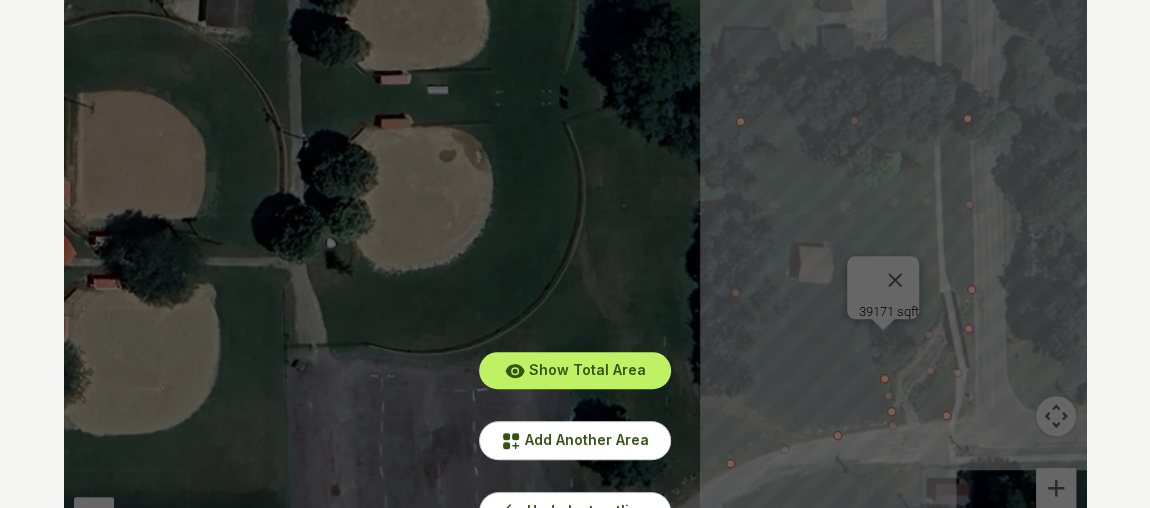 click on "Show Total Area Add Another Area Undo last outline" at bounding box center (575, 273) 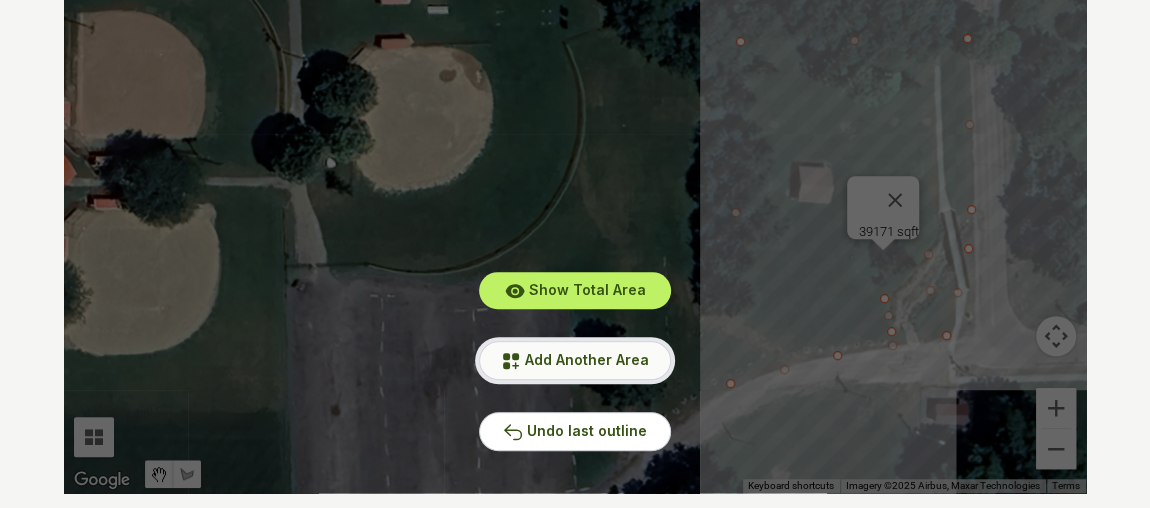 click on "Add Another Area" at bounding box center [587, 359] 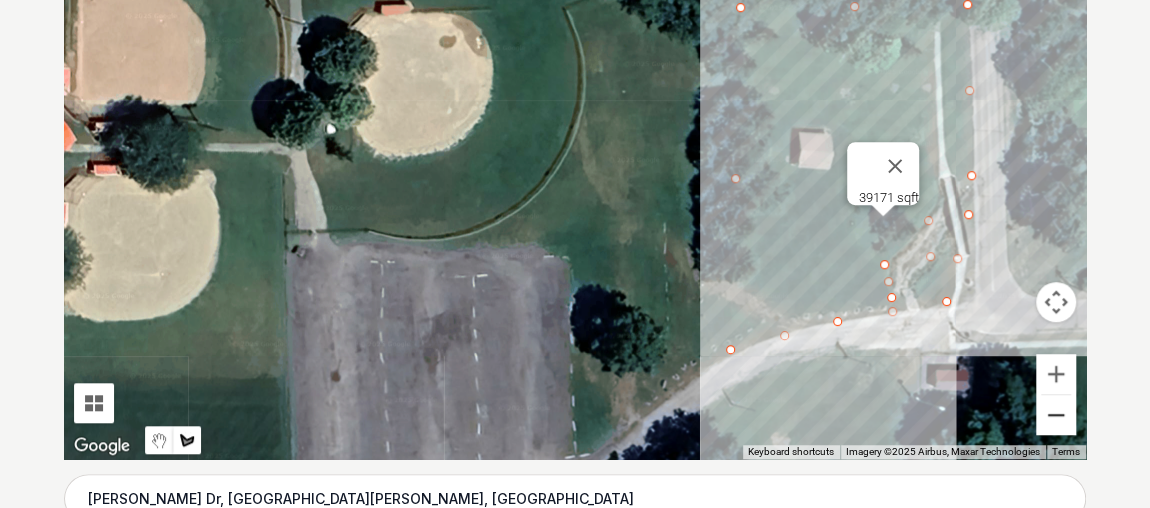 scroll, scrollTop: 576, scrollLeft: 0, axis: vertical 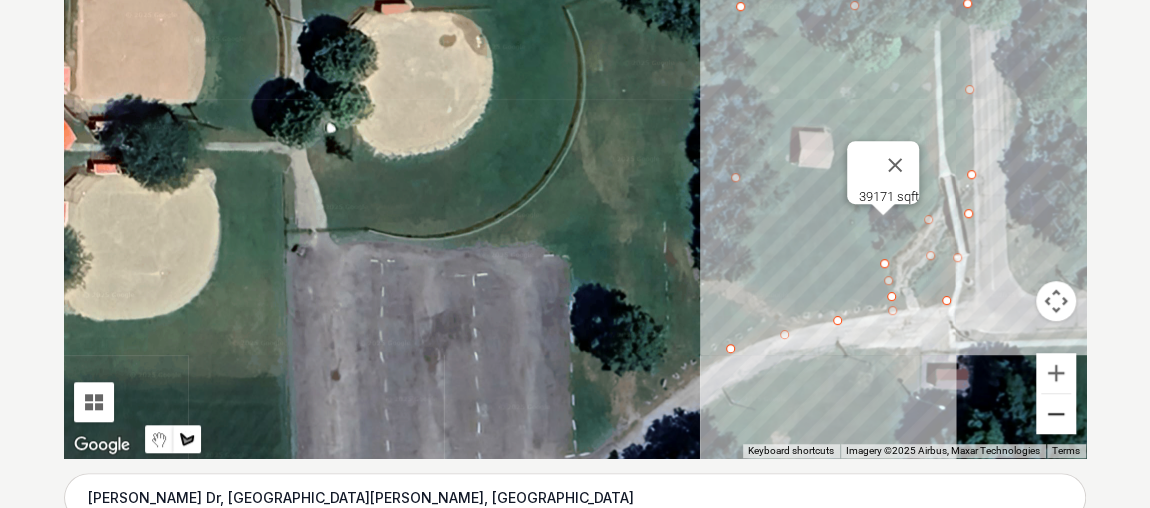 click at bounding box center [1056, 414] 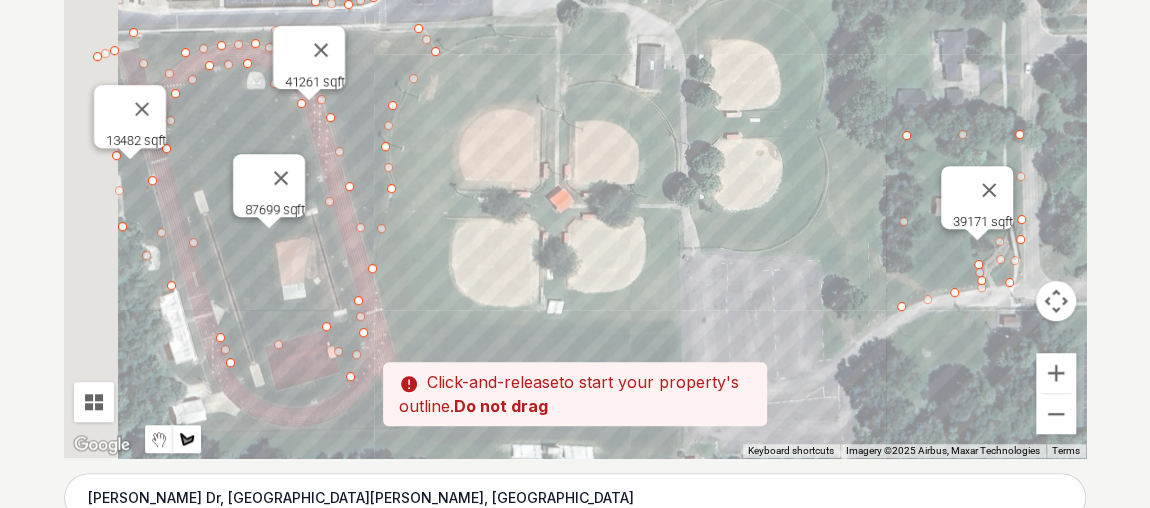 drag, startPoint x: 692, startPoint y: 212, endPoint x: 798, endPoint y: 238, distance: 109.14211 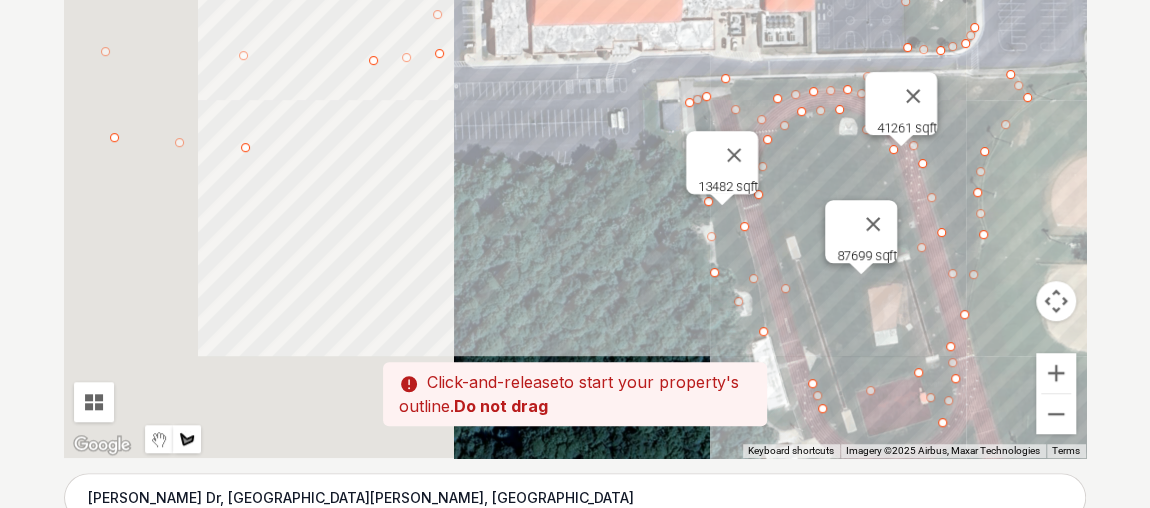 drag, startPoint x: 721, startPoint y: 223, endPoint x: 775, endPoint y: 231, distance: 54.589375 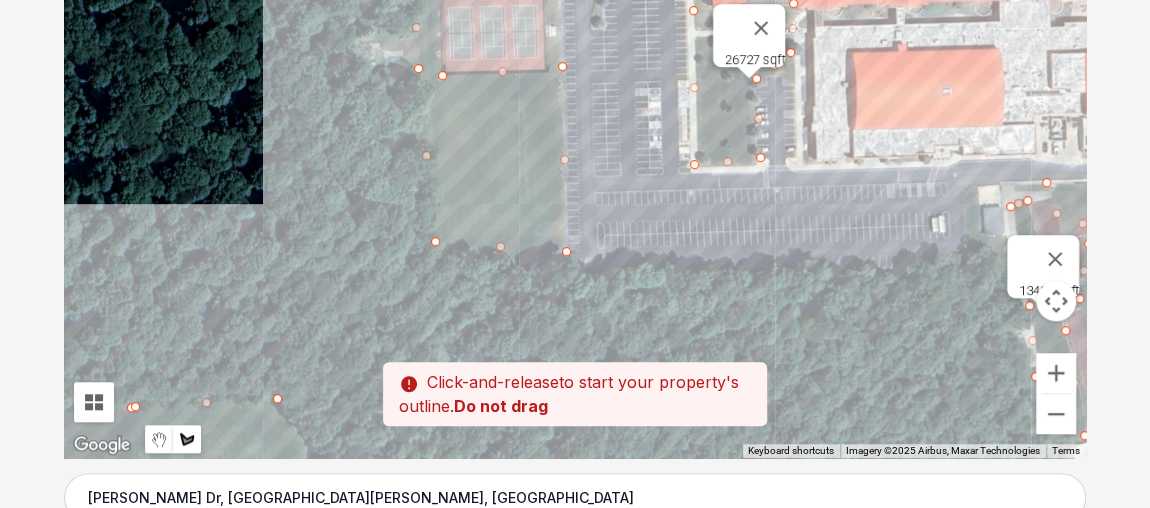 drag, startPoint x: 472, startPoint y: 185, endPoint x: 789, endPoint y: 296, distance: 335.872 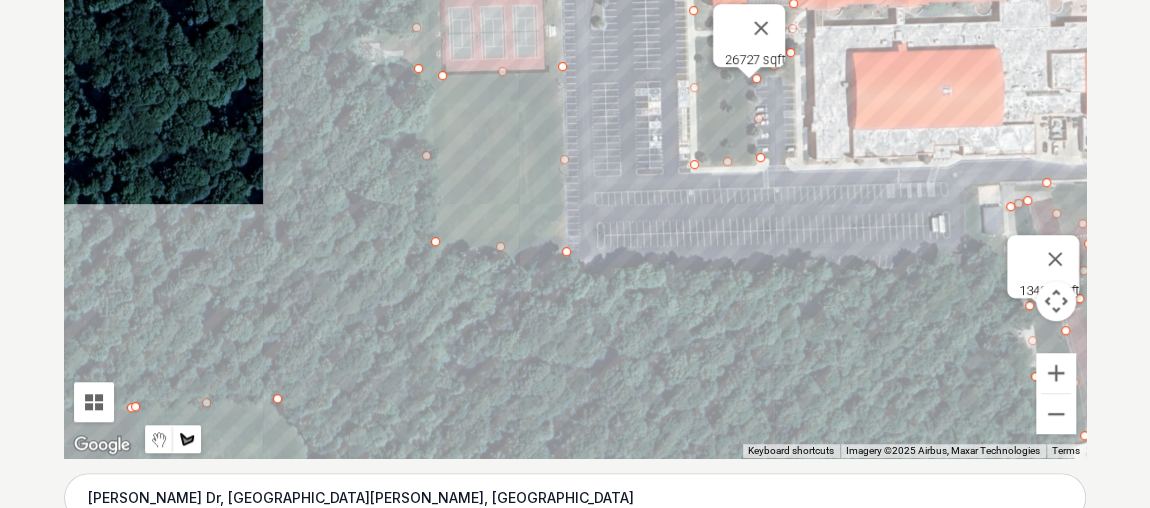 click at bounding box center (575, 158) 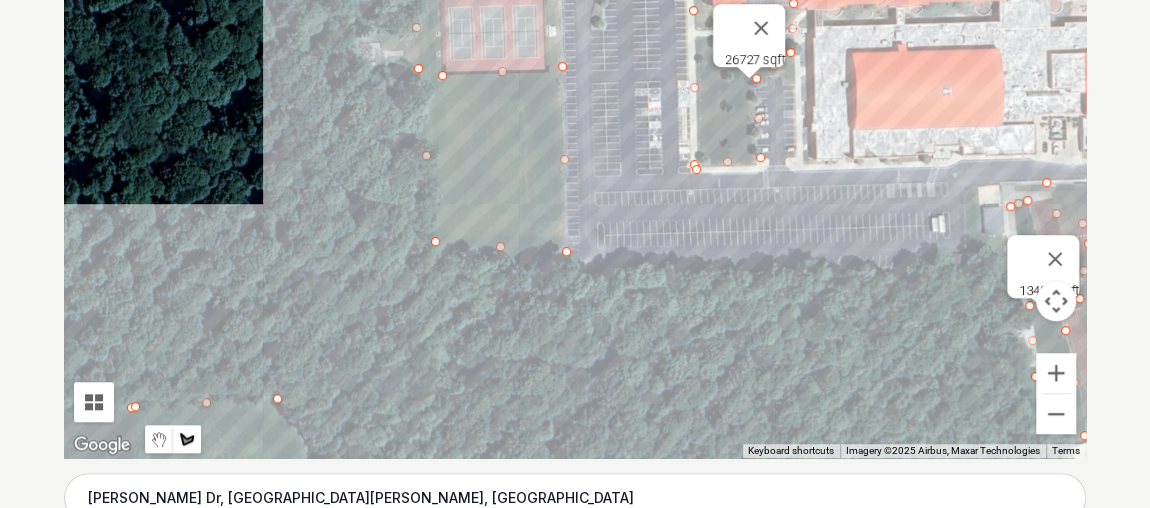click at bounding box center (575, 158) 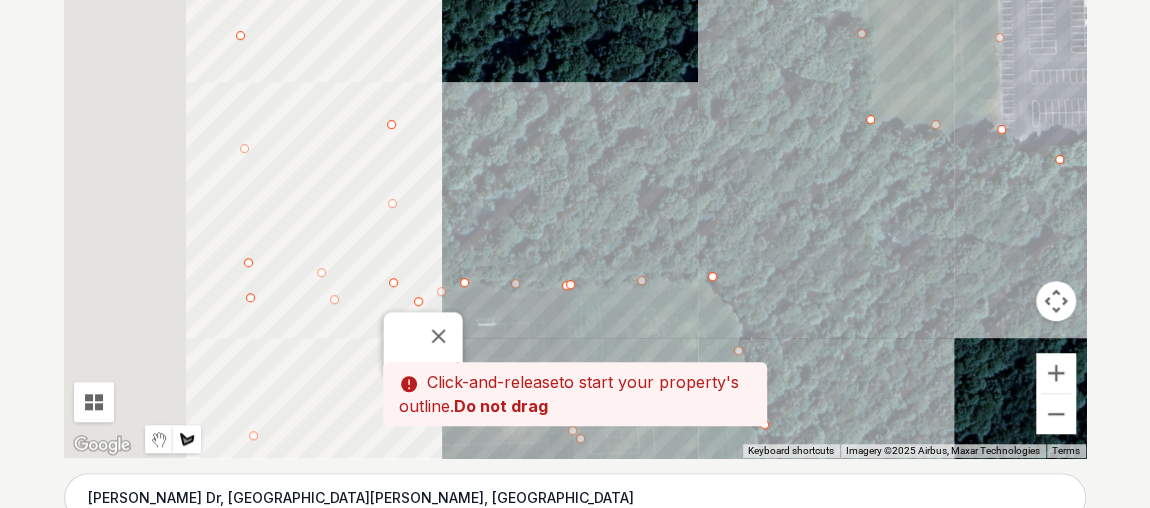 drag, startPoint x: 480, startPoint y: 307, endPoint x: 917, endPoint y: 185, distance: 453.71027 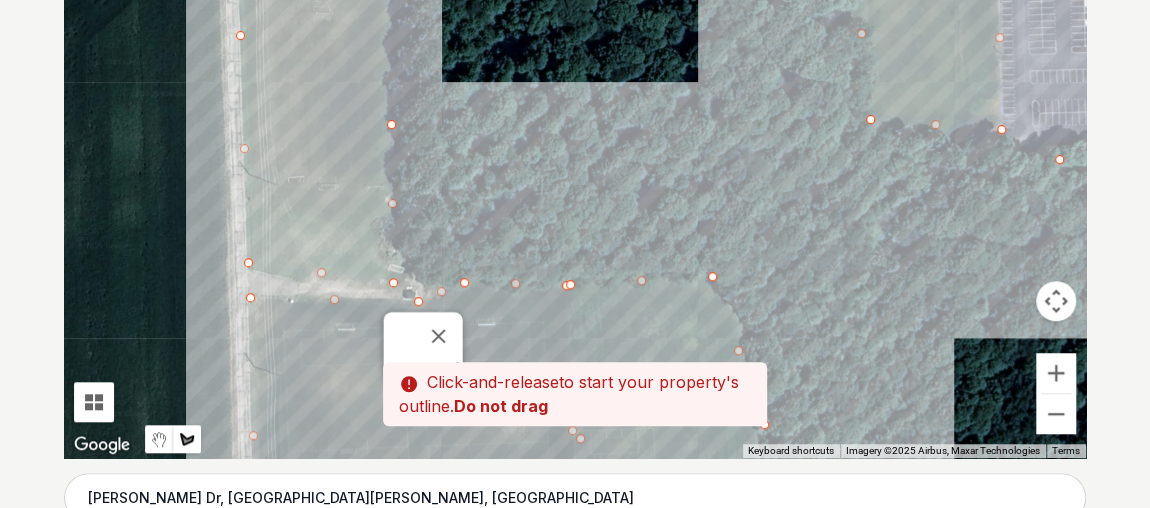 click at bounding box center [575, 158] 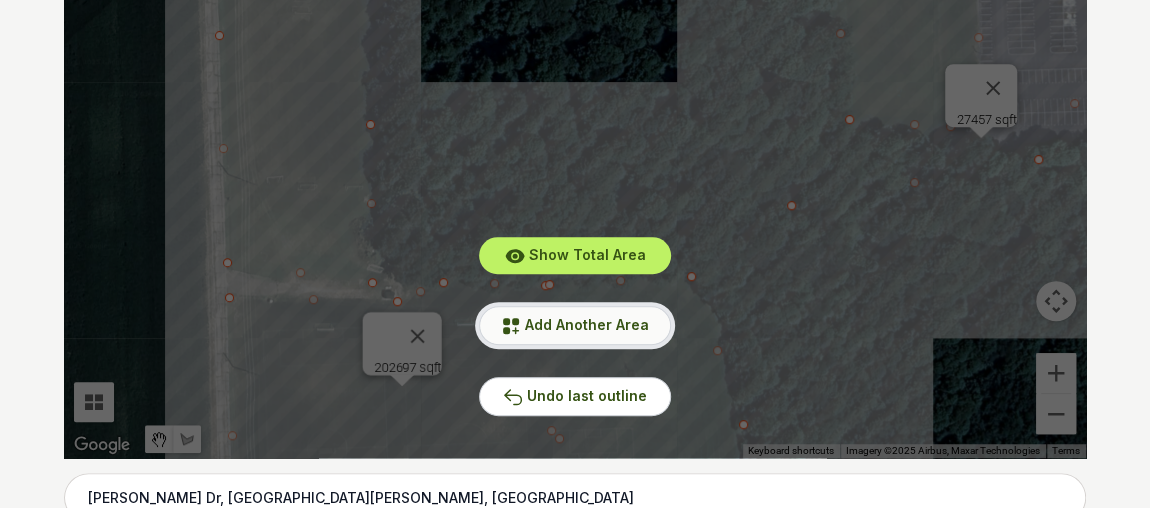 click on "Add Another Area" at bounding box center [587, 324] 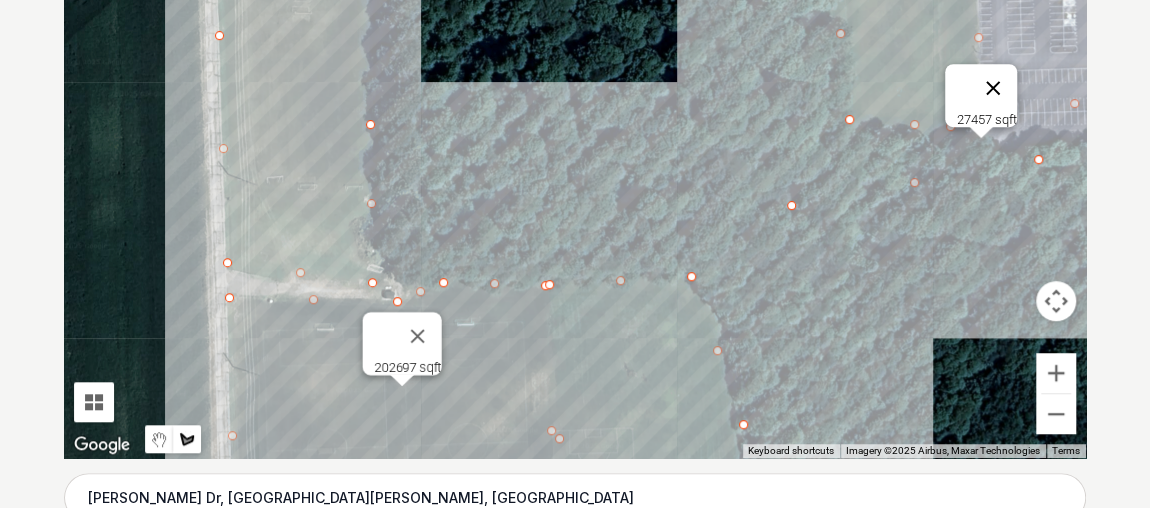 click at bounding box center [993, 88] 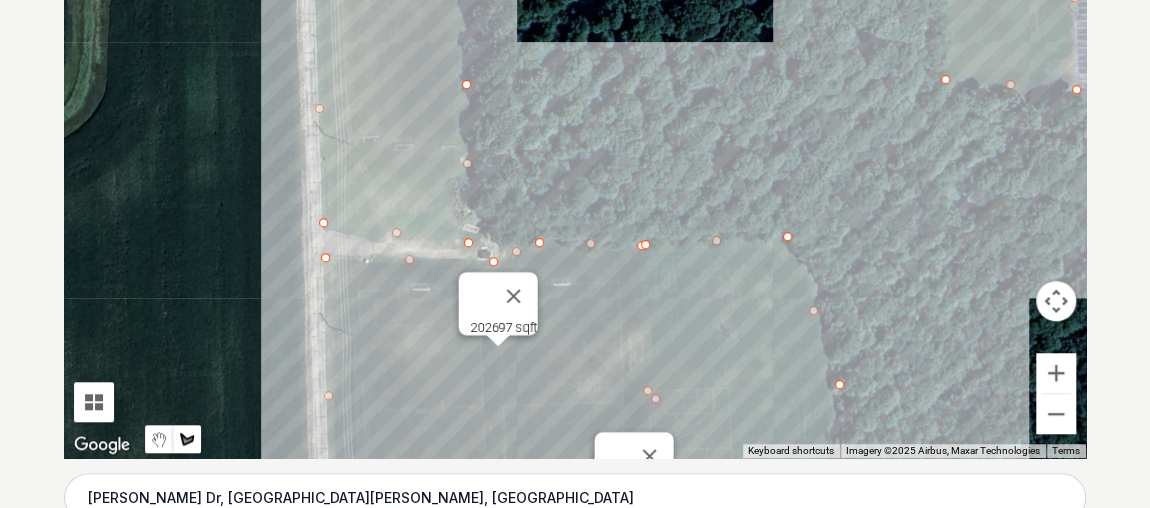 drag, startPoint x: 534, startPoint y: 240, endPoint x: 663, endPoint y: 188, distance: 139.0863 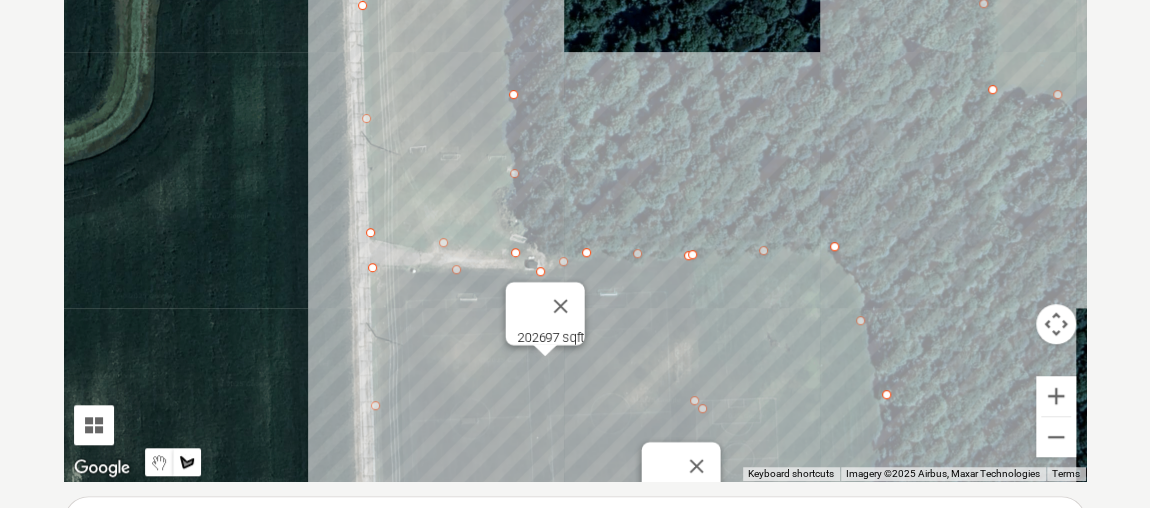 scroll, scrollTop: 515, scrollLeft: 0, axis: vertical 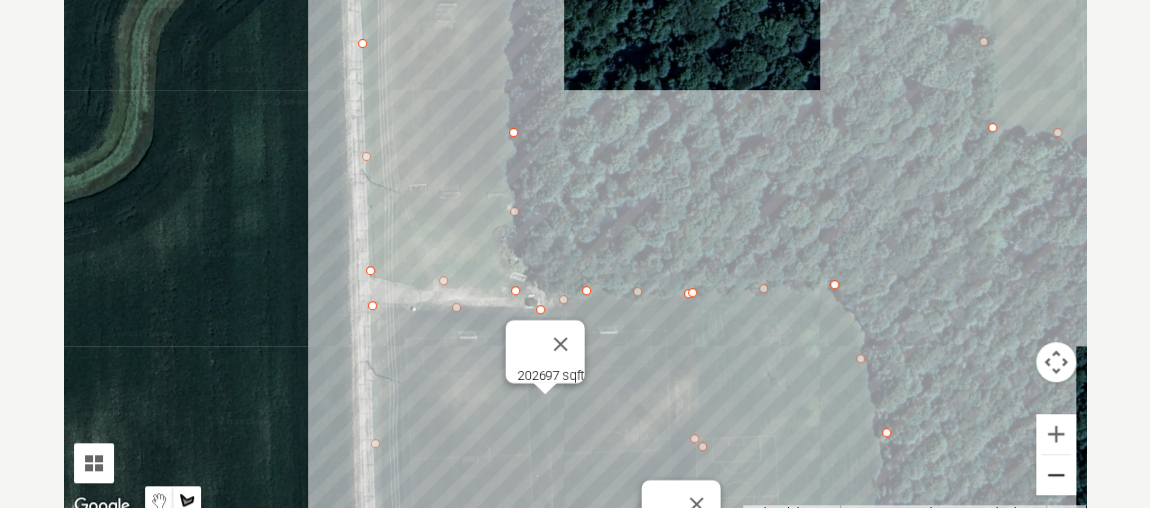 click at bounding box center [1056, 475] 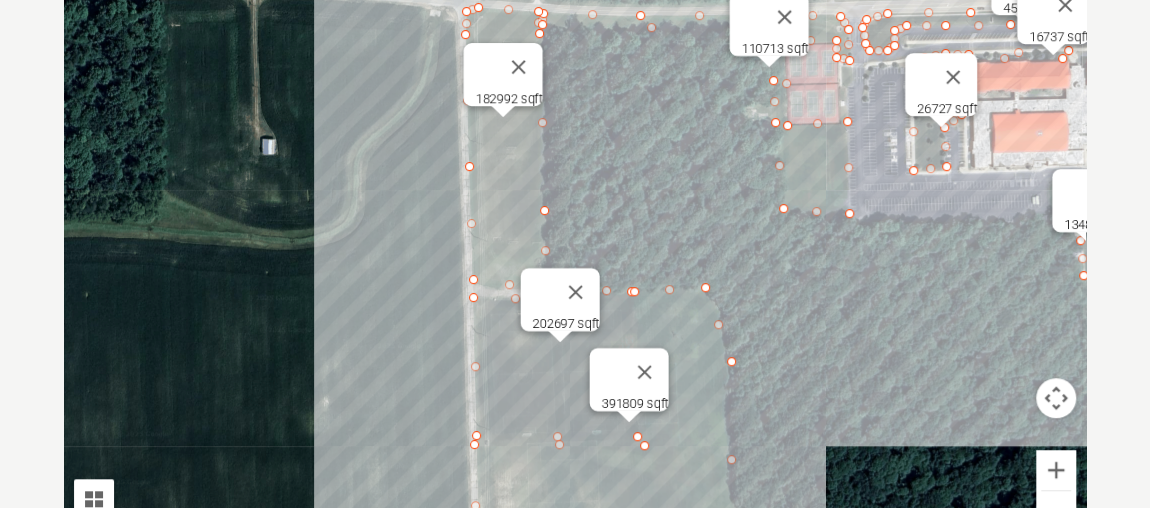 scroll, scrollTop: 533, scrollLeft: 0, axis: vertical 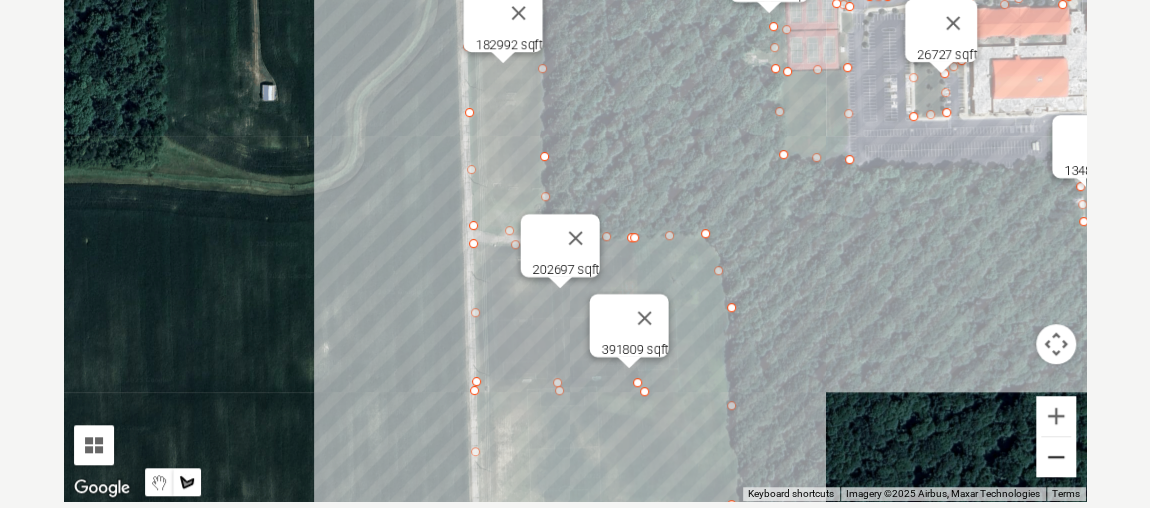 click at bounding box center [1056, 457] 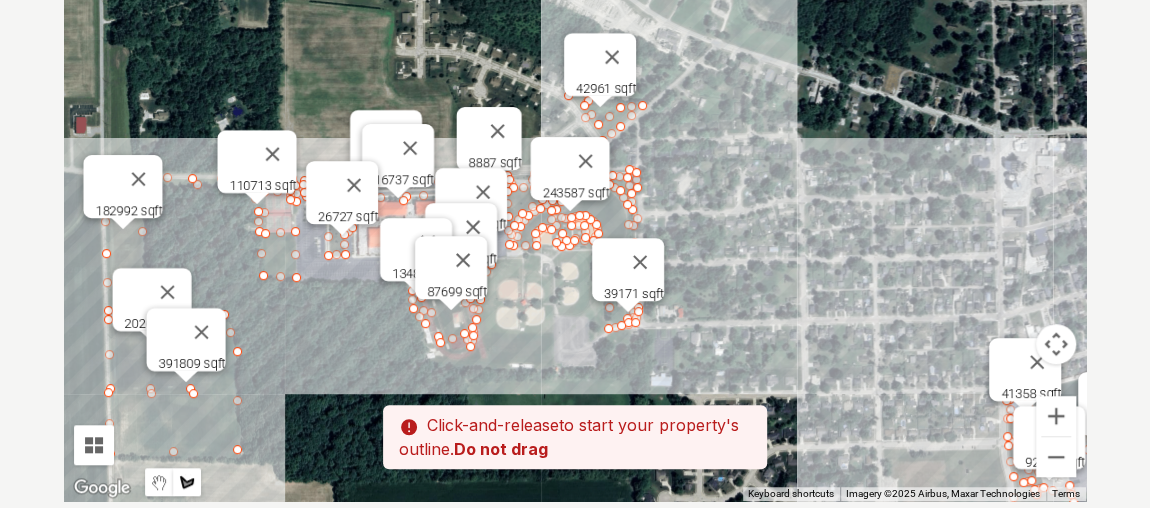 drag, startPoint x: 927, startPoint y: 299, endPoint x: 509, endPoint y: 396, distance: 429.1072 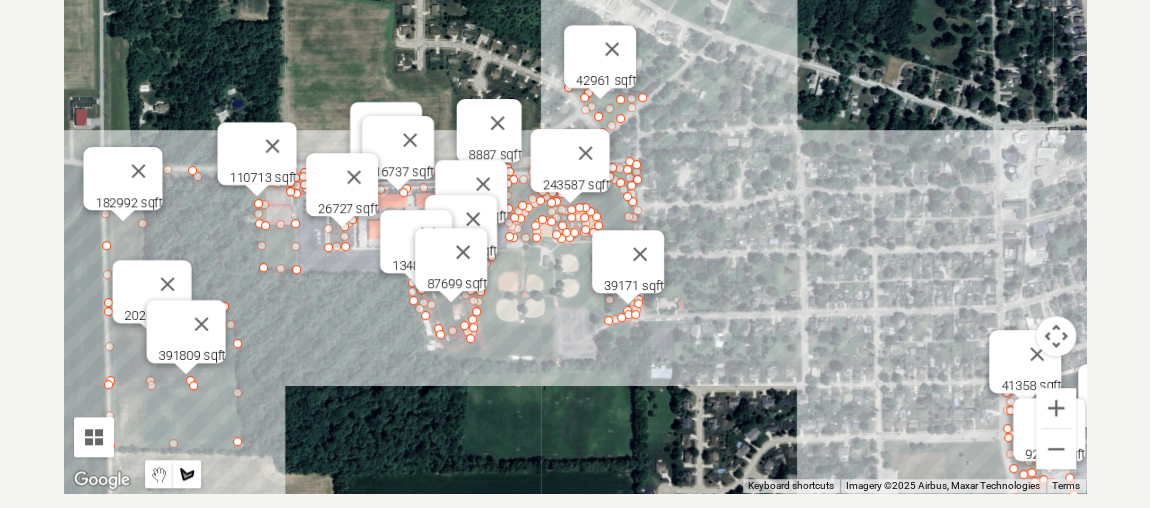 scroll, scrollTop: 543, scrollLeft: 0, axis: vertical 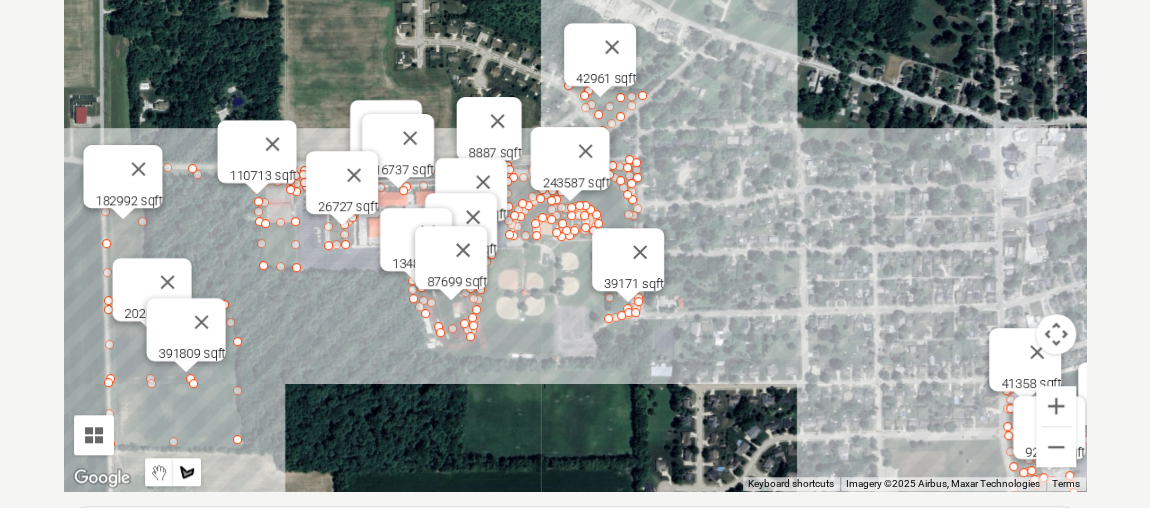 drag, startPoint x: 856, startPoint y: 296, endPoint x: 599, endPoint y: 140, distance: 300.641 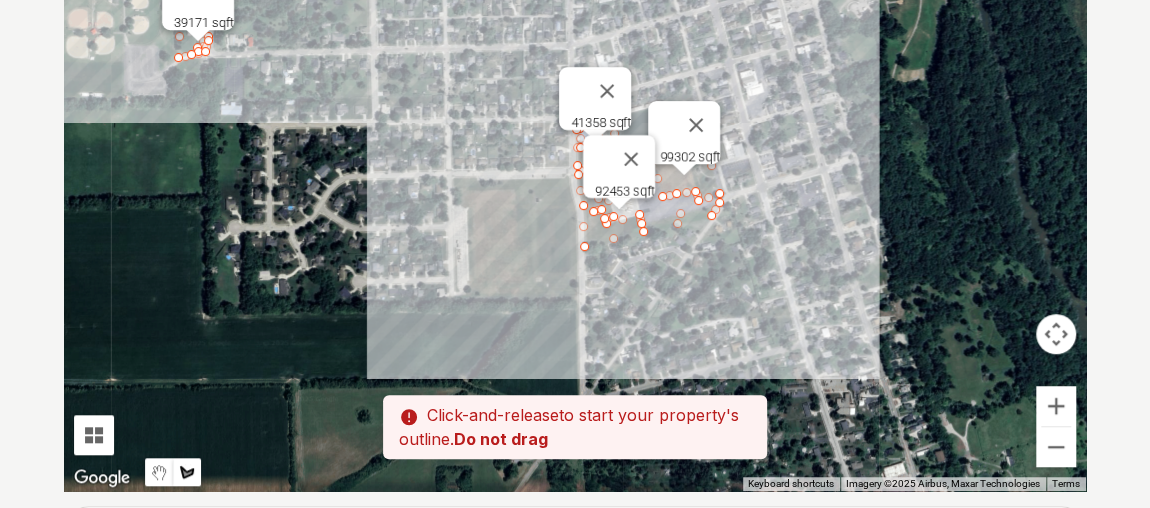 click at bounding box center (575, 191) 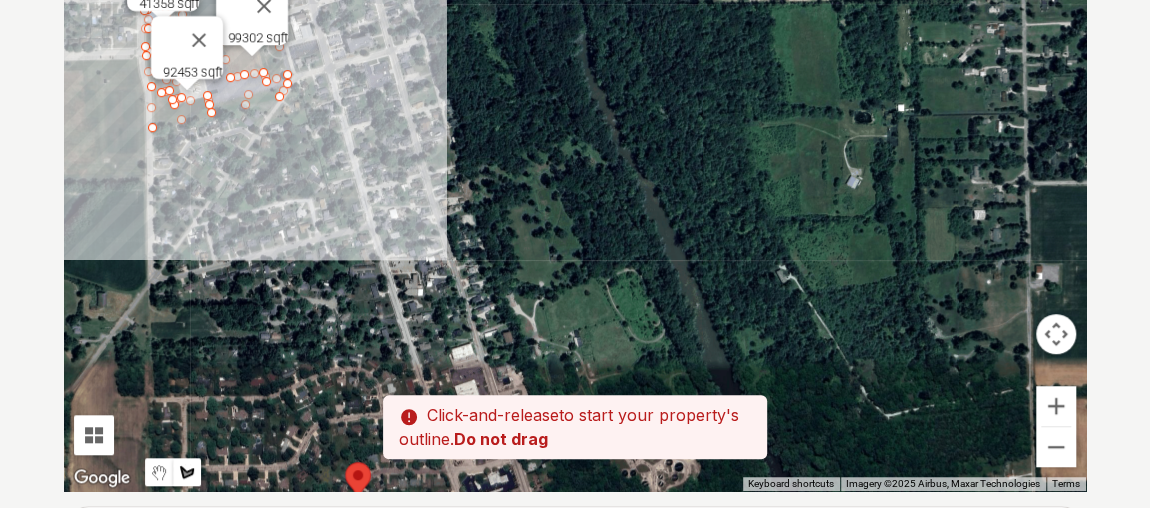 drag, startPoint x: 836, startPoint y: 211, endPoint x: 411, endPoint y: 186, distance: 425.73465 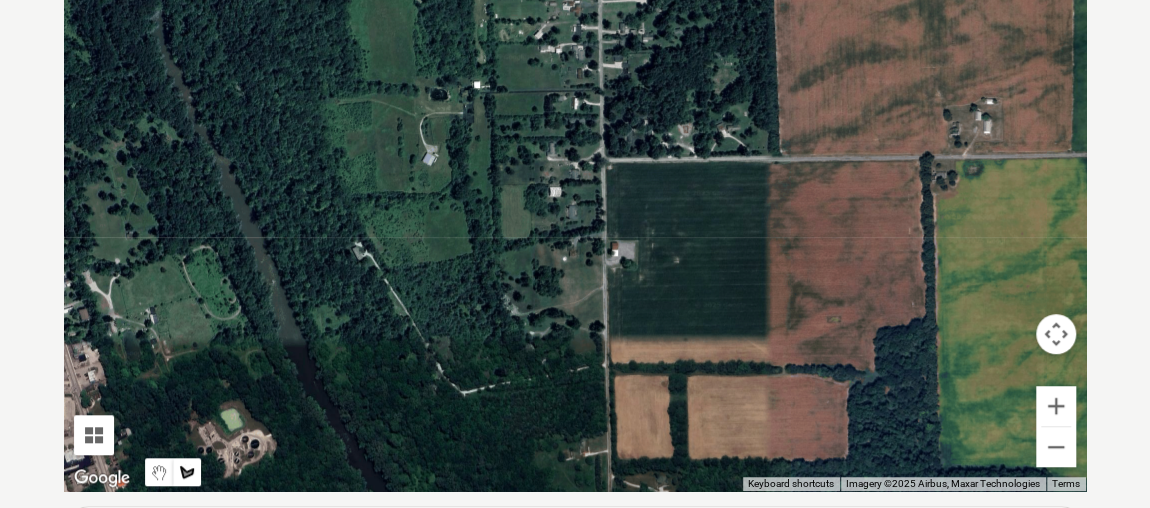drag, startPoint x: 850, startPoint y: 219, endPoint x: 364, endPoint y: 180, distance: 487.56232 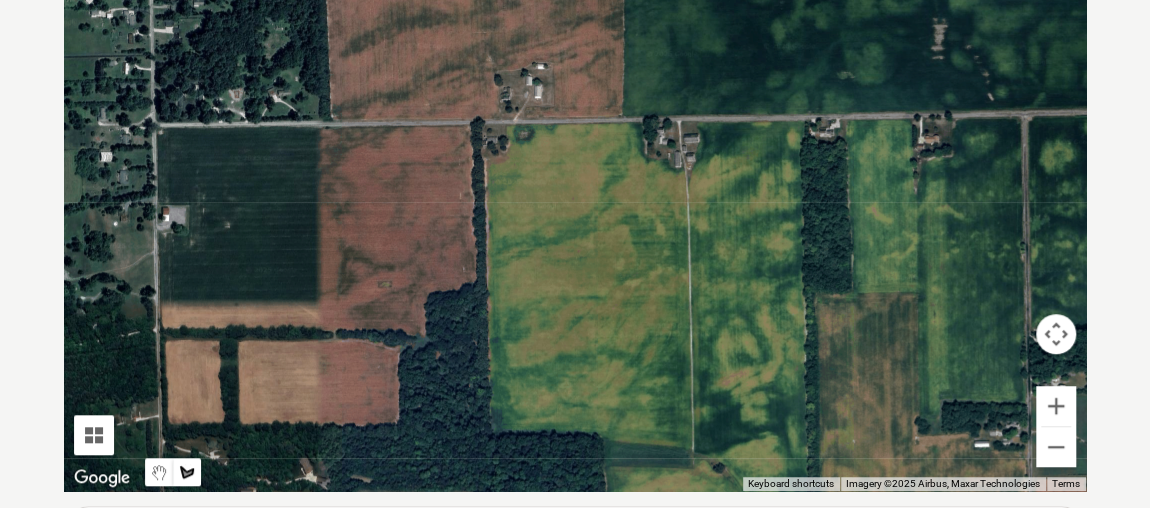 drag, startPoint x: 790, startPoint y: 191, endPoint x: 378, endPoint y: 173, distance: 412.393 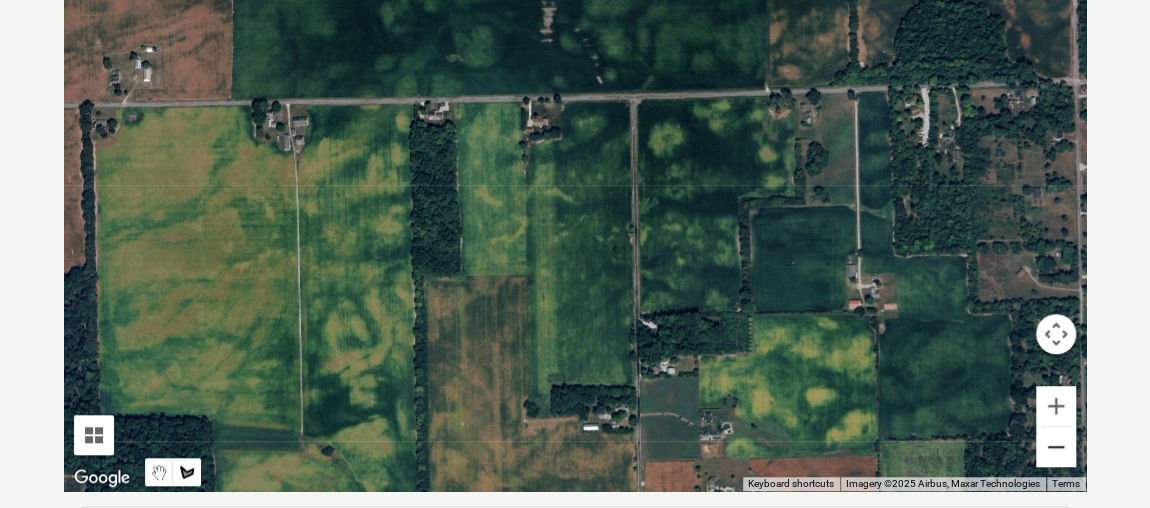 click at bounding box center (1056, 447) 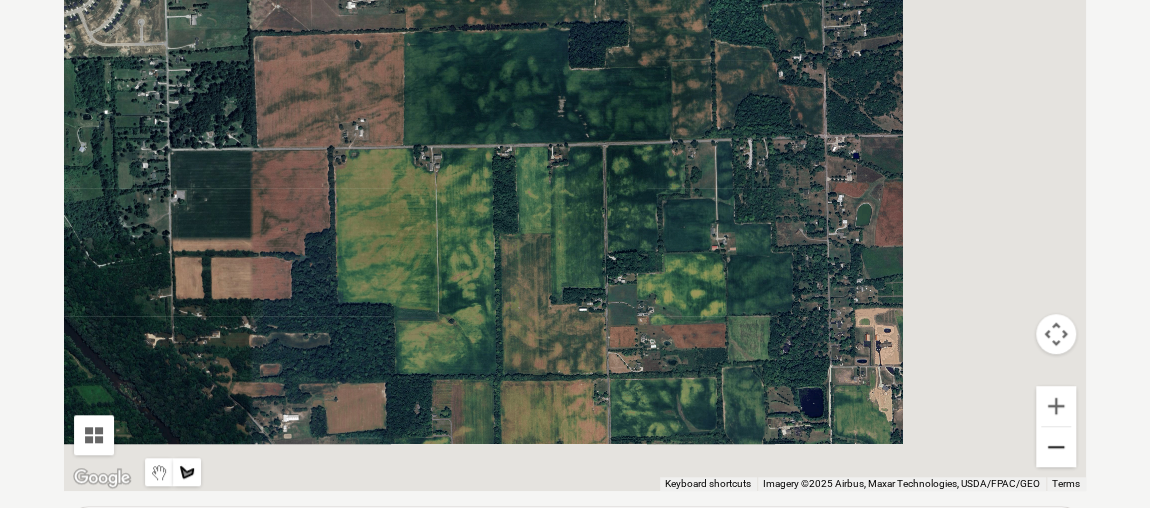 click at bounding box center [1056, 447] 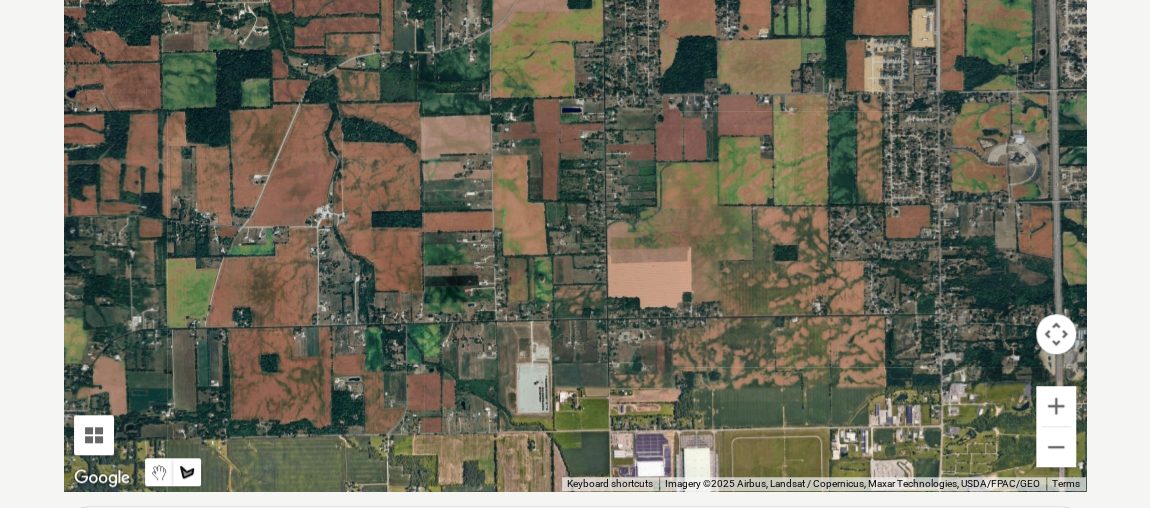 drag, startPoint x: 920, startPoint y: 419, endPoint x: 152, endPoint y: 143, distance: 816.08826 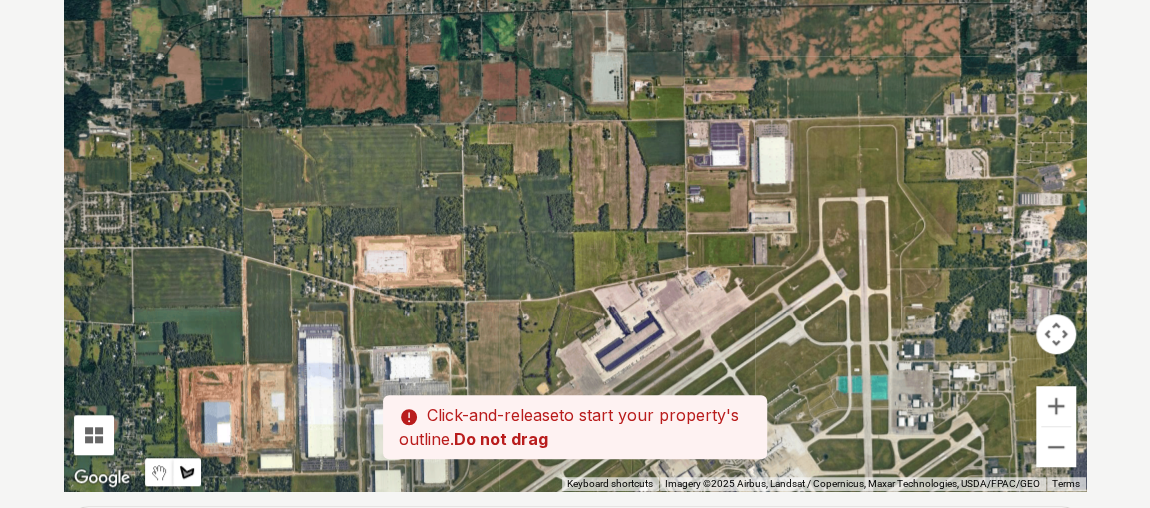 drag, startPoint x: 841, startPoint y: 410, endPoint x: 916, endPoint y: 95, distance: 323.8055 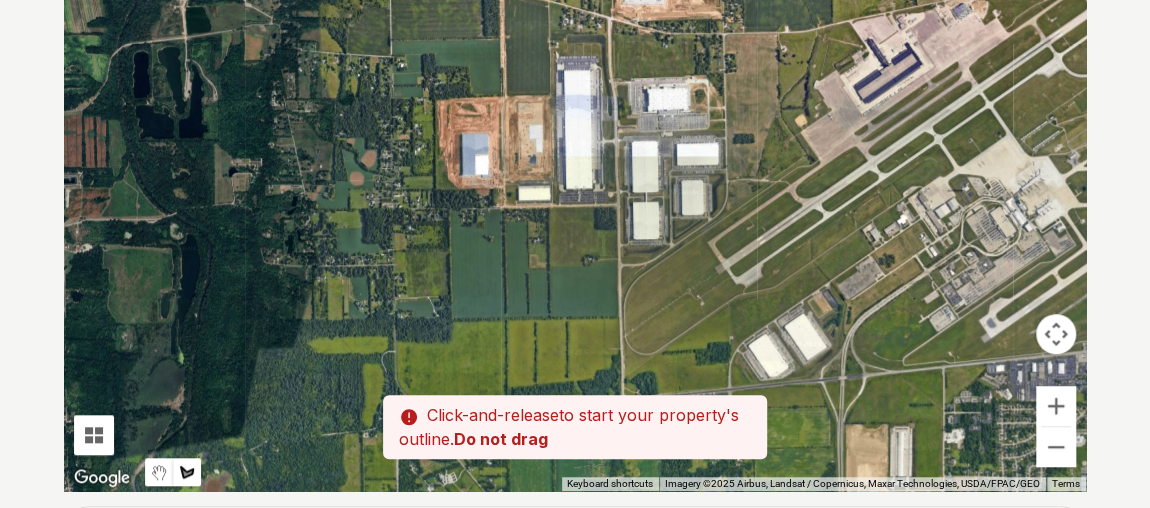 drag, startPoint x: 749, startPoint y: 349, endPoint x: 1010, endPoint y: 79, distance: 375.52762 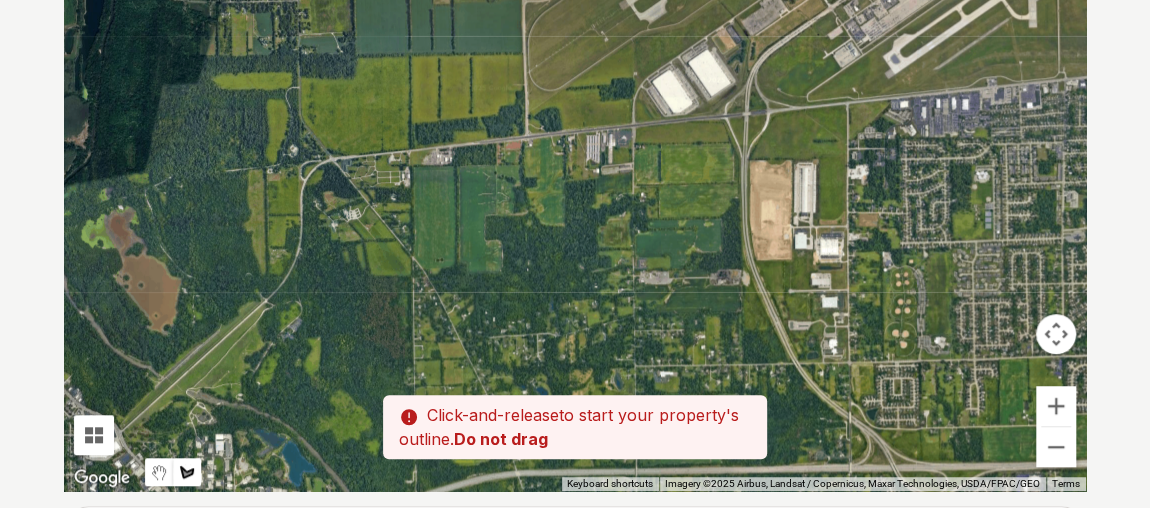 drag, startPoint x: 782, startPoint y: 341, endPoint x: 684, endPoint y: 65, distance: 292.88223 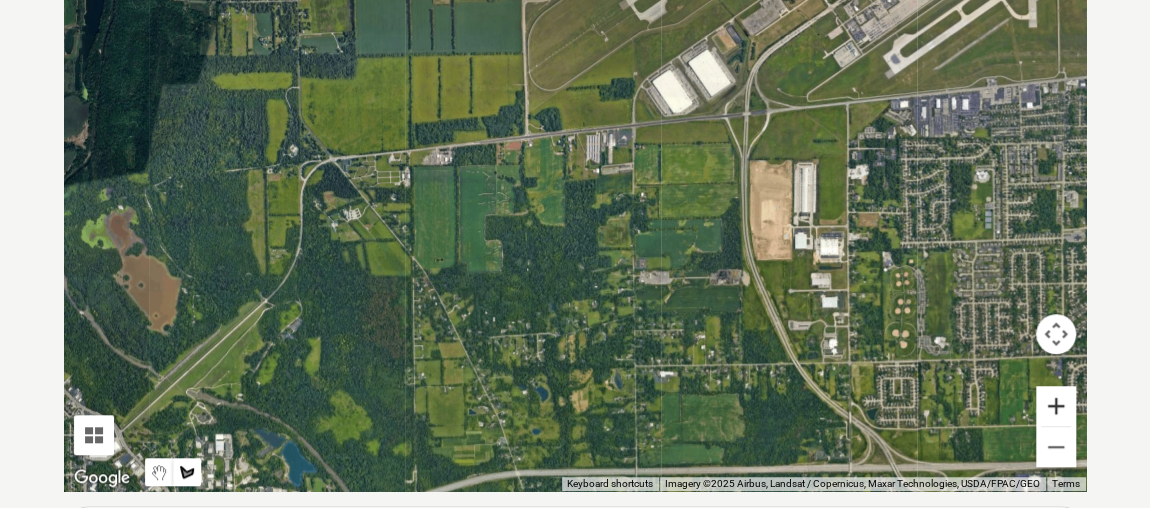 click at bounding box center [1056, 406] 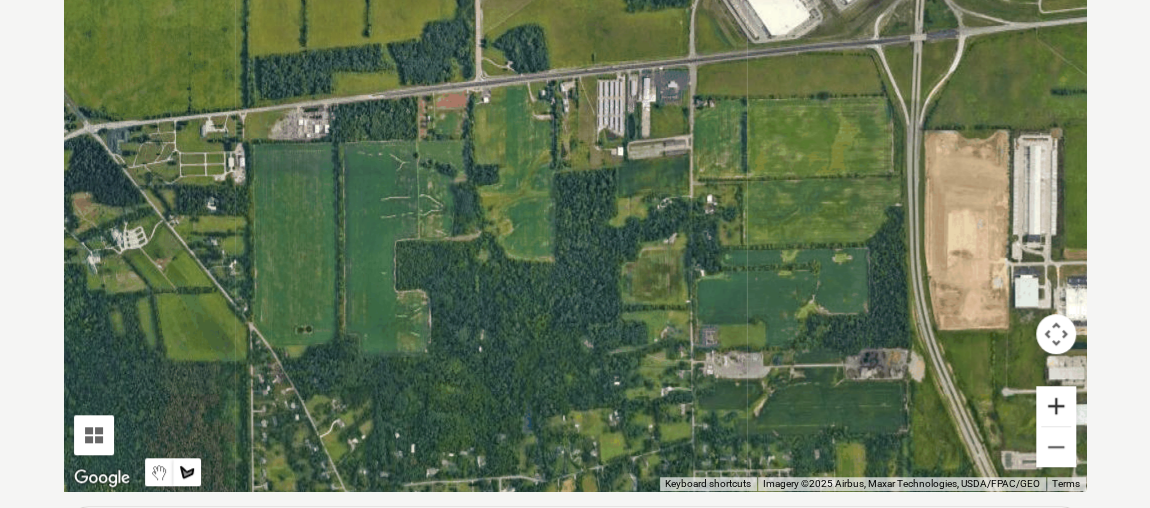 click at bounding box center [1056, 406] 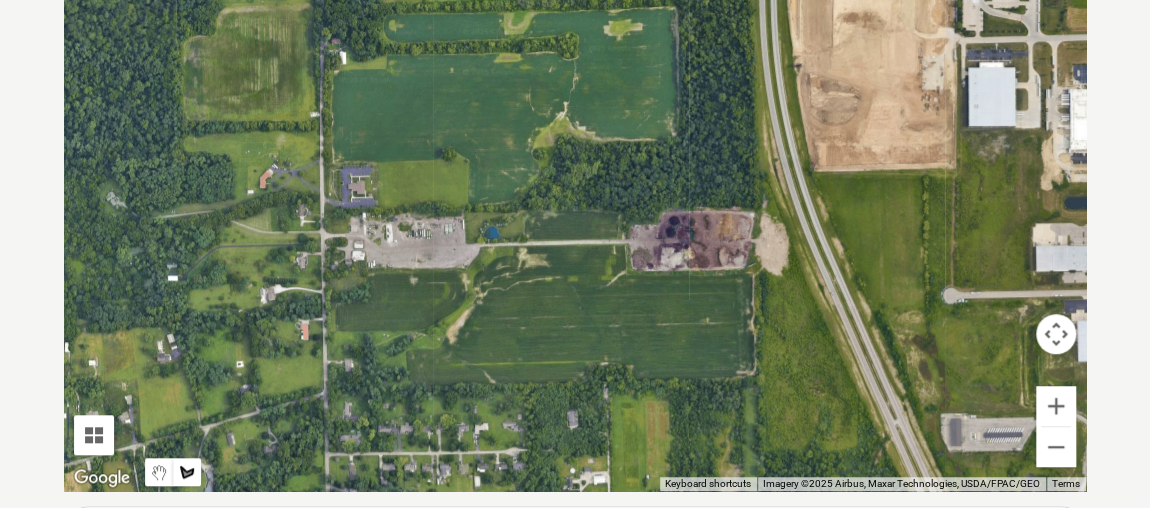 drag, startPoint x: 892, startPoint y: 375, endPoint x: 406, endPoint y: 78, distance: 569.5656 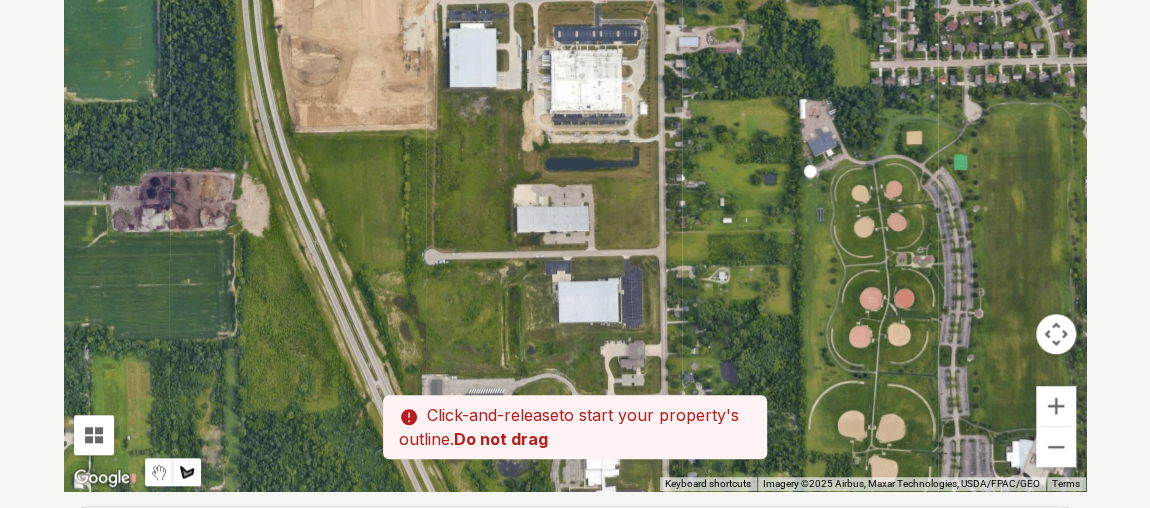 drag, startPoint x: 639, startPoint y: 71, endPoint x: 112, endPoint y: 53, distance: 527.3073 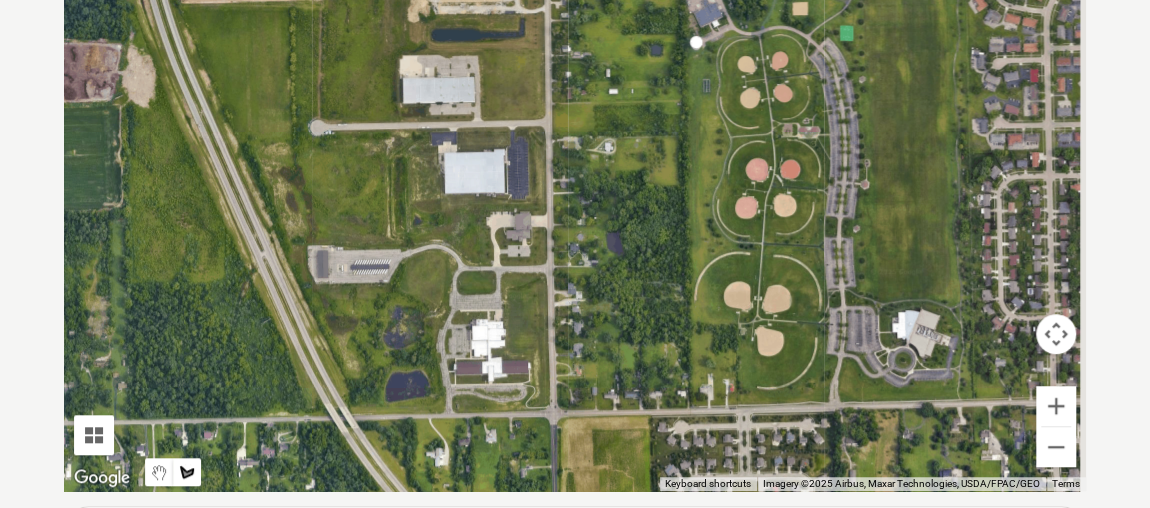 drag, startPoint x: 483, startPoint y: 244, endPoint x: 369, endPoint y: 112, distance: 174.4133 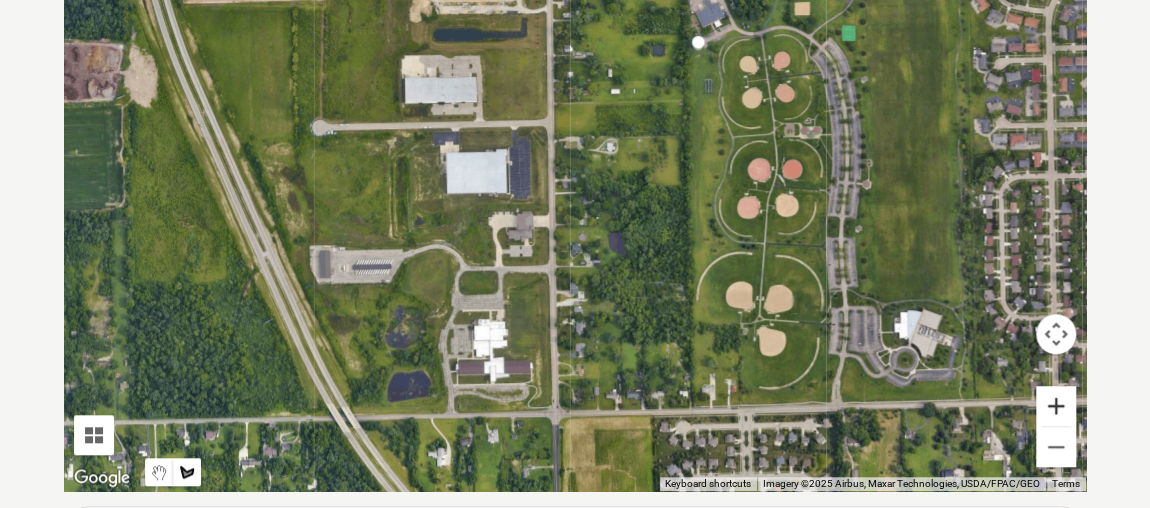 click at bounding box center (1056, 406) 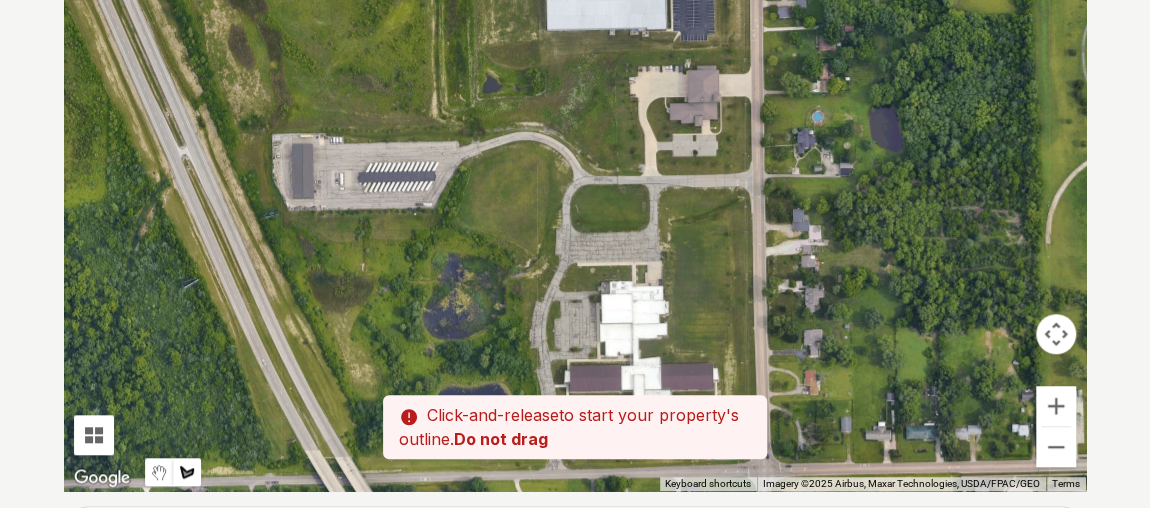 drag, startPoint x: 662, startPoint y: 423, endPoint x: 893, endPoint y: 251, distance: 288.00174 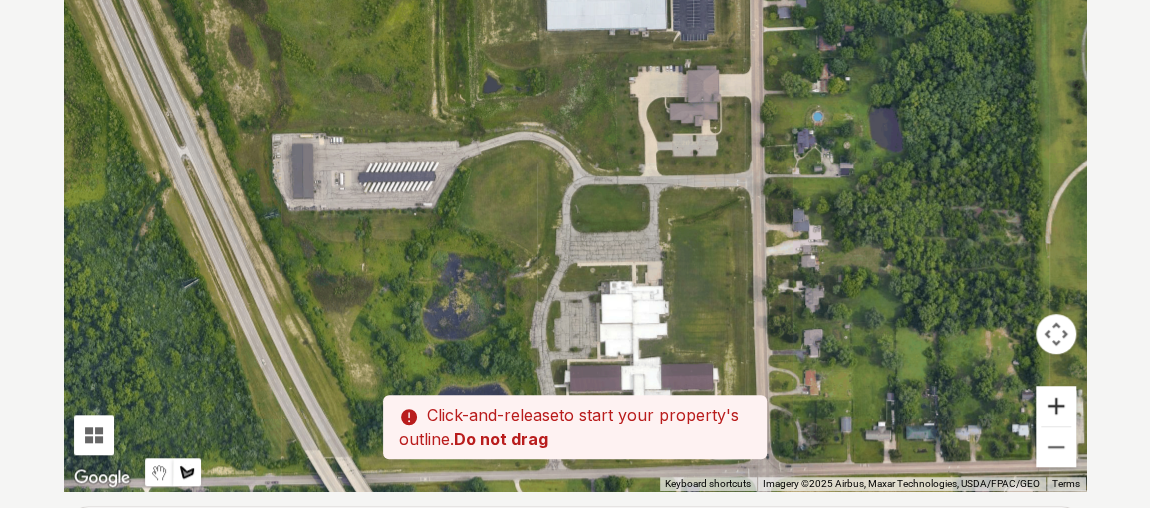 click at bounding box center (1056, 406) 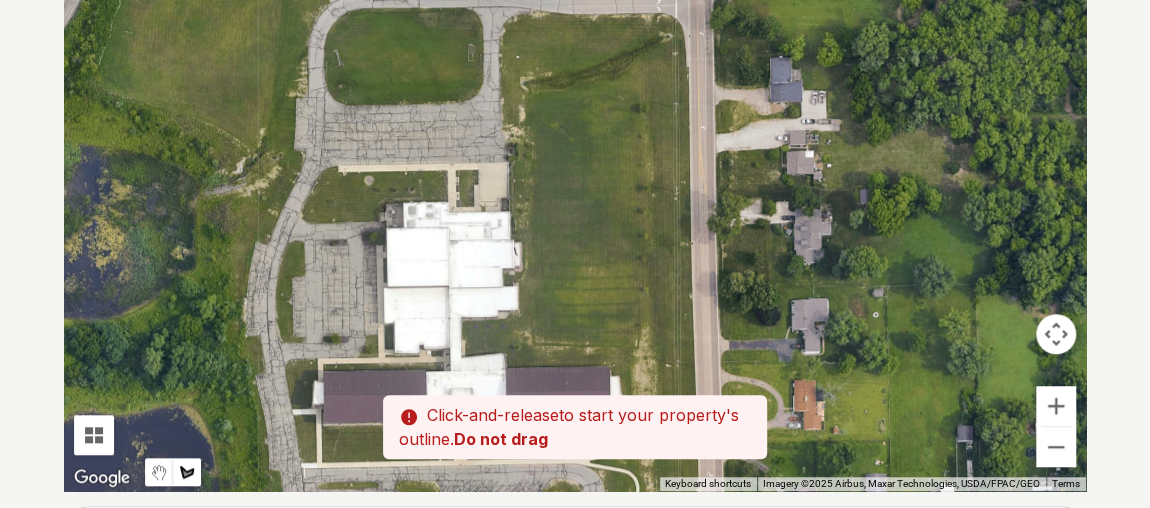 drag, startPoint x: 881, startPoint y: 367, endPoint x: 634, endPoint y: 198, distance: 299.28247 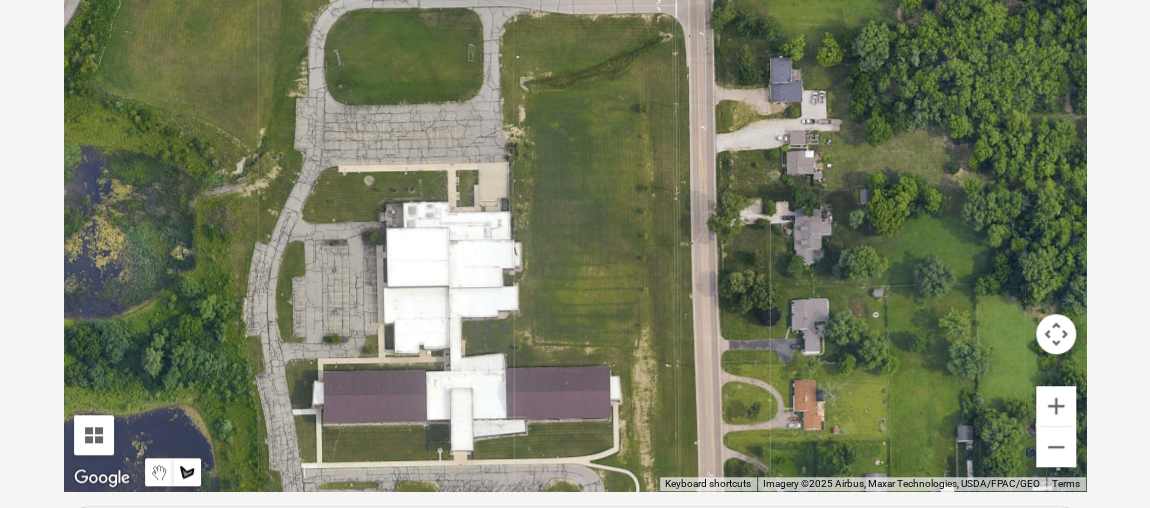 click at bounding box center (575, 191) 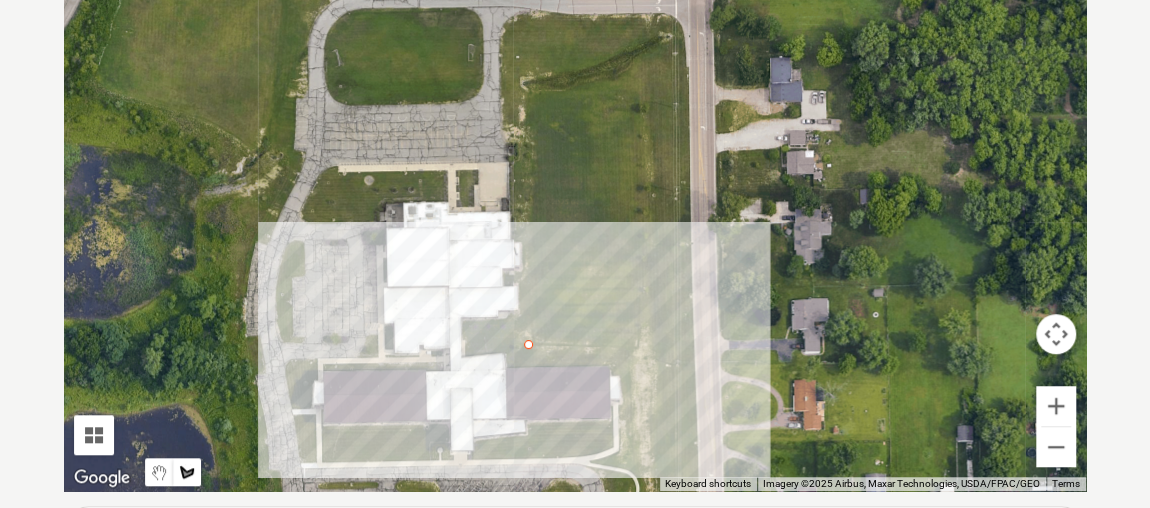 click at bounding box center [575, 191] 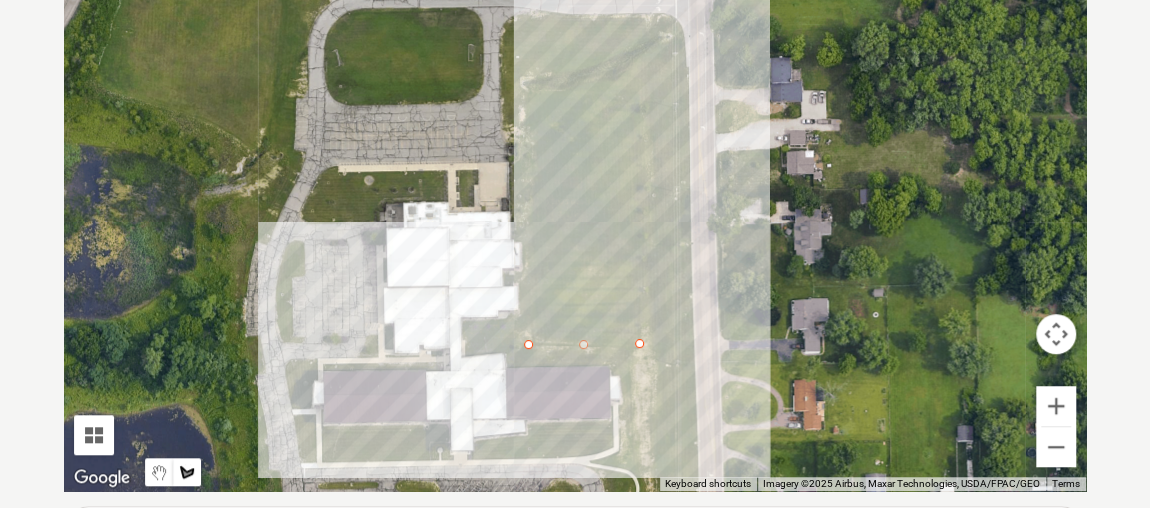 click at bounding box center [575, 191] 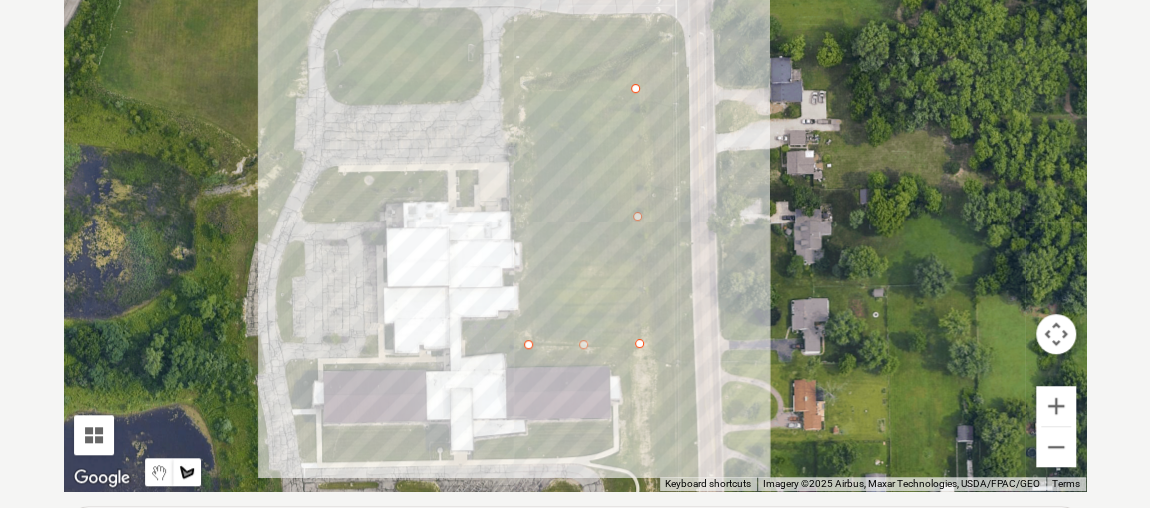 click at bounding box center (575, 191) 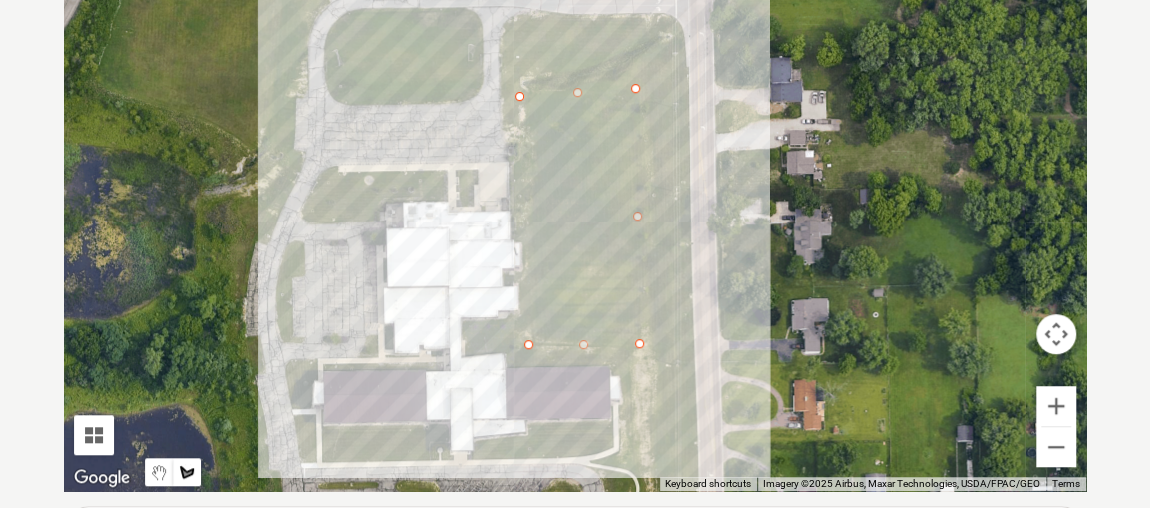 click at bounding box center (575, 191) 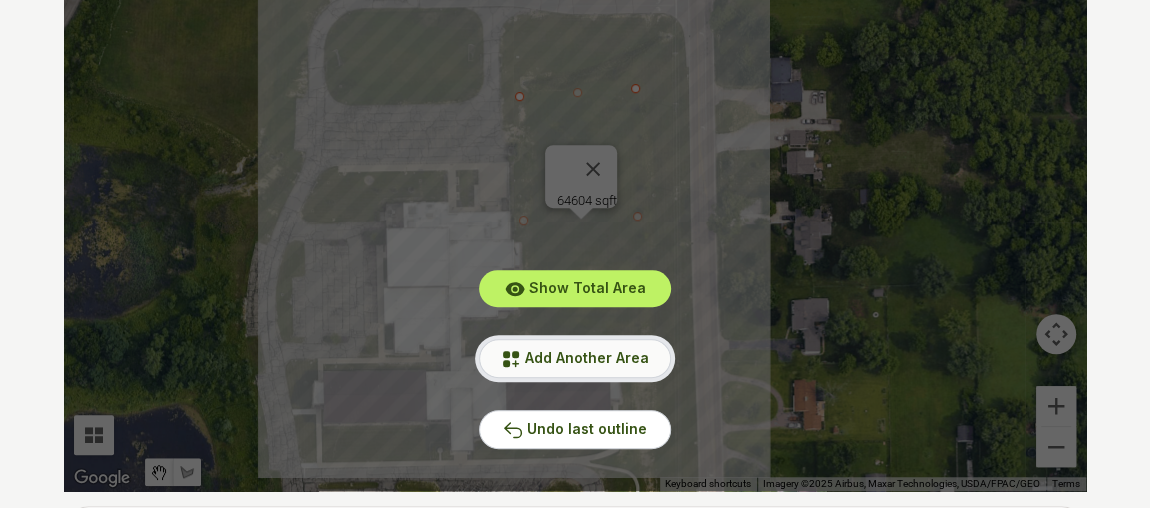 click on "Add Another Area" at bounding box center (575, 358) 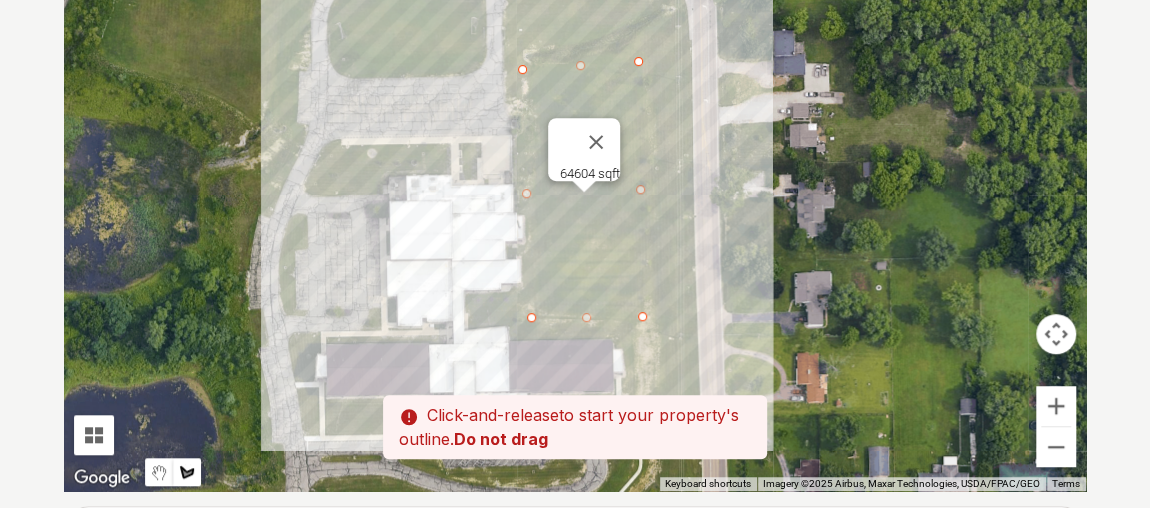 drag, startPoint x: 683, startPoint y: 209, endPoint x: 687, endPoint y: 192, distance: 17.464249 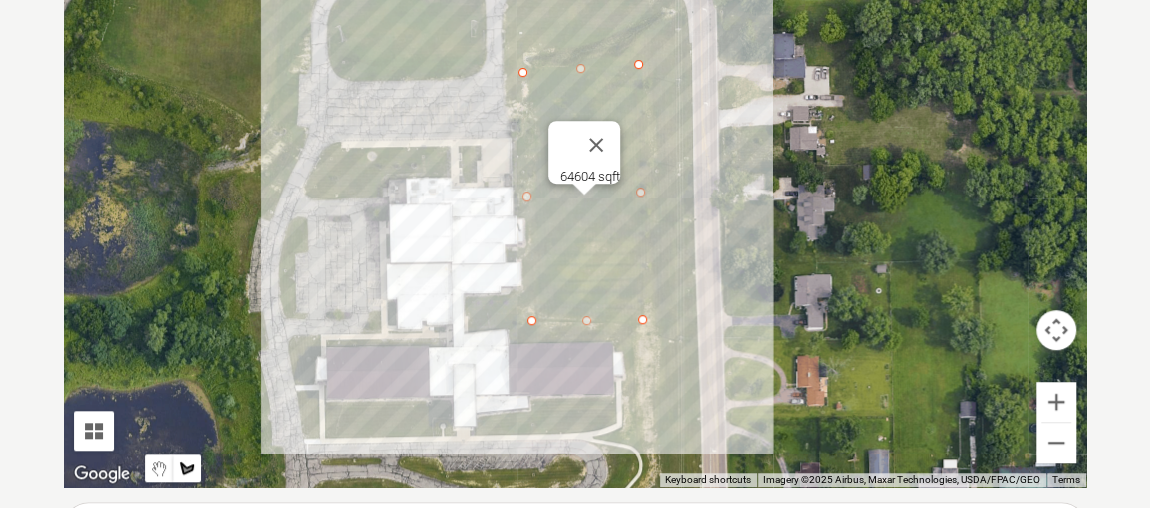 scroll, scrollTop: 566, scrollLeft: 0, axis: vertical 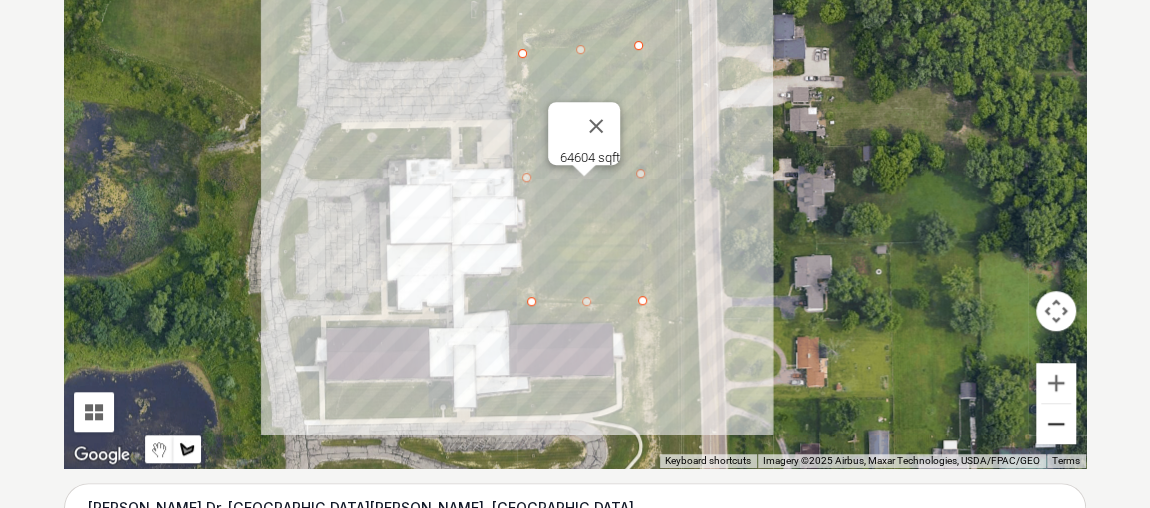 click at bounding box center [1056, 424] 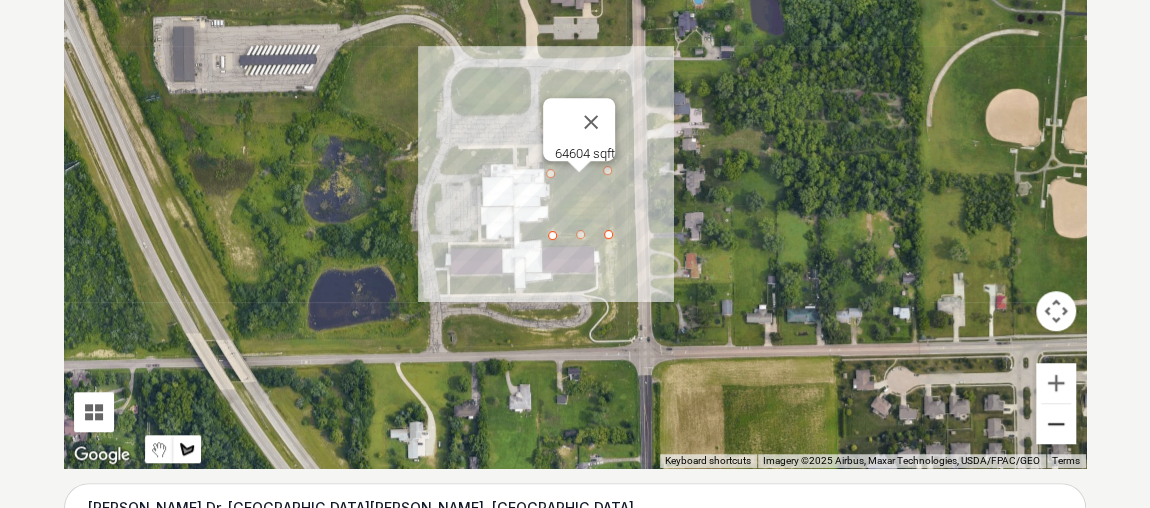 click at bounding box center [1056, 424] 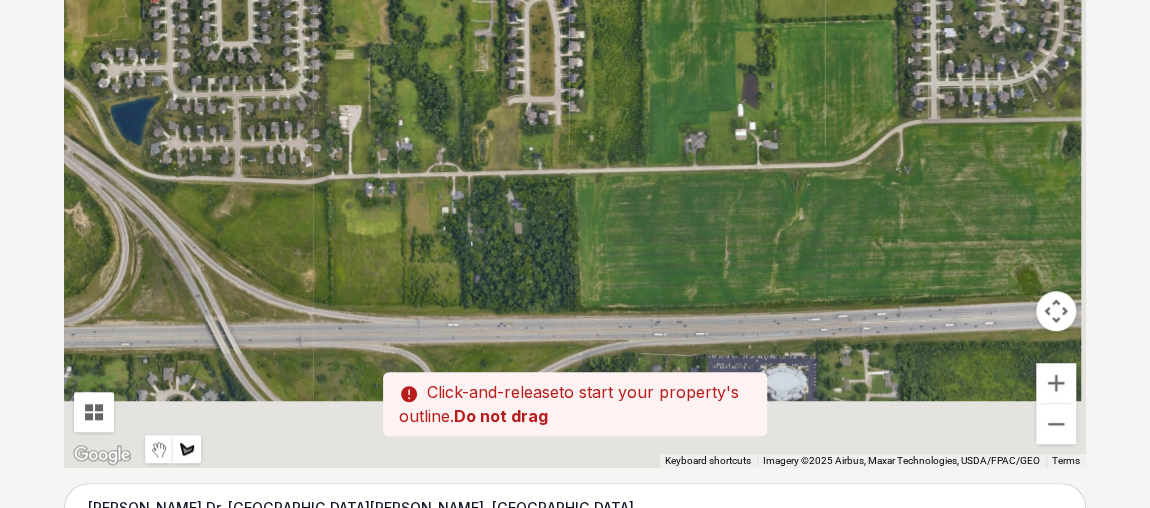 drag, startPoint x: 939, startPoint y: 386, endPoint x: 344, endPoint y: 31, distance: 692.8564 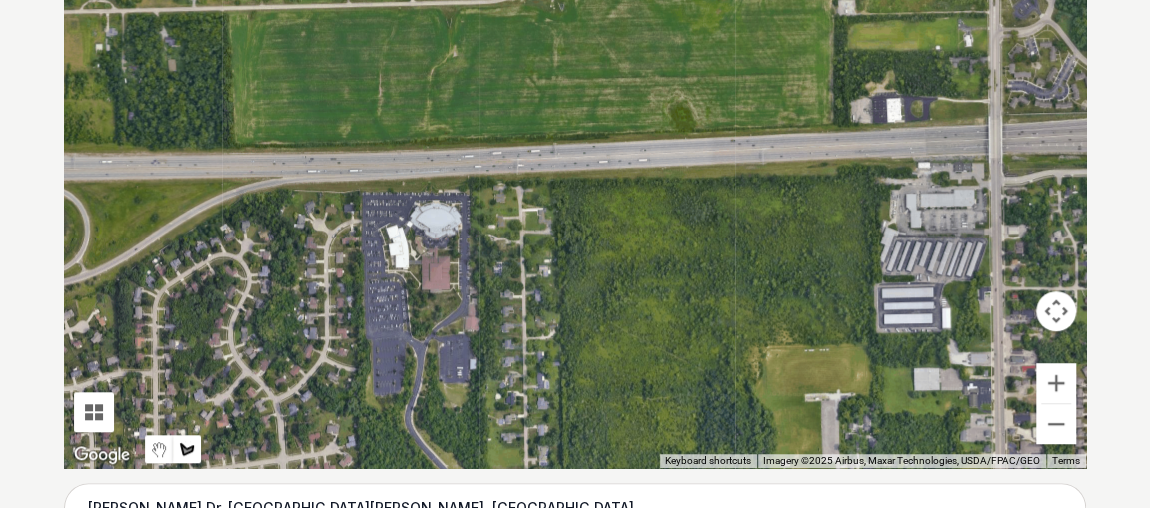 drag, startPoint x: 704, startPoint y: 222, endPoint x: 368, endPoint y: 57, distance: 374.3274 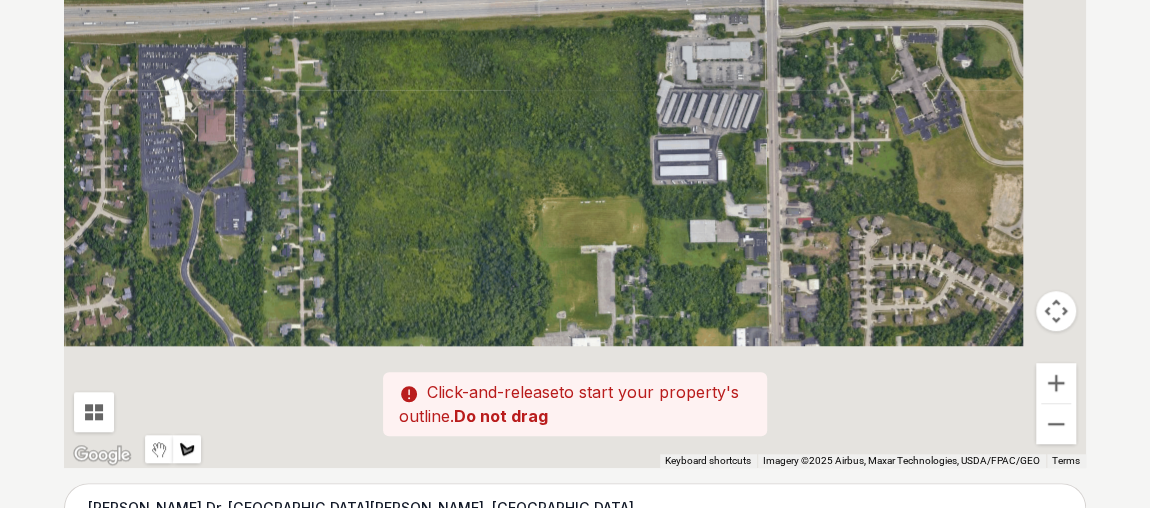 drag, startPoint x: 663, startPoint y: 255, endPoint x: 431, endPoint y: 102, distance: 277.90826 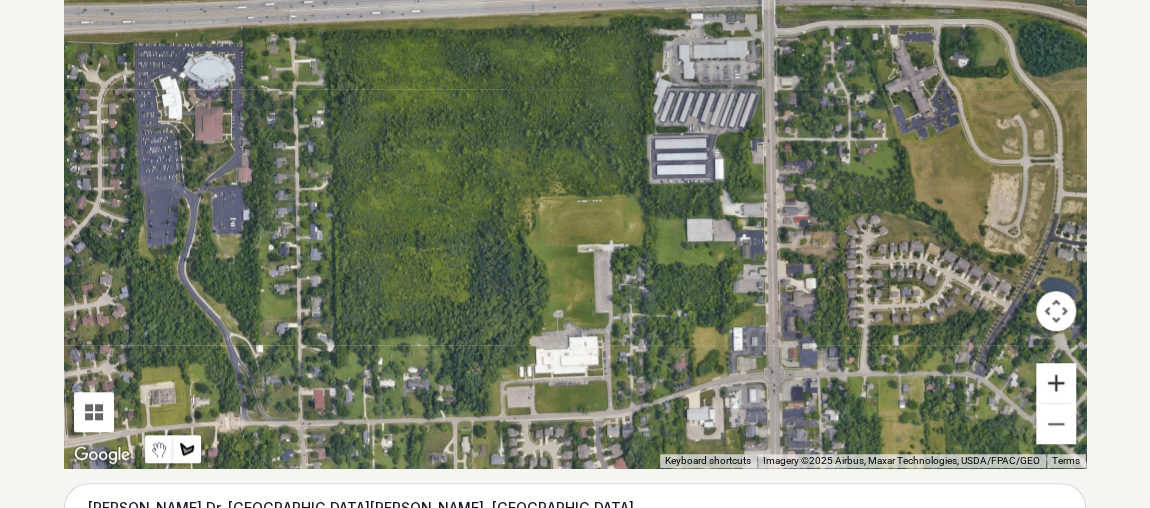 click at bounding box center [1056, 383] 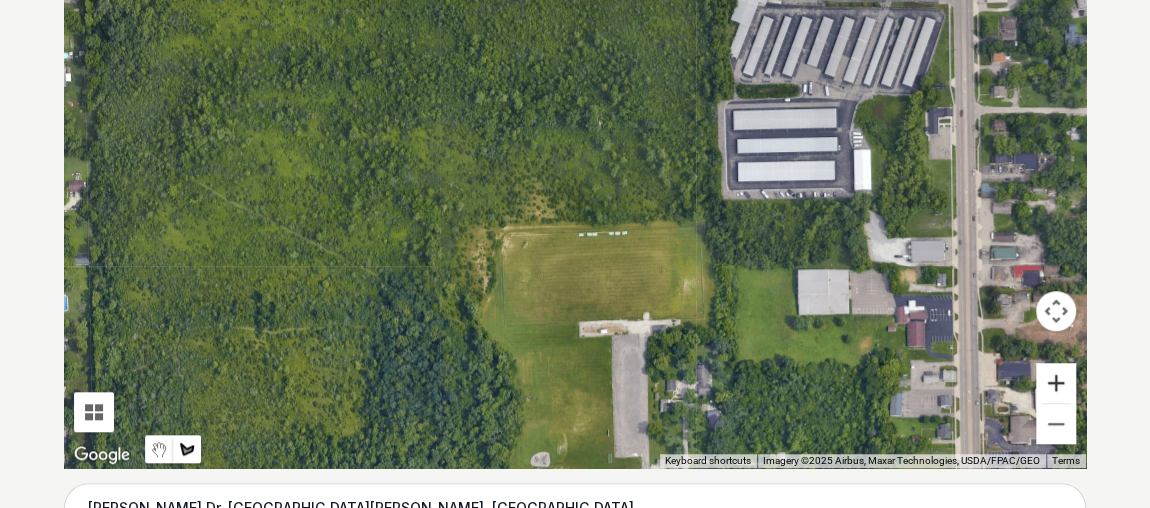 click at bounding box center (1056, 383) 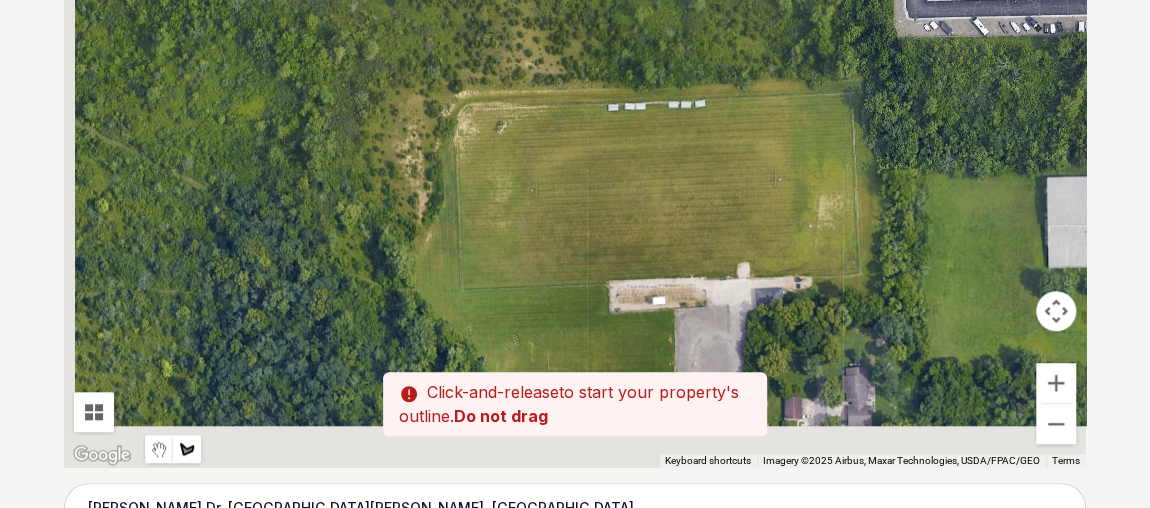 drag, startPoint x: 789, startPoint y: 384, endPoint x: 815, endPoint y: 190, distance: 195.73451 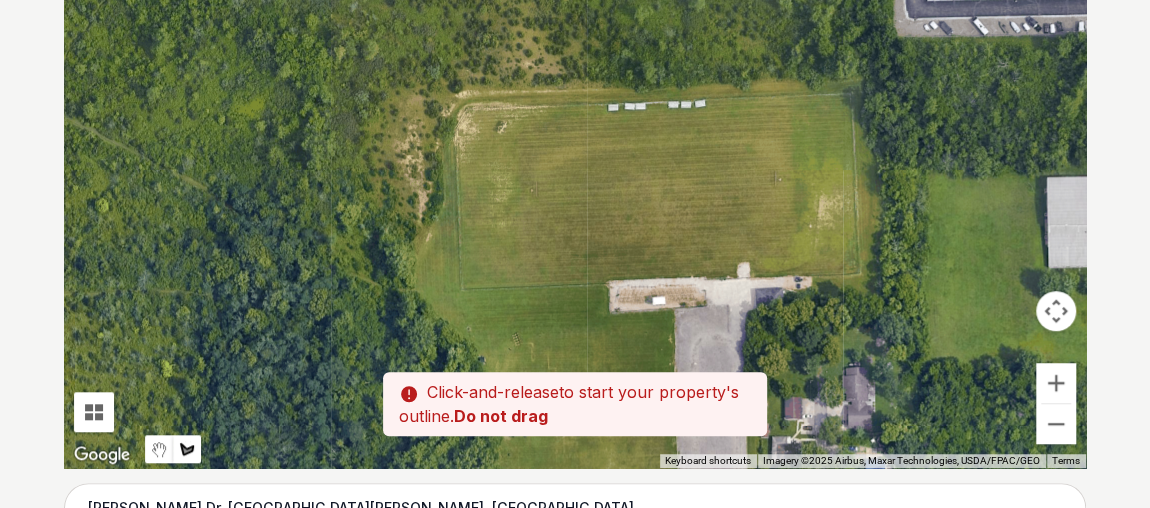 click at bounding box center [575, 168] 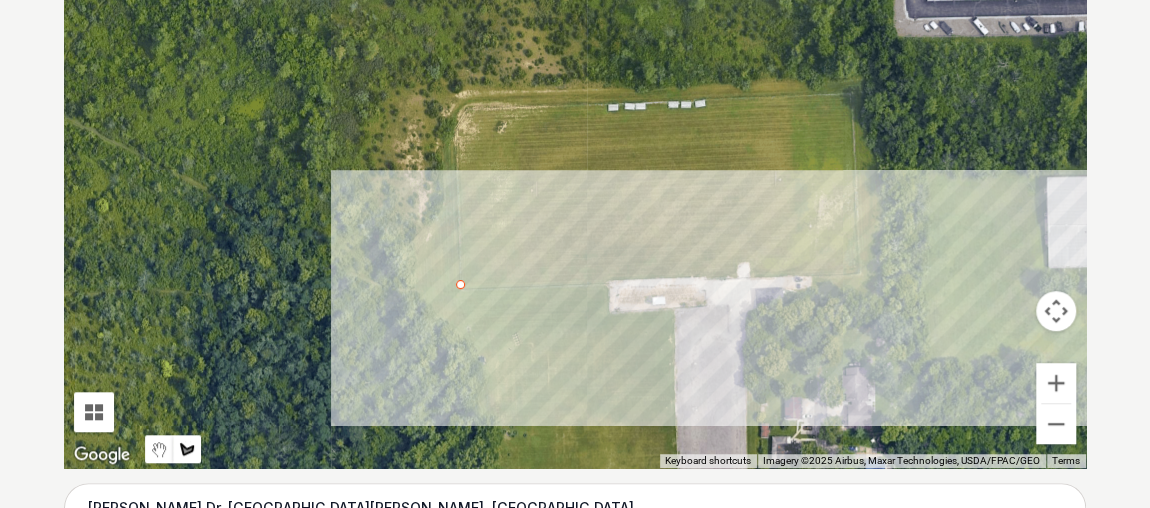 click at bounding box center (575, 168) 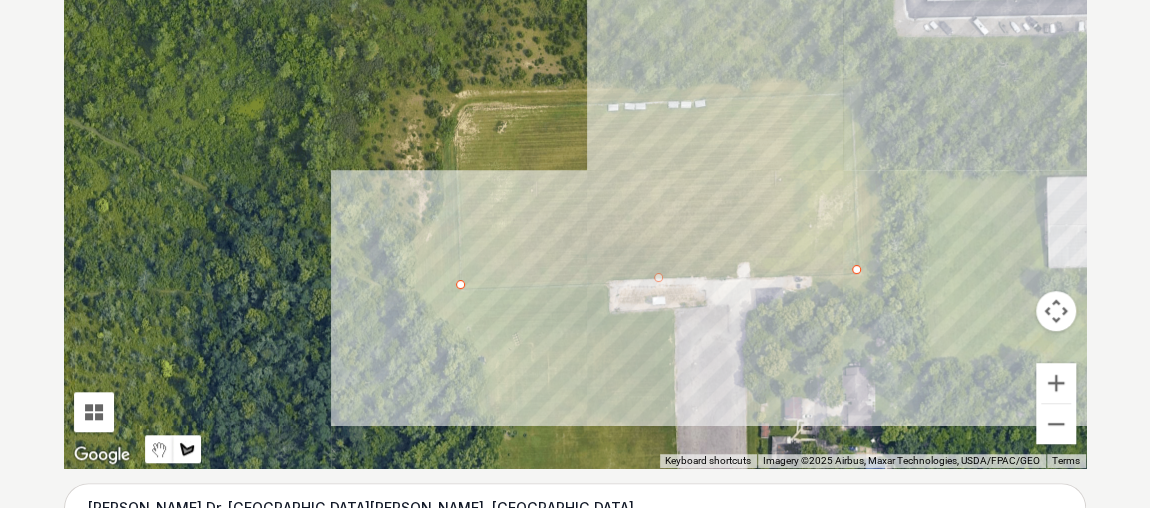 click at bounding box center (575, 168) 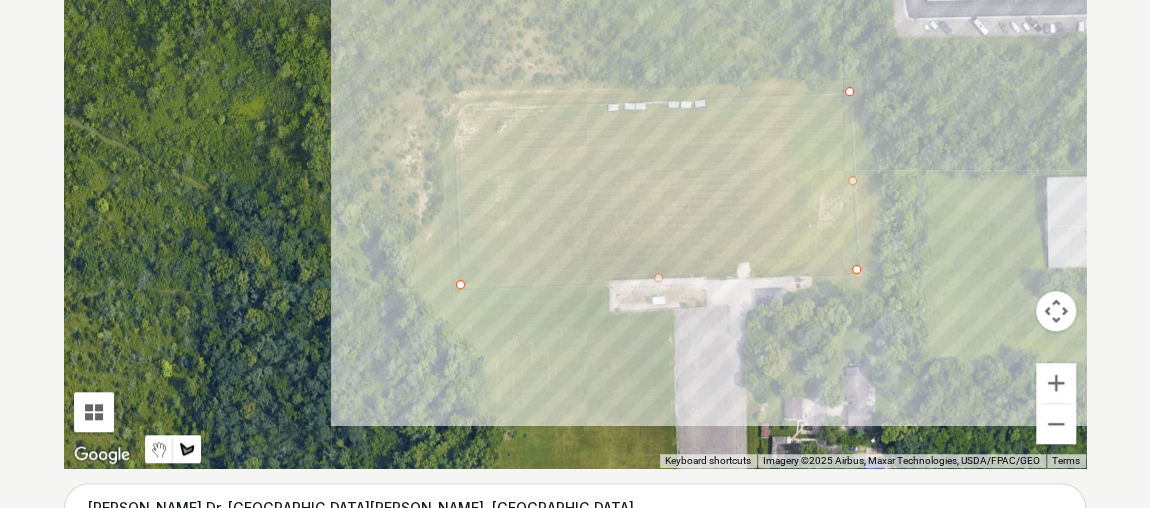 click at bounding box center [575, 168] 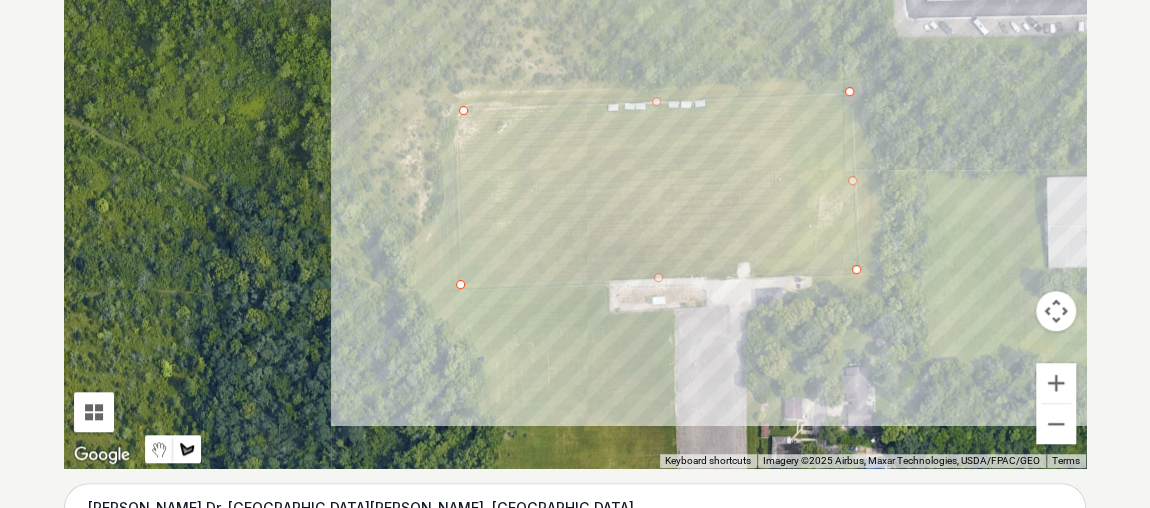 click at bounding box center [575, 168] 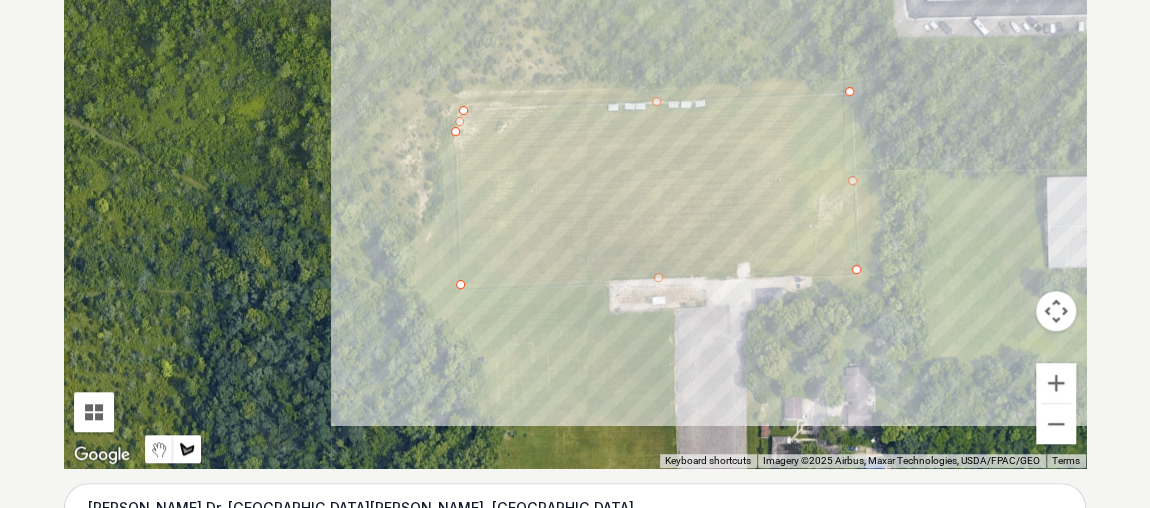 click at bounding box center (575, 168) 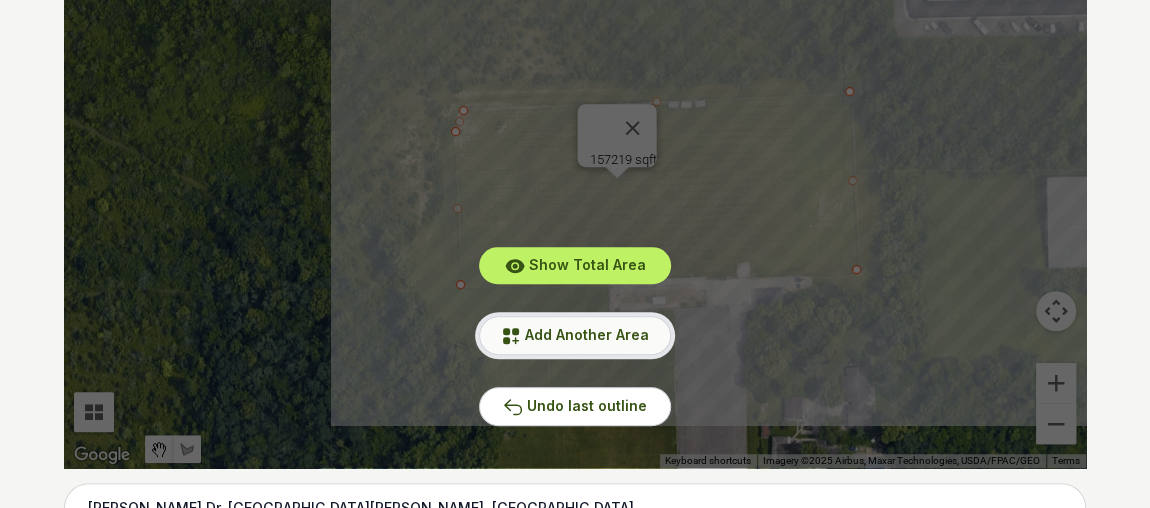 click on "Add Another Area" at bounding box center [587, 334] 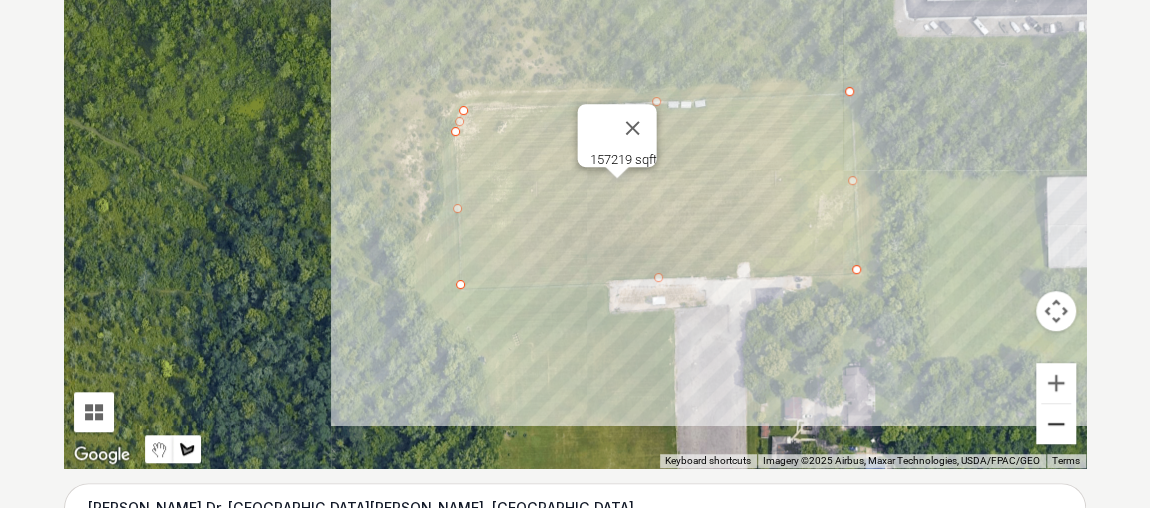 click at bounding box center [1056, 424] 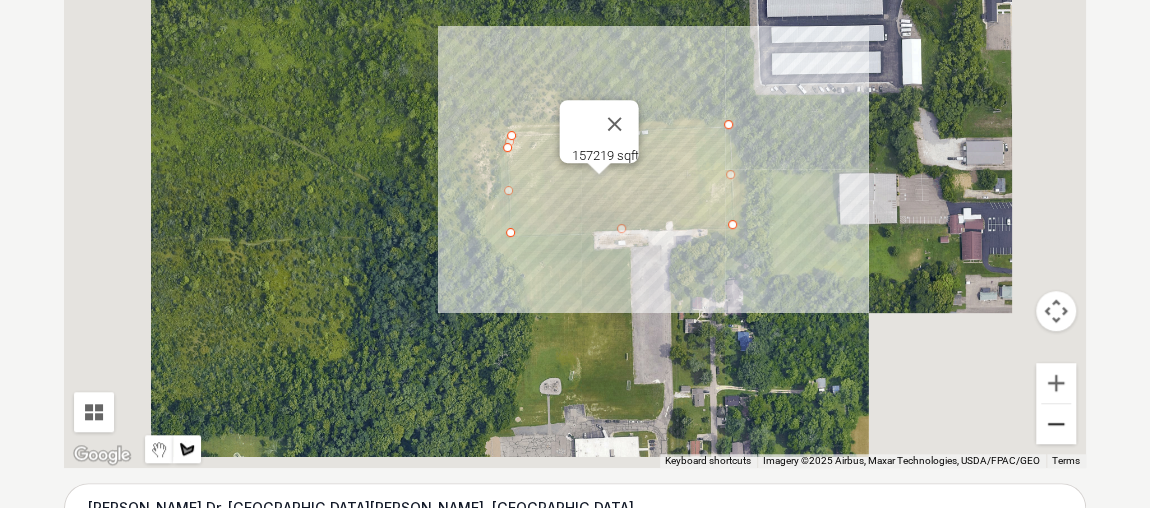 click at bounding box center (1056, 424) 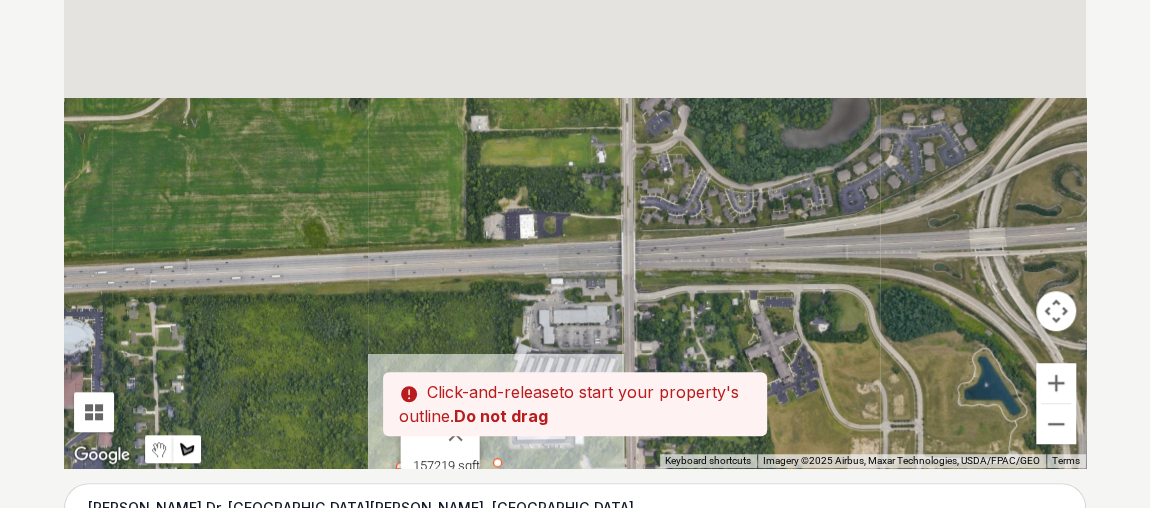 drag, startPoint x: 907, startPoint y: 71, endPoint x: 754, endPoint y: 404, distance: 366.46692 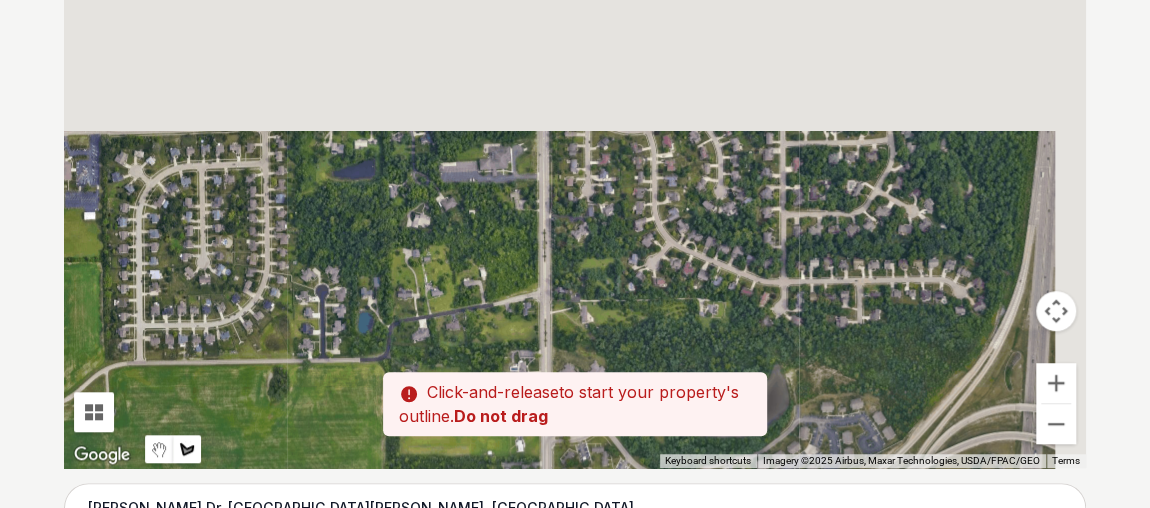 drag, startPoint x: 894, startPoint y: 83, endPoint x: 811, endPoint y: 391, distance: 318.98746 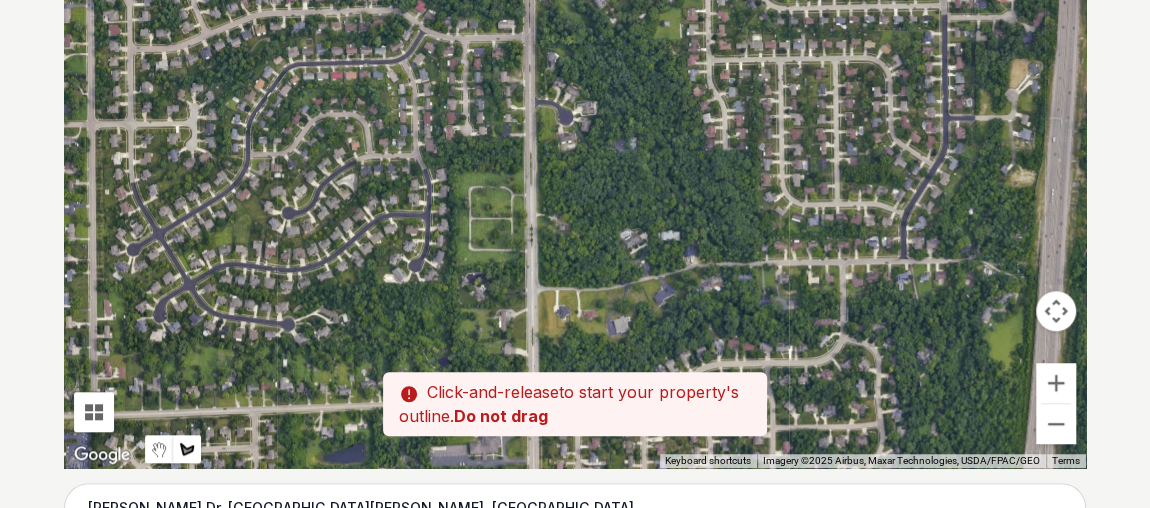 drag, startPoint x: 784, startPoint y: 118, endPoint x: 781, endPoint y: 375, distance: 257.01752 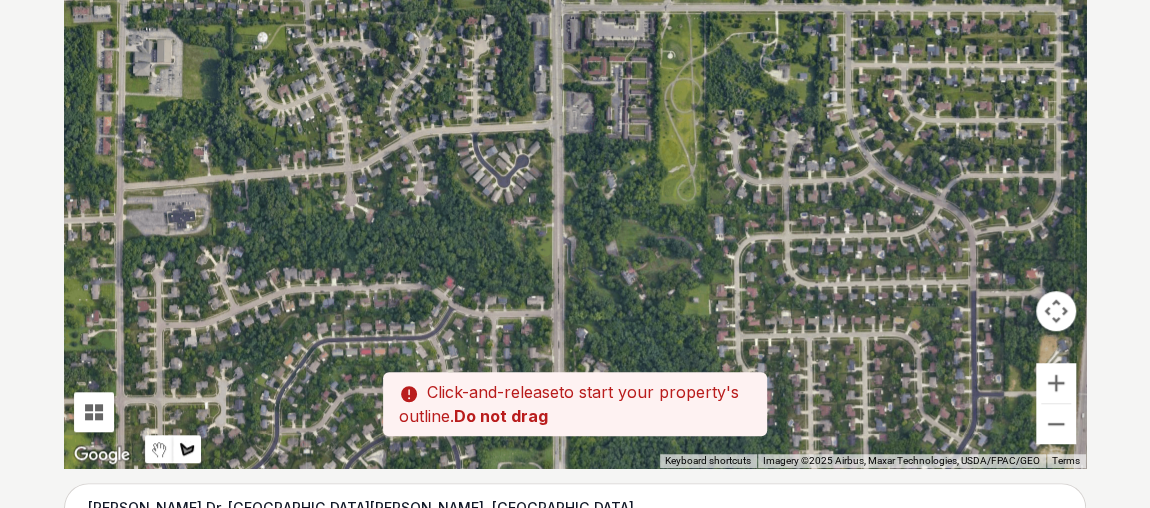 drag, startPoint x: 724, startPoint y: 99, endPoint x: 753, endPoint y: 381, distance: 283.4872 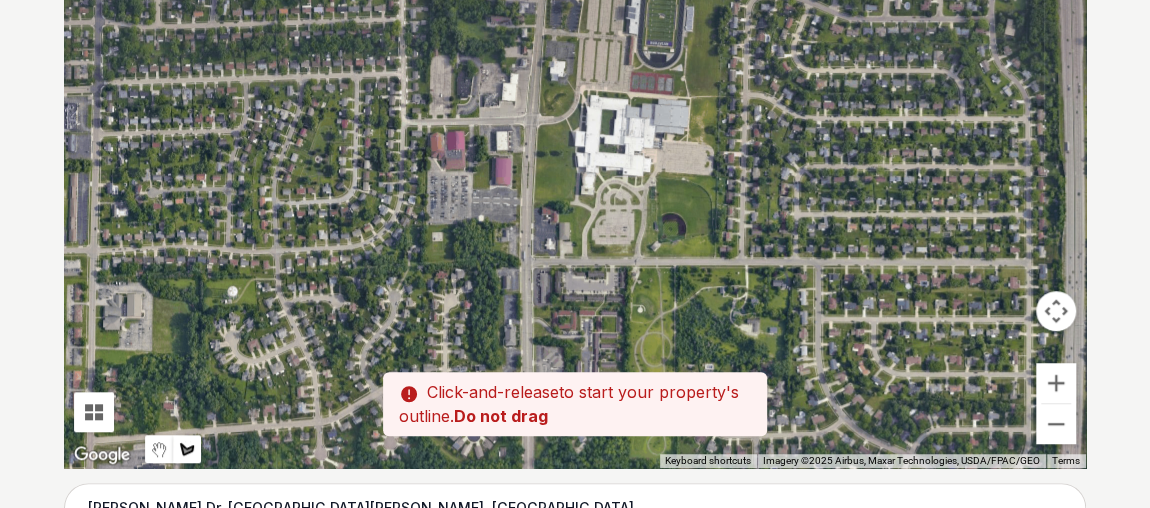 drag, startPoint x: 797, startPoint y: 86, endPoint x: 763, endPoint y: 354, distance: 270.1481 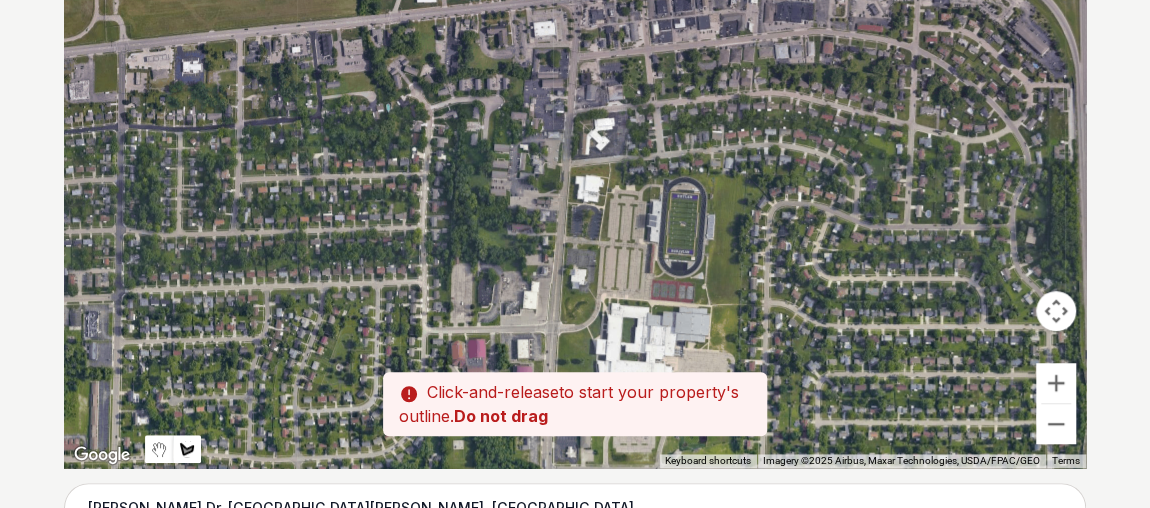 drag, startPoint x: 768, startPoint y: 61, endPoint x: 790, endPoint y: 277, distance: 217.11748 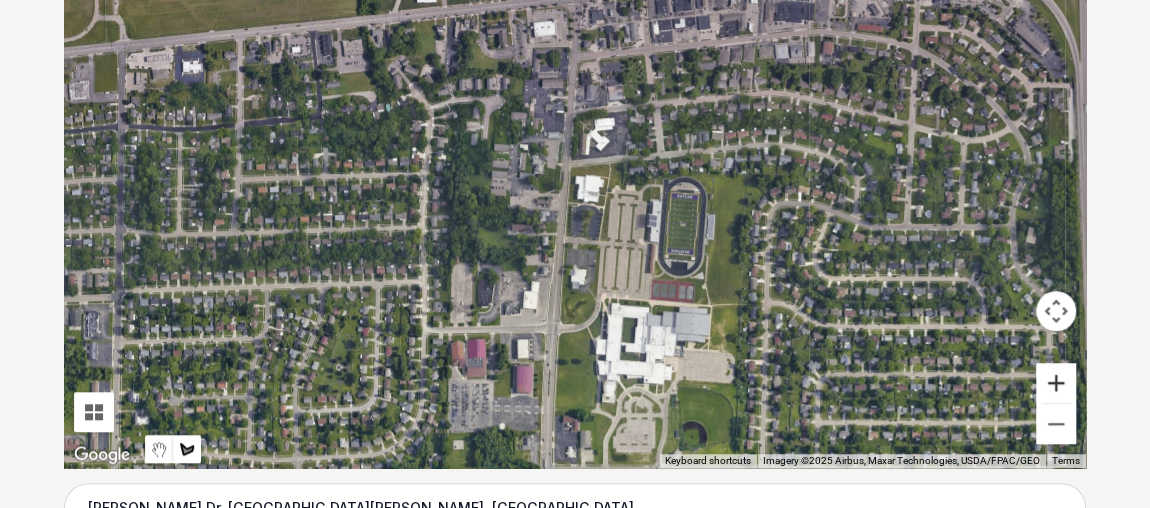 click at bounding box center (1056, 383) 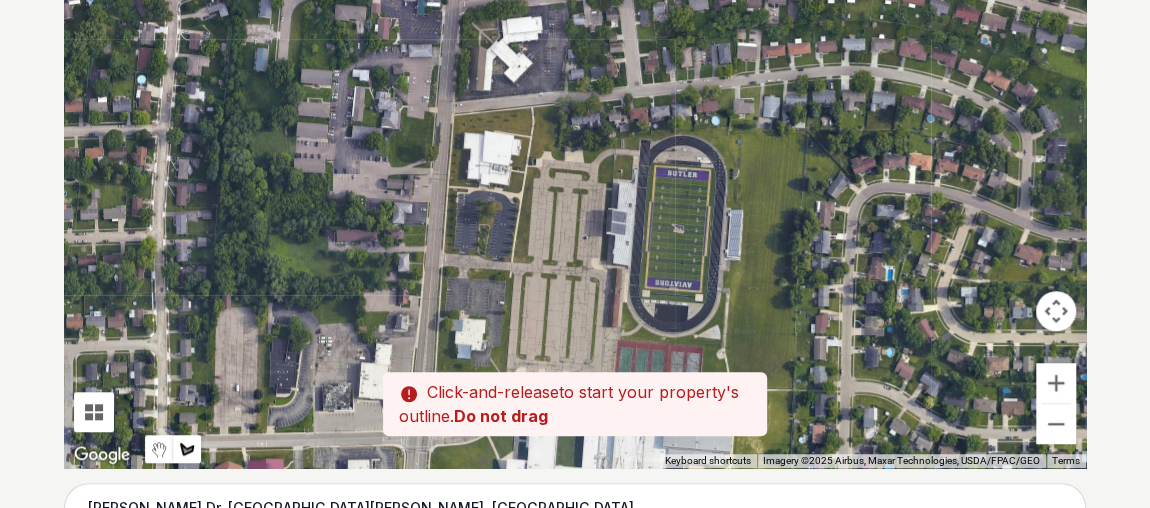 drag, startPoint x: 843, startPoint y: 373, endPoint x: 727, endPoint y: 323, distance: 126.31706 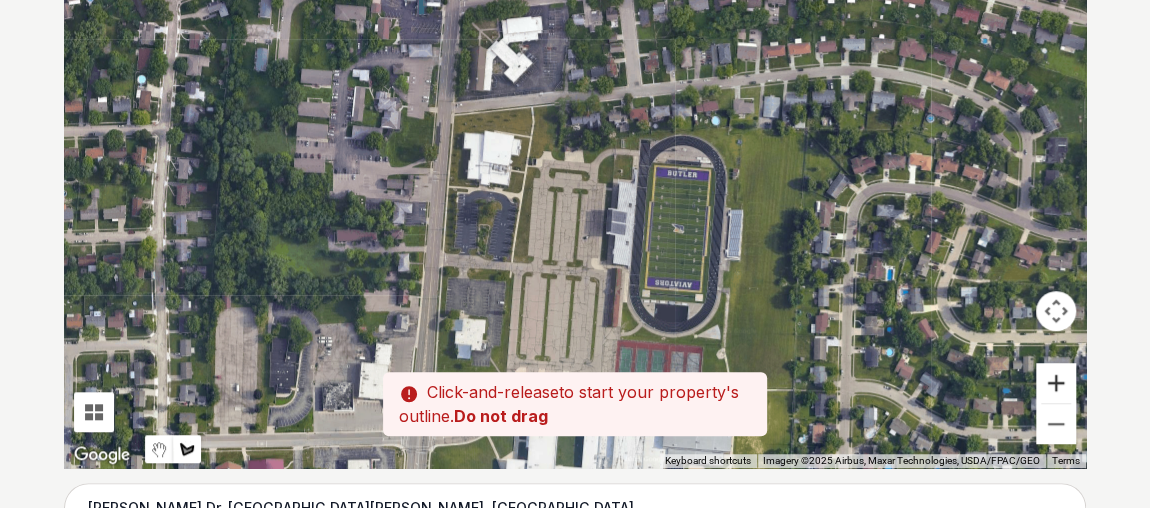 click at bounding box center (1056, 383) 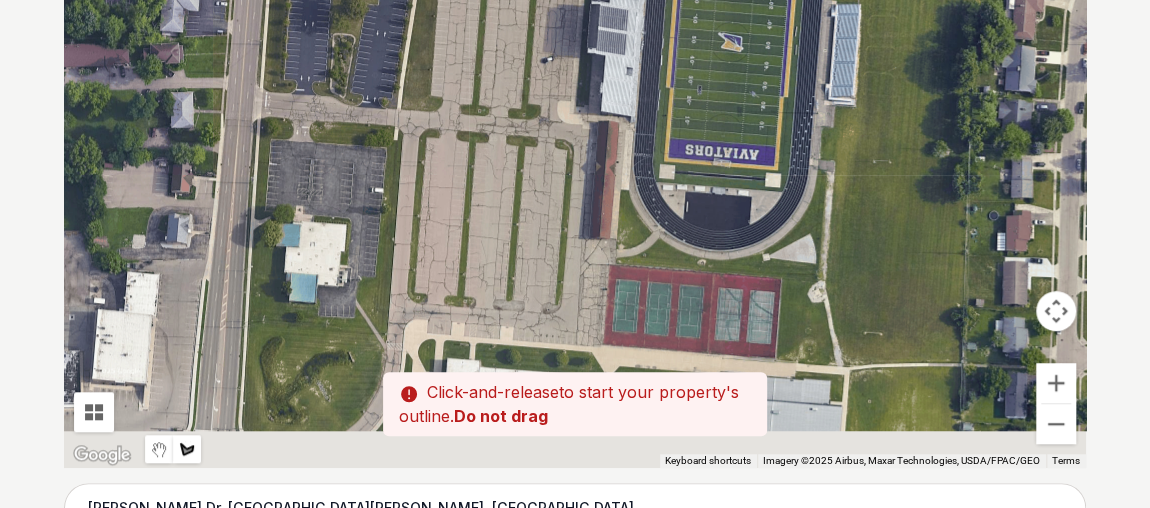 drag, startPoint x: 892, startPoint y: 334, endPoint x: 841, endPoint y: 83, distance: 256.12888 